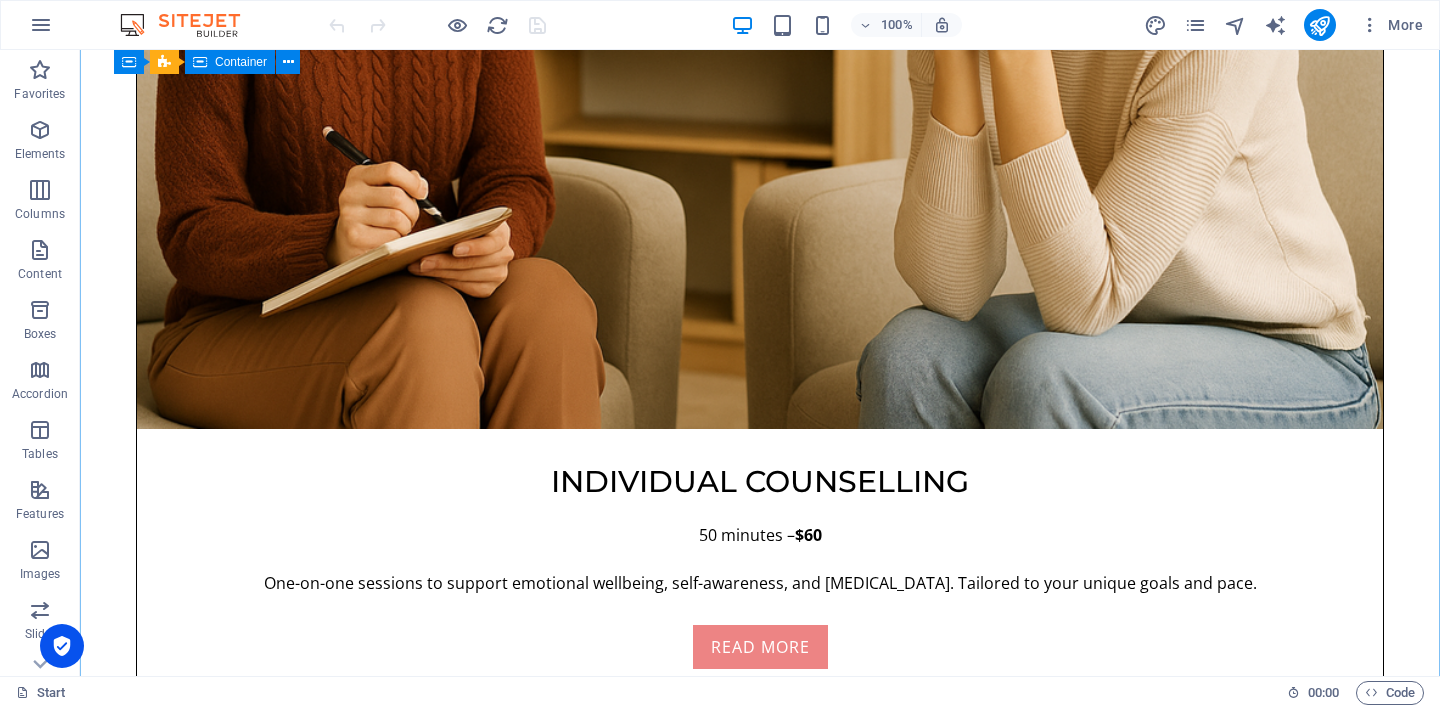 scroll, scrollTop: 2075, scrollLeft: 0, axis: vertical 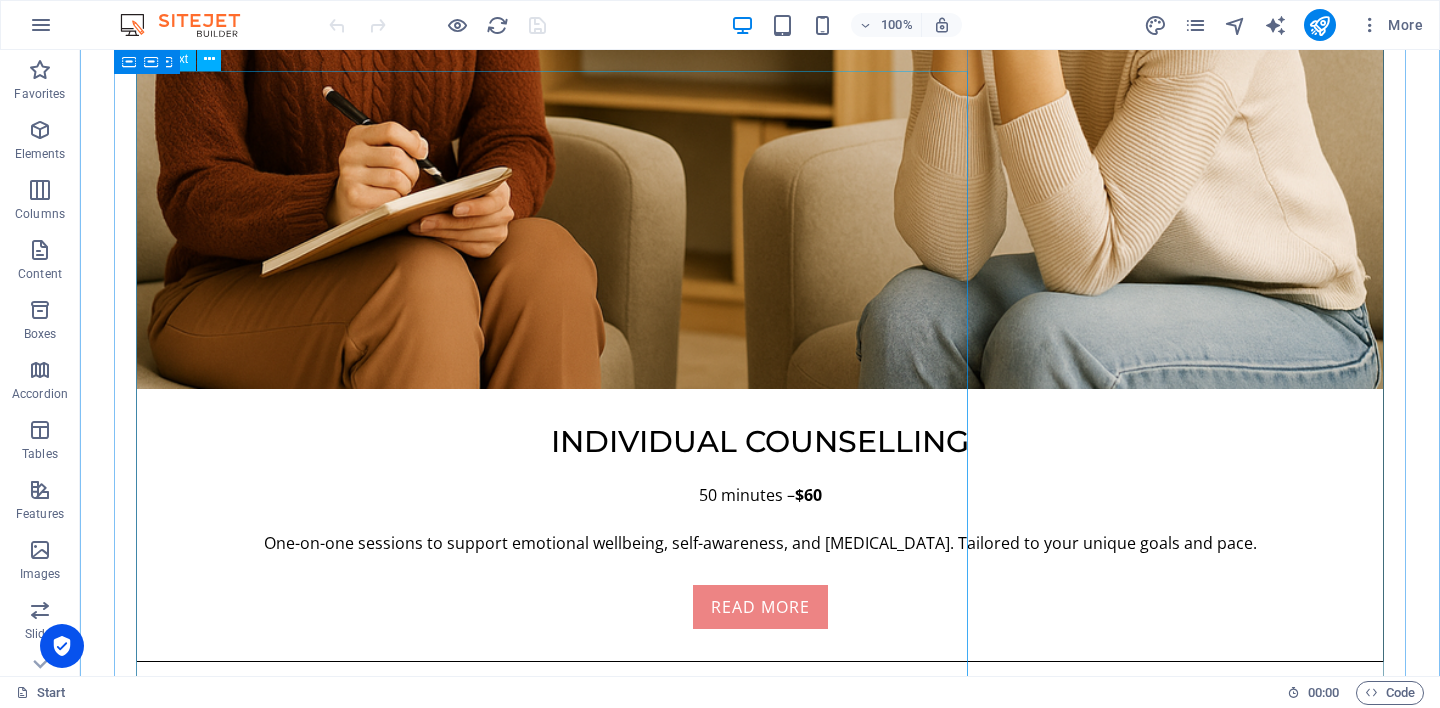 click on "Hi, I am Bohdi. This space is not about a business — it is about a person. Just me. A fellow human who has lived through change, grief, and healing. I was born in India and have lived across England, Denmark, China, New Zealand, and now Australia. Along the way, I worked in many different industries — experiences that helped shape how I understand people: not as roles, but as stories. Years ago, I lost my first partner to cancer. I have a 21-year-old daughter from that relationship, who was raised by her other parent. Today, I share life with my Thai wife and our two children, including a young son who lives with developmental challenges. These experiences have shown me how love, loss, identity, and care shape who we are in quiet but lasting ways. I have lived with anxiety, depression, and long-term grief. I know what it is like to feel lost — and how healing it can be to feel seen and heard. Thank you for visiting this page. I hope it helps you feel a little more understood — and a little less alone." at bounding box center [760, 3589] 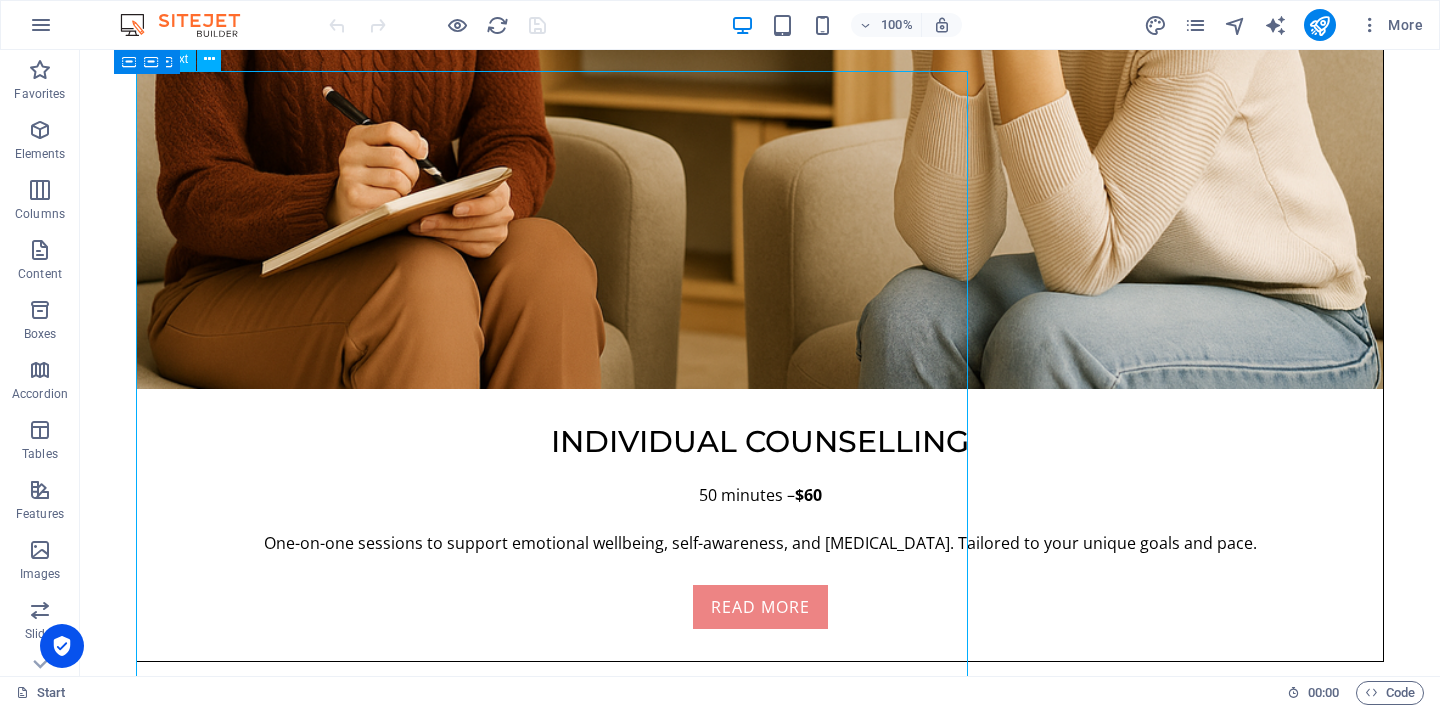 click on "Hi, I am Bohdi. This space is not about a business — it is about a person. Just me. A fellow human who has lived through change, grief, and healing. I was born in India and have lived across England, Denmark, China, New Zealand, and now Australia. Along the way, I worked in many different industries — experiences that helped shape how I understand people: not as roles, but as stories. Years ago, I lost my first partner to cancer. I have a 21-year-old daughter from that relationship, who was raised by her other parent. Today, I share life with my Thai wife and our two children, including a young son who lives with developmental challenges. These experiences have shown me how love, loss, identity, and care shape who we are in quiet but lasting ways. I have lived with anxiety, depression, and long-term grief. I know what it is like to feel lost — and how healing it can be to feel seen and heard. Thank you for visiting this page. I hope it helps you feel a little more understood — and a little less alone." at bounding box center (760, 3589) 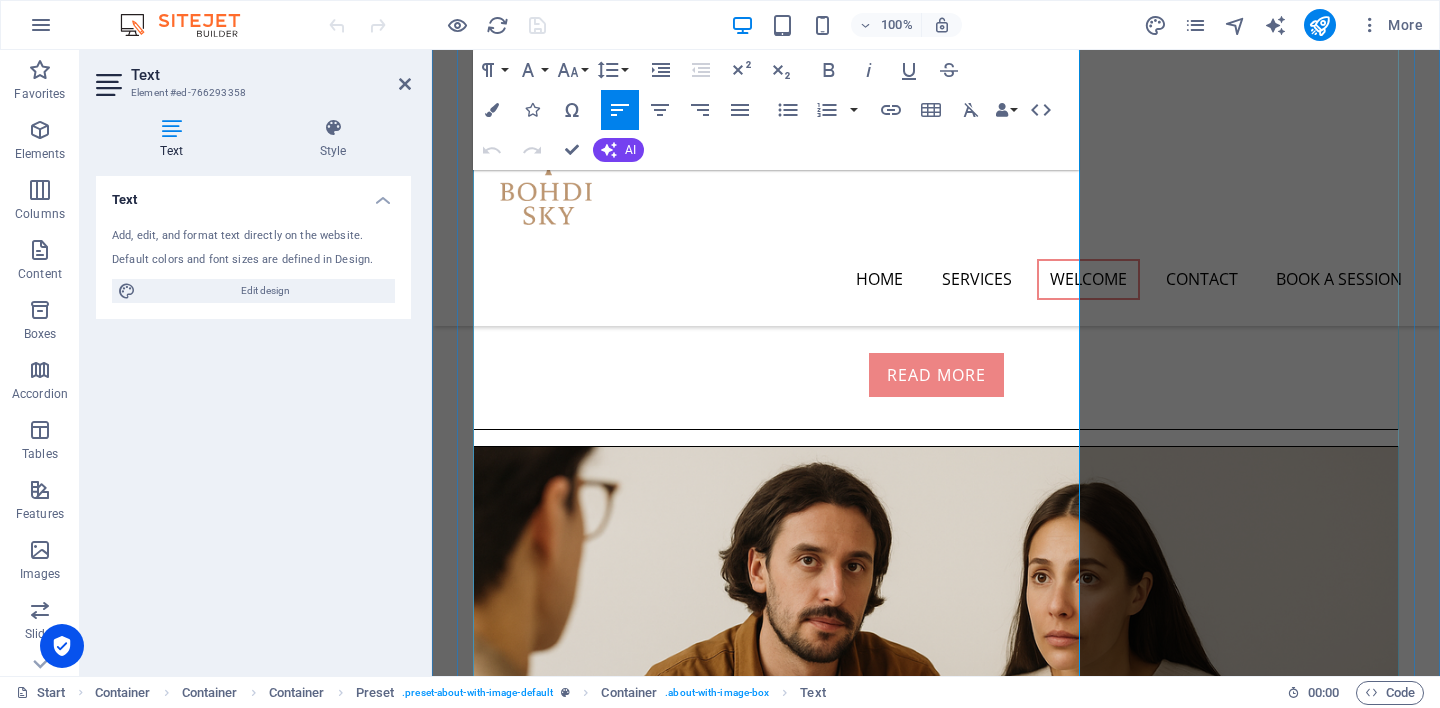 click on "I have lived with anxiety, depression, and long-term grief. I know what it is like to feel lost — and how healing it can be to feel seen and heard." at bounding box center (936, 3108) 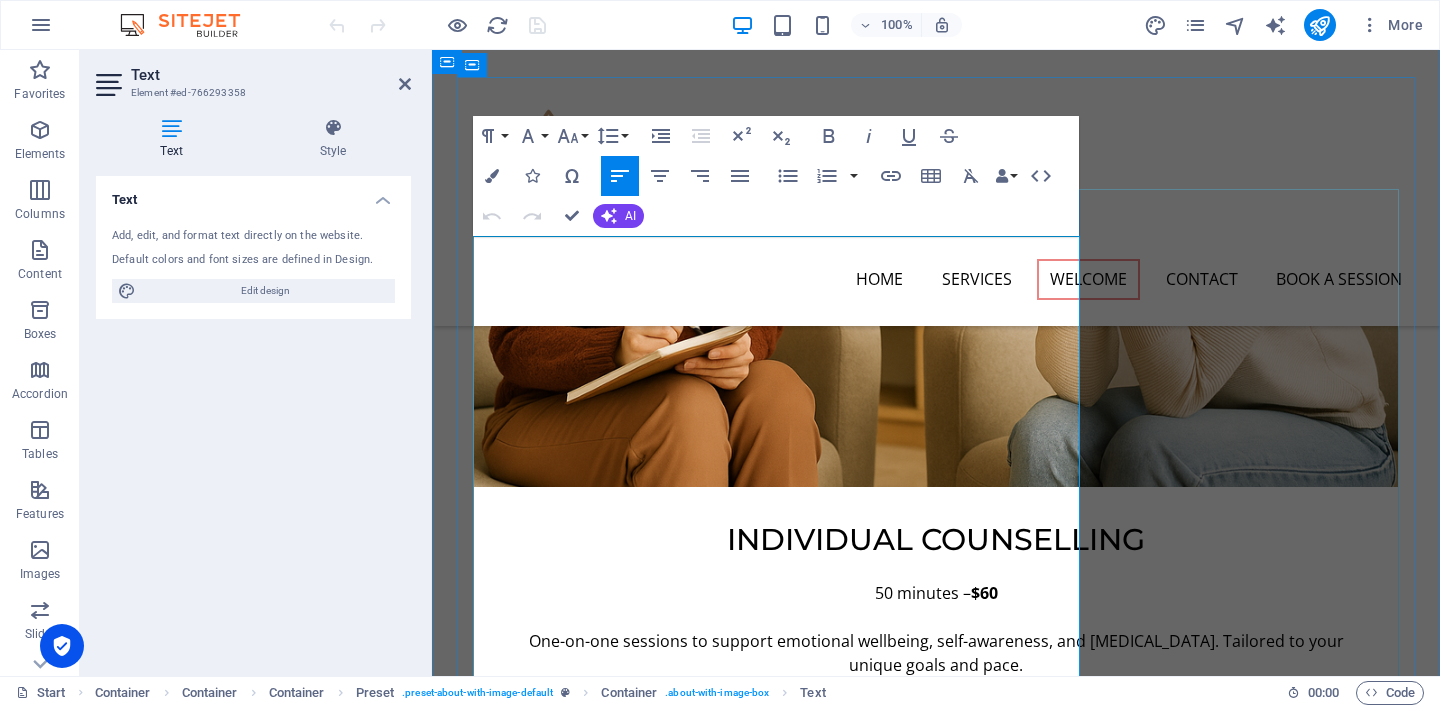 scroll, scrollTop: 1734, scrollLeft: 0, axis: vertical 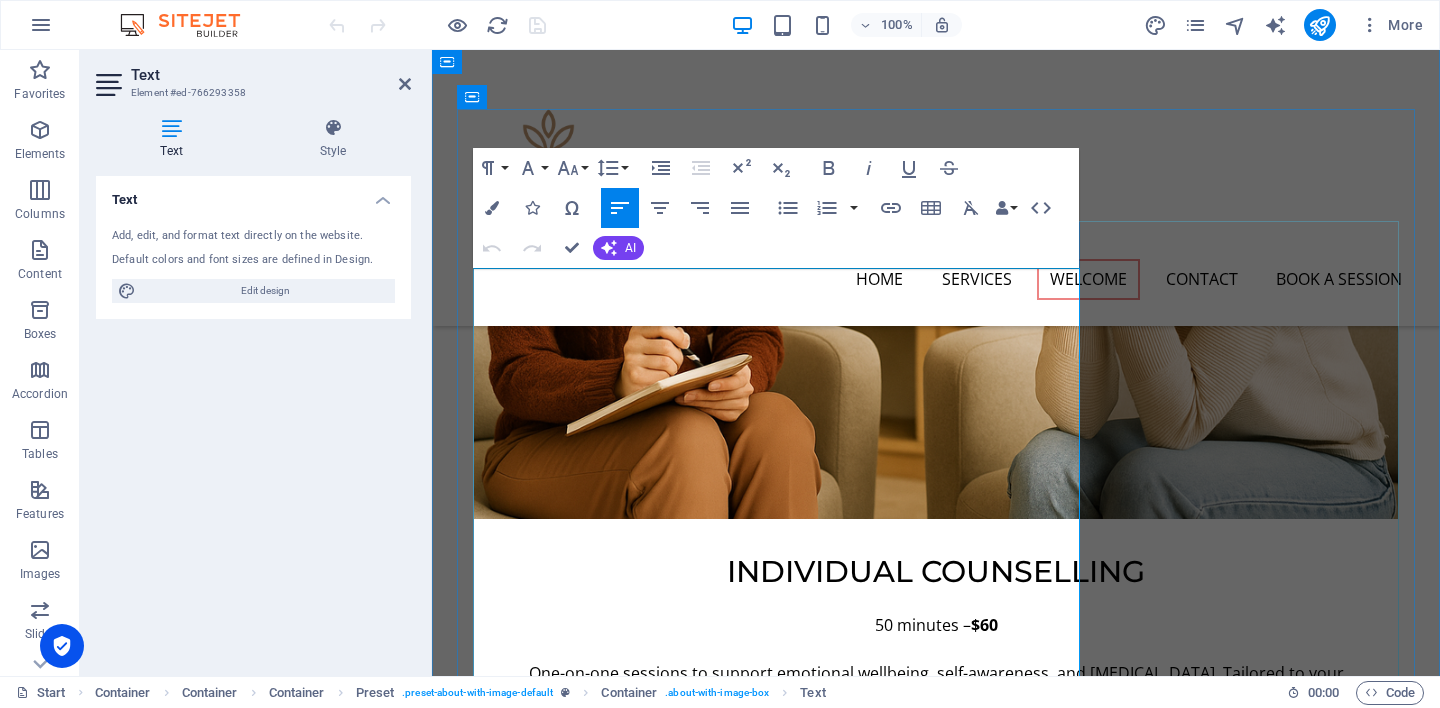 click on "Hi, I am [PERSON_NAME]." at bounding box center (936, 3146) 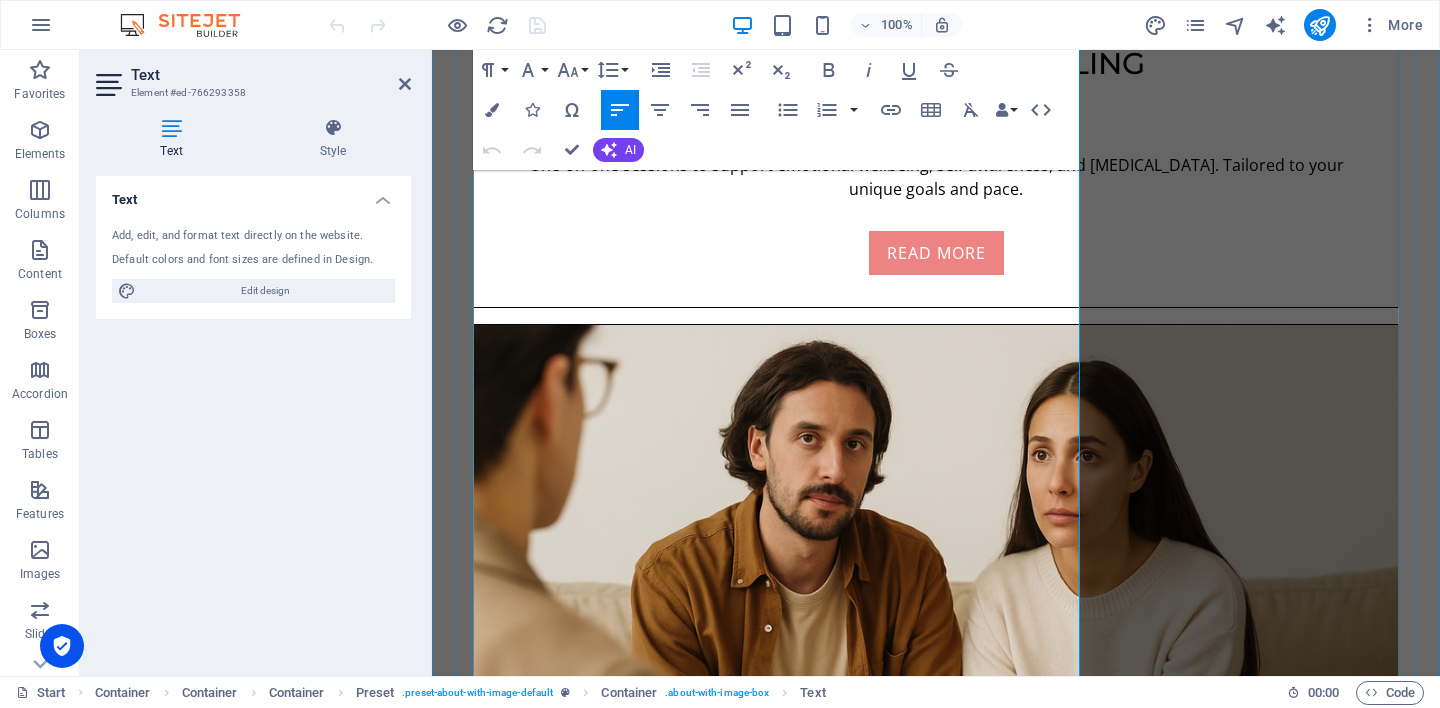 scroll, scrollTop: 2287, scrollLeft: 0, axis: vertical 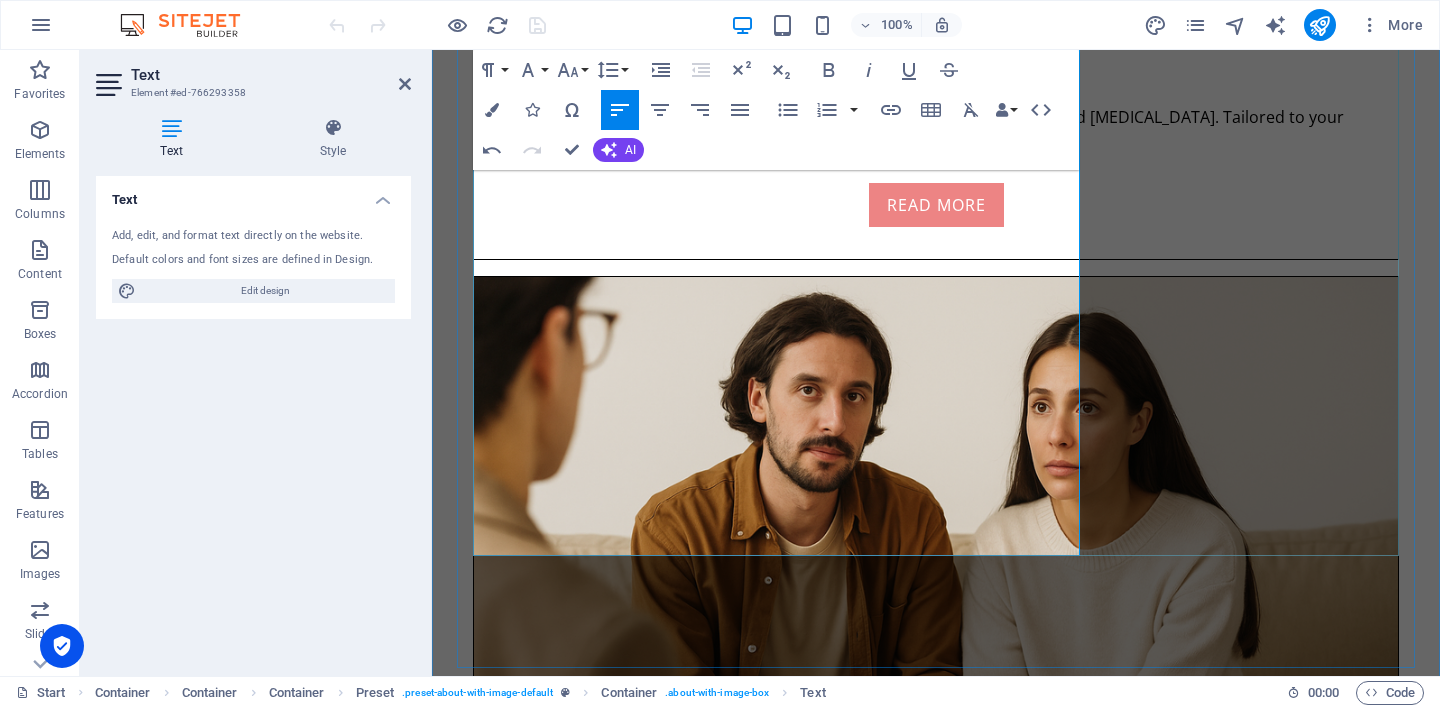 click on "I have lived with anxiety, depression, and long-term grief. I know what it is like to feel lost — and how healing it can be to feel seen and heard." at bounding box center [936, 2865] 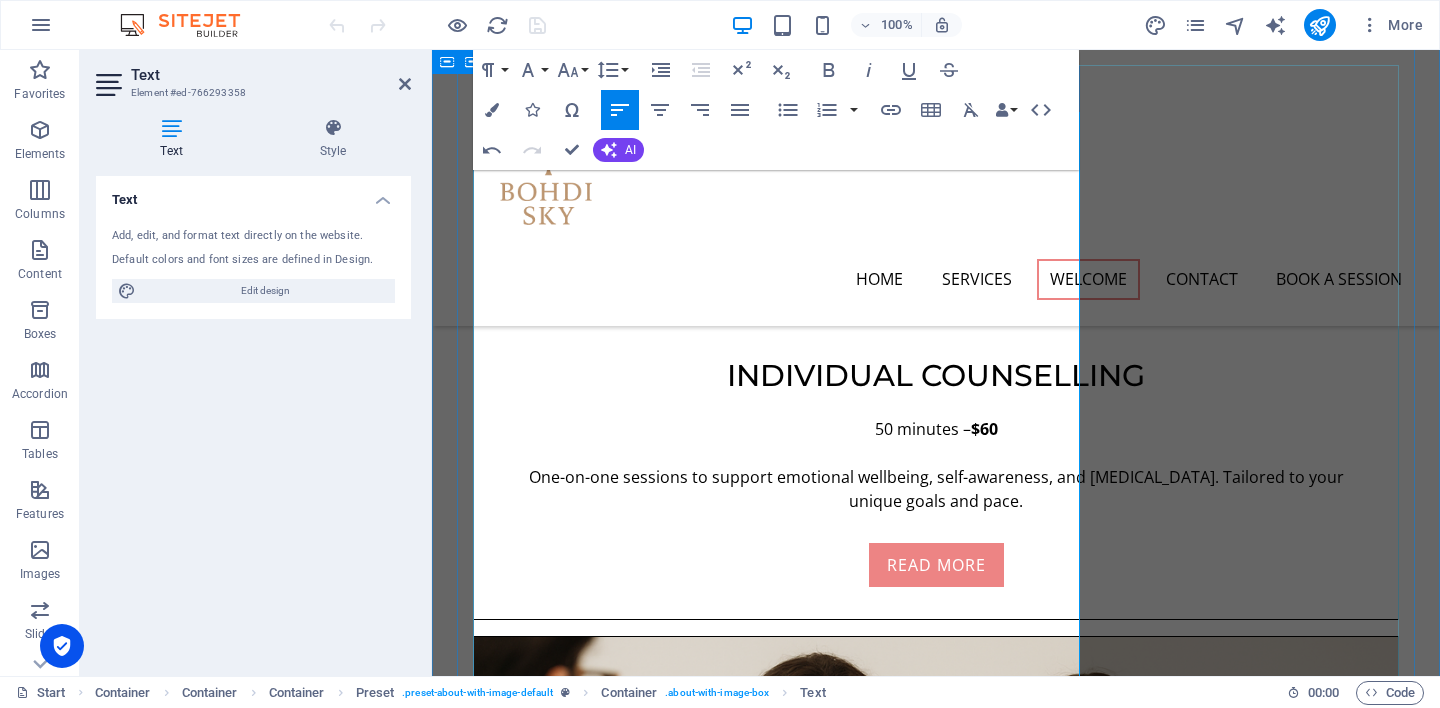 scroll, scrollTop: 1875, scrollLeft: 0, axis: vertical 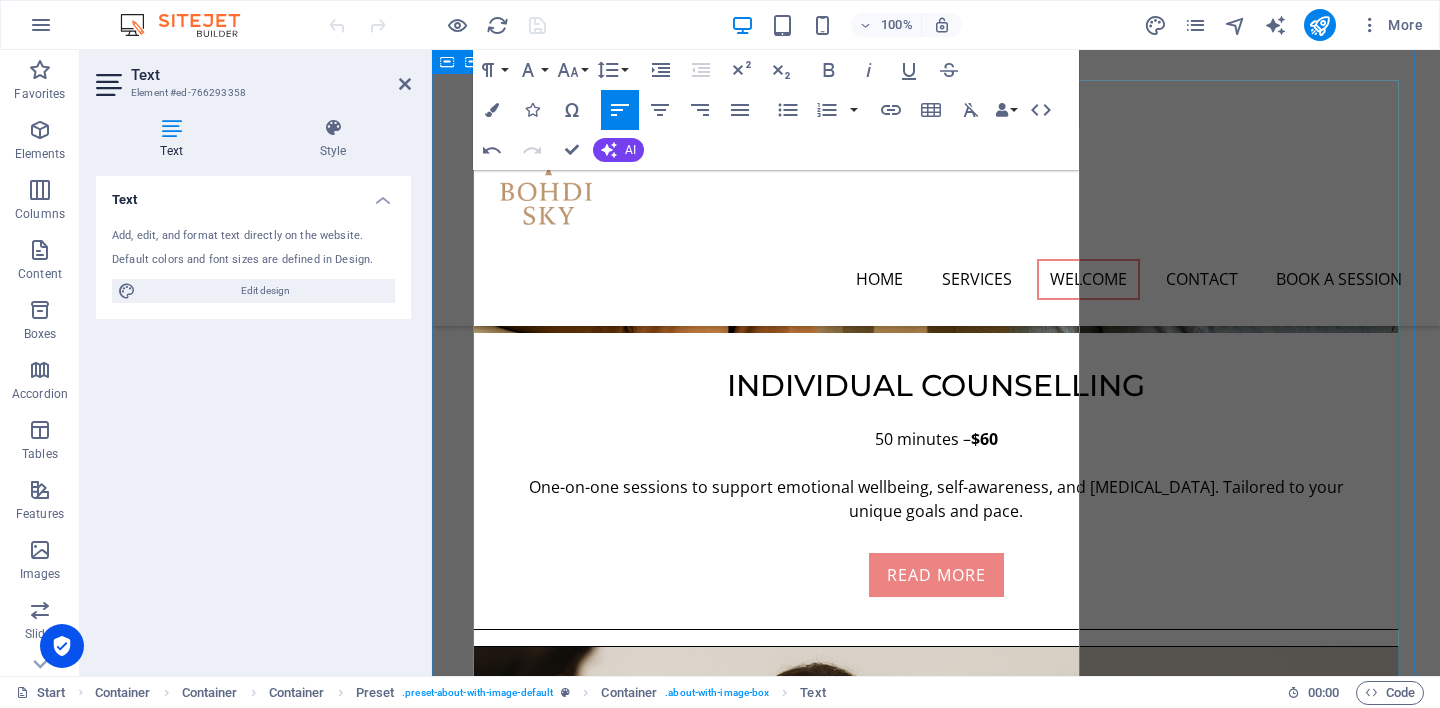 click on "Years ago, I lost my first partner, who had Chinese ancestry, to cancer. At that time, I was emotionally overwhelmed and not in a place to care for our daughter the way she deserved. Today, life looks very different. I share it with my Thai wife and our two children, including a young son with developmental challenges. These experiences have shown me how love, loss, identity, and care shape who we are in quiet but lasting ways." at bounding box center (936, 3152) 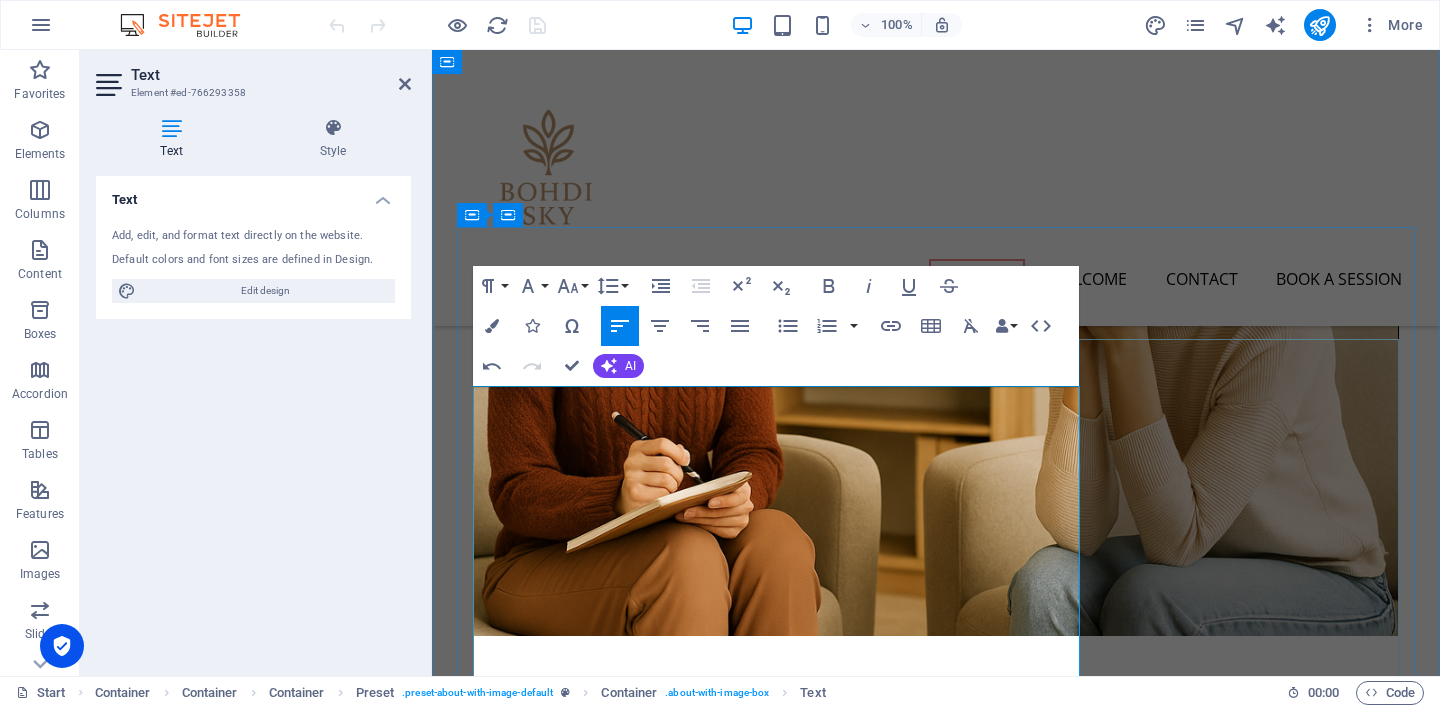 scroll, scrollTop: 1616, scrollLeft: 0, axis: vertical 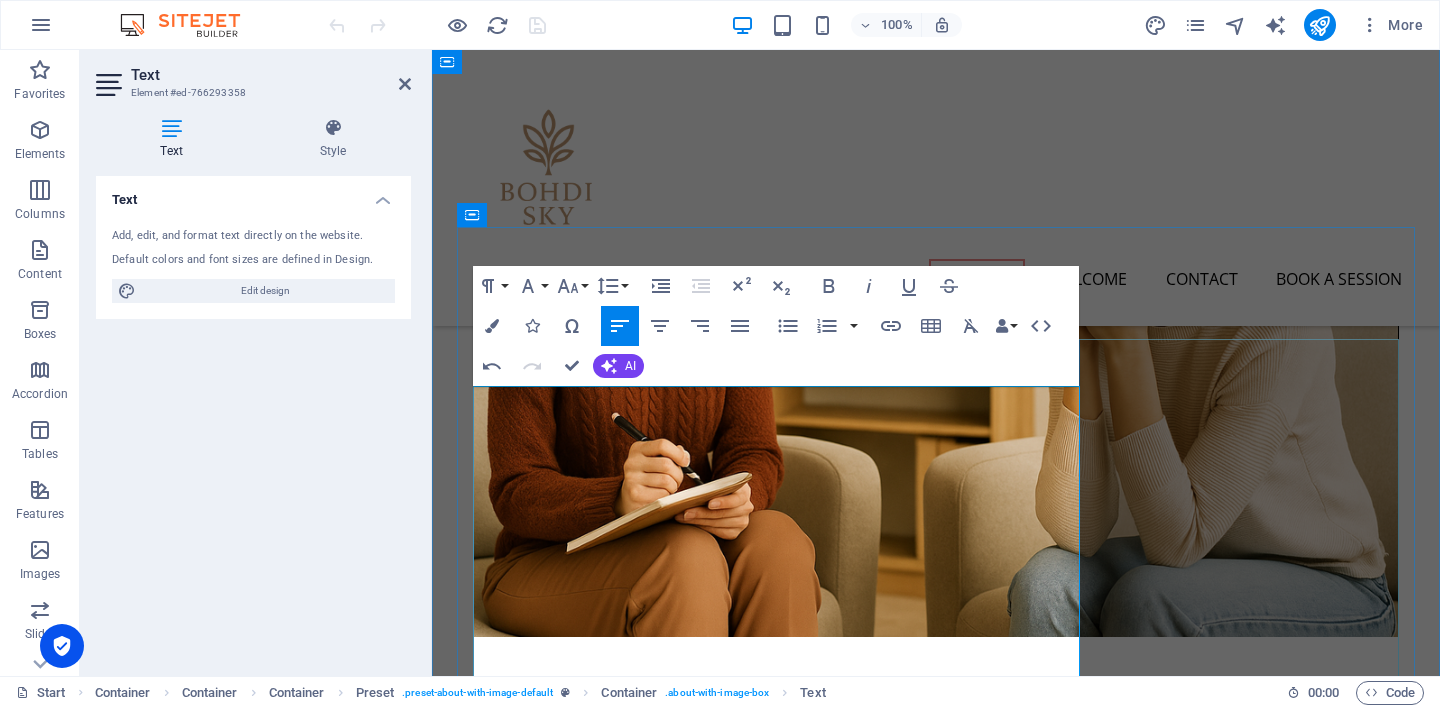 click on "Hi, I am [PERSON_NAME]." at bounding box center (936, 3264) 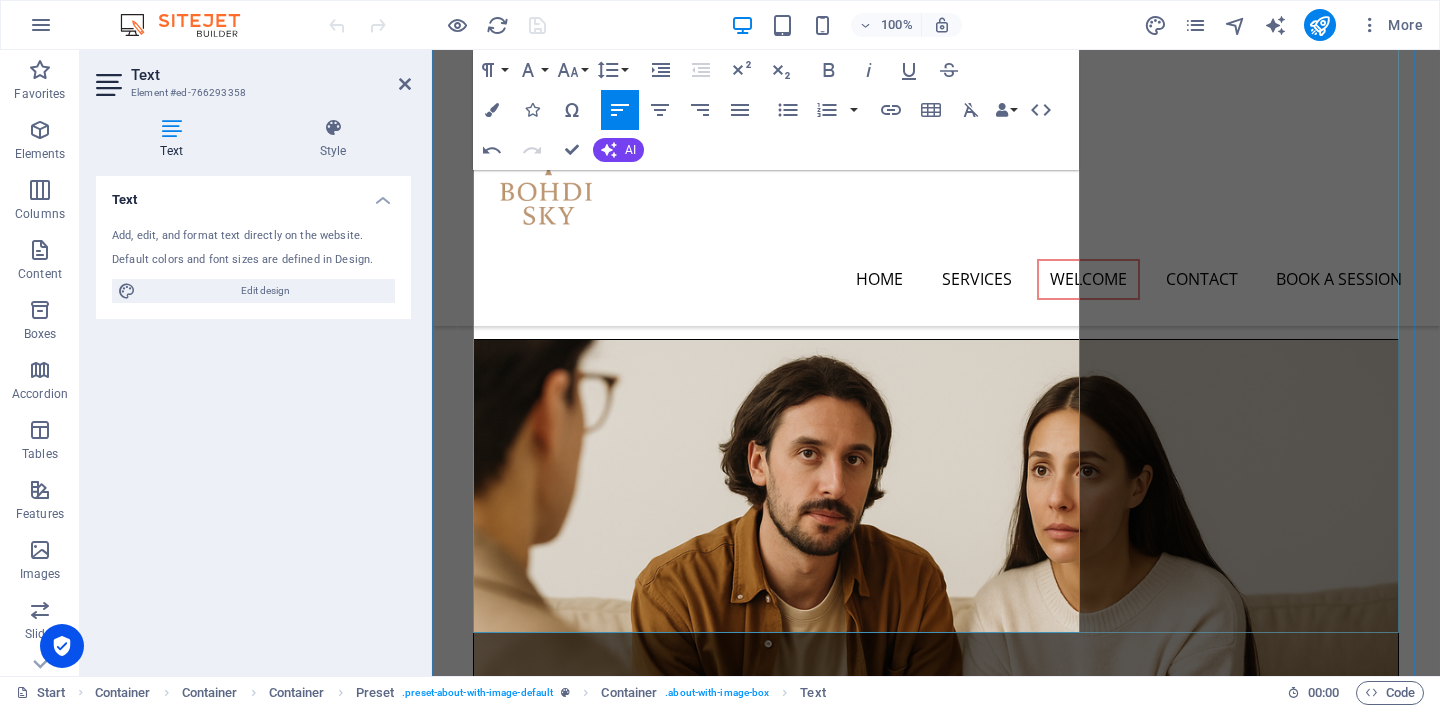 scroll, scrollTop: 2149, scrollLeft: 0, axis: vertical 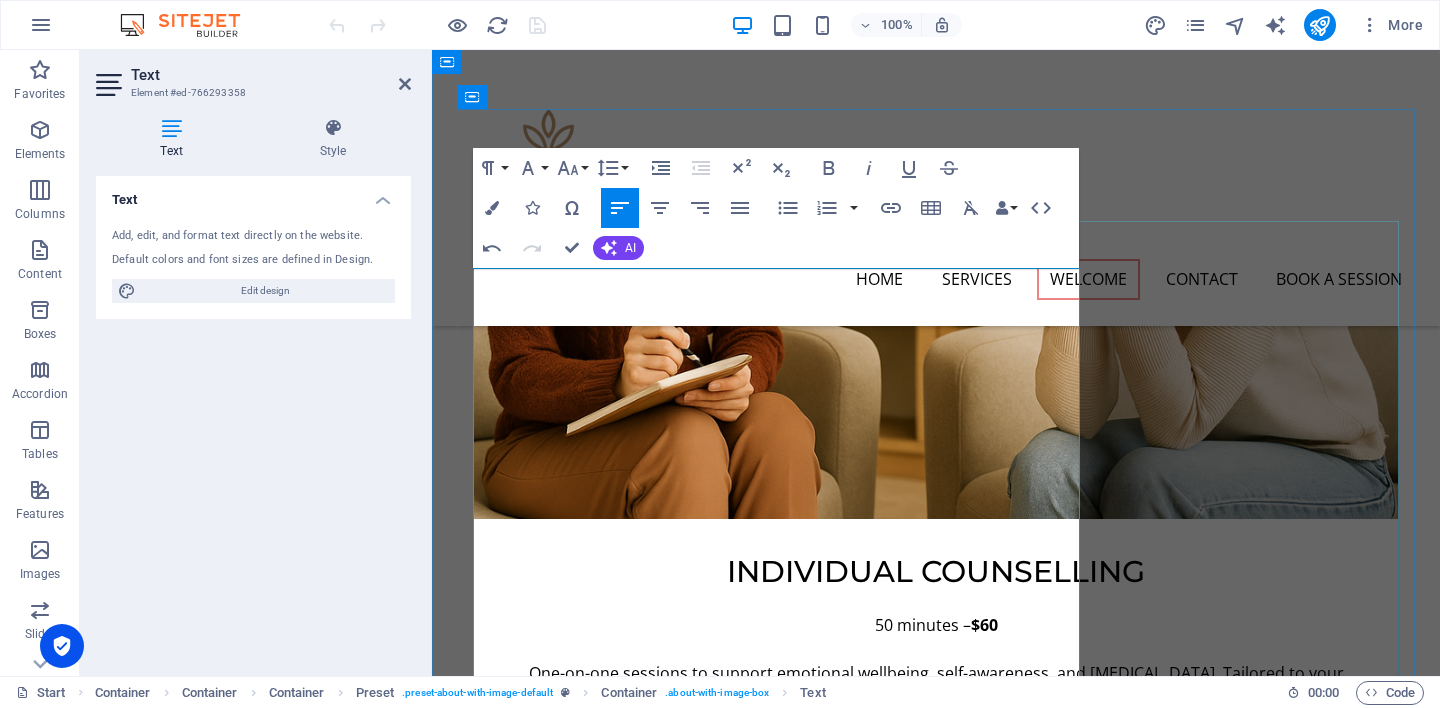 click on "I was born in India and have lived in England, Denmark, China, New Zealand, and now Australia. Along the way, I worked in many different industries — experiences that shaped how I understand people: not as roles, but as stories." at bounding box center (936, 3290) 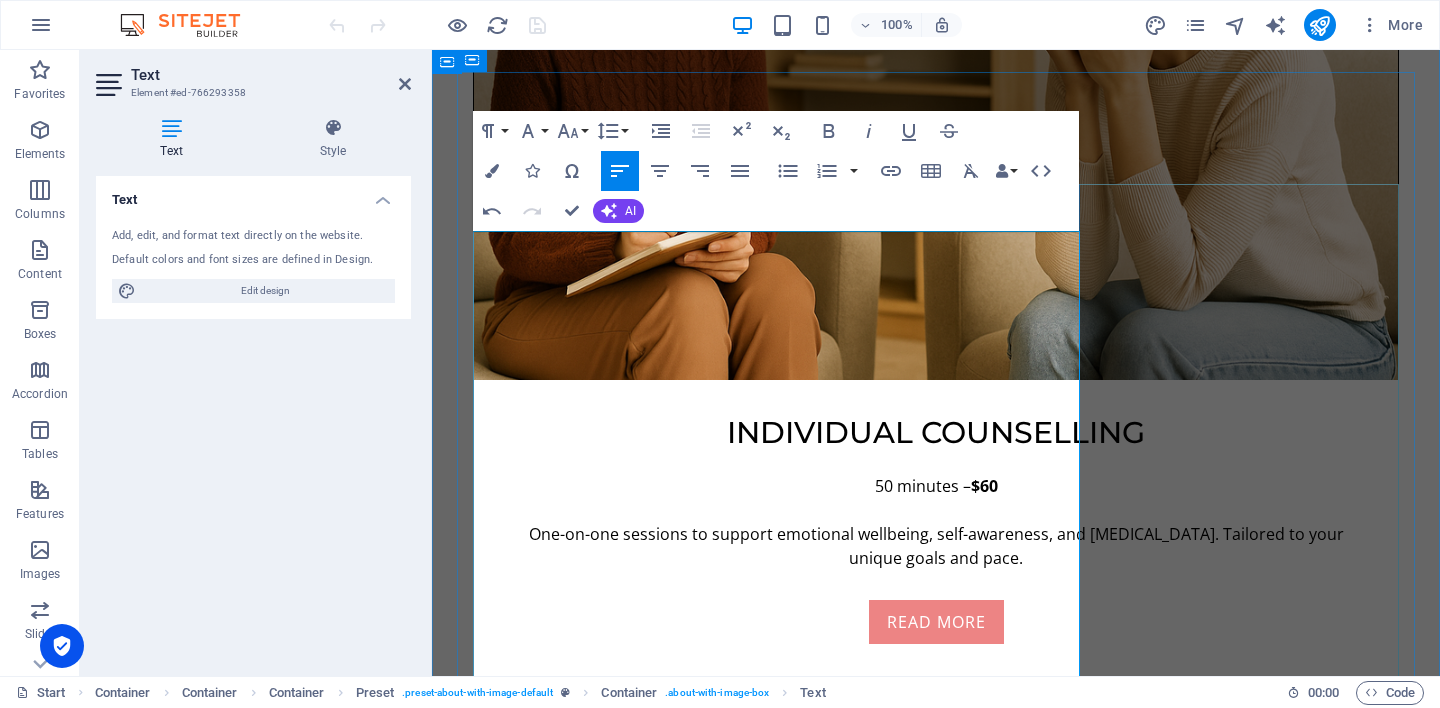 scroll, scrollTop: 1918, scrollLeft: 0, axis: vertical 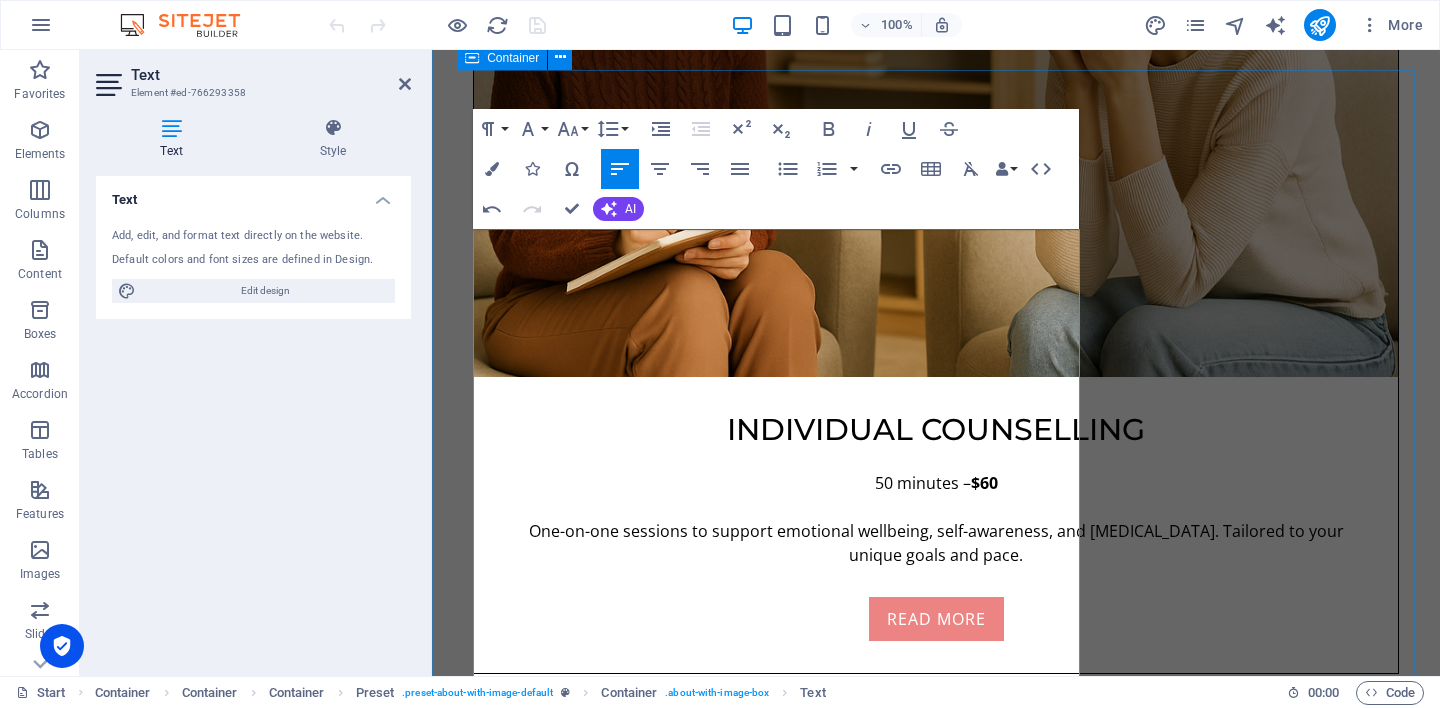 click on "Welcome to my page Hi, I am Bohdi. This space is not about a business — it is about a person. Just me. A fellow human who has lived through change, grief, and healing. I was born in India and have lived in England, Denmark, China, New Zealand, and now Australia. Along the way, I worked in many different industries — experiences that shaped how I understand people: not as roles, but as stories. Years ago, I lost my first partner, who had Chinese ancestry, to cancer. At that time, I was emotionally overwhelmed and not in a place to care for our daughter the way she deserved. Today, life looks very different. I share it with my Thai wife and our two children, including a young son with developmental challenges. These experiences have shown me how love, loss, identity, and care shape who we are in quiet but lasting ways. I have lived with anxiety, depression, and long-term grief. I know what it is like to feel lost — and how healing it can be to feel seen and heard." at bounding box center [936, 3338] 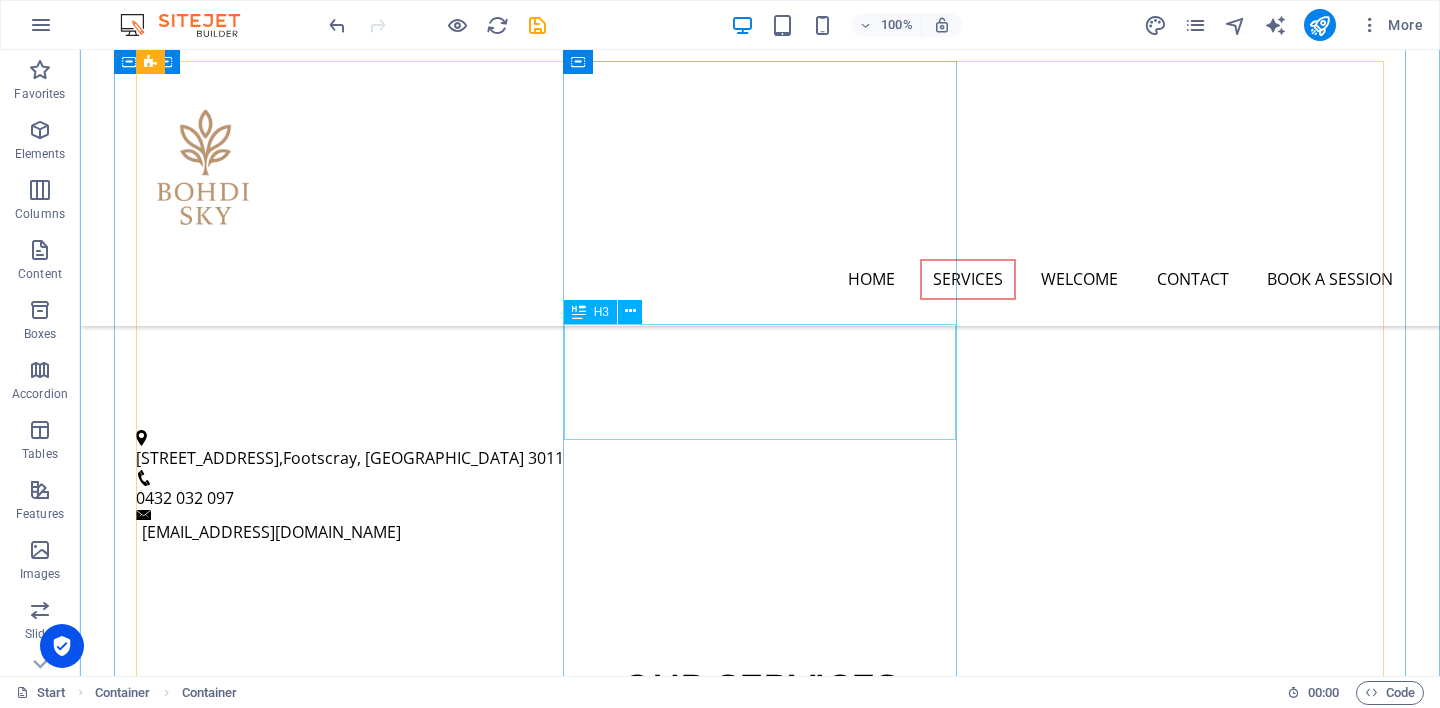 scroll, scrollTop: 838, scrollLeft: 0, axis: vertical 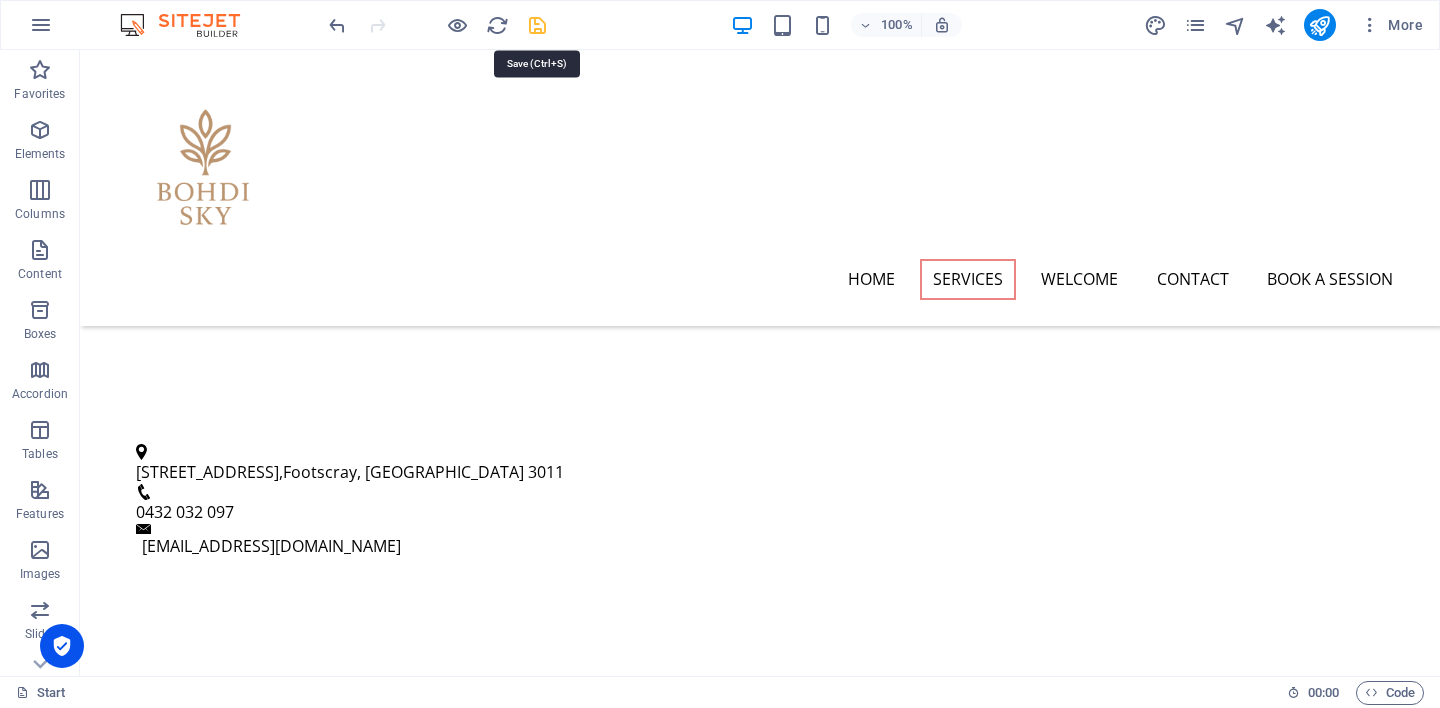 click at bounding box center (537, 25) 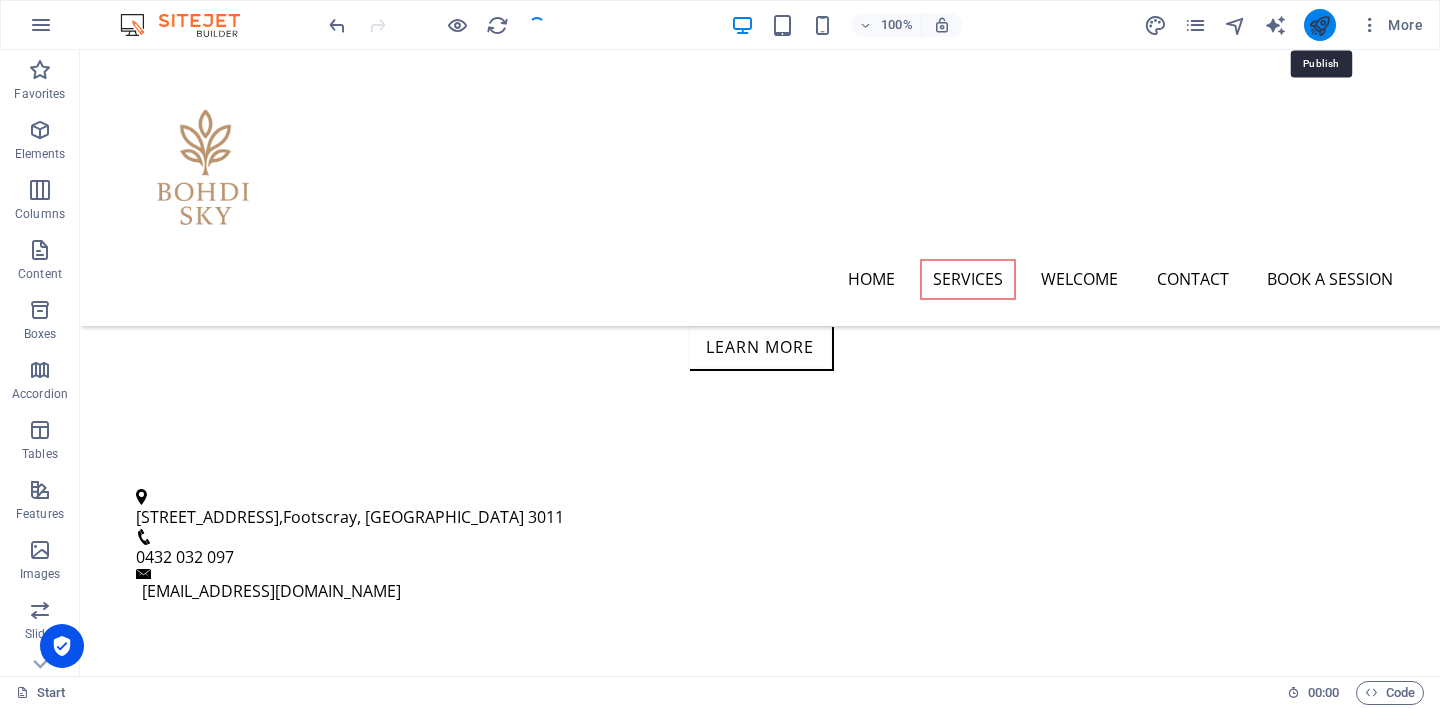 click at bounding box center [1319, 25] 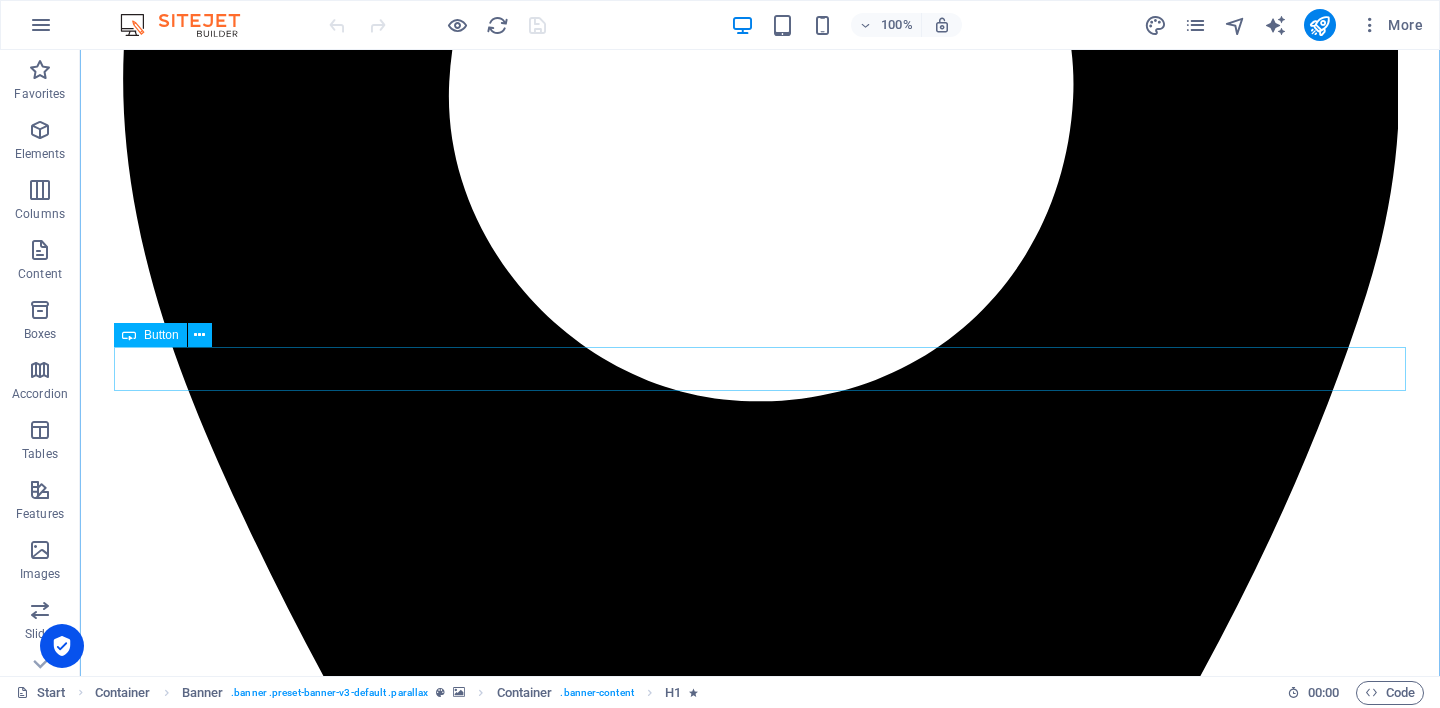 scroll, scrollTop: 2022, scrollLeft: 0, axis: vertical 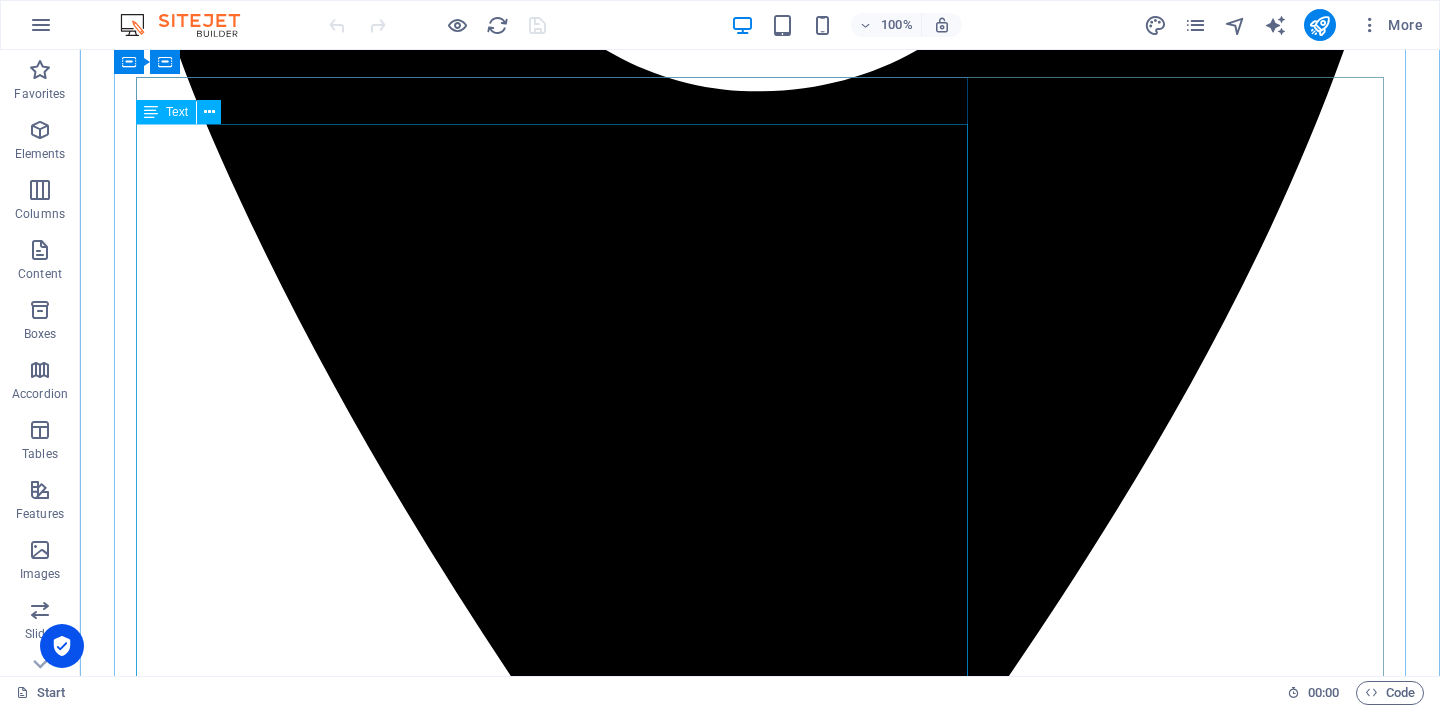 click on "Hi, I am Bohdi. This space is not about a business — it is about a person. Just me. A fellow human who has lived through change, grief, and healing. I was born in India and have lived in England, Denmark, China, New Zealand, and now Australia. Along the way, I worked in many different industries — experiences that shaped how I understand people: not as roles, but as stories. Years ago, I lost my first partner, who had Chinese ancestry, to cancer. At that time, I was emotionally overwhelmed and not in a place to care for our daughter the way she deserved. Today, life looks very different. I share it with my Thai wife and our two children, including a young son with developmental challenges. These experiences have shown me how love, loss, identity, and care shape who we are in quiet but lasting ways. I have lived with anxiety, depression, and long-term grief. I know what it is like to feel lost — and how healing it can be to feel seen and heard." at bounding box center (760, 7648) 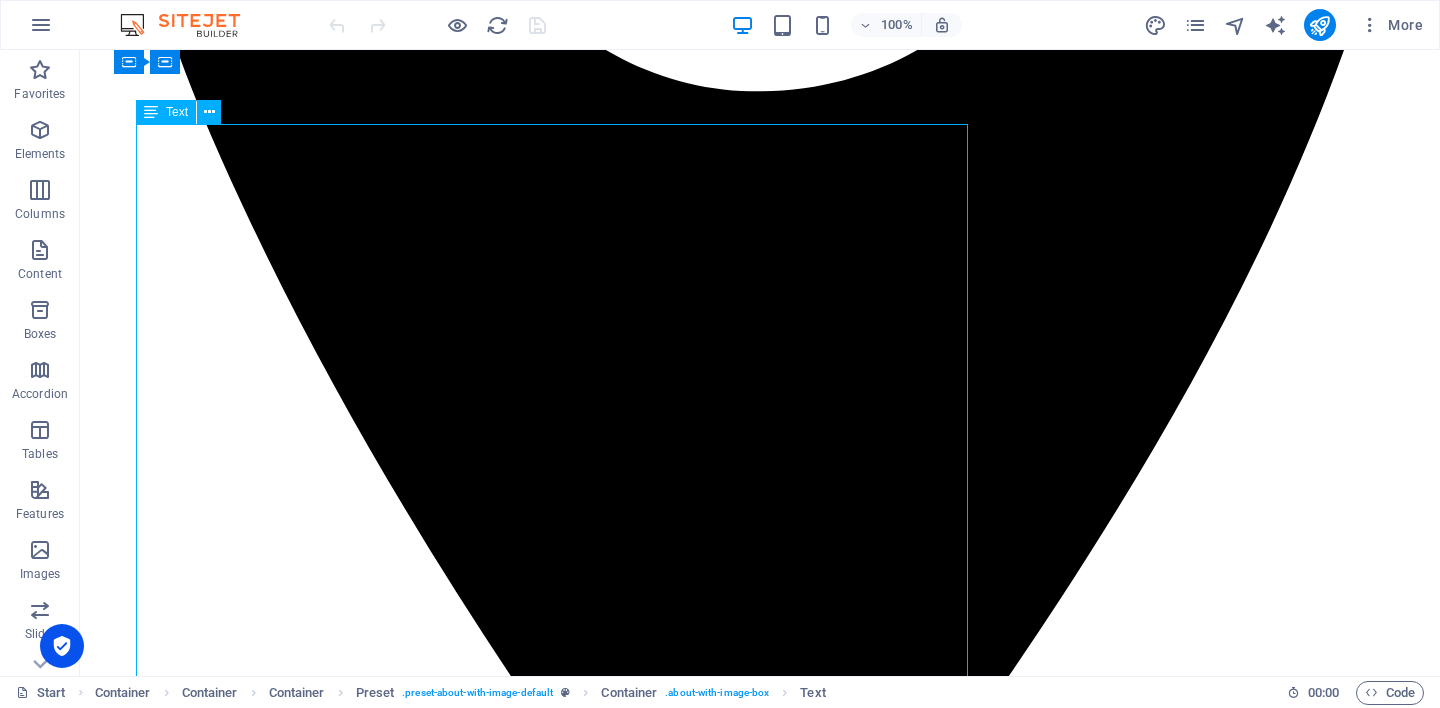 click on "Hi, I am Bohdi. This space is not about a business — it is about a person. Just me. A fellow human who has lived through change, grief, and healing. I was born in India and have lived in England, Denmark, China, New Zealand, and now Australia. Along the way, I worked in many different industries — experiences that shaped how I understand people: not as roles, but as stories. Years ago, I lost my first partner, who had Chinese ancestry, to cancer. At that time, I was emotionally overwhelmed and not in a place to care for our daughter the way she deserved. Today, life looks very different. I share it with my Thai wife and our two children, including a young son with developmental challenges. These experiences have shown me how love, loss, identity, and care shape who we are in quiet but lasting ways. I have lived with anxiety, depression, and long-term grief. I know what it is like to feel lost — and how healing it can be to feel seen and heard." at bounding box center (760, 7648) 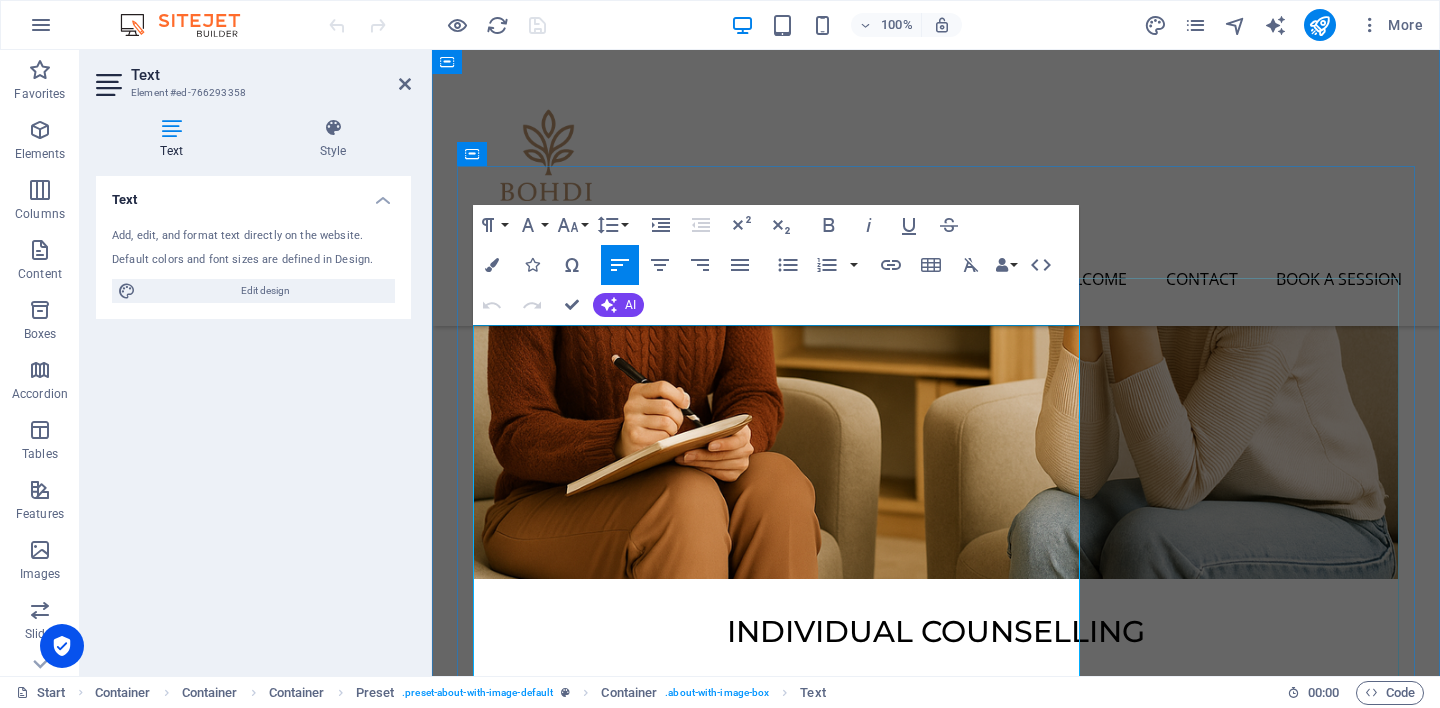 scroll, scrollTop: 1671, scrollLeft: 0, axis: vertical 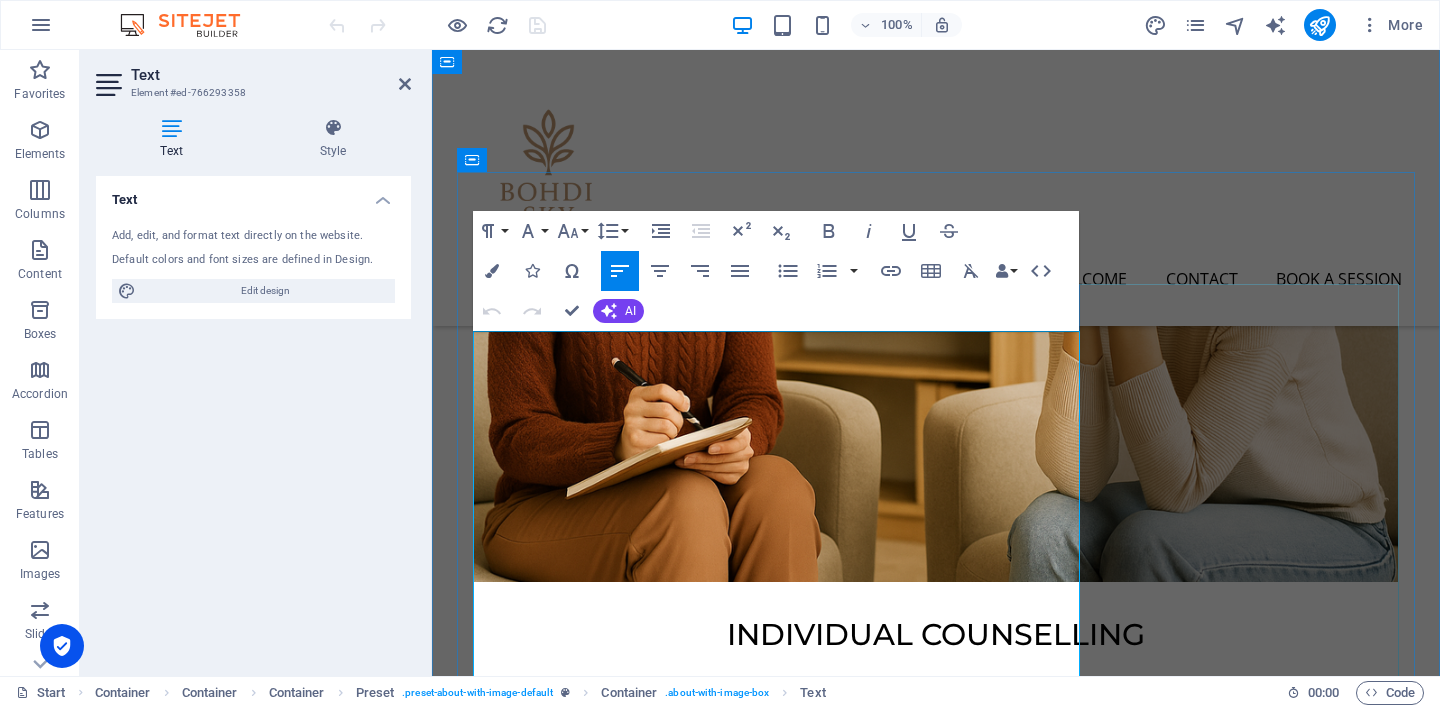 click on "Hi, I am [PERSON_NAME]." at bounding box center (936, 3209) 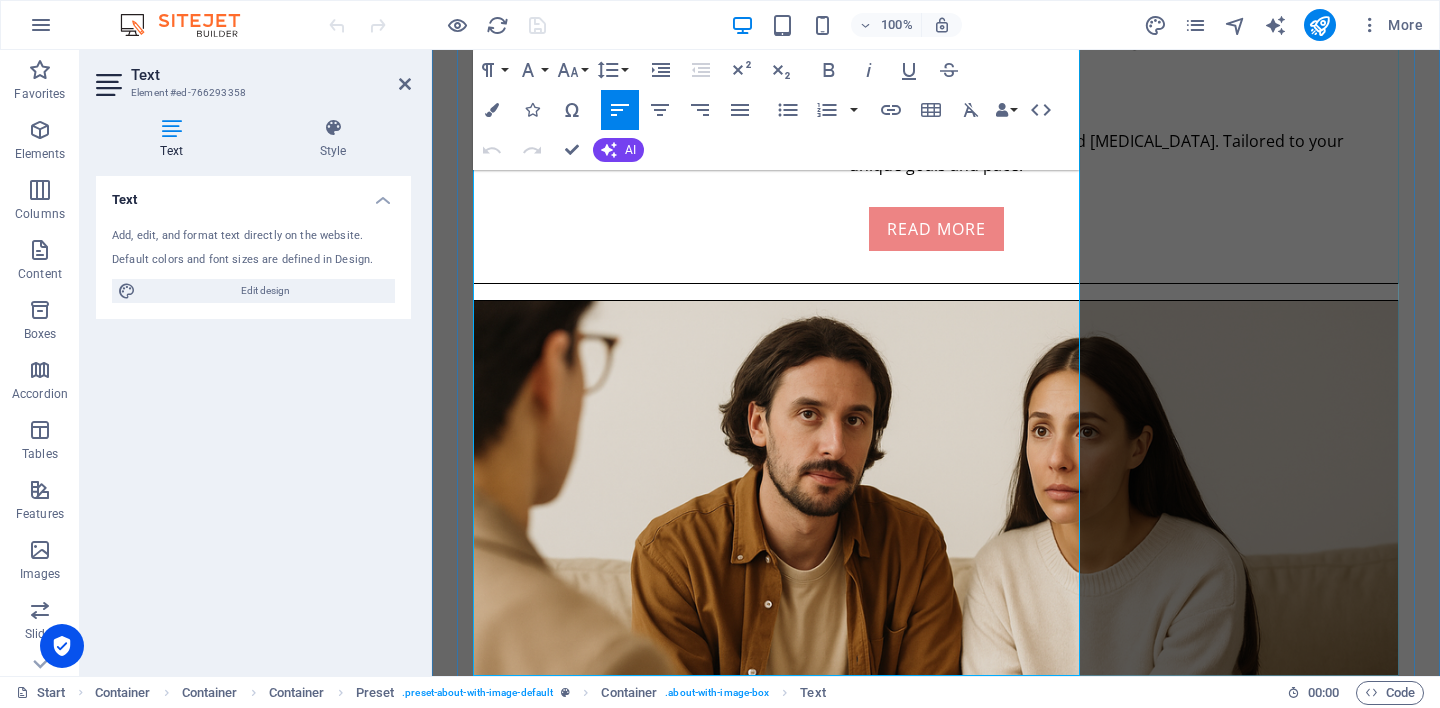 scroll, scrollTop: 2287, scrollLeft: 0, axis: vertical 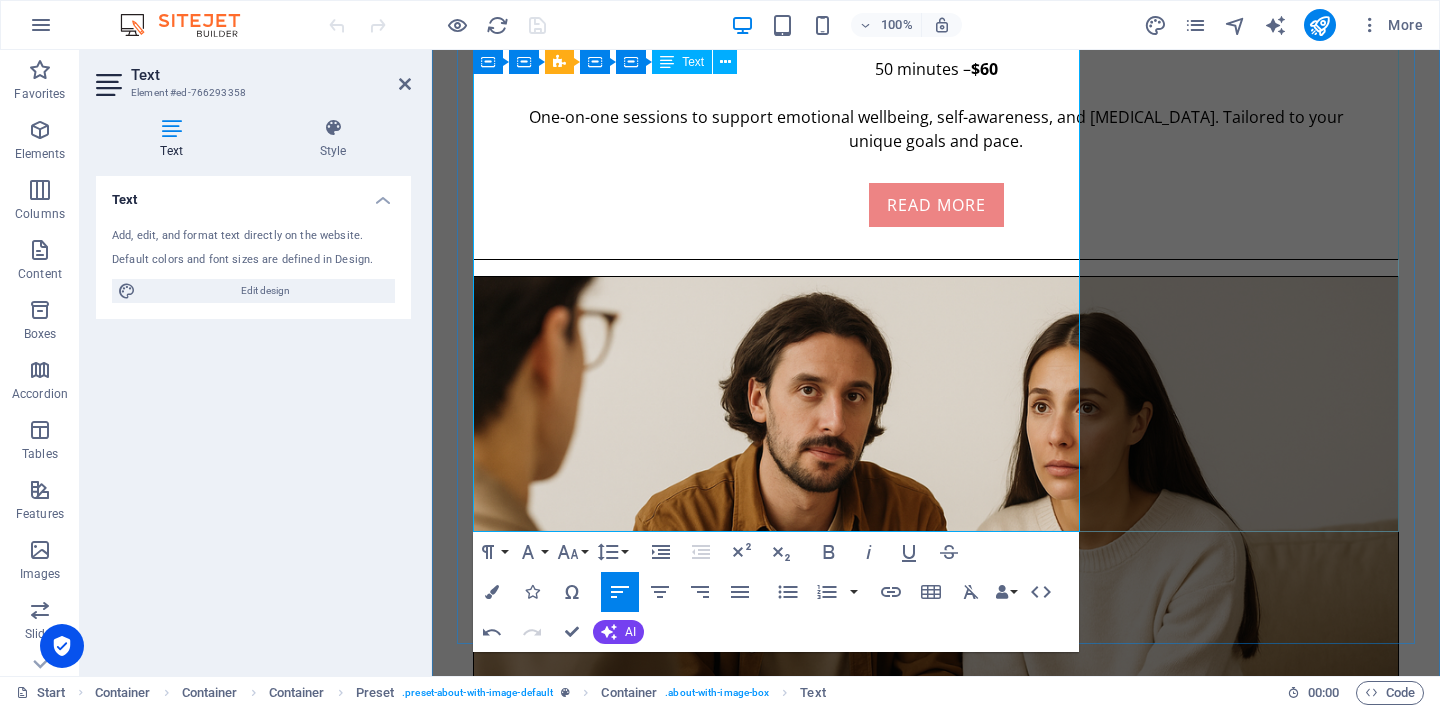 click on "I care deeply about attachment, early development, and the stories that began before we even had words. My goal is to offer a space that feels steady, respectful, and open — where you can take your time, speak freely, and explore what truly matters to you." at bounding box center [936, 2997] 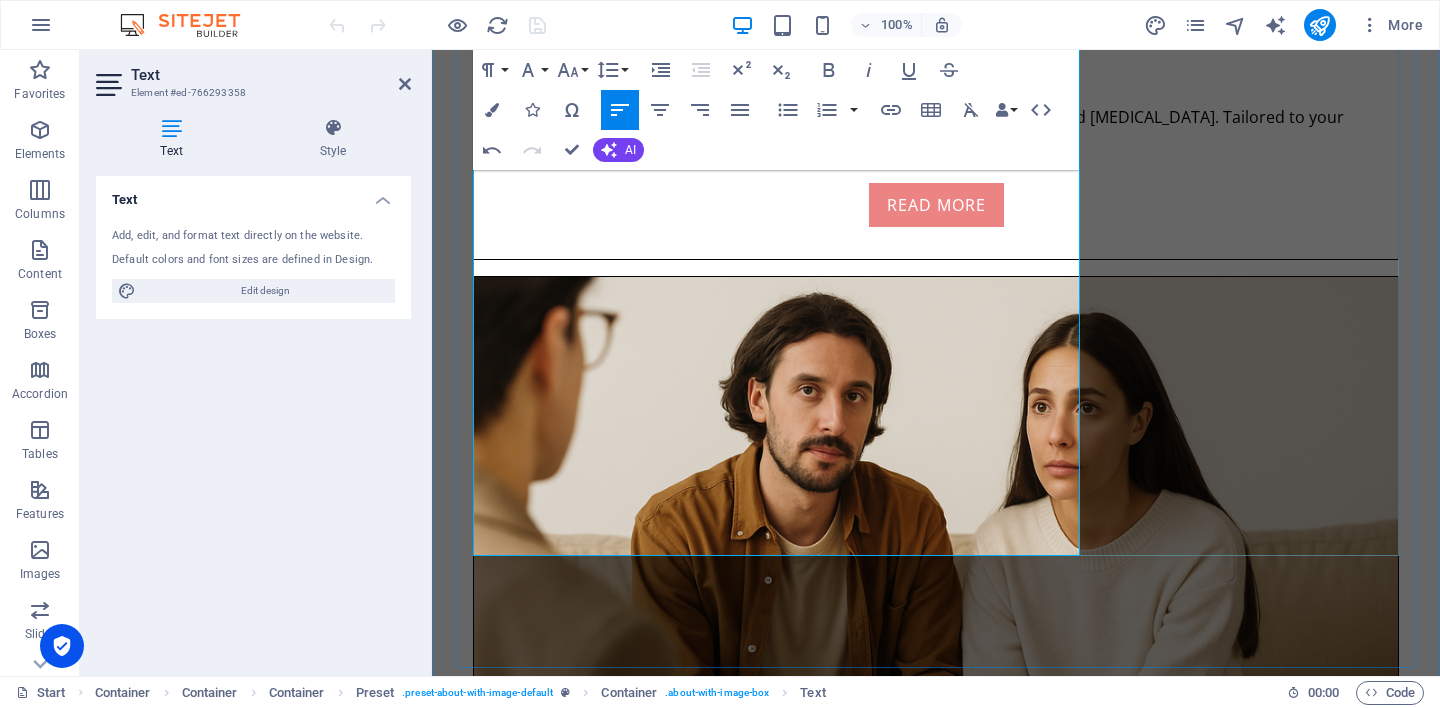 click on "Counselling is not just something I trained in — it is something I come to with lived understanding. My approach is grounded in [PERSON_NAME]’ person-centred philosophy: that people already hold the answers they need. I am not here to fix you or give advice, but to walk alongside you as you discover your own voice and direction." at bounding box center [936, 2925] 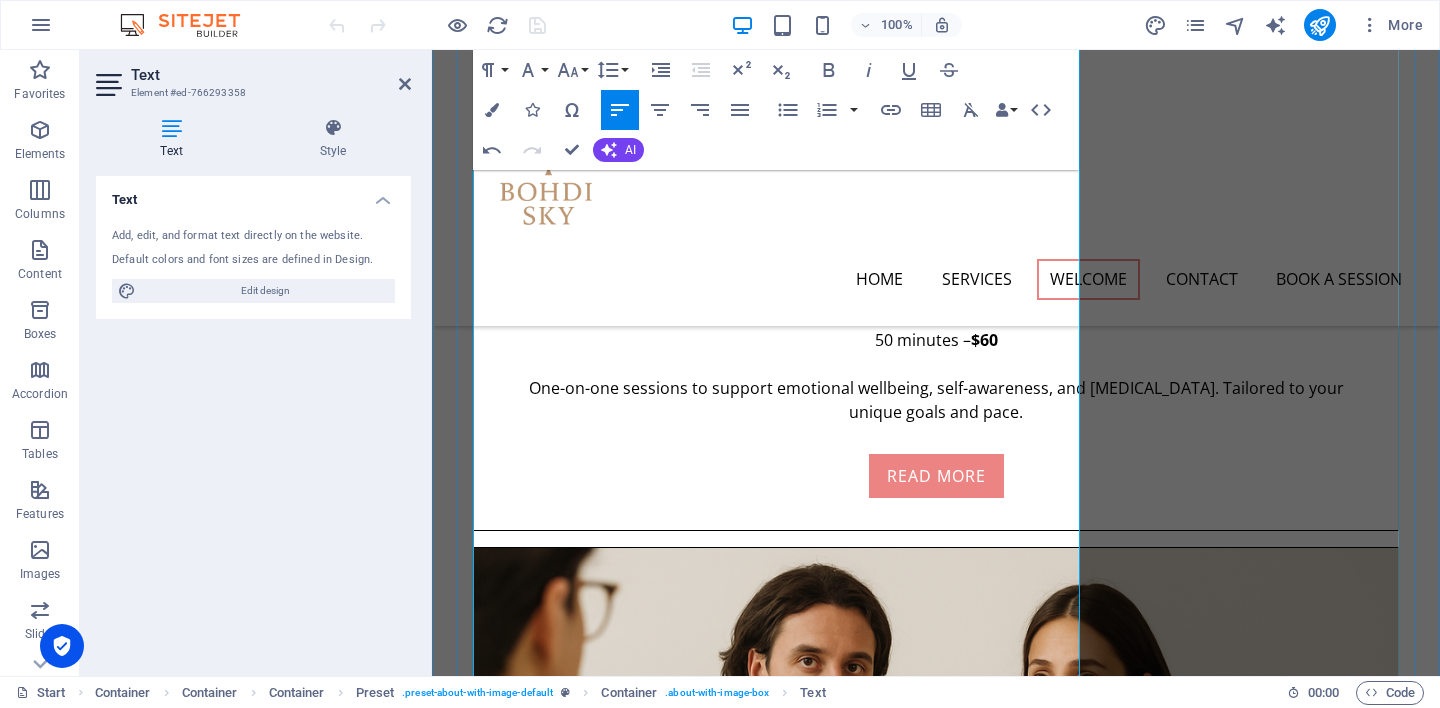 scroll, scrollTop: 2014, scrollLeft: 0, axis: vertical 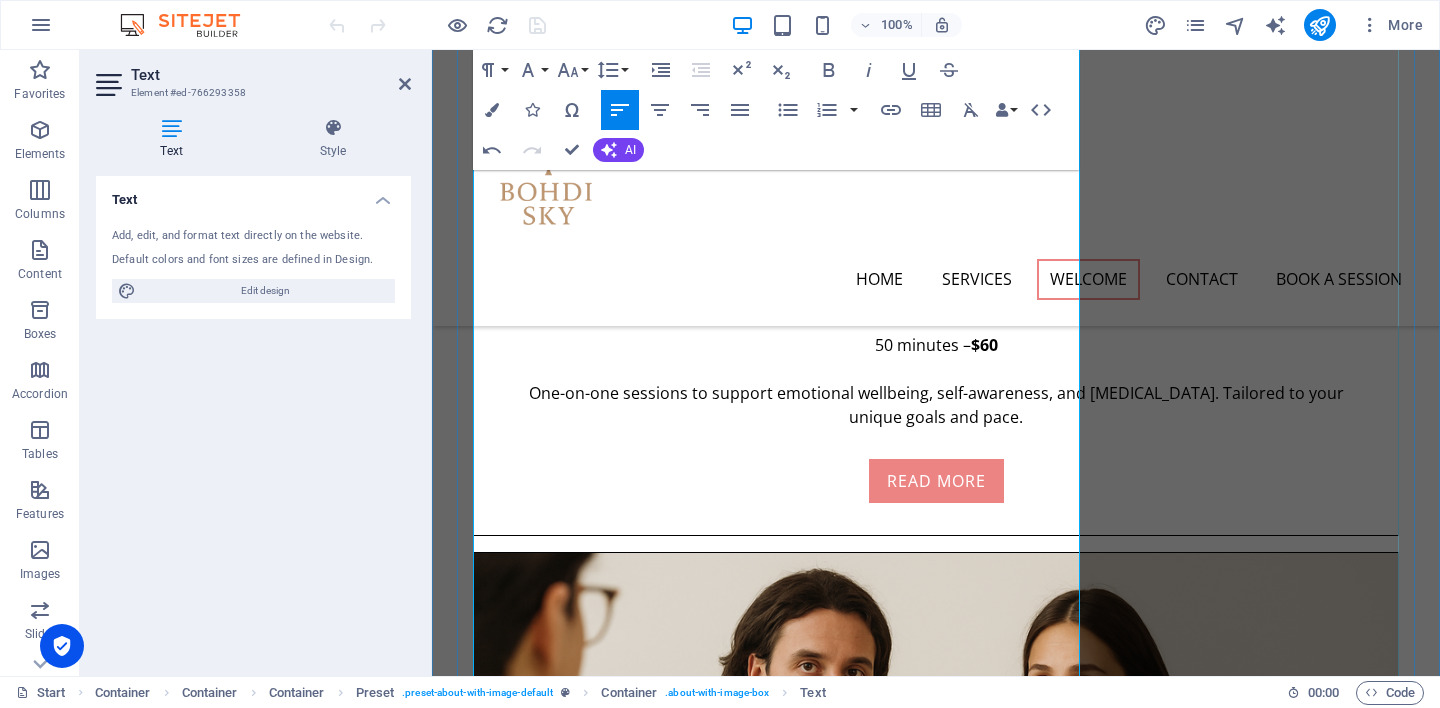 click on "I lost my first partner, who had [DEMOGRAPHIC_DATA] ancestry, to [MEDICAL_DATA]. At that time, I was emotionally overwhelmed and unable to care for our daughter in the way I had hoped. Life has taken many turns since then. [DATE], I share my life with my [DEMOGRAPHIC_DATA] wife and our two children, including a young son who lives with developmental challenges. These relationships — and the experiences of love, loss, and care that come with them — have helped me understand the quiet ways we are shaped by those we love and what we live through." at bounding box center [936, 3058] 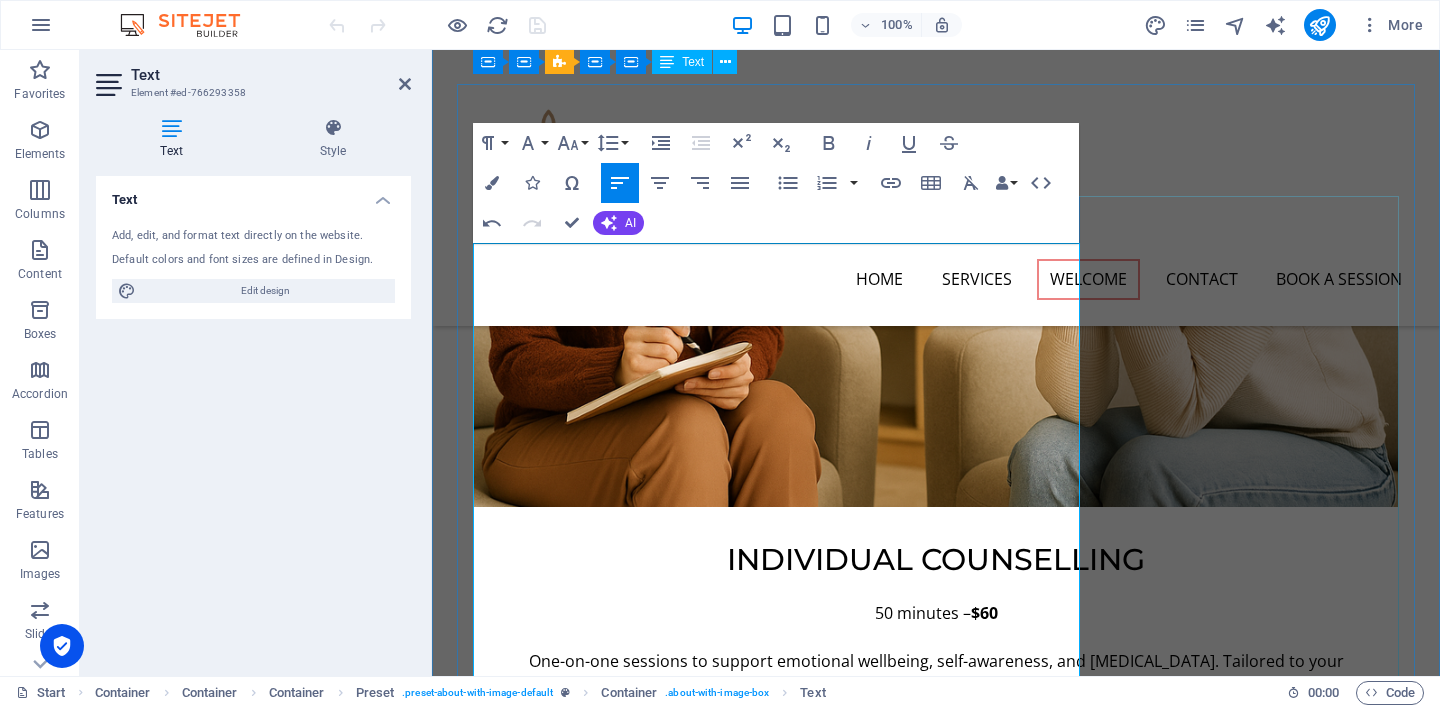 scroll, scrollTop: 1745, scrollLeft: 0, axis: vertical 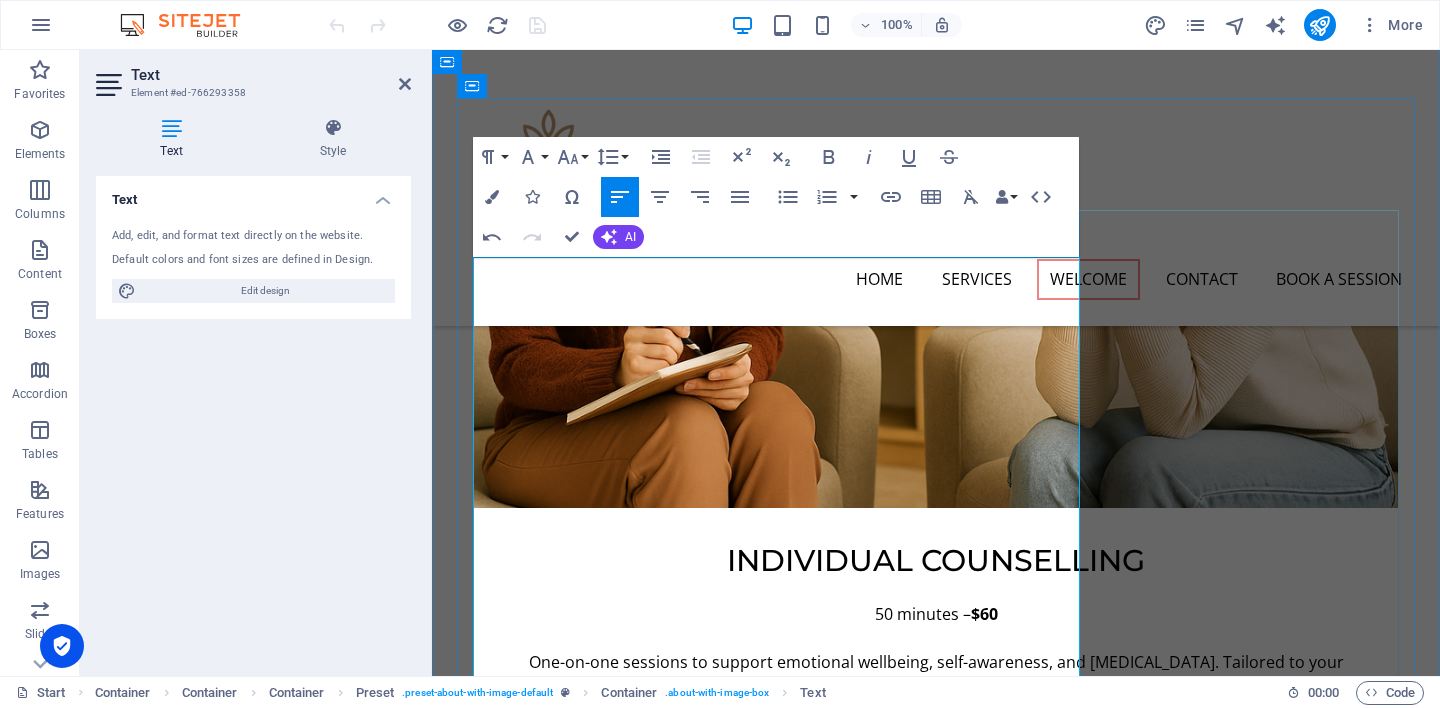 click on "I was born in [DEMOGRAPHIC_DATA] and have lived across [GEOGRAPHIC_DATA], [GEOGRAPHIC_DATA], [GEOGRAPHIC_DATA], [GEOGRAPHIC_DATA], and now [GEOGRAPHIC_DATA]. Over the years, I have worked in many different fields — experiences that shaped how I see people not as labels or diagnoses, but as stories still being written." at bounding box center (936, 3231) 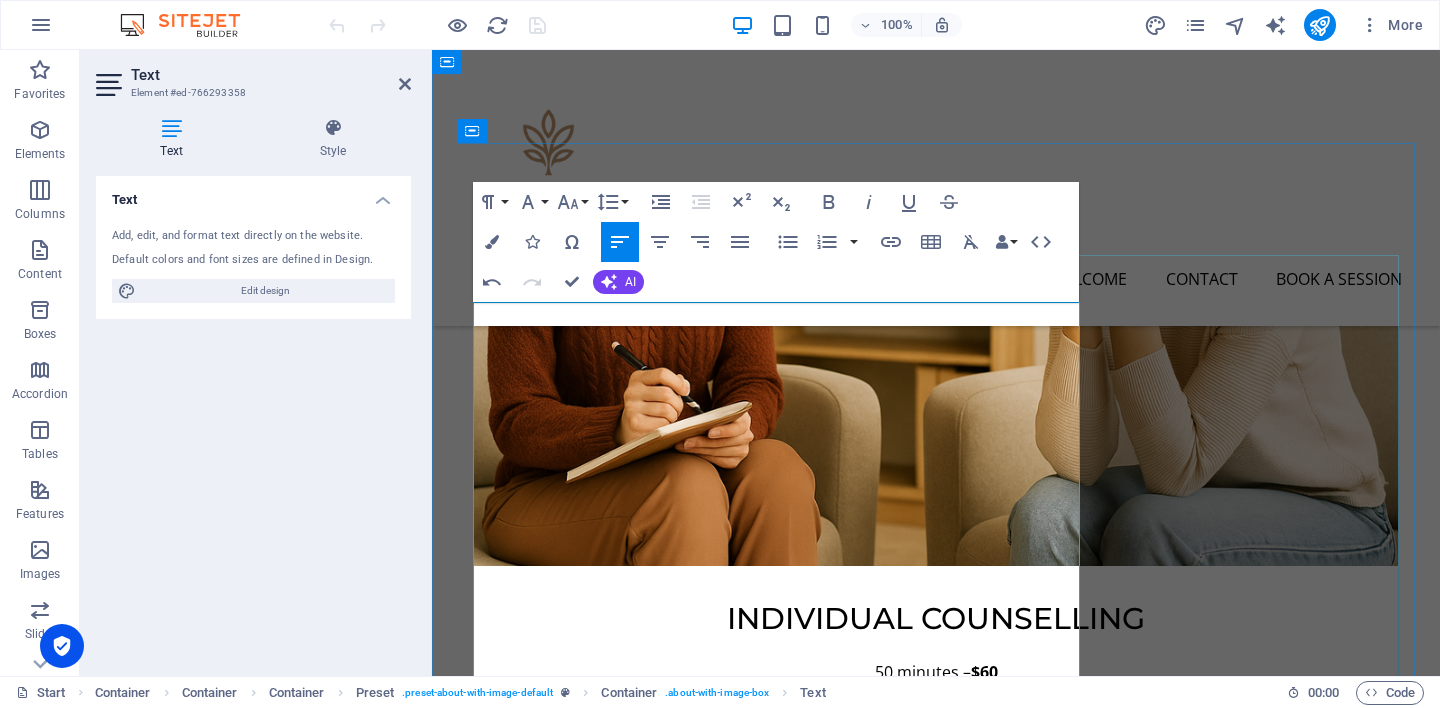 scroll, scrollTop: 1678, scrollLeft: 0, axis: vertical 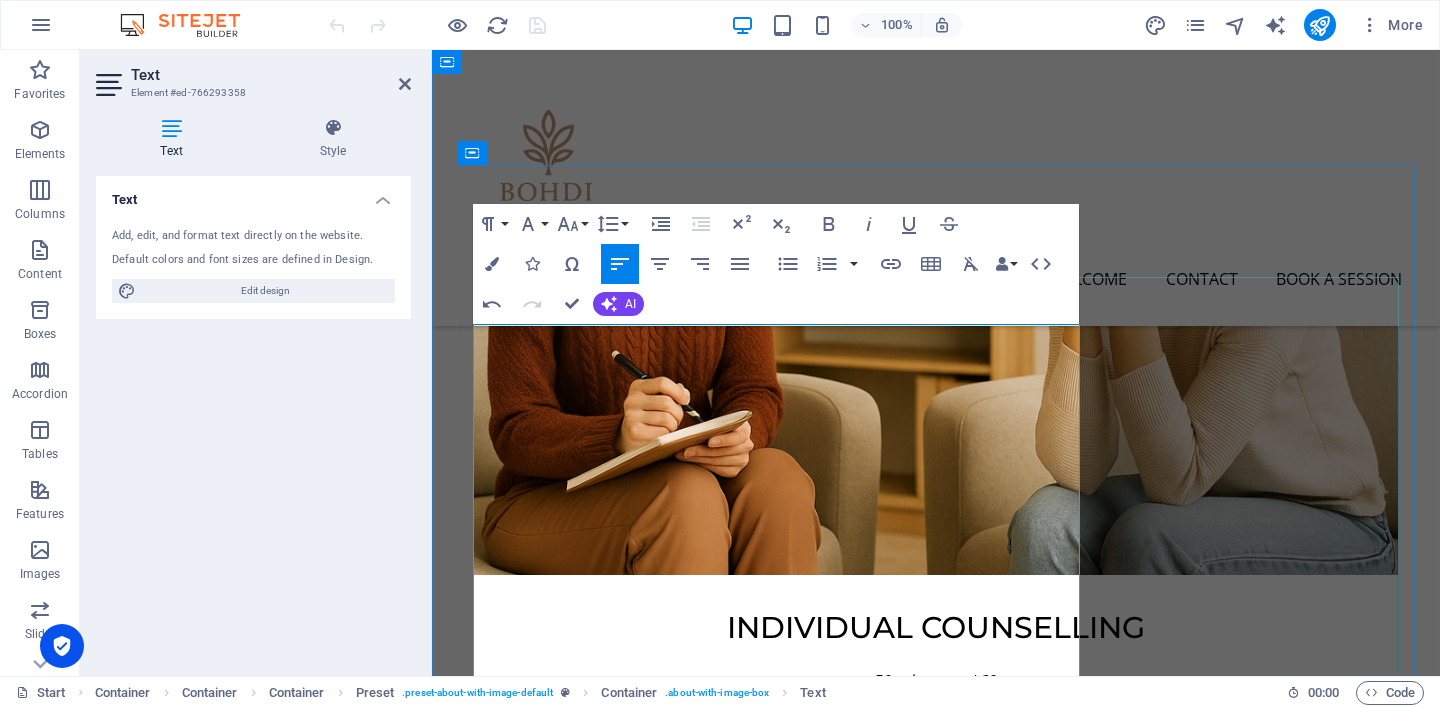 click on "Hi, I am [PERSON_NAME]." at bounding box center [936, 3202] 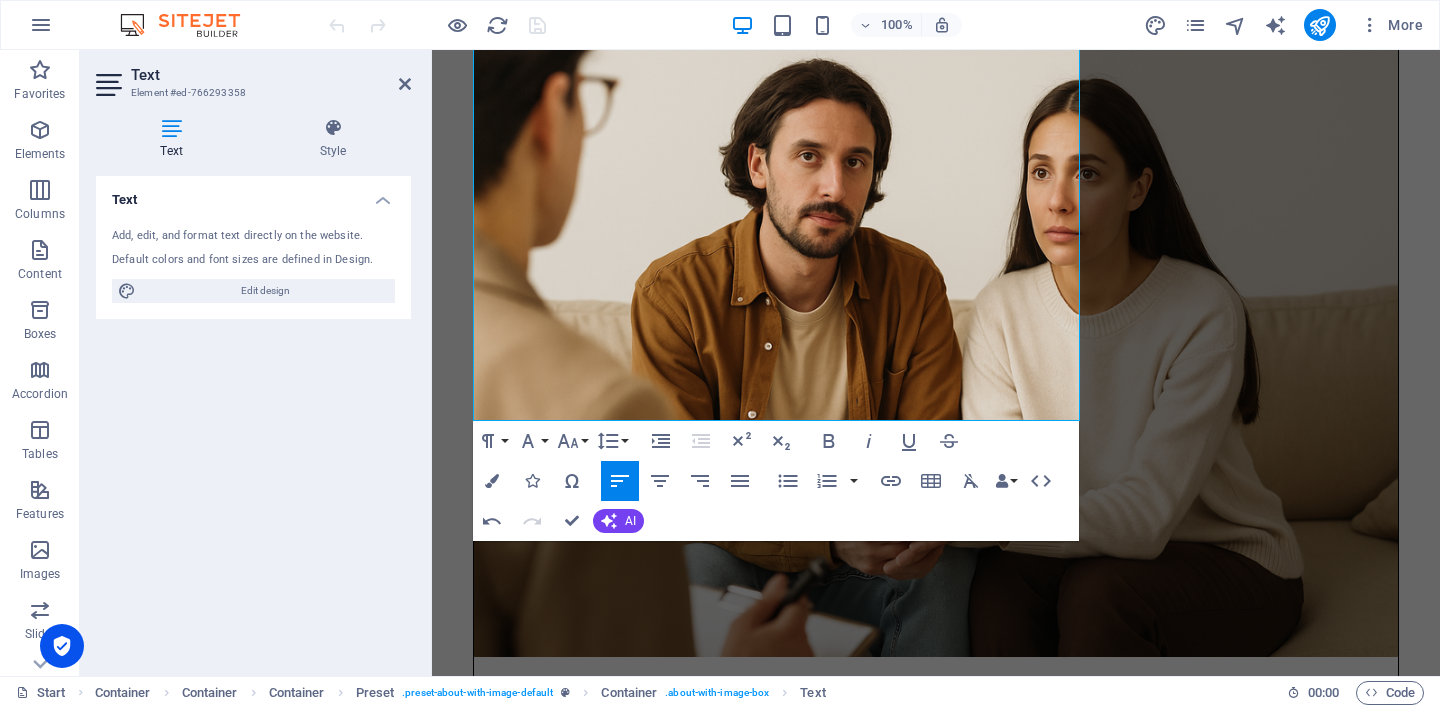scroll, scrollTop: 2568, scrollLeft: 0, axis: vertical 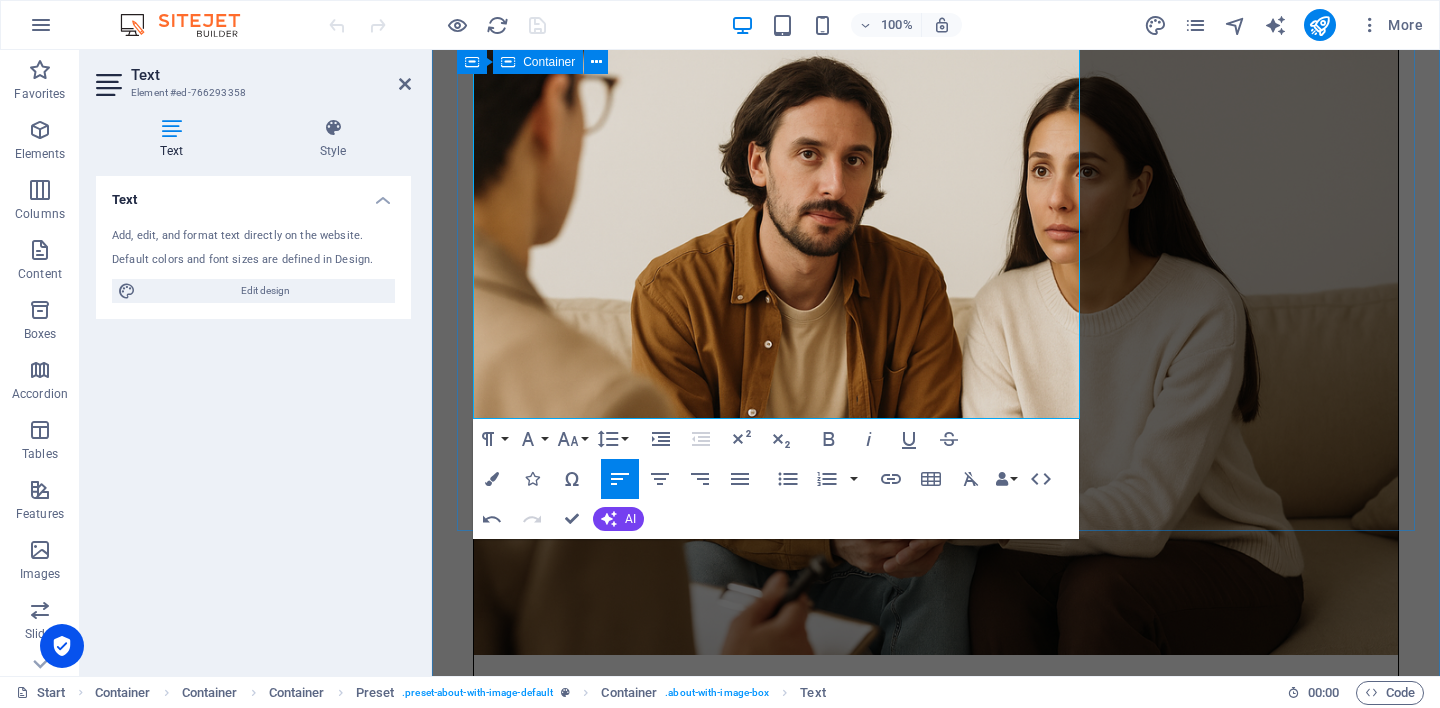 click on "Welcome to my page Hi, I am Bohdi. This space is not about a business — it is about a person. Just me. A fellow human who has lived through change, grief, and healing. I was born in India and have lived across England, Denmark, China, New Zealand, and now Australia. Over the years, I have worked in many different fields — experiences that shaped how I see people not as labels or diagnoses, but as stories still being written. I lost my first partner, who had Chinese ancestry, to cancer. At that time, I was emotionally overwhelmed and unable to care for our daughter in the way I had hoped. Life has taken many turns since then. Today, I share my life with my Thai wife and our two children, including a young son who lives with developmental challenges. These relationships — and the experiences of love, loss, and care that come with them — have helped me understand the quiet ways we are shaped by those we love and what we live through." at bounding box center (936, 2688) 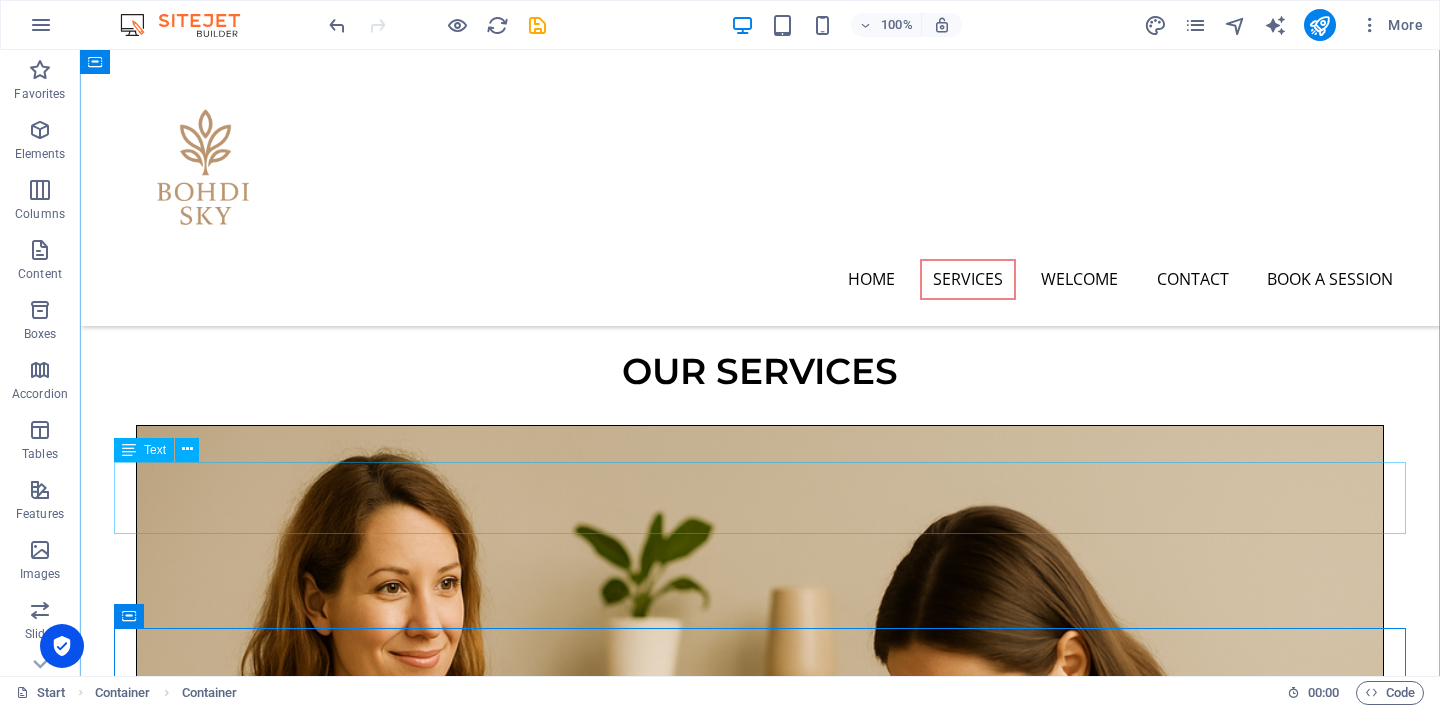 scroll, scrollTop: 1211, scrollLeft: 0, axis: vertical 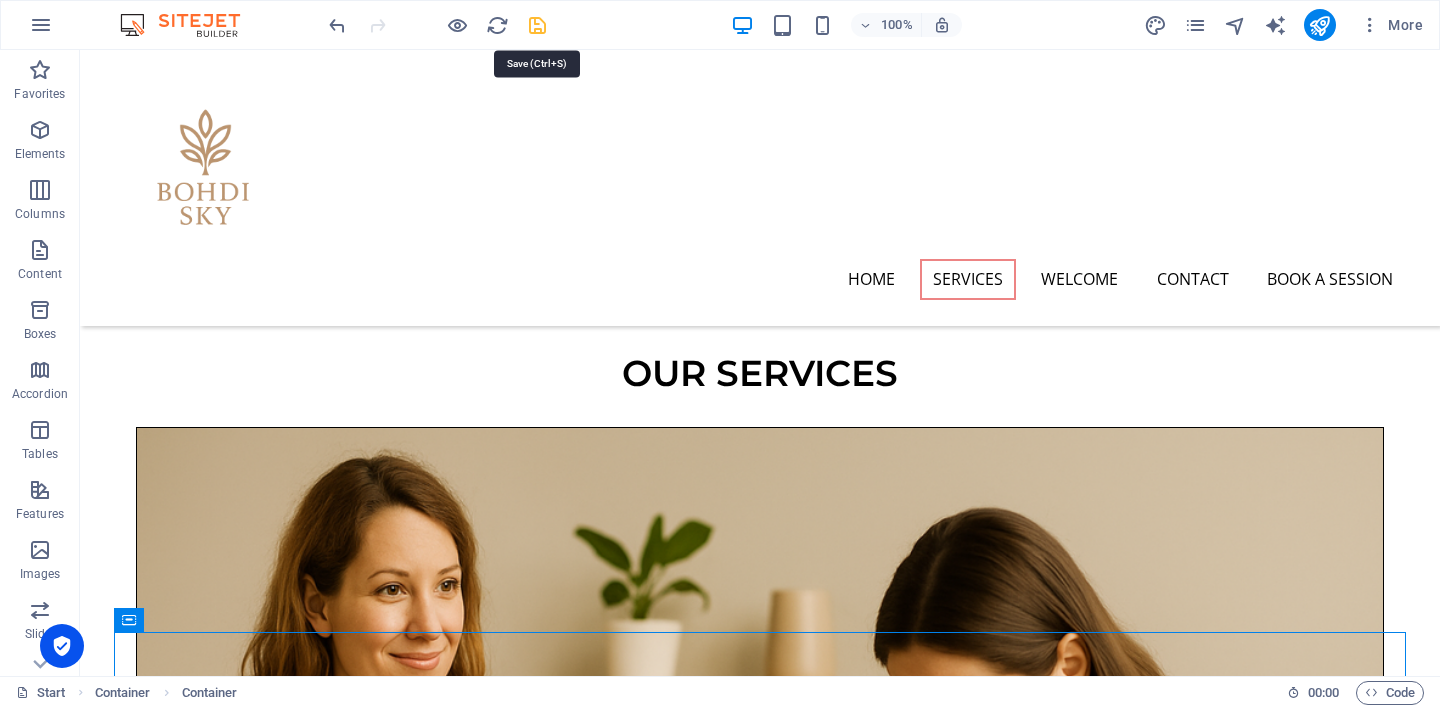 click at bounding box center [537, 25] 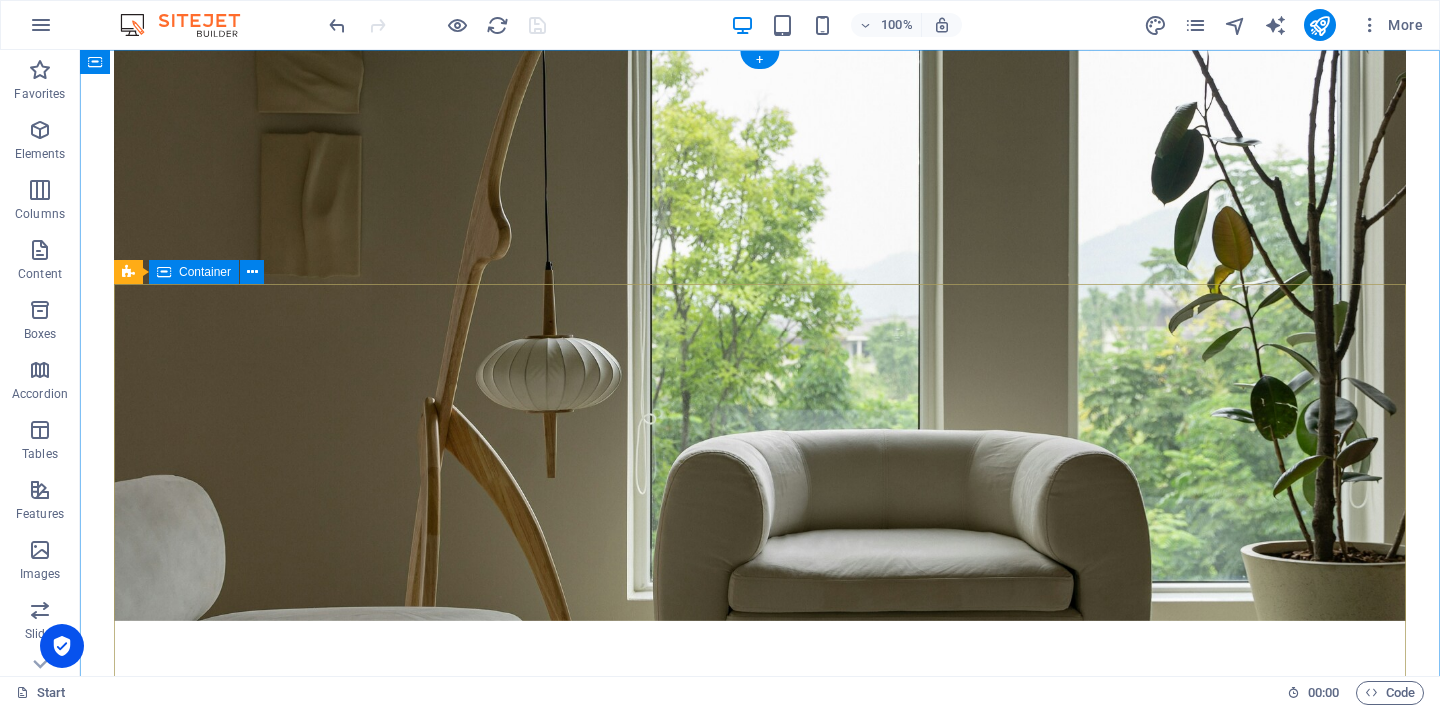 scroll, scrollTop: 0, scrollLeft: 0, axis: both 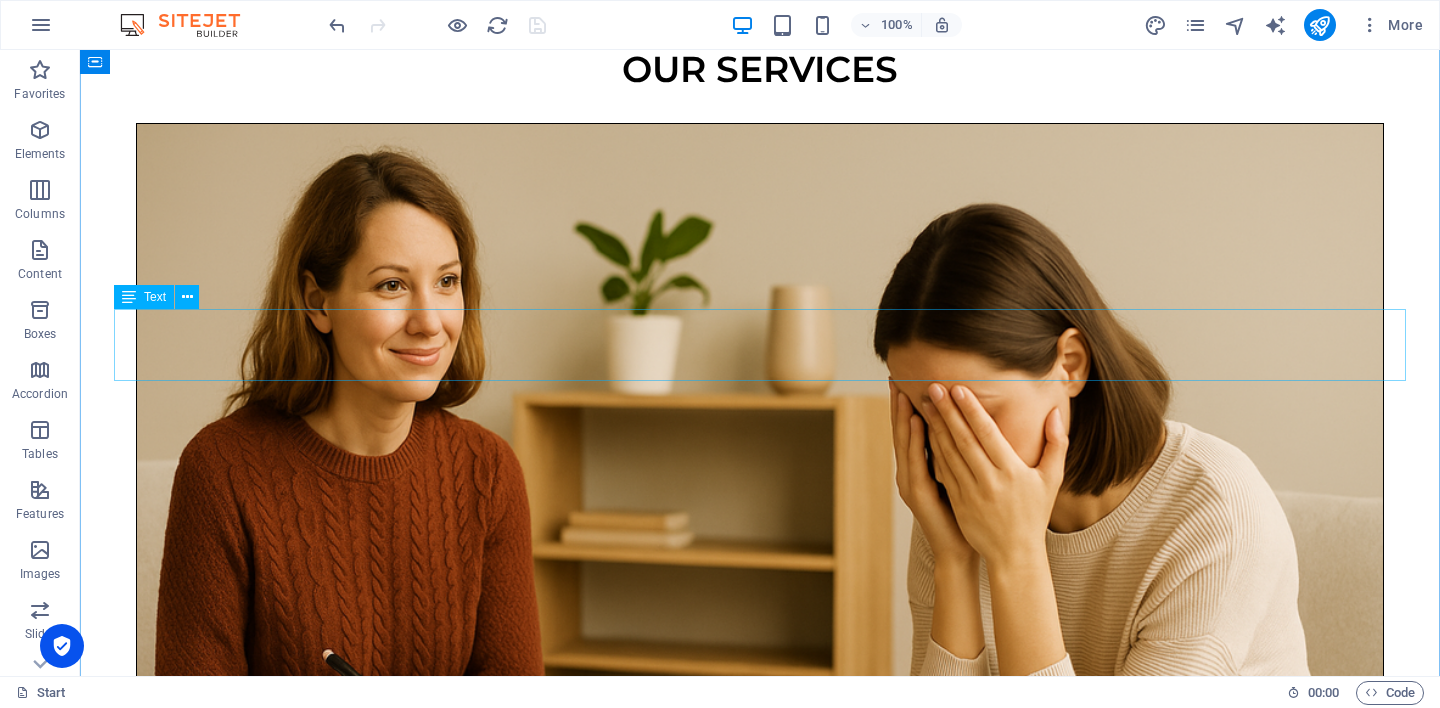 click on "🌿 Not sure where to begin? Let us connect for a free 15-minute chat — no pressure, no expectations. Just time to explore whether this feels right for you." at bounding box center [760, 3611] 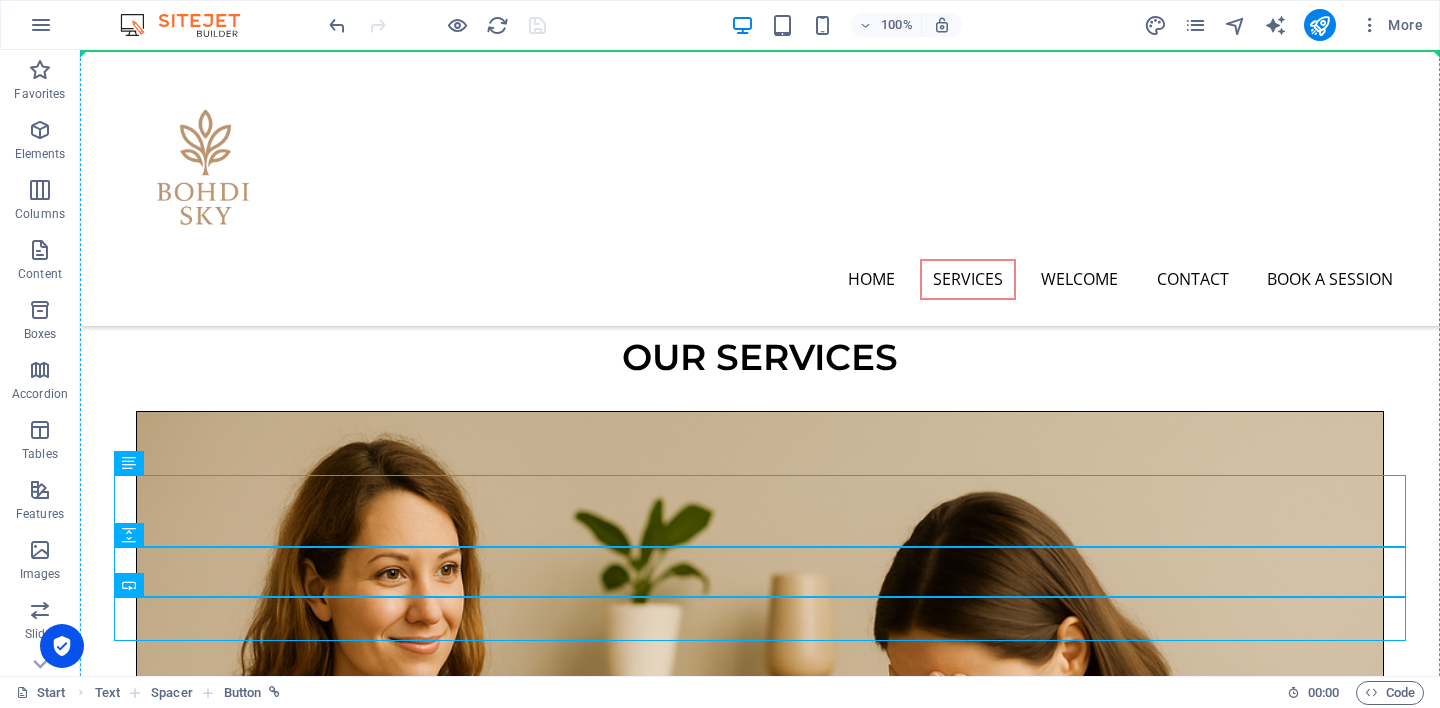 scroll, scrollTop: 1131, scrollLeft: 0, axis: vertical 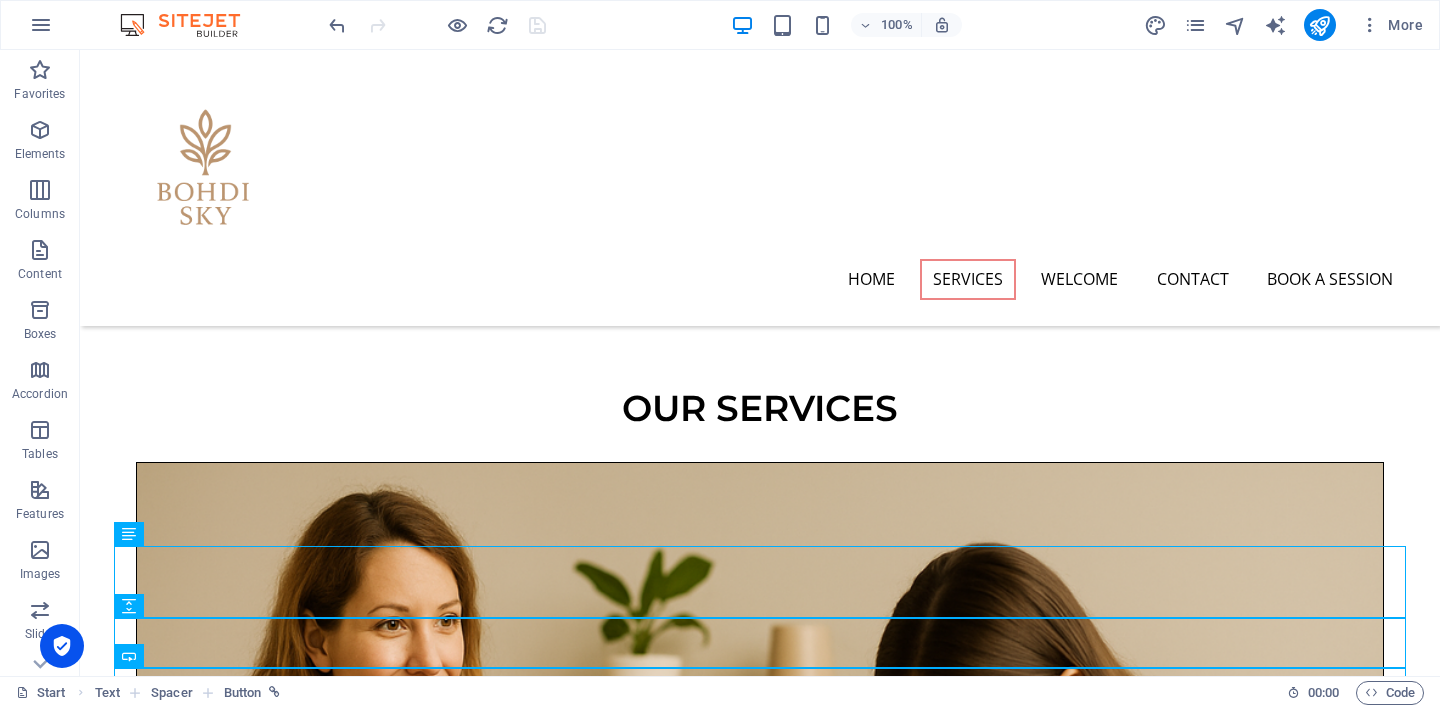 drag, startPoint x: 341, startPoint y: 349, endPoint x: 444, endPoint y: 579, distance: 252.00992 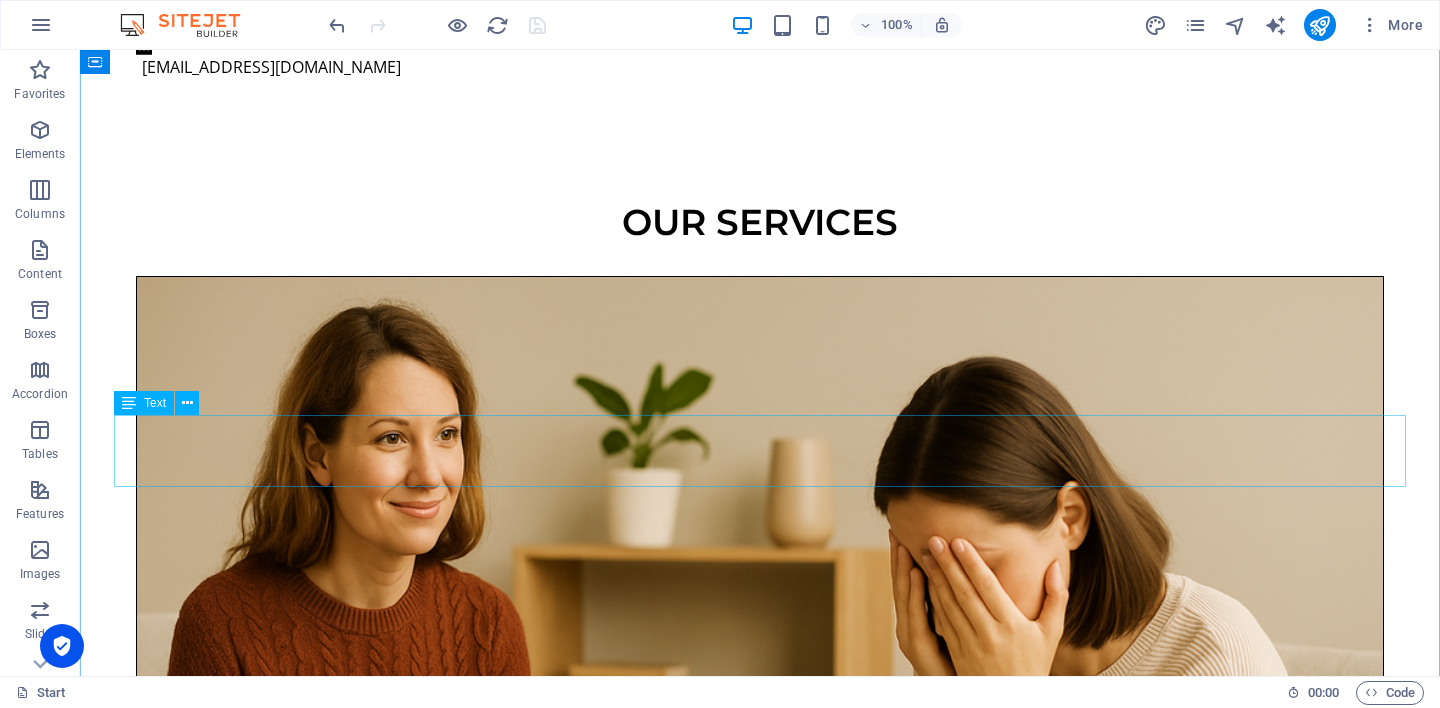scroll, scrollTop: 1407, scrollLeft: 0, axis: vertical 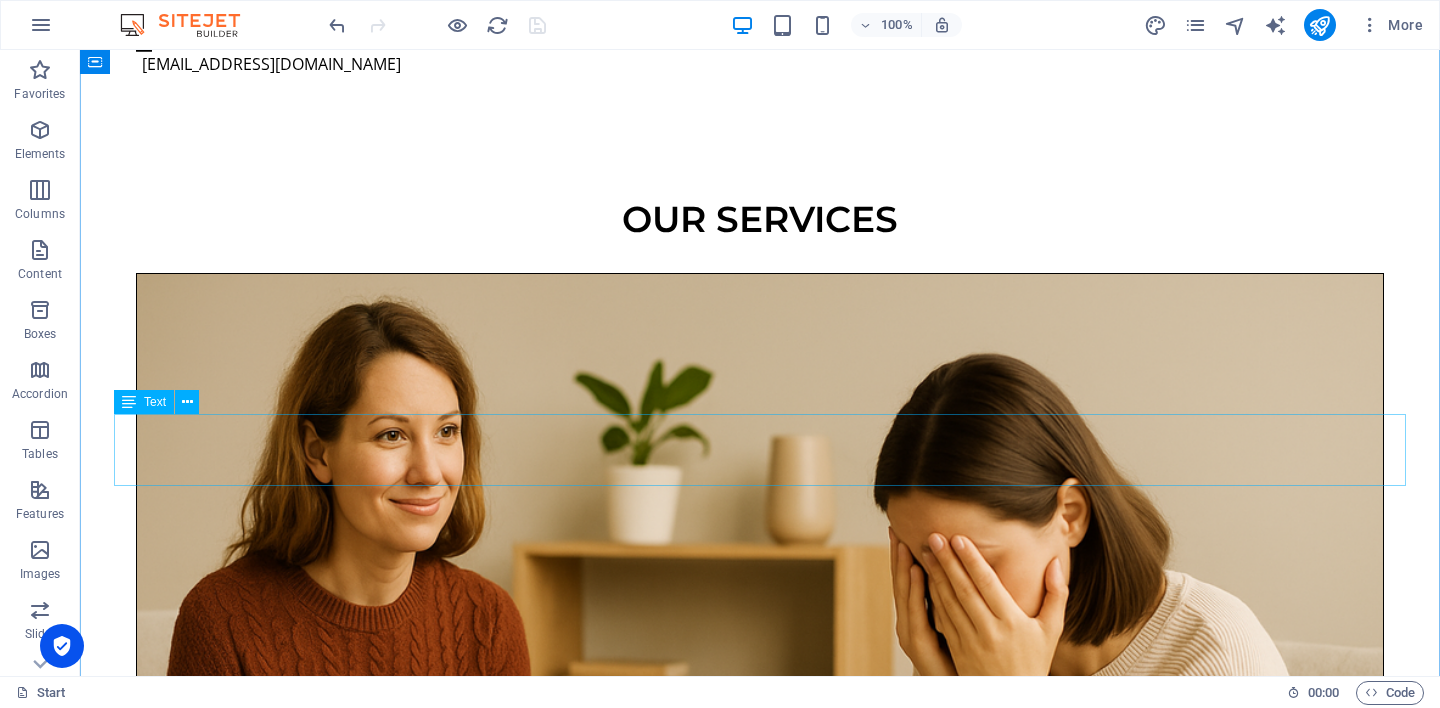 click on "🌿 Not sure where to begin? Let us connect for a free 15-minute chat — no pressure, no expectations. Just time to explore whether this feels right for you." at bounding box center (760, 3761) 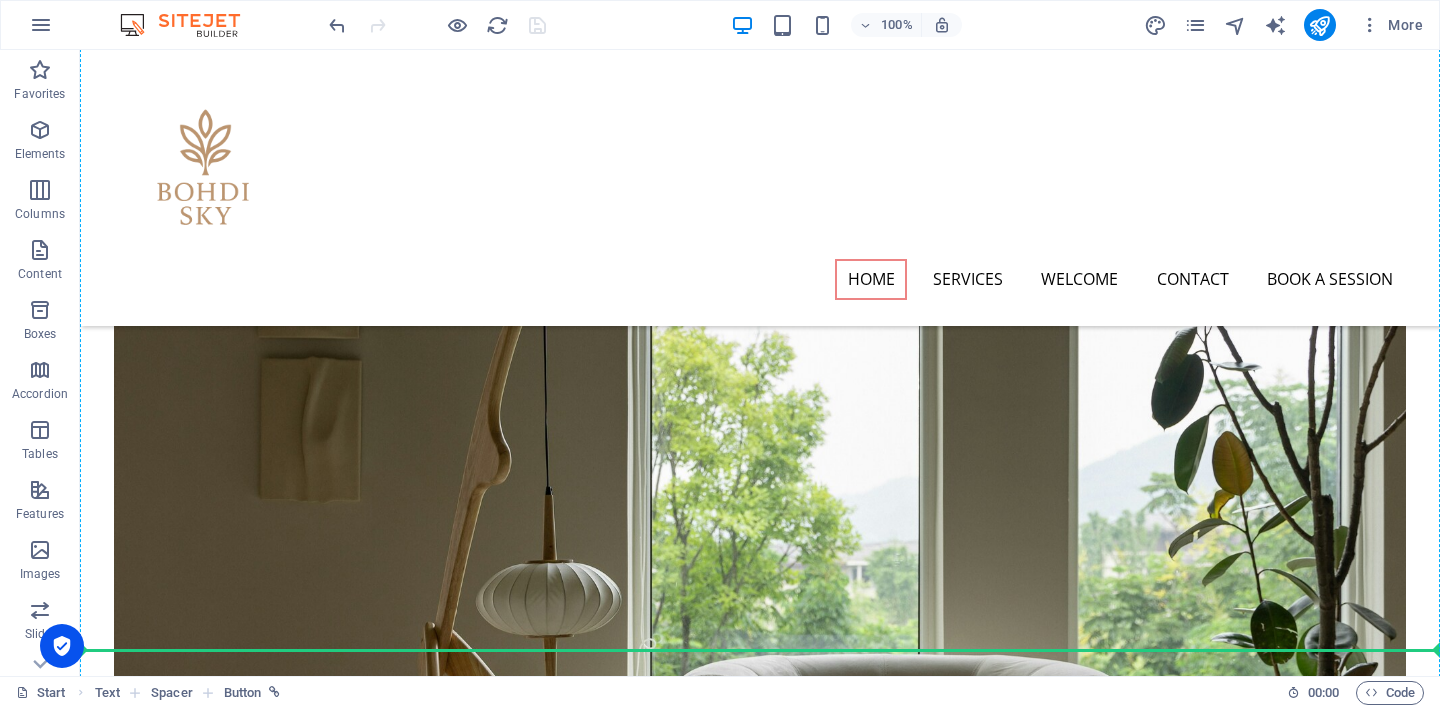 scroll, scrollTop: 0, scrollLeft: 0, axis: both 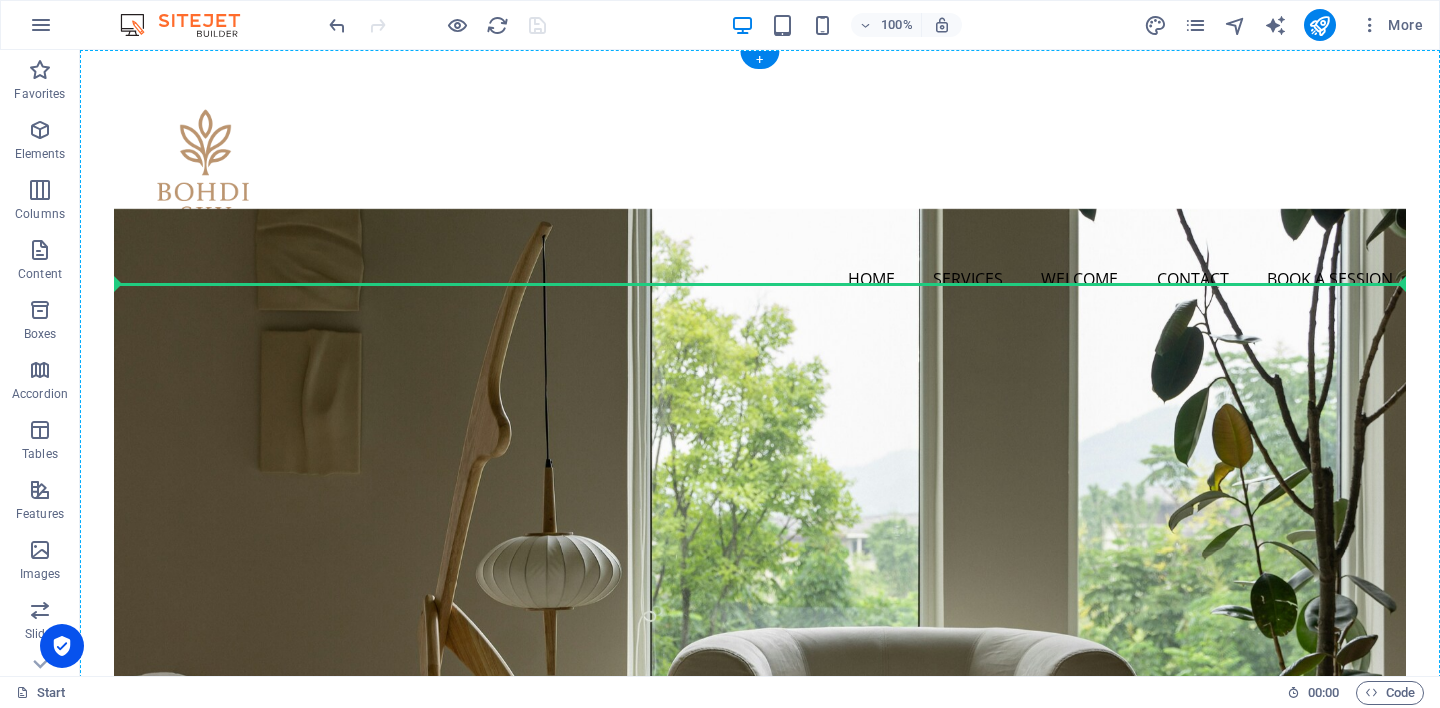 drag, startPoint x: 546, startPoint y: 456, endPoint x: 544, endPoint y: 241, distance: 215.00931 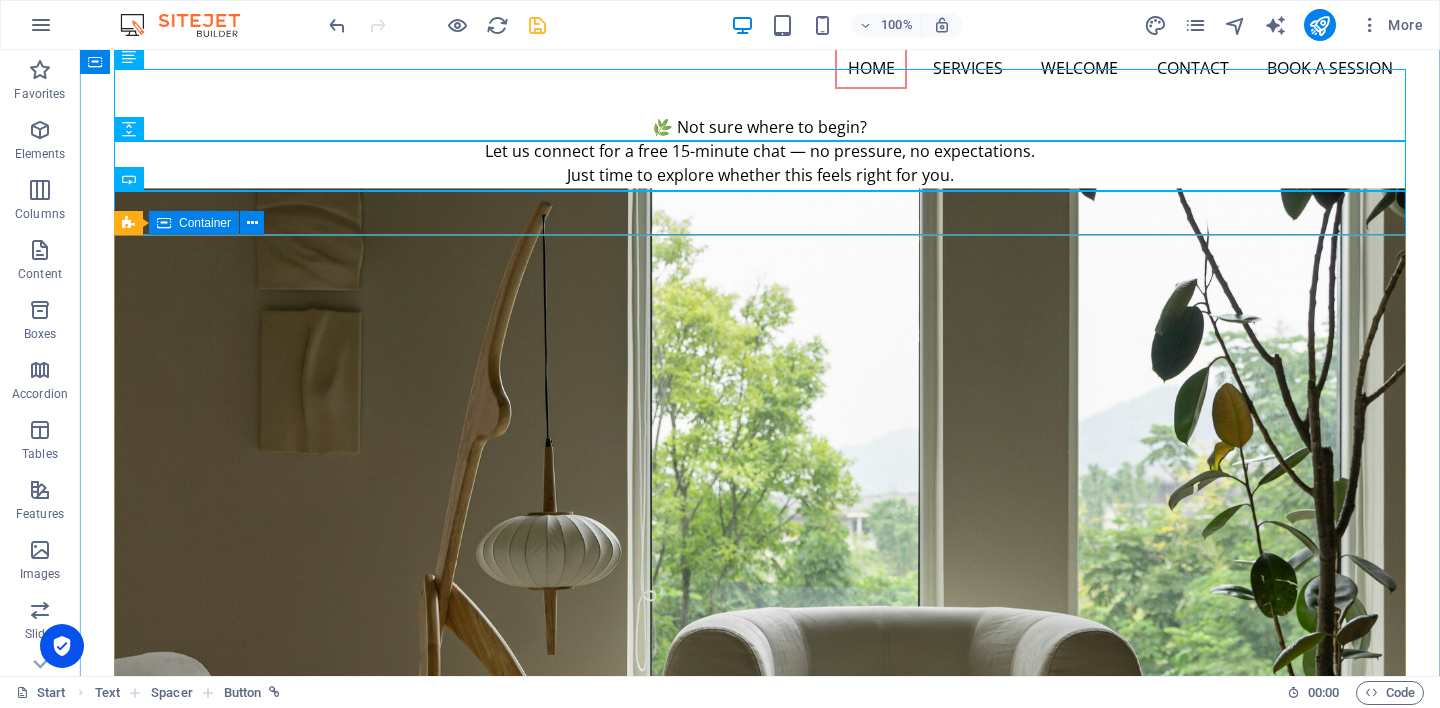 scroll, scrollTop: 215, scrollLeft: 0, axis: vertical 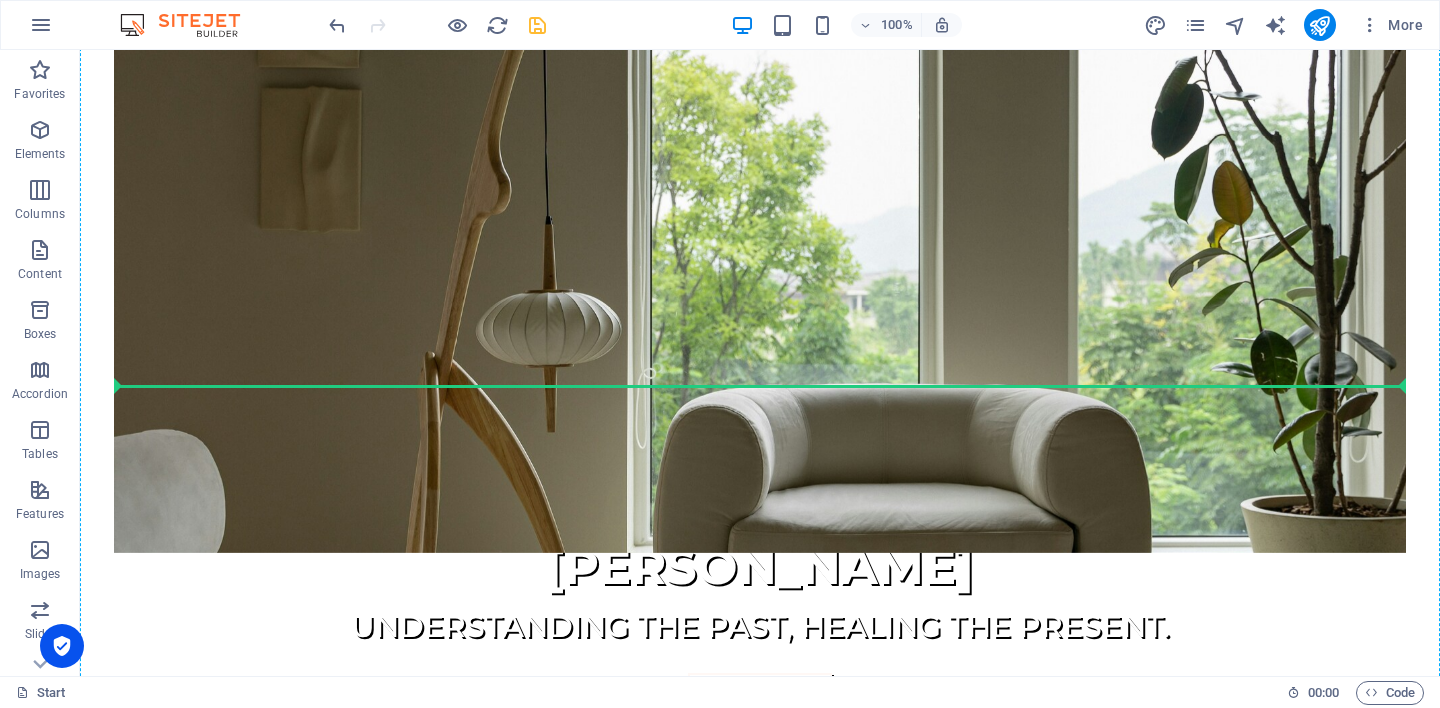 drag, startPoint x: 591, startPoint y: 171, endPoint x: 546, endPoint y: 477, distance: 309.29114 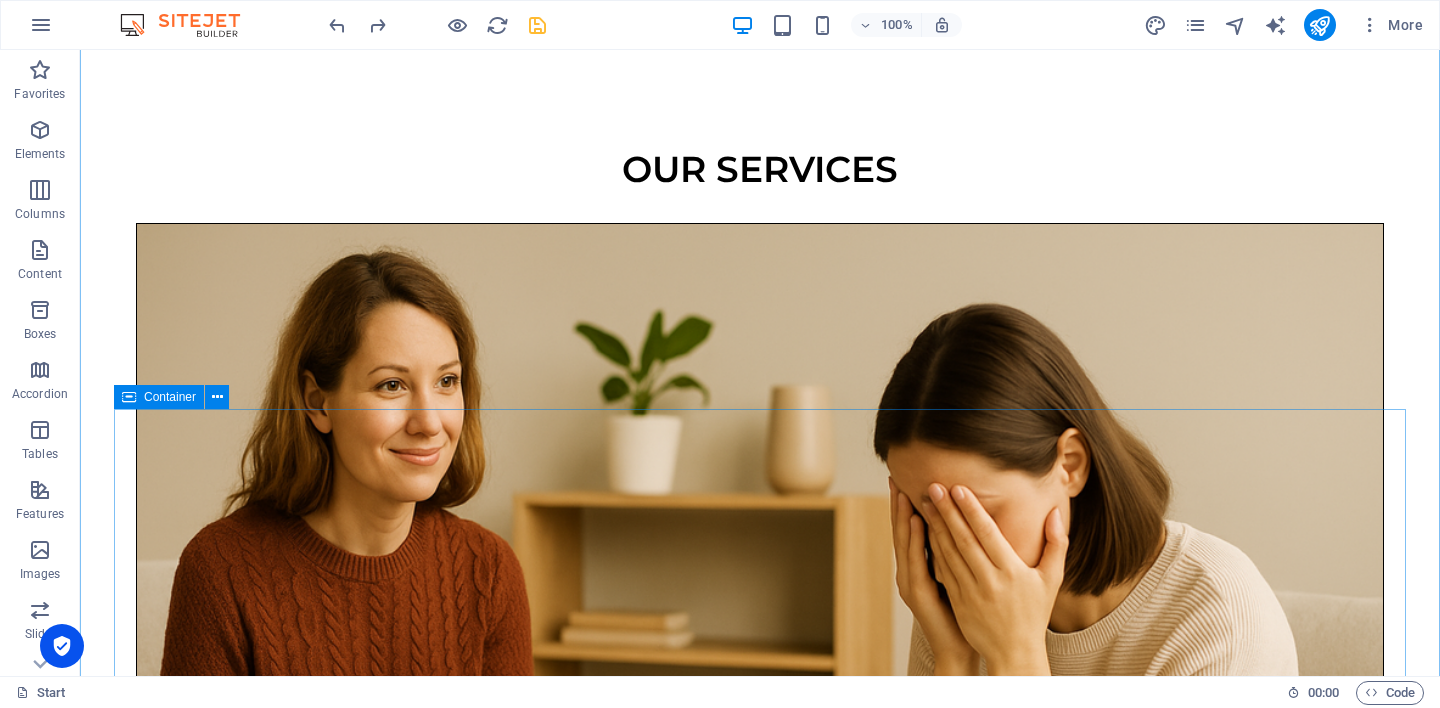 scroll, scrollTop: 1580, scrollLeft: 0, axis: vertical 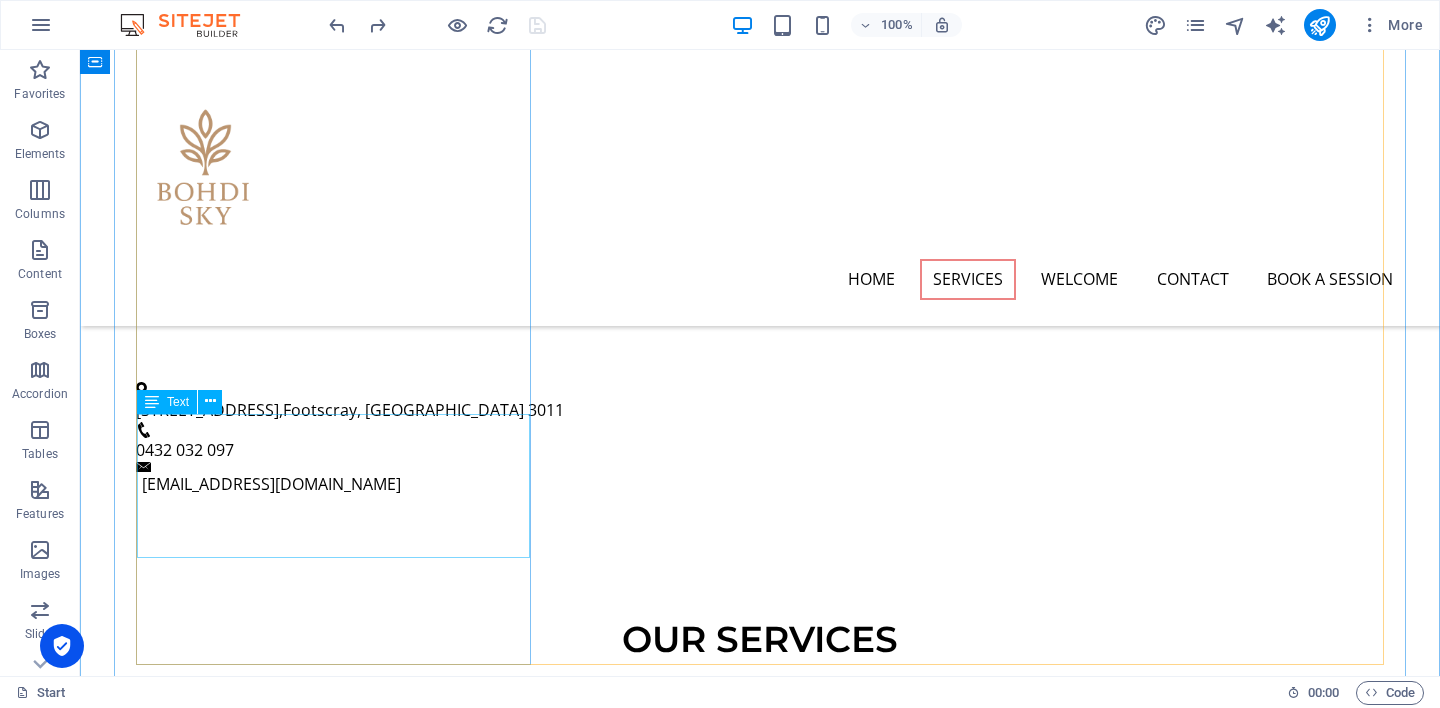 click on "50 minutes –  $60 One-on-one sessions to support emotional wellbeing, self-awareness, and personal growth. Tailored to your unique goals and pace." at bounding box center [760, 1653] 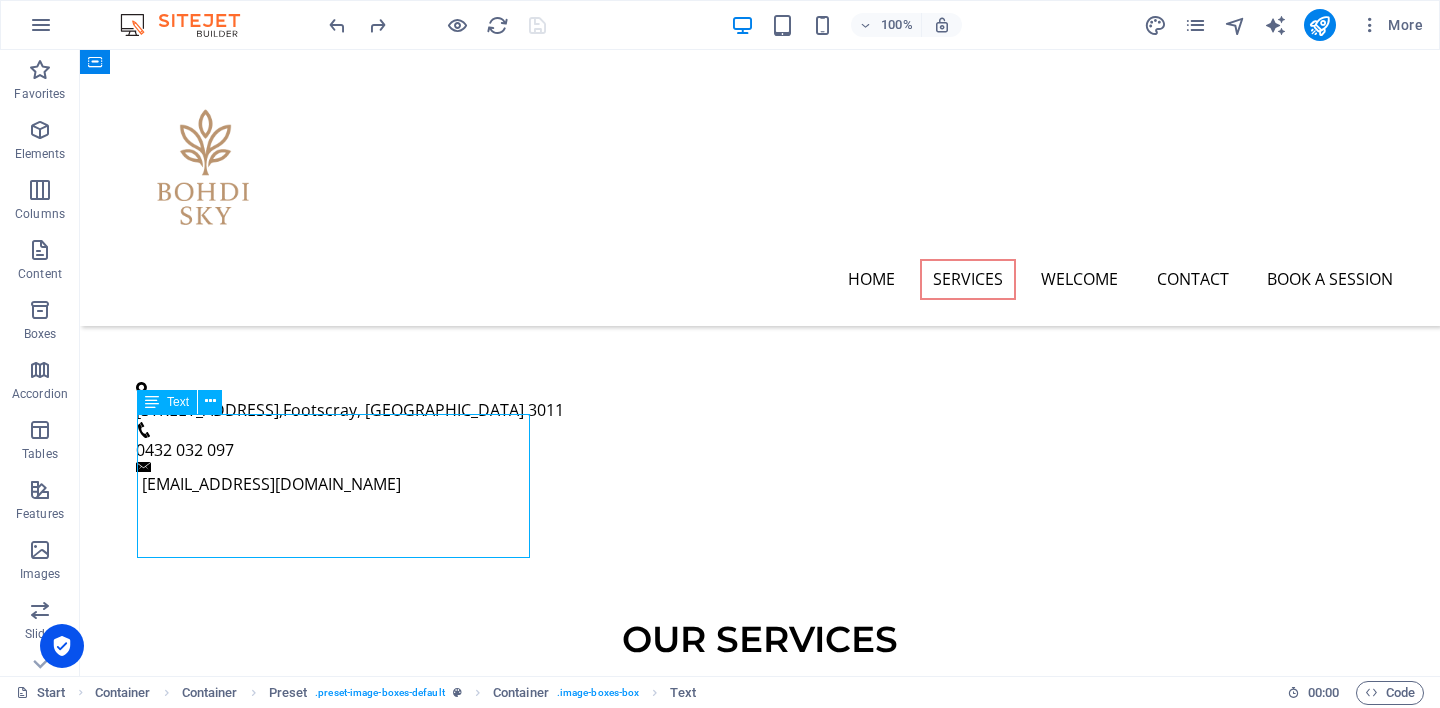 click on "50 minutes –  $60 One-on-one sessions to support emotional wellbeing, self-awareness, and personal growth. Tailored to your unique goals and pace." at bounding box center [760, 1653] 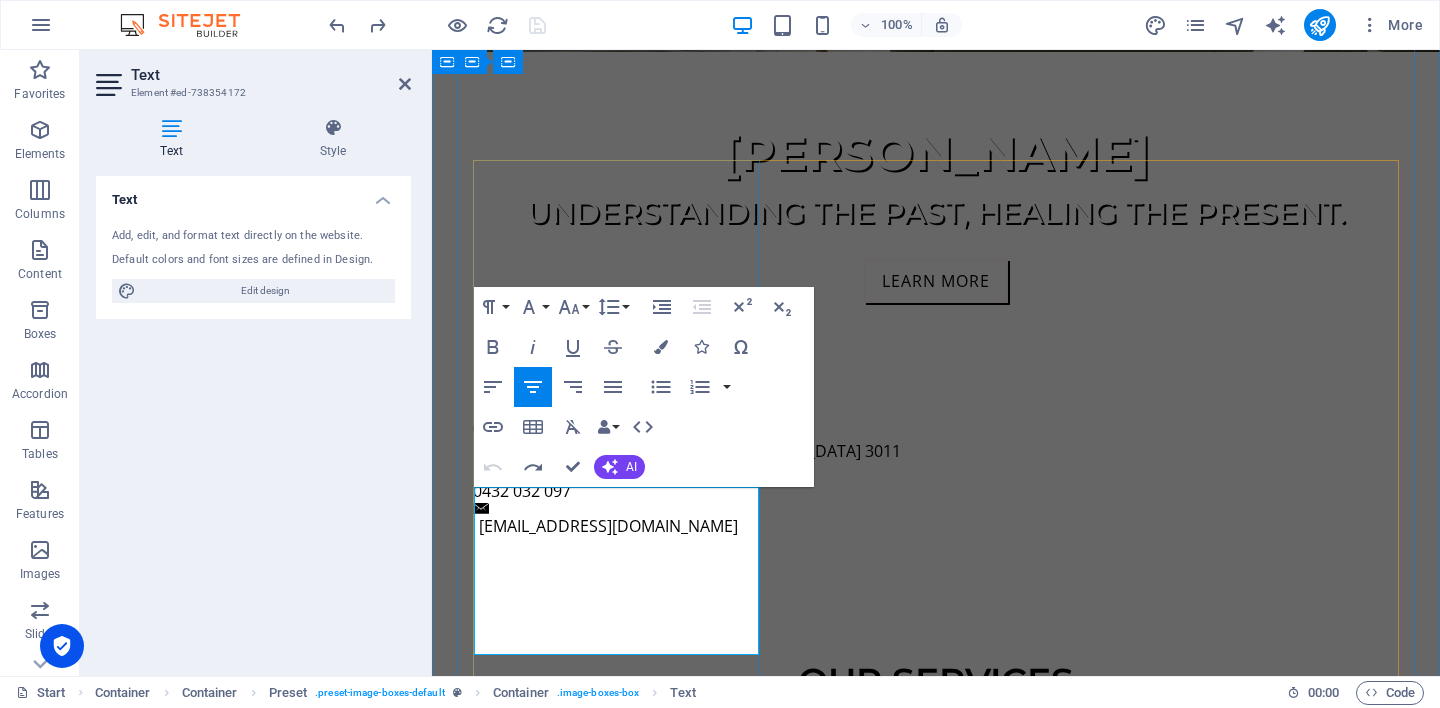 click on "One-on-one sessions to support emotional wellbeing, self-awareness, and personal growth. Tailored to your unique goals and pace." at bounding box center [936, 1516] 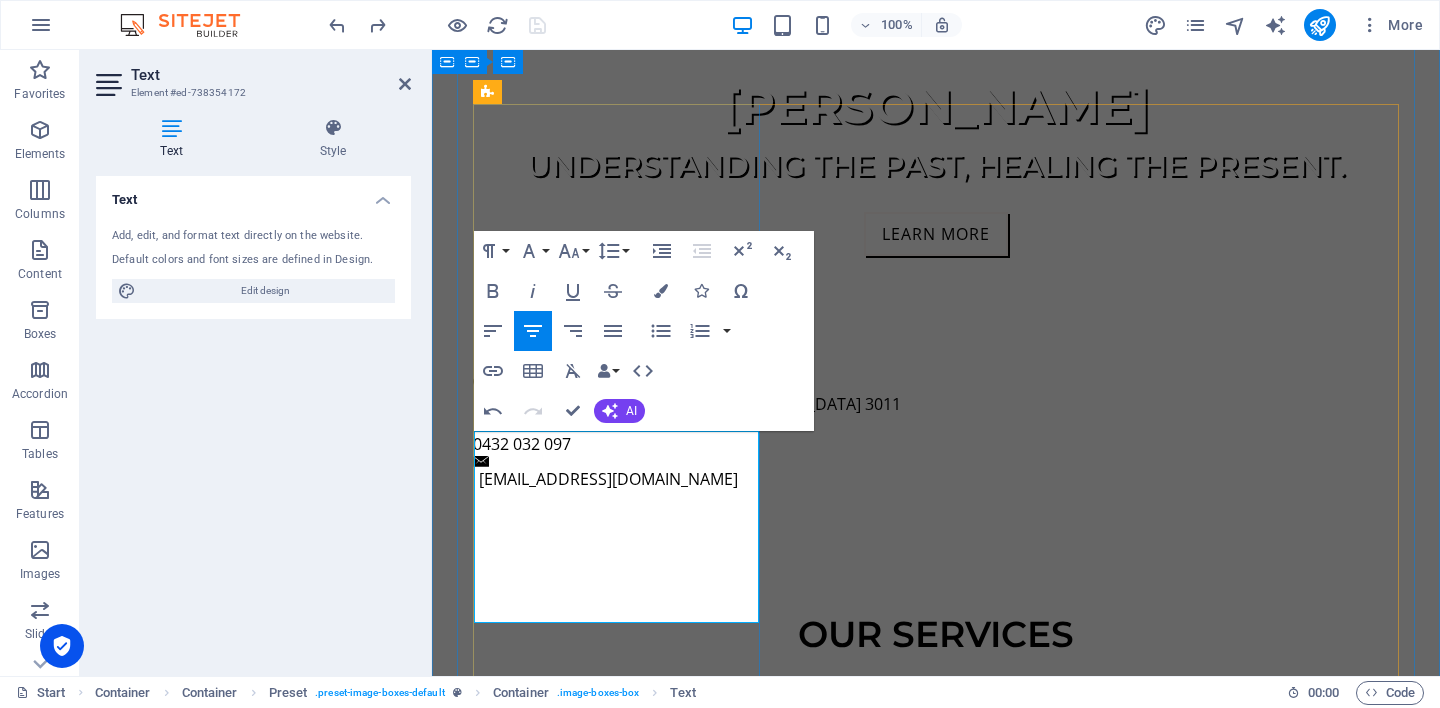scroll, scrollTop: 958, scrollLeft: 0, axis: vertical 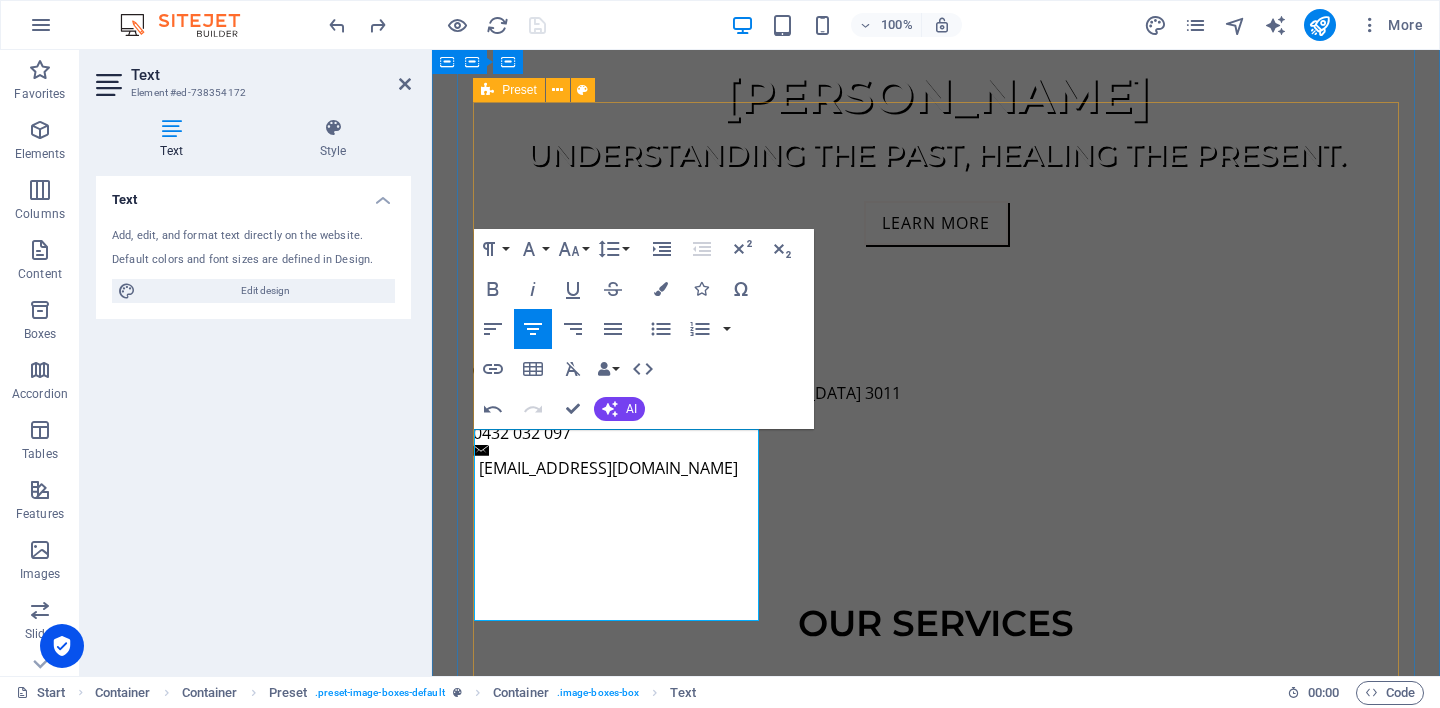 click on "Individual Counselling 50 minutes –  $60 A quiet, safe space to explore what matters to you. Together, we can look at your experiences, feelings, and patterns — at your pace, without judgement. Read more Couples Counselling 75 minutes –  $90 Work together to improve communication, strengthen your relationship, and navigate challenges in a safe, neutral setting. Read more Group Therapy 90 minutes –  $45 per person Connect with others in a supportive group environment. Guided by shared themes, these sessions offer a sense of belonging and mutual growth. Read more" at bounding box center (936, 2061) 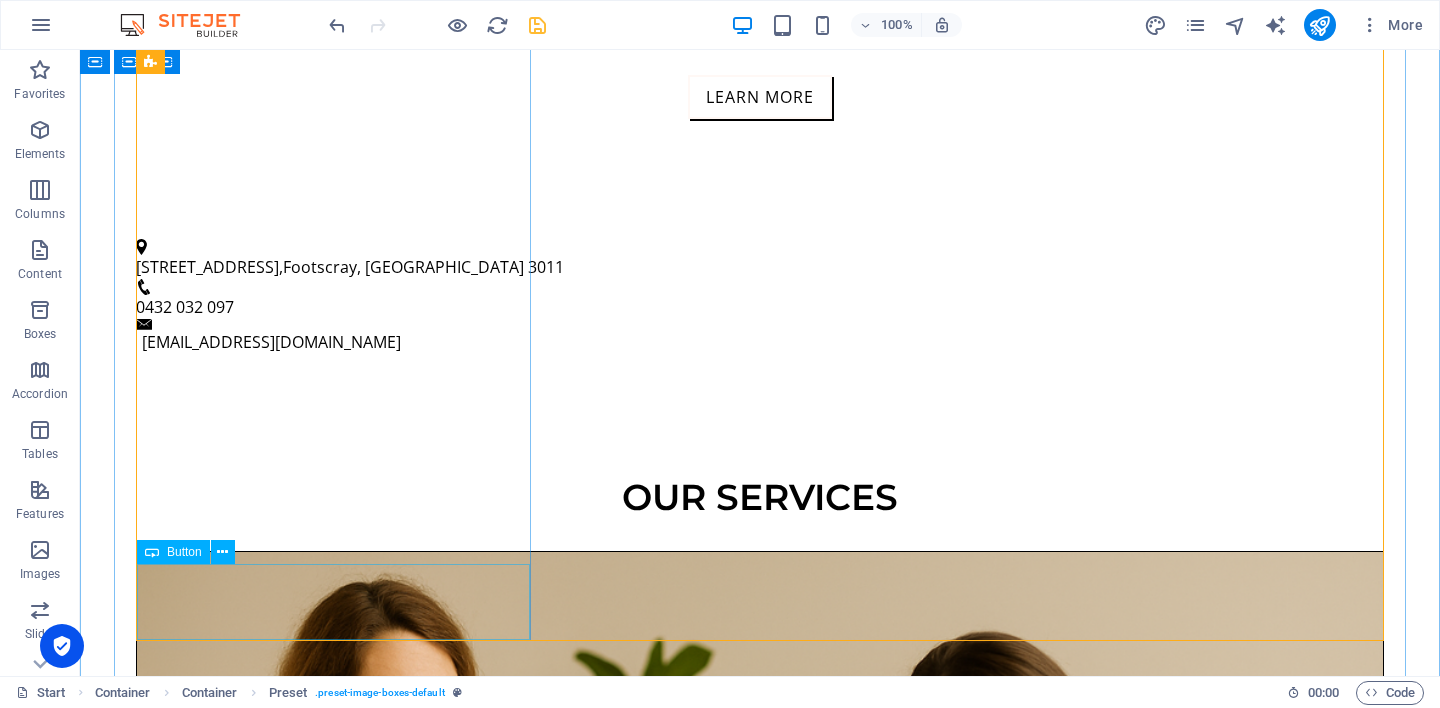 scroll, scrollTop: 1089, scrollLeft: 0, axis: vertical 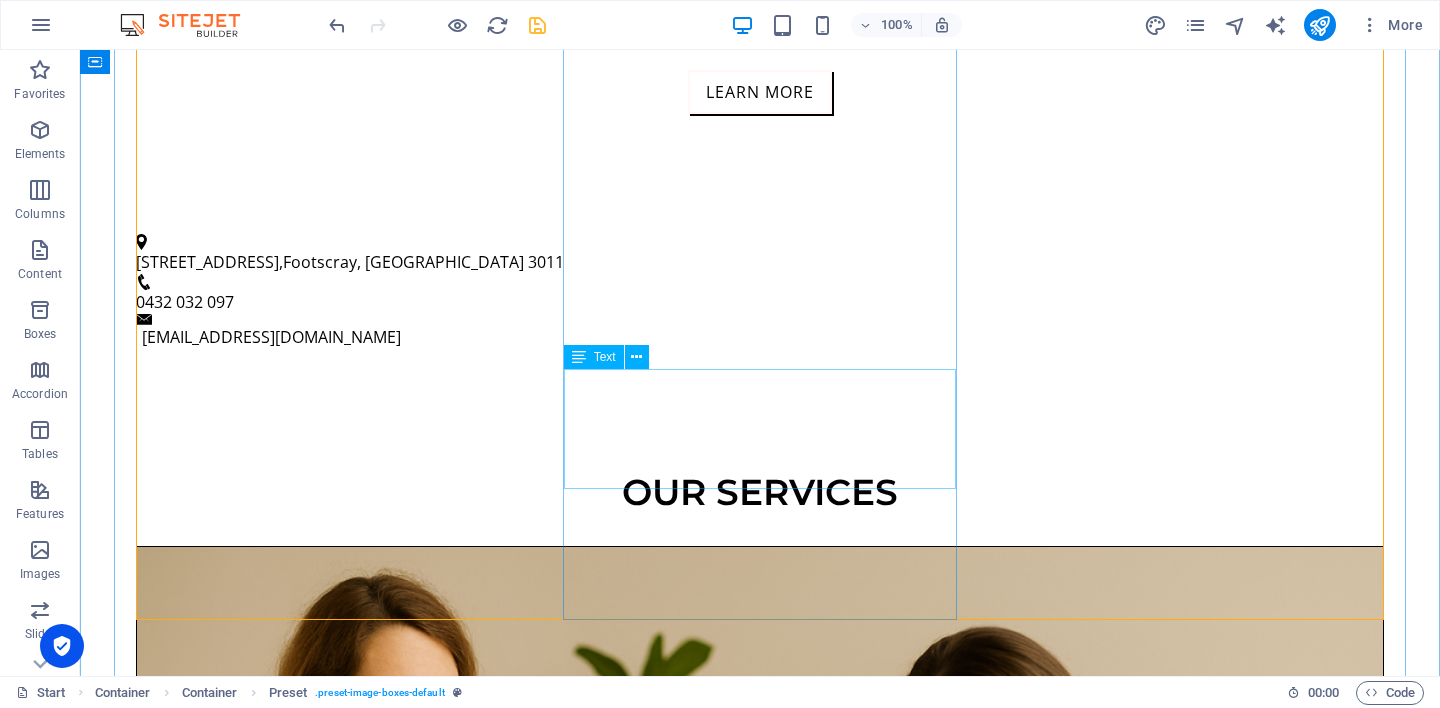 click on "75 minutes –  $90 Work together to improve communication, strengthen your relationship, and navigate challenges in a safe, neutral setting." at bounding box center (760, 2624) 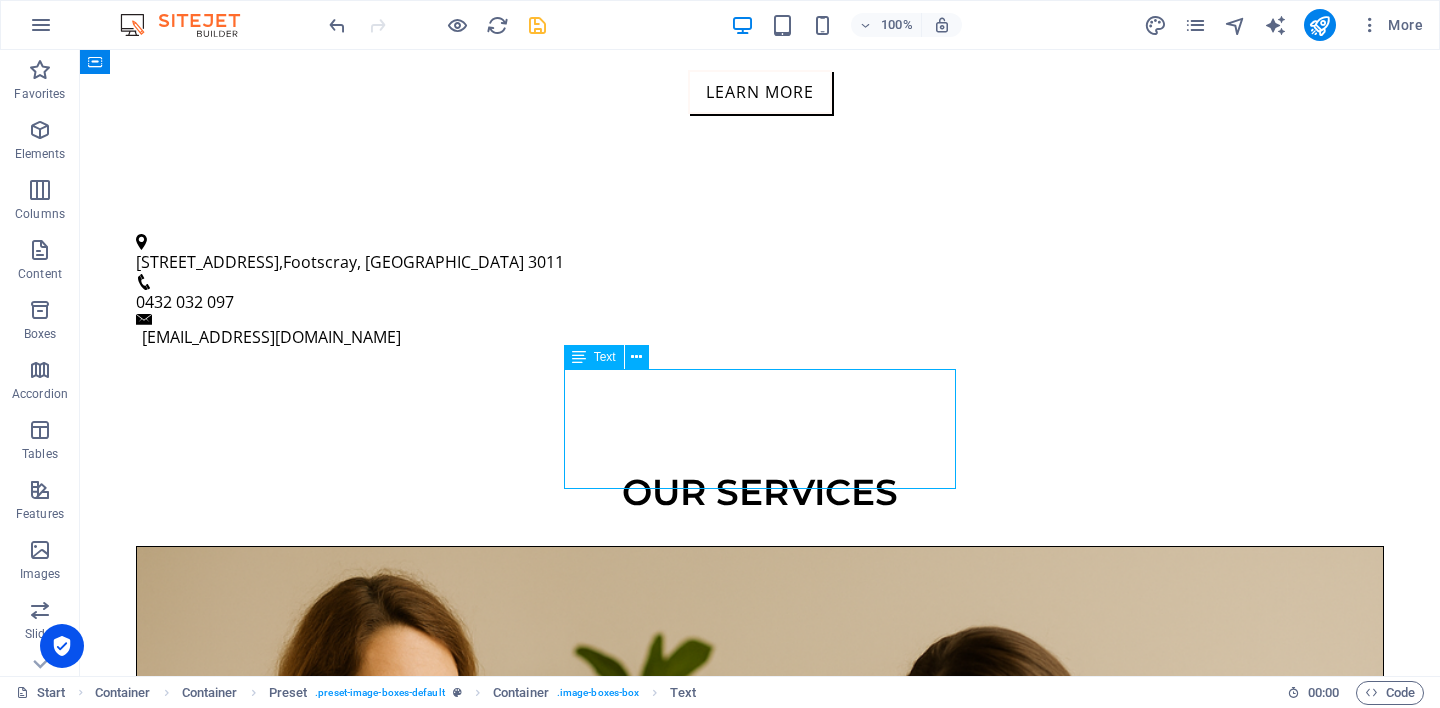 click on "75 minutes –  $90 Work together to improve communication, strengthen your relationship, and navigate challenges in a safe, neutral setting." at bounding box center (760, 2624) 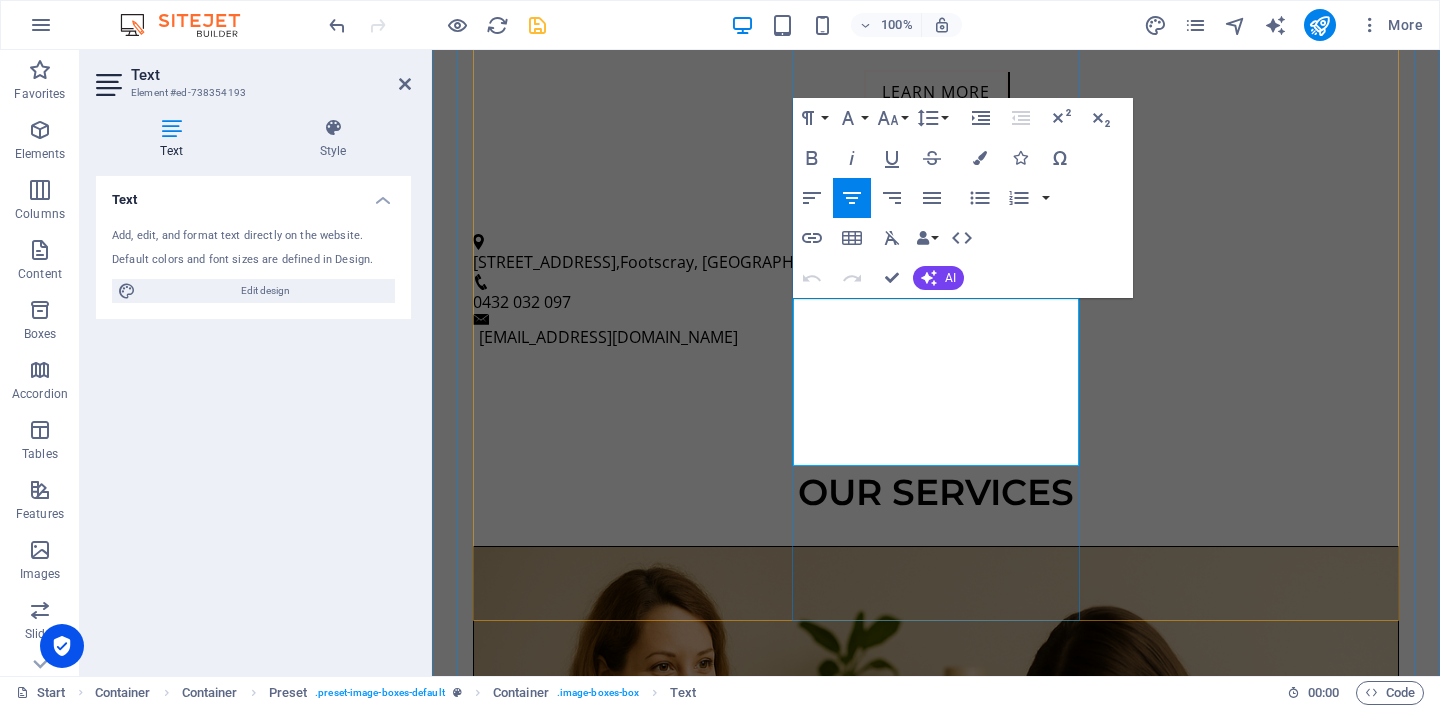 drag, startPoint x: 841, startPoint y: 360, endPoint x: 1034, endPoint y: 453, distance: 214.23819 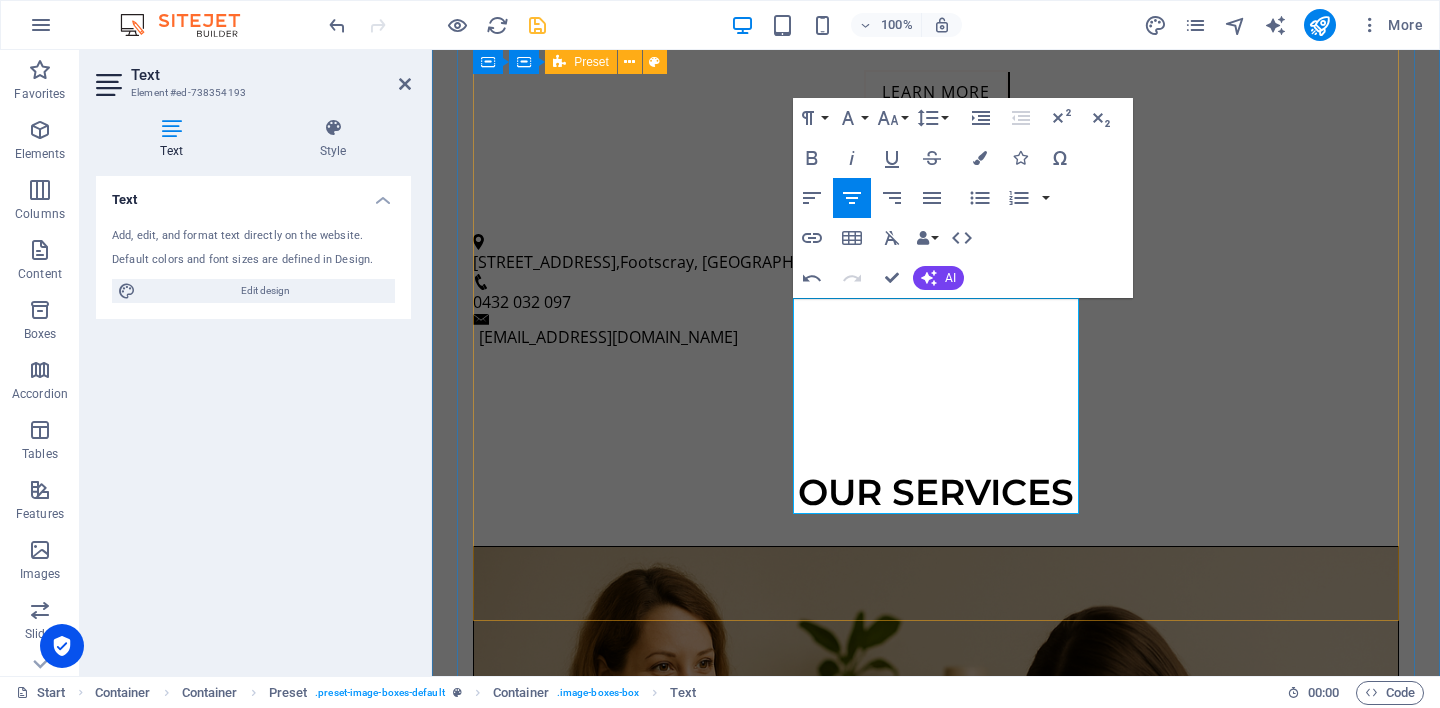 click on "Individual Counselling 50 minutes –  $60 A quiet, safe space to explore what matters to you. Together, we can look at your experiences, feelings, and patterns — at your pace, without judgement. Read more Couples Counselling 75 minutes –  $90 A supportive setting for couples to reconnect, rebuild trust, and communicate more openly — whether you're navigating change, conflict, or just feeling distant. Read more Group Therapy 90 minutes –  $45 per person Connect with others in a supportive group environment. Guided by shared themes, these sessions offer a sense of belonging and mutual growth. Read more" at bounding box center [936, 1930] 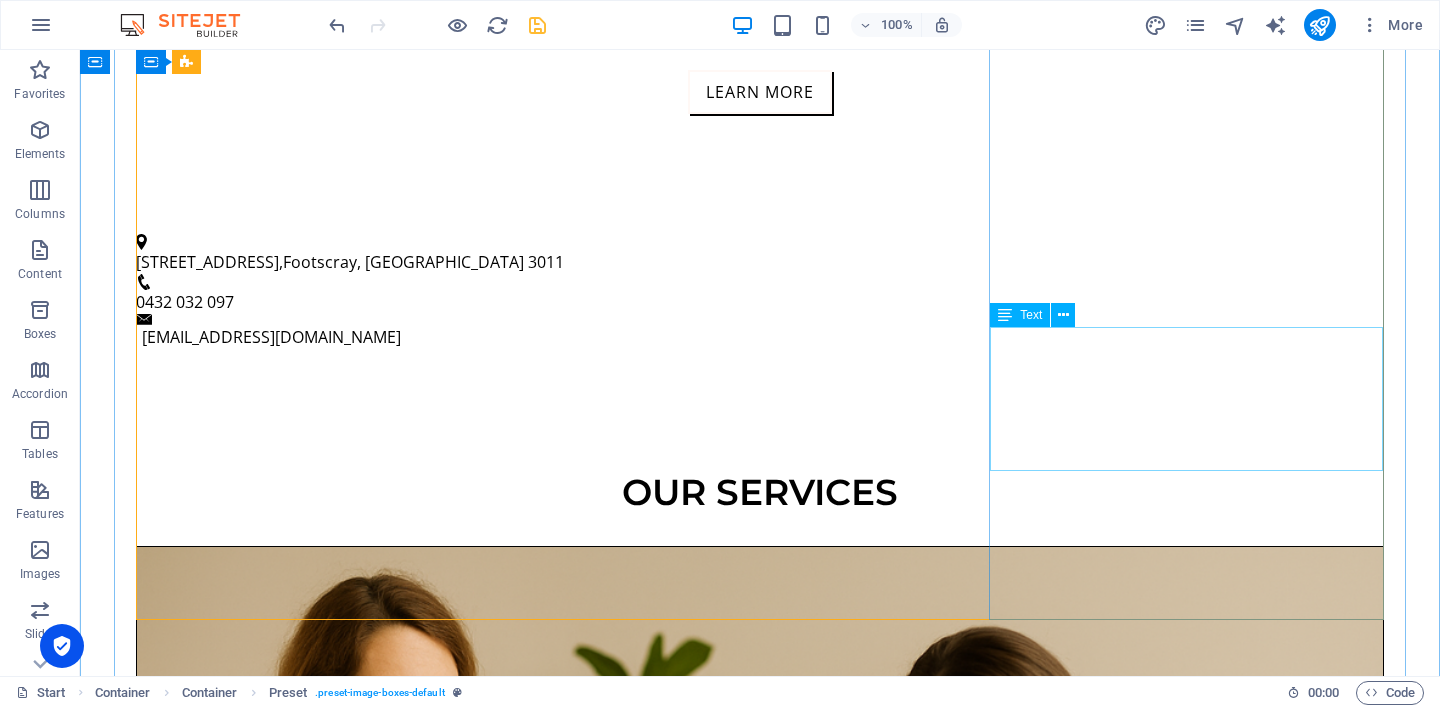 click on "90 minutes –  $45 per person Connect with others in a supportive group environment. Guided by shared themes, these sessions offer a sense of belonging and mutual growth." at bounding box center [760, 3767] 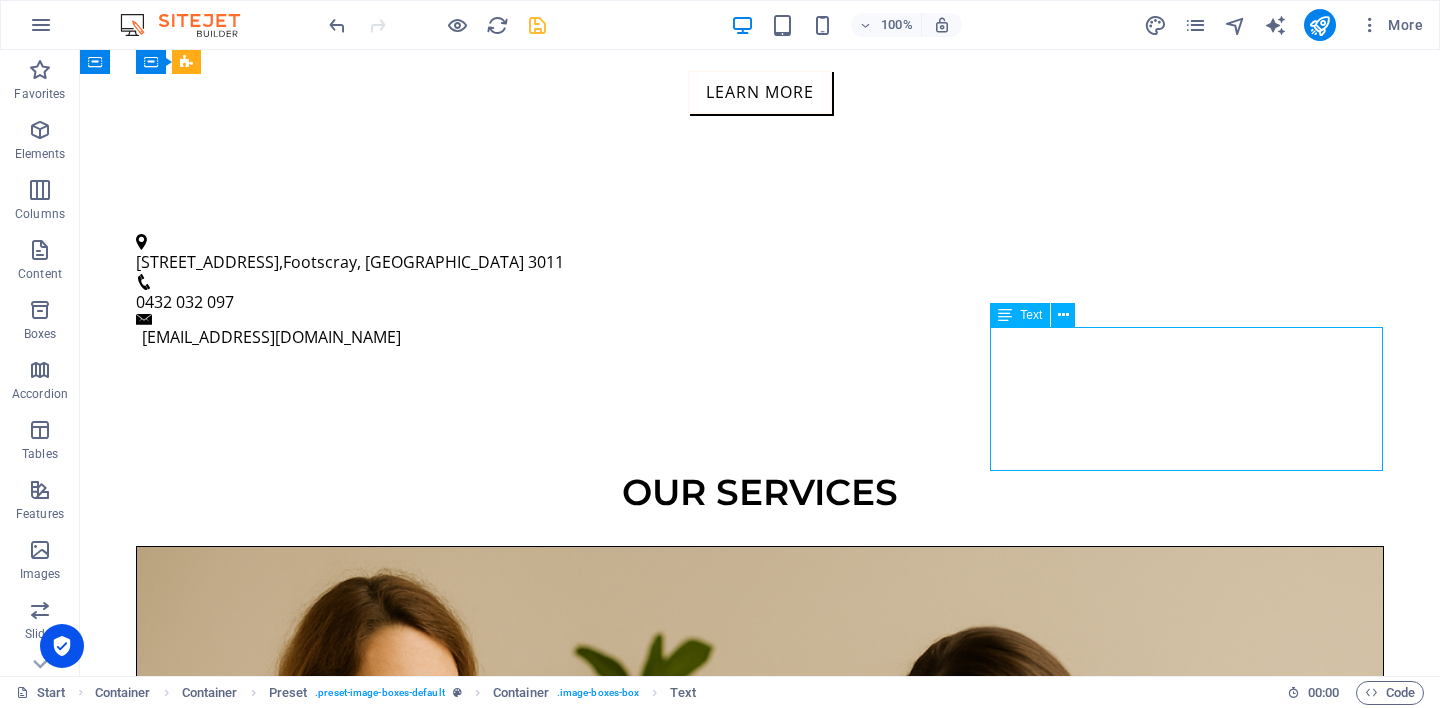 click on "90 minutes –  $45 per person Connect with others in a supportive group environment. Guided by shared themes, these sessions offer a sense of belonging and mutual growth." at bounding box center (760, 3767) 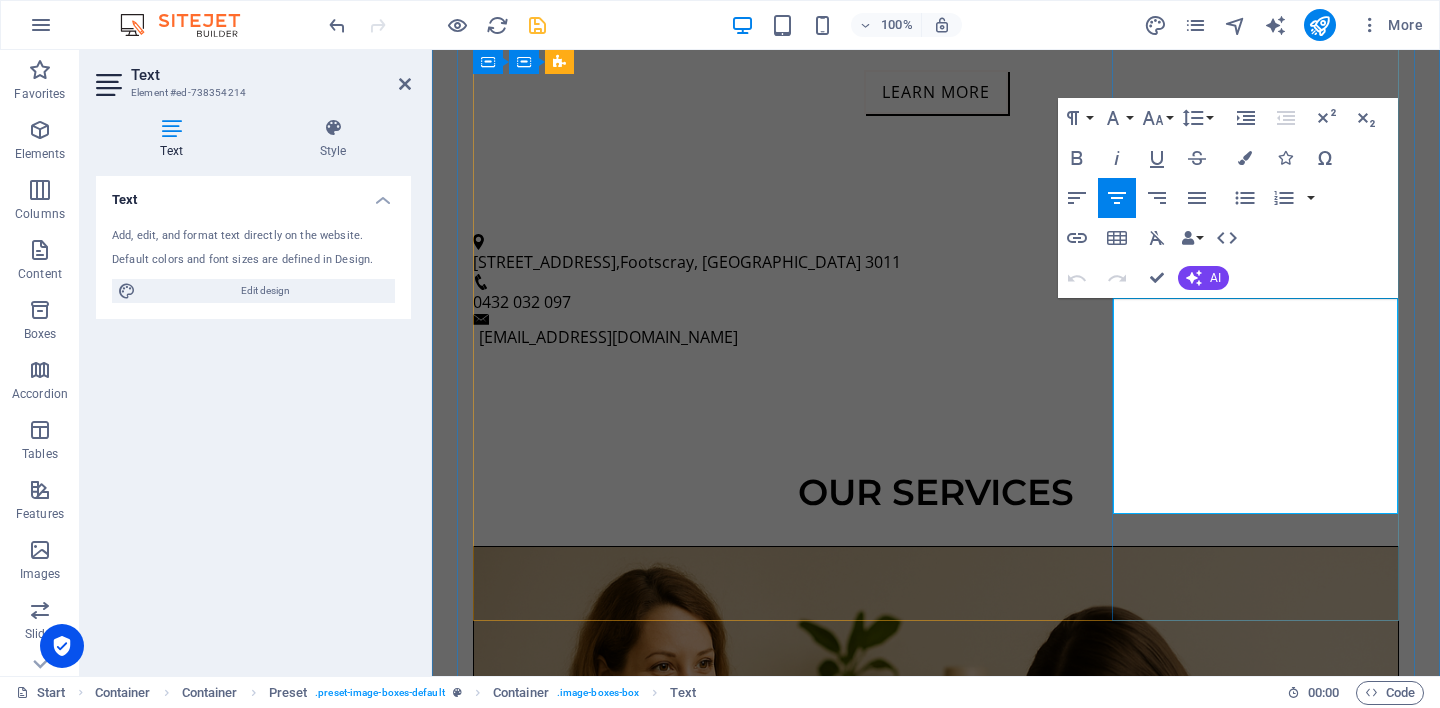 drag, startPoint x: 1167, startPoint y: 359, endPoint x: 1327, endPoint y: 498, distance: 211.94576 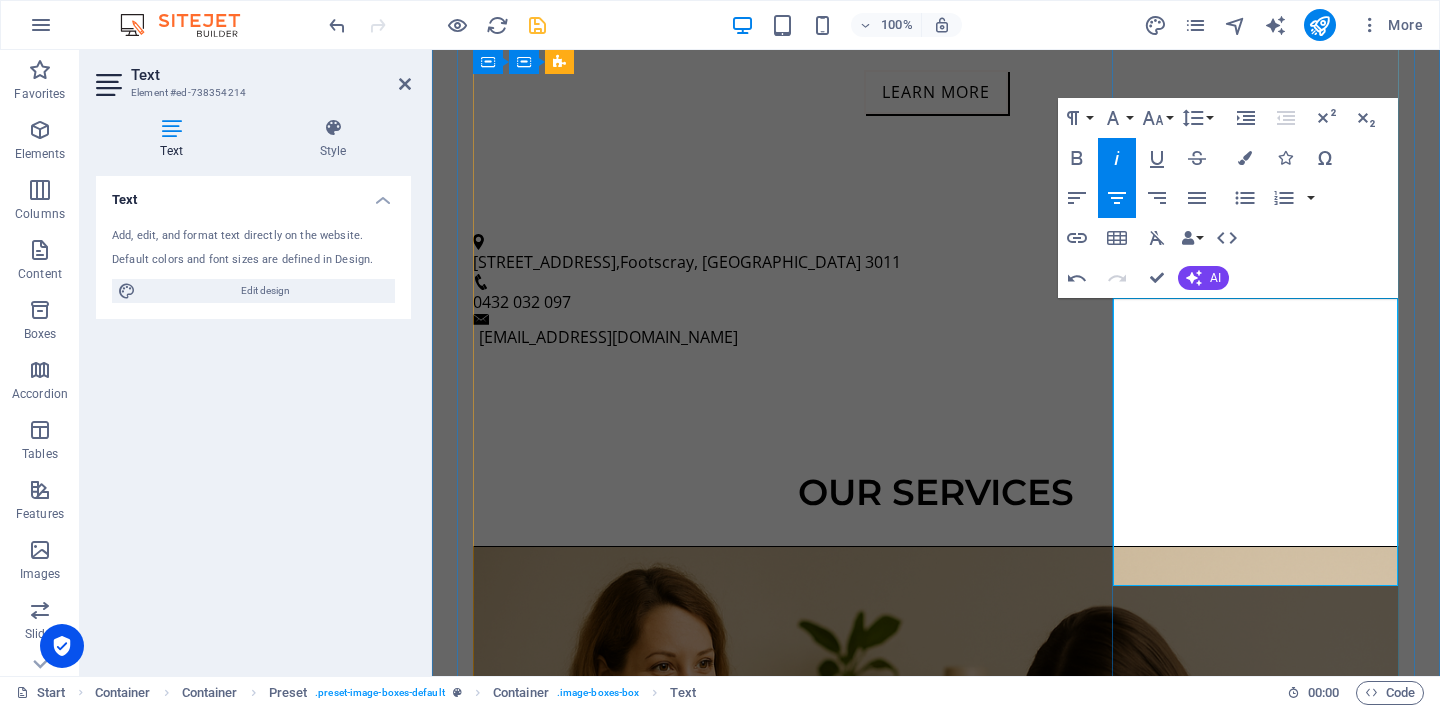 click on "Join others in a welcoming space to share experiences, gain insight, and feel part of something bigger. Group sessions focus on themes like grief, identity, or emotional resilience. Contact us to express interest or learn about upcoming groups." at bounding box center [936, 3196] 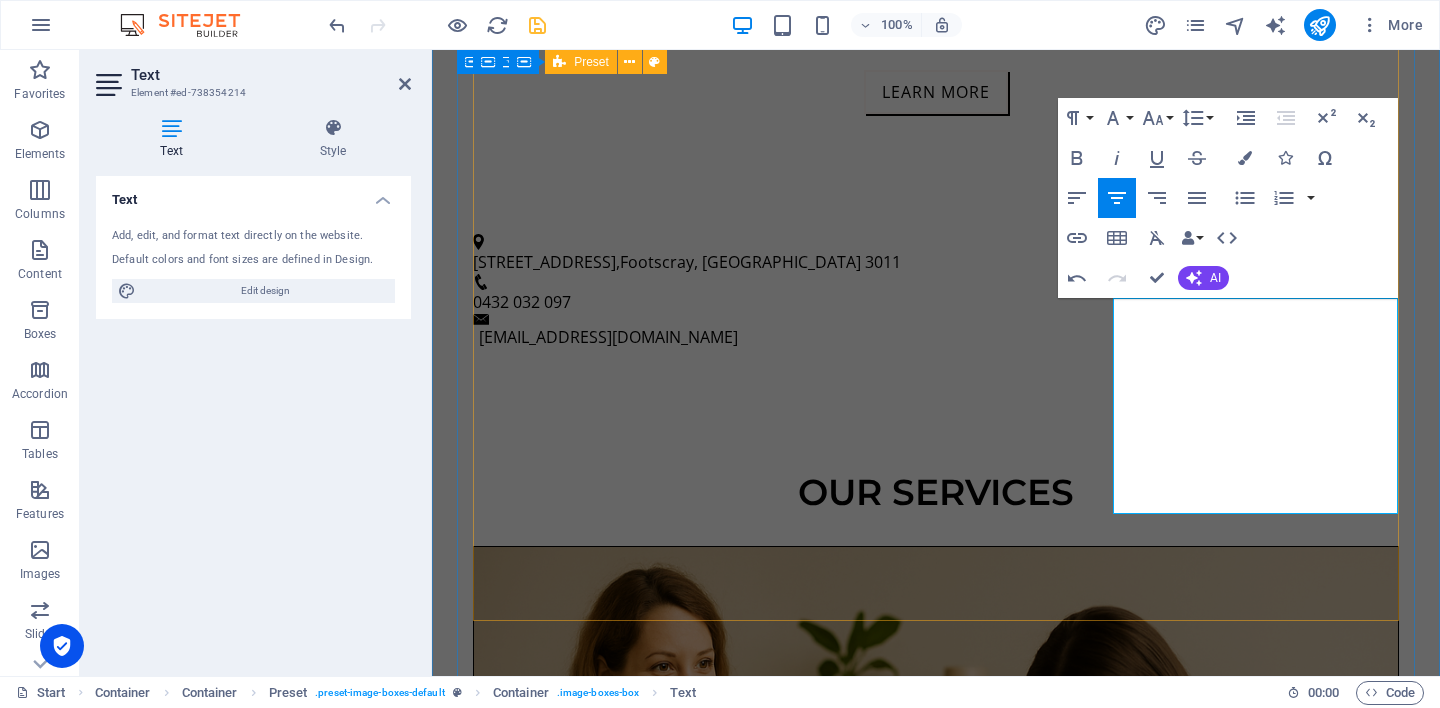 click on "Individual Counselling 50 minutes –  $60 A quiet, safe space to explore what matters to you. Together, we can look at your experiences, feelings, and patterns — at your pace, without judgement. Read more Couples Counselling 75 minutes –  $90 A supportive setting for couples to reconnect, rebuild trust, and communicate more openly — whether you're navigating change, conflict, or just feeling distant. Read more Group Therapy 90 minutes –  $45 per person Join others in a welcoming space to share experiences, gain insight, and feel part of something bigger. Group sessions focus on themes like grief, identity, or emotional resilience. Read more" at bounding box center (936, 1930) 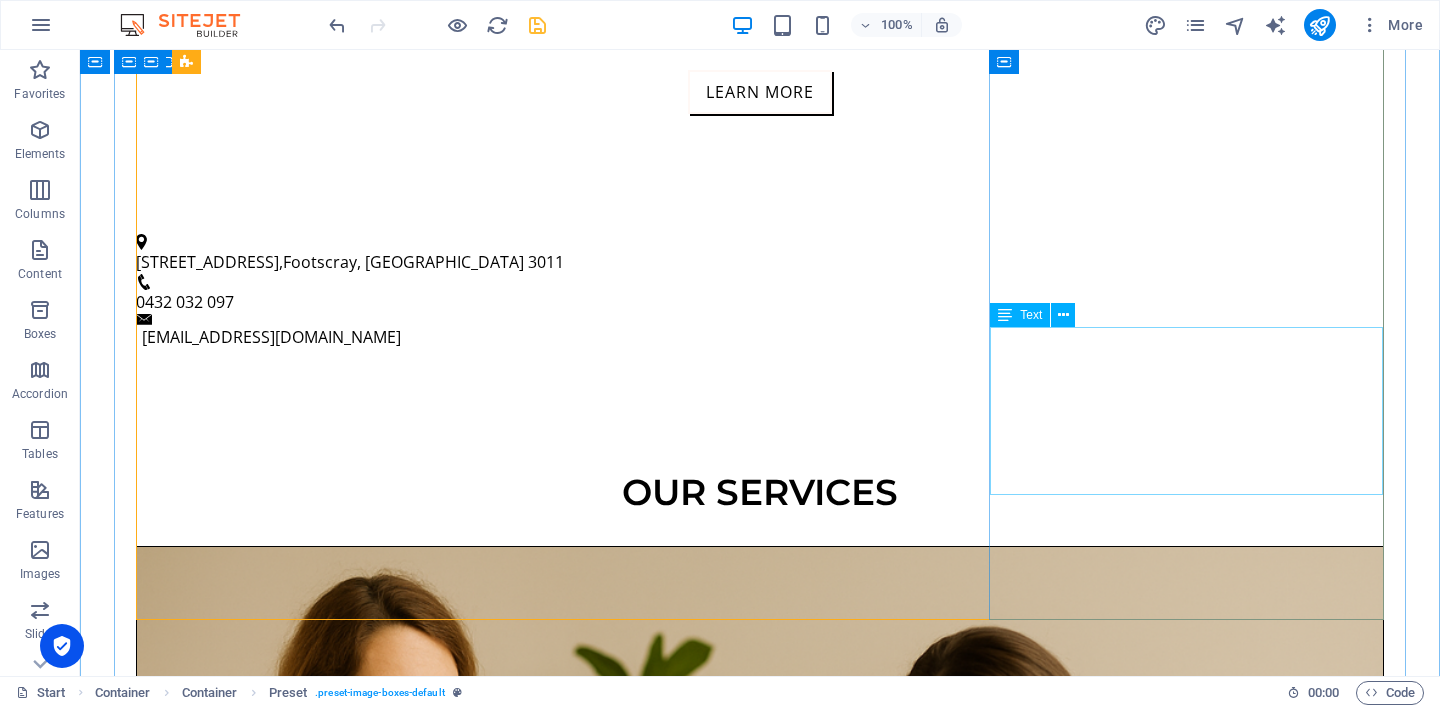 click on "90 minutes –  $45 per person Join others in a welcoming space to share experiences, gain insight, and feel part of something bigger. Group sessions focus on themes like grief, identity, or emotional resilience." at bounding box center [760, 3779] 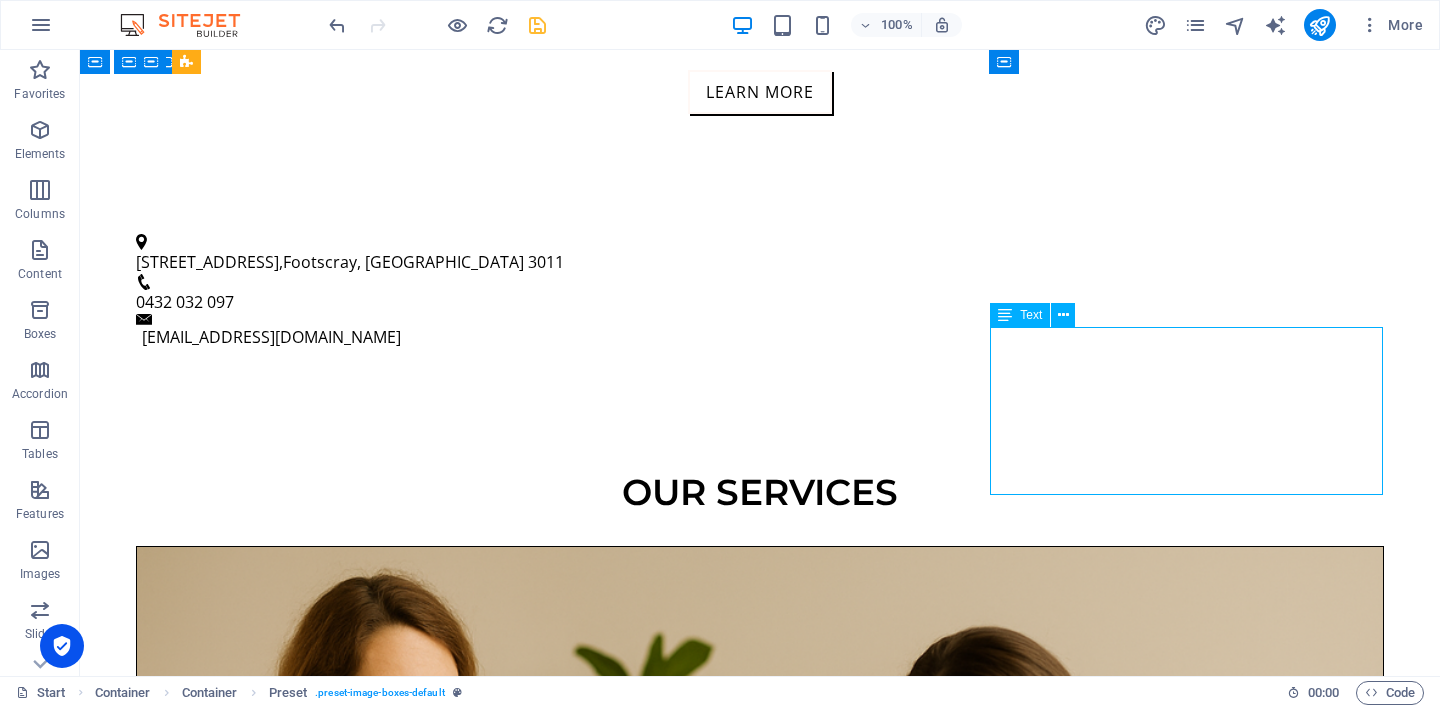 click on "90 minutes –  $45 per person Join others in a welcoming space to share experiences, gain insight, and feel part of something bigger. Group sessions focus on themes like grief, identity, or emotional resilience." at bounding box center [760, 3779] 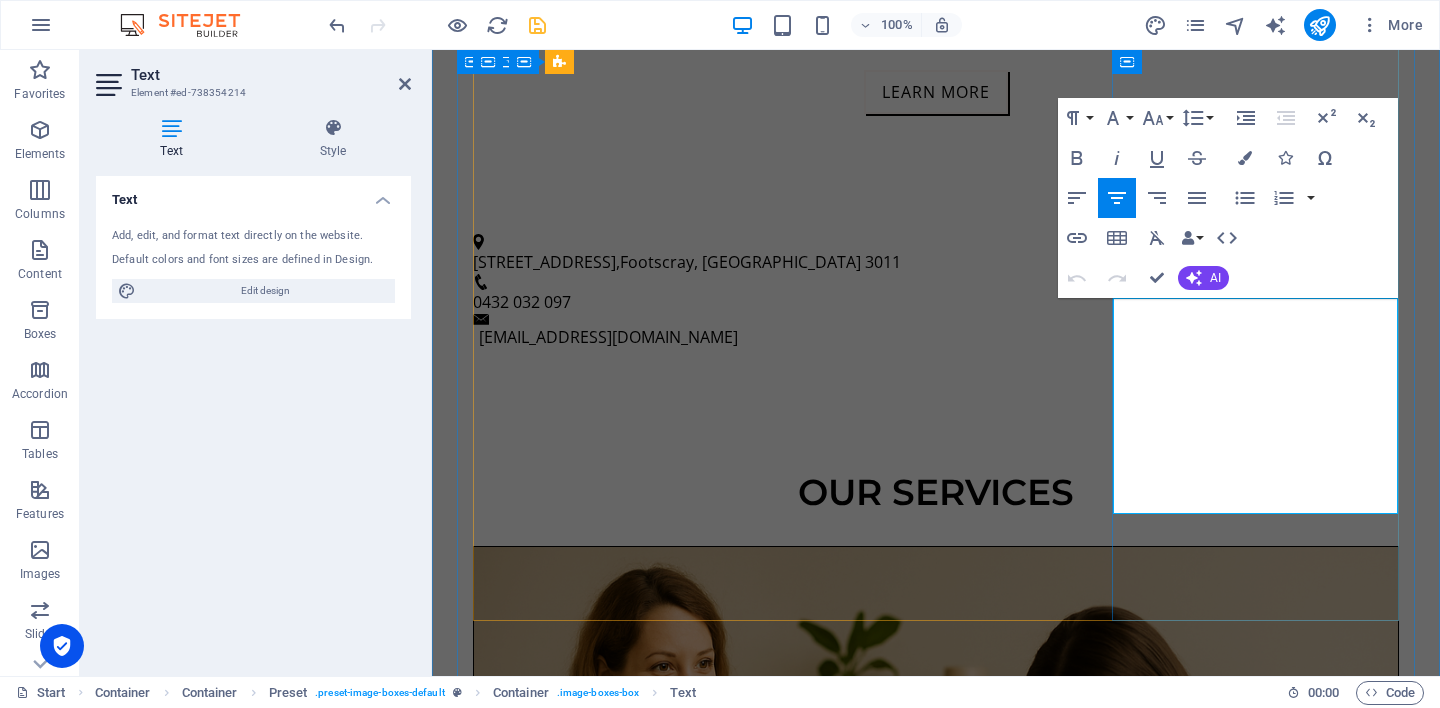 click on "Join others in a welcoming space to share experiences, gain insight, and feel part of something bigger. Group sessions focus on themes like grief, identity, or emotional resilience." at bounding box center (936, 3184) 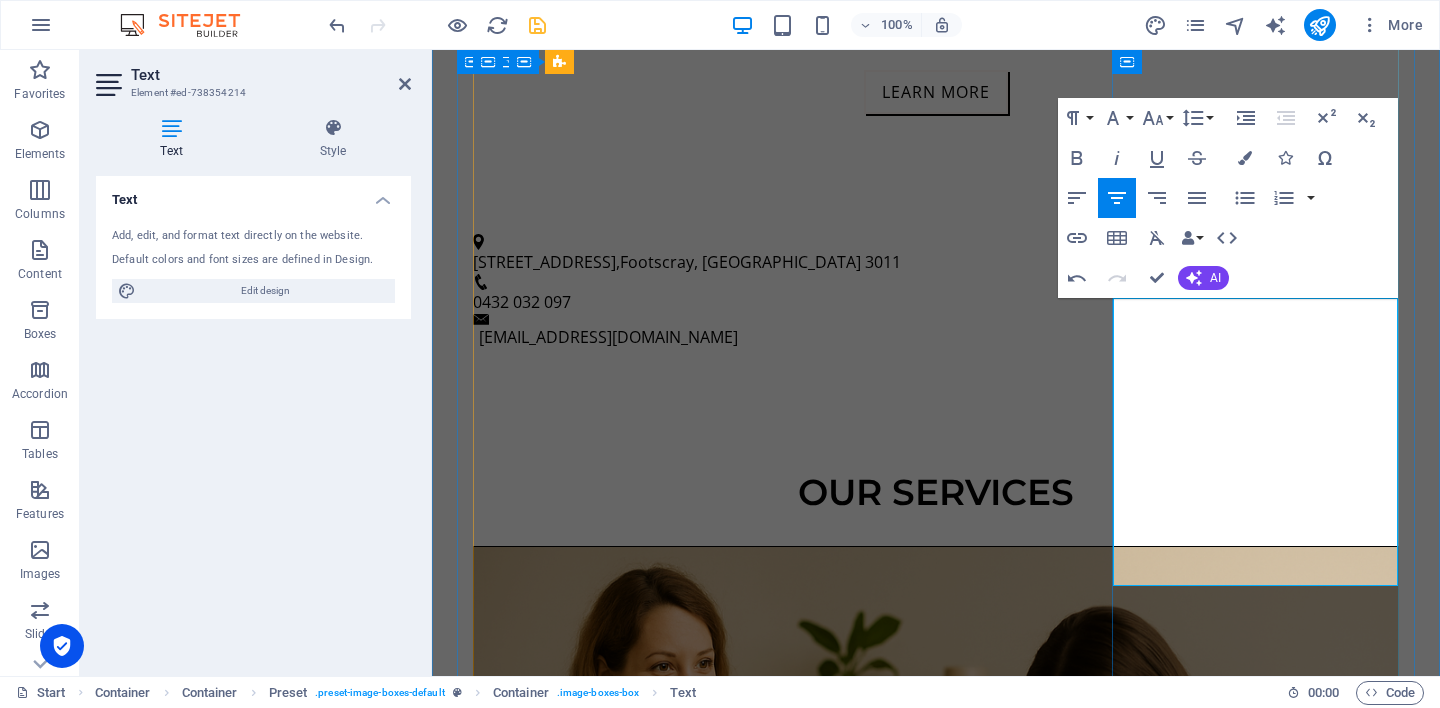 click on "Contact us to express interest or learn about upcoming groups." at bounding box center [936, 3220] 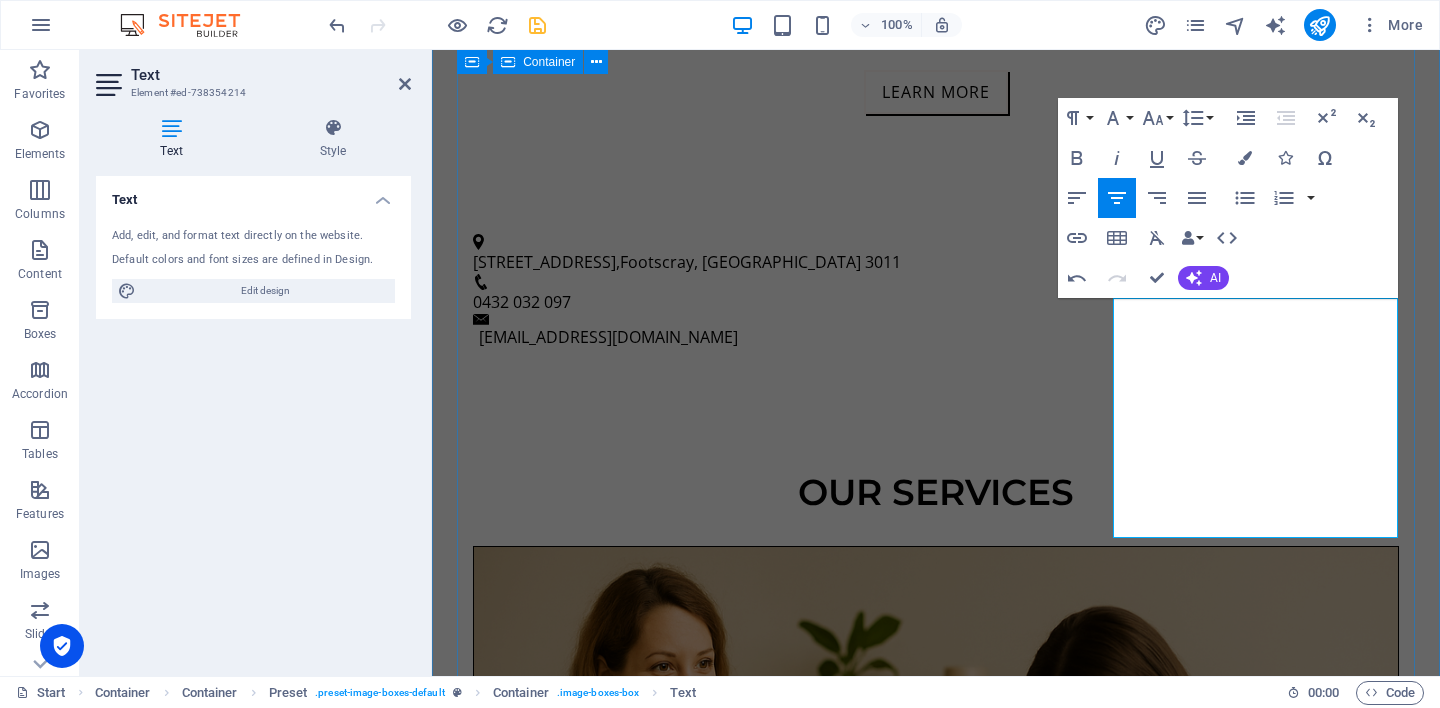 click on "Our services Individual Counselling 50 minutes –  $60 A quiet, safe space to explore what matters to you. Together, we can look at your experiences, feelings, and patterns — at your pace, without judgement. Read more Couples Counselling 75 minutes –  $90 A supportive setting for couples to reconnect, rebuild trust, and communicate more openly — whether you're navigating change, conflict, or just feeling distant. Read more Group Therapy 90 minutes –  $45 per person Join others in a welcoming space to share experiences, gain insight, and feel part of something bigger. Group sessions focus on themes like grief, identity, or emotional resilience. Read more" at bounding box center (936, 1904) 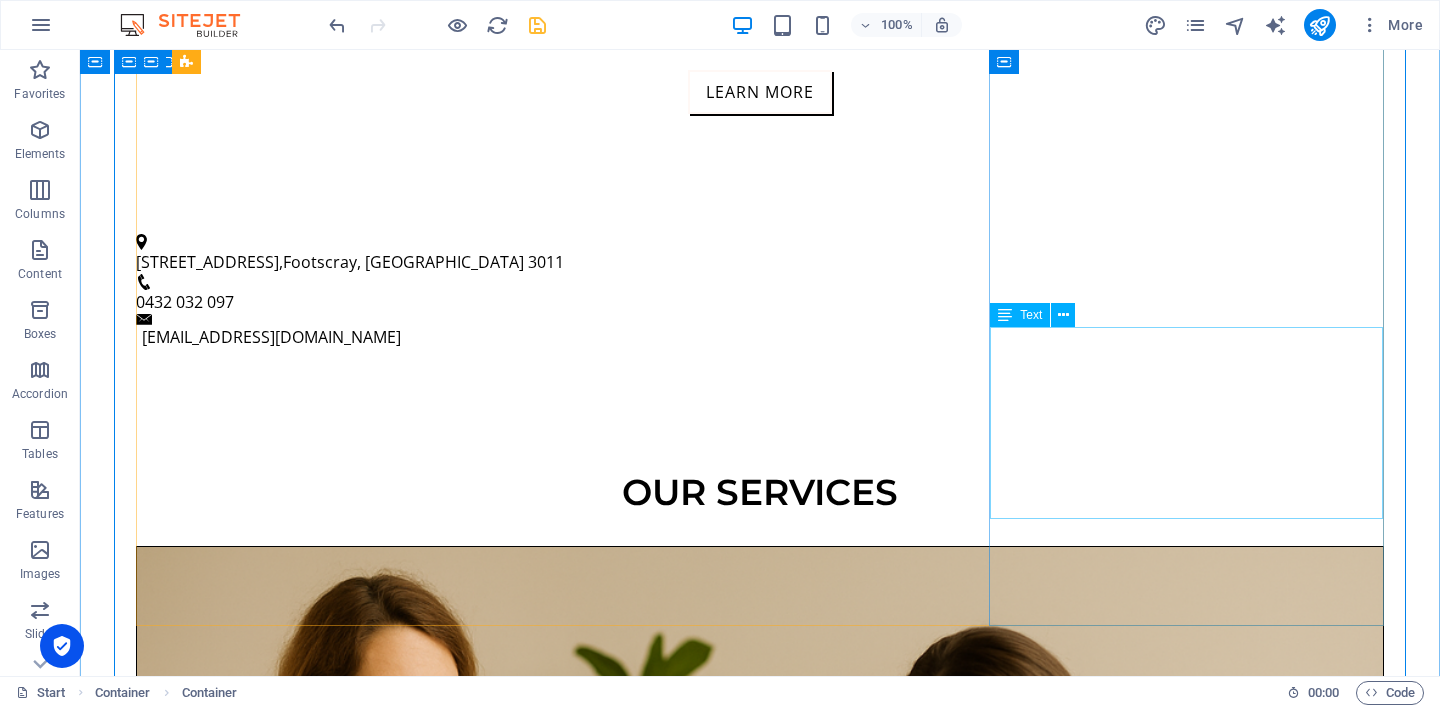 click on "90 minutes –  $45 per person Join others in a welcoming space to share experiences, gain insight, and feel part of something bigger. Group sessions focus on themes like grief, identity, or emotional resilience." at bounding box center (760, 3791) 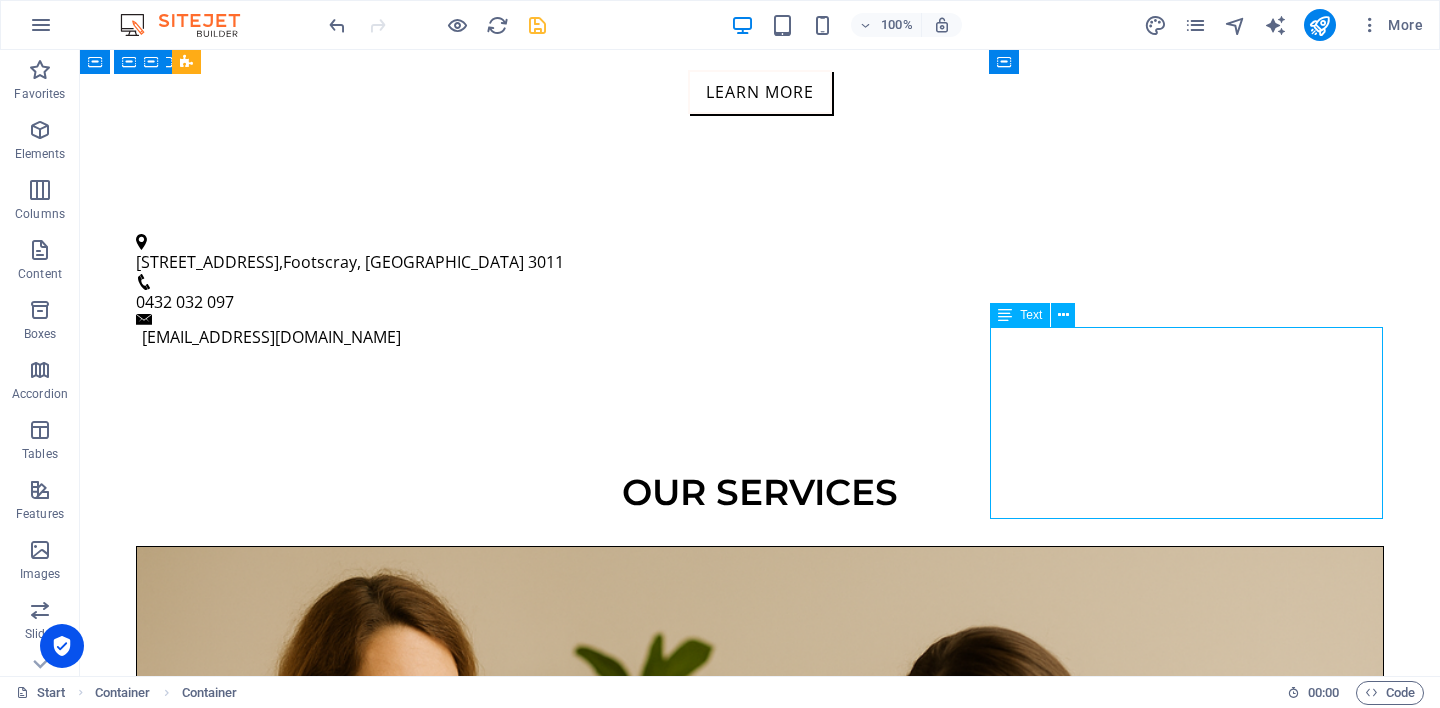 click on "90 minutes –  $45 per person Join others in a welcoming space to share experiences, gain insight, and feel part of something bigger. Group sessions focus on themes like grief, identity, or emotional resilience." at bounding box center [760, 3791] 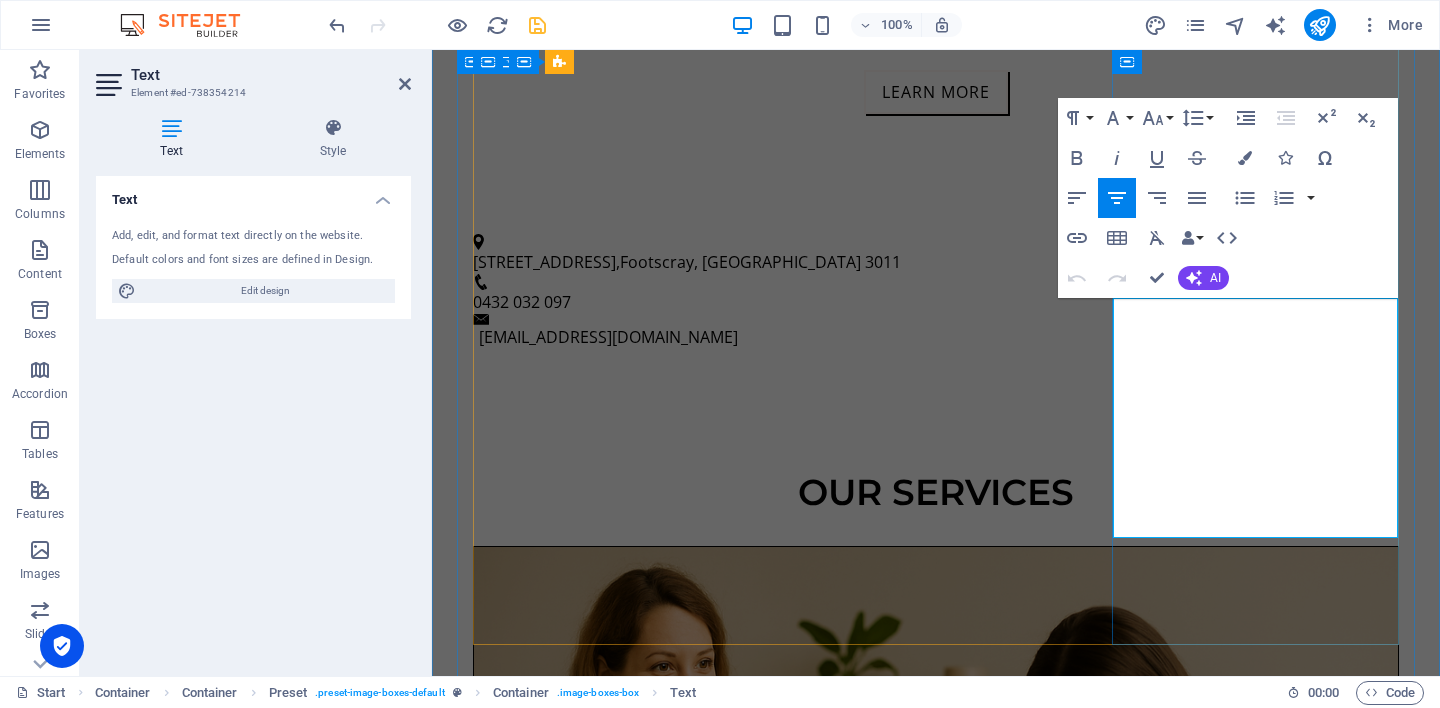 click at bounding box center (936, 3220) 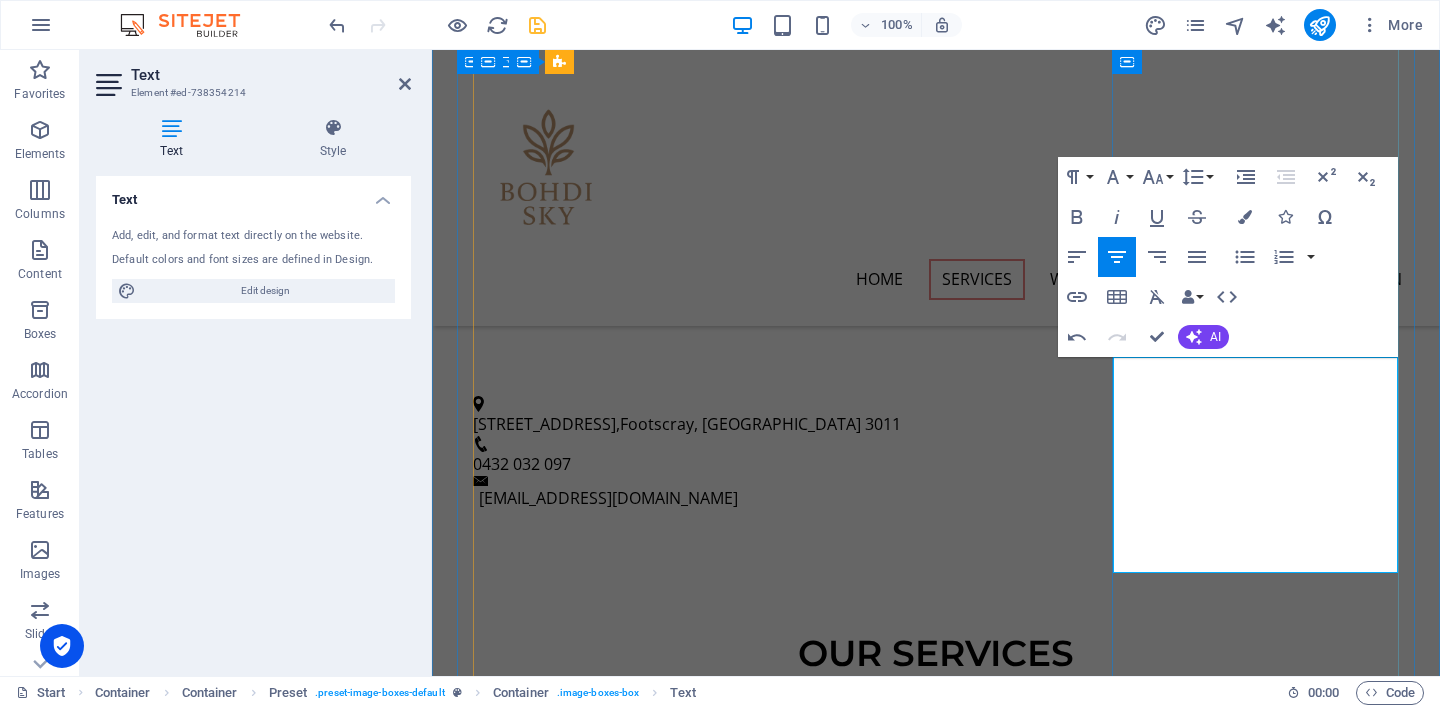 scroll, scrollTop: 884, scrollLeft: 0, axis: vertical 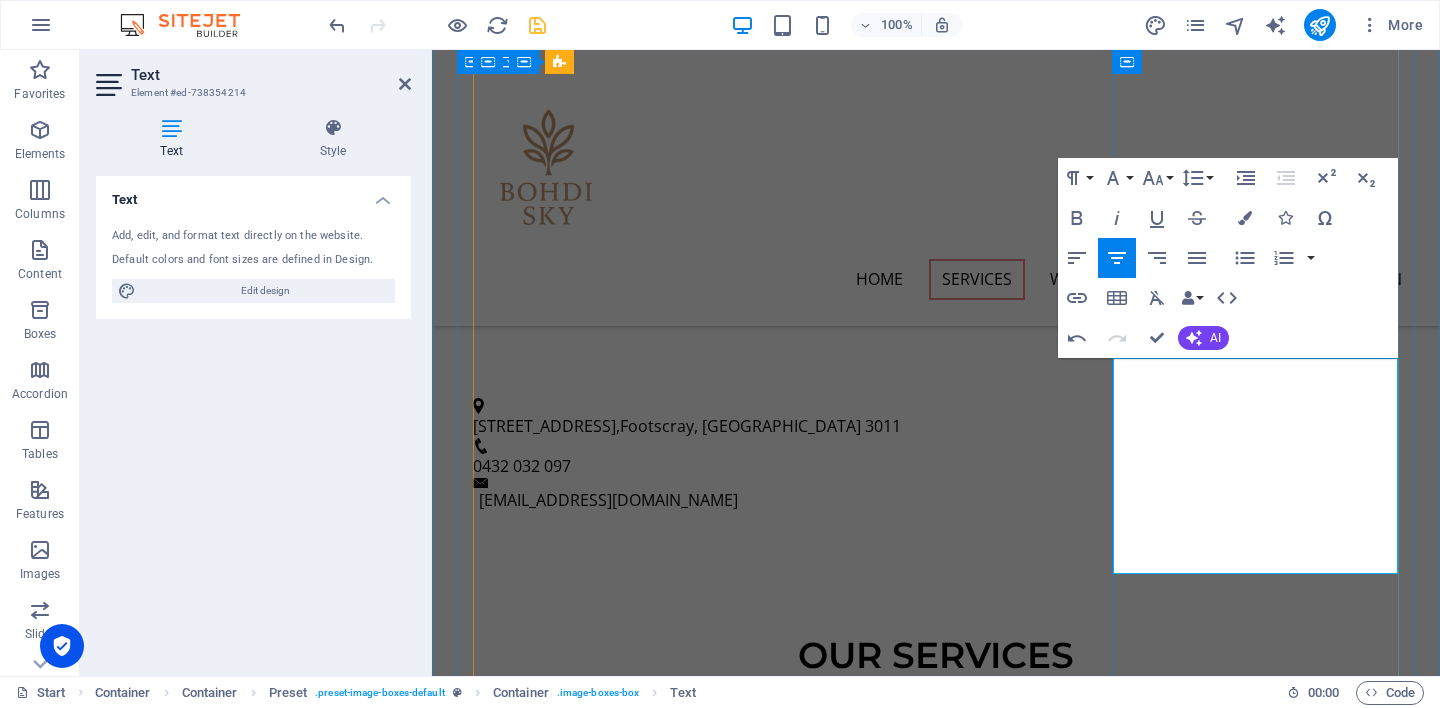 click on "90 minutes –  $45 per person" at bounding box center [936, 3287] 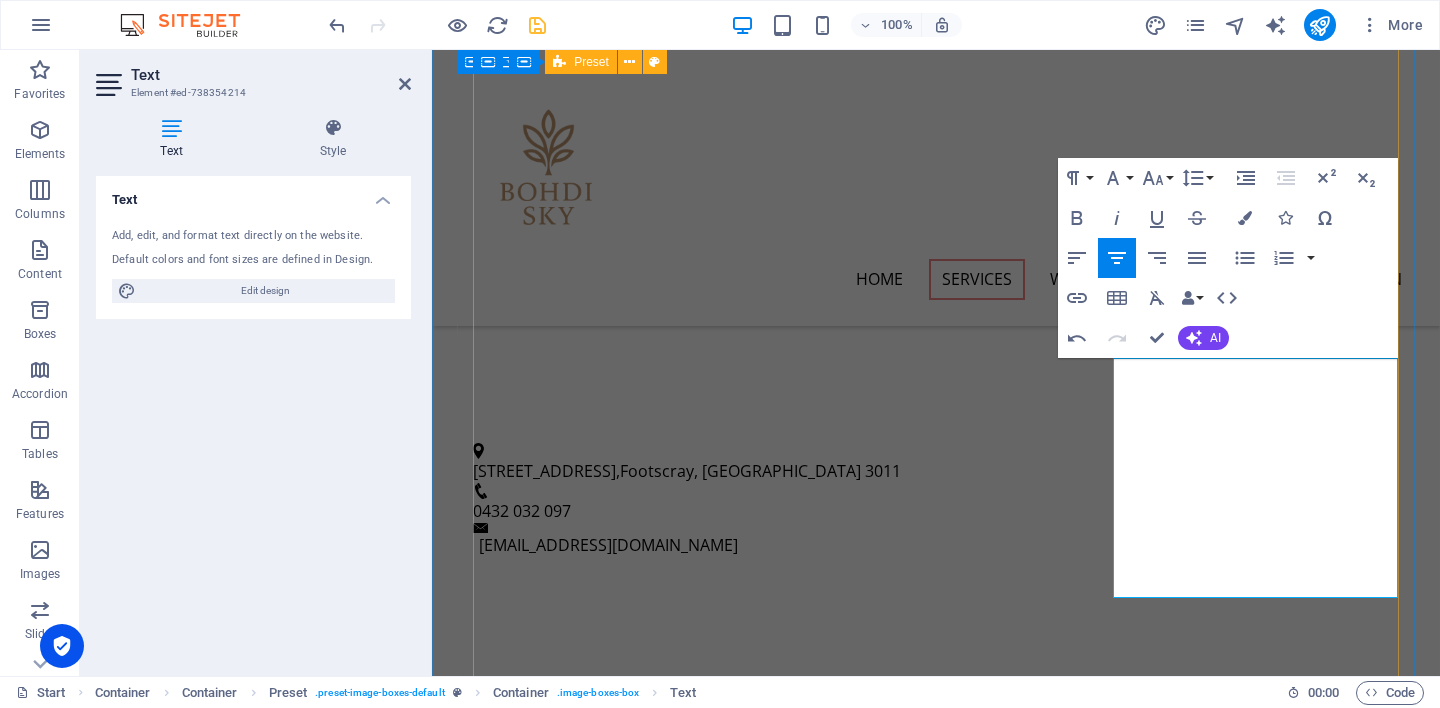 click on "Individual Counselling 50 minutes –  $60 A quiet, safe space to explore what matters to you. Together, we can look at your experiences, feelings, and patterns — at your pace, without judgement. Read more Couples Counselling 75 minutes –  $90 A supportive setting for couples to reconnect, rebuild trust, and communicate more openly — whether you're navigating change, conflict, or just feeling distant. Read more Group Therapy 90 minutes –  $45 per person Join others in a welcoming space to share experiences, gain insight, and feel part of something bigger. Group sessions focus on themes like grief, identity, or emotional resilience. Read more" at bounding box center (936, 2150) 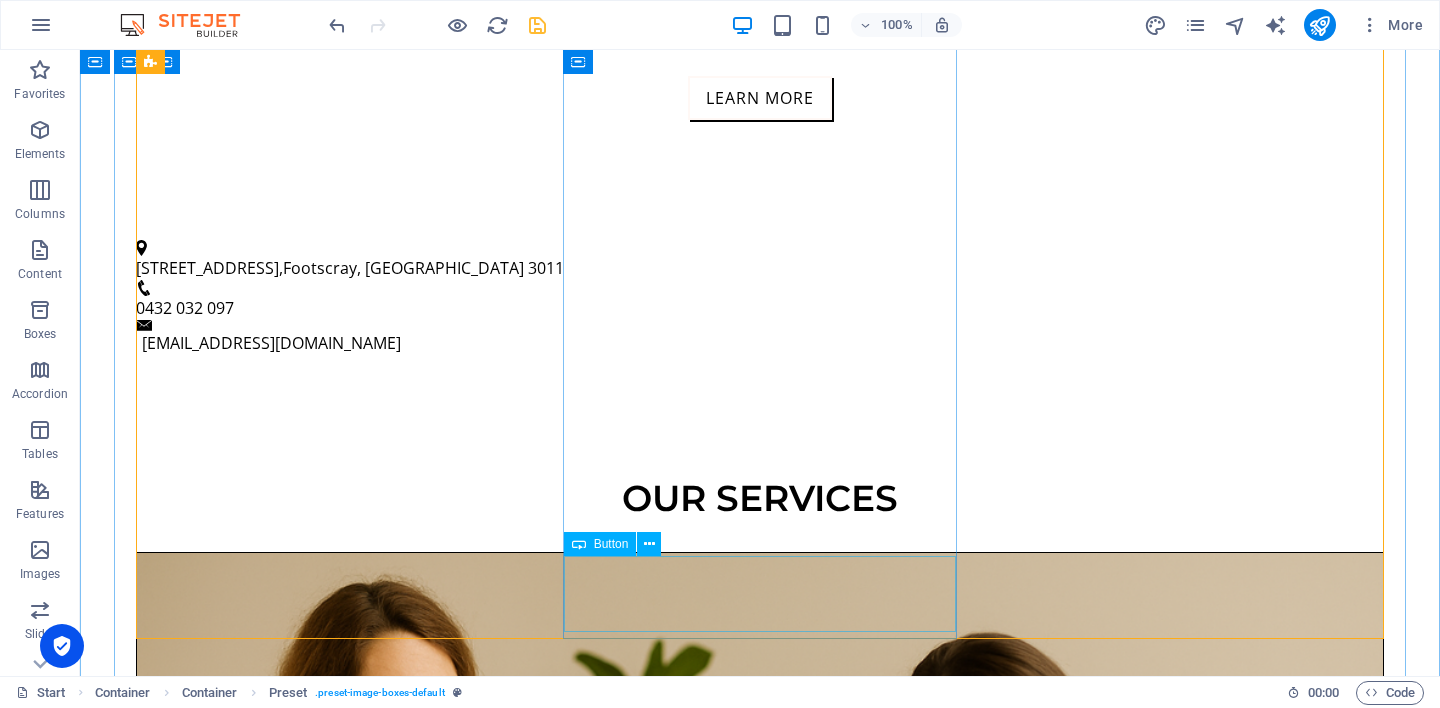 scroll, scrollTop: 1085, scrollLeft: 0, axis: vertical 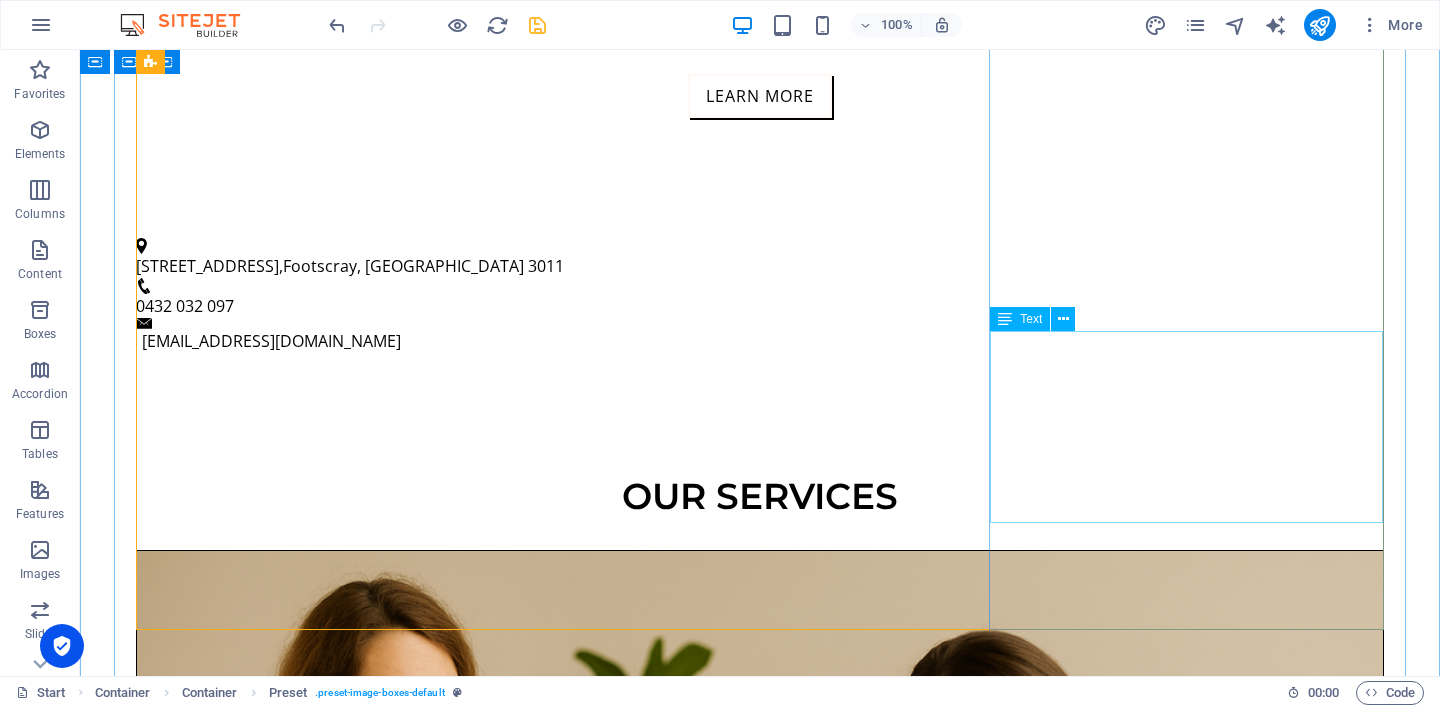 click on "90 minutes –  $45 per person Join others in a welcoming space to share experiences, gain insight, and feel part of something bigger. Group sessions focus on themes like grief, identity, or emotional resilience." at bounding box center (760, 3795) 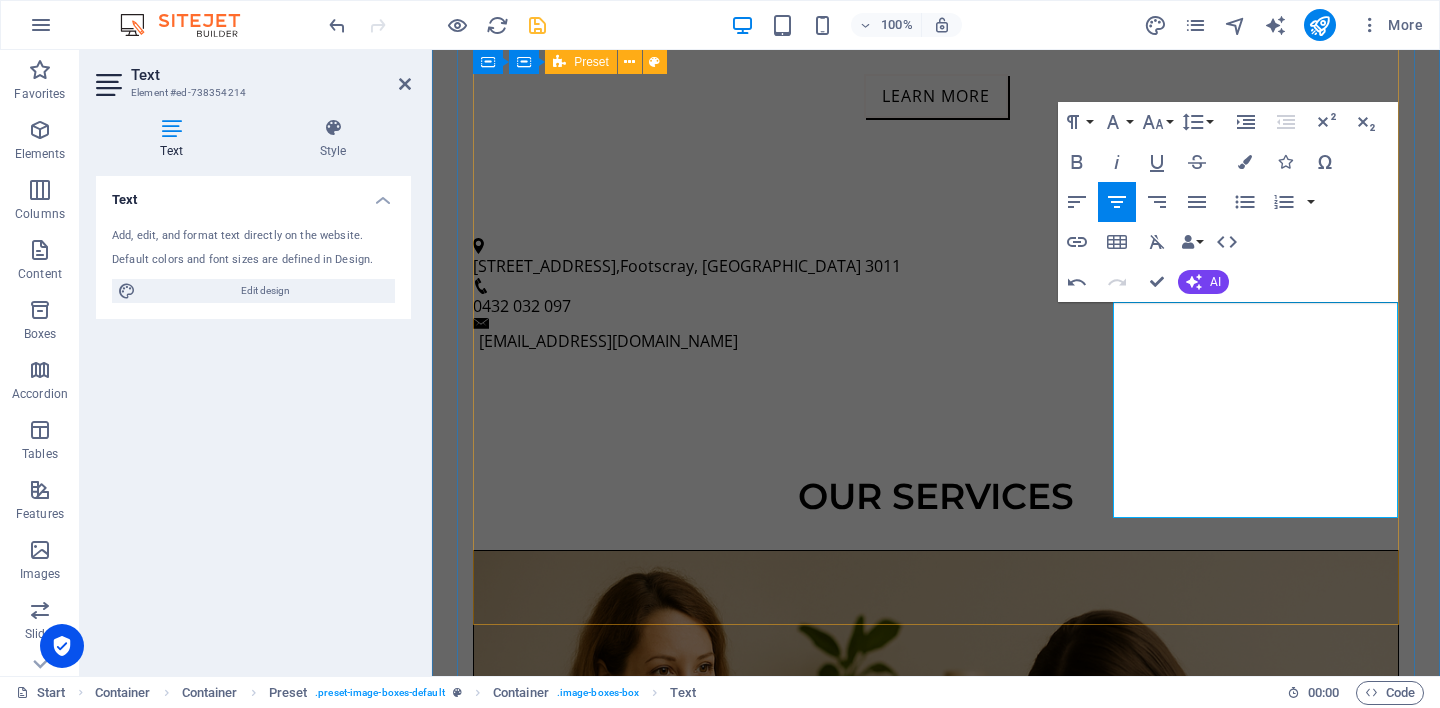 click on "Individual Counselling 50 minutes –  $60 A quiet, safe space to explore what matters to you. Together, we can look at your experiences, feelings, and patterns — at your pace, without judgement. Read more Couples Counselling 75 minutes –  $90 A supportive setting for couples to reconnect, rebuild trust, and communicate more openly — whether you're navigating change, conflict, or just feeling distant. Read more Group Therapy 90 minutes –  $45 per person Join others in a welcoming space to share experiences, gain insight, and feel part of something bigger. Group sessions focus on themes like grief, identity, or emotional resilience. Read more" at bounding box center [936, 1934] 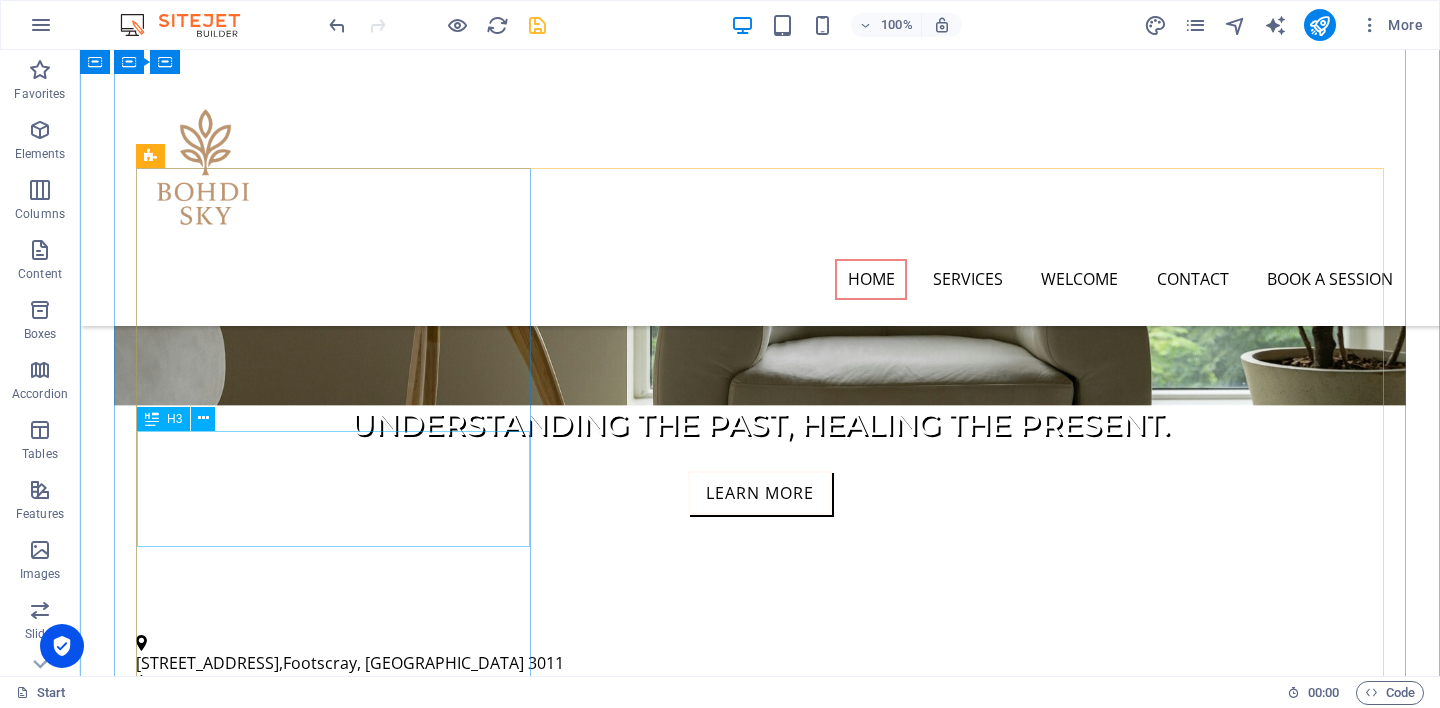 scroll, scrollTop: 597, scrollLeft: 0, axis: vertical 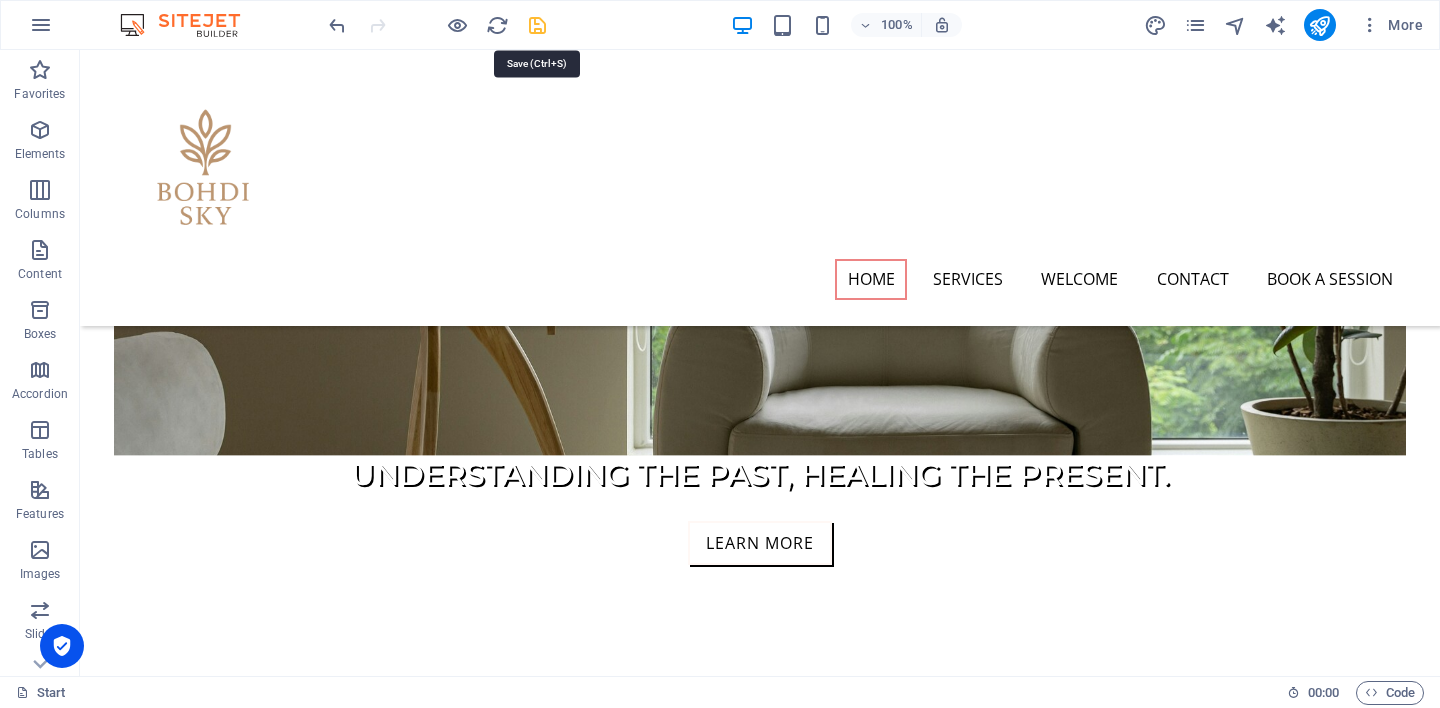 click at bounding box center (537, 25) 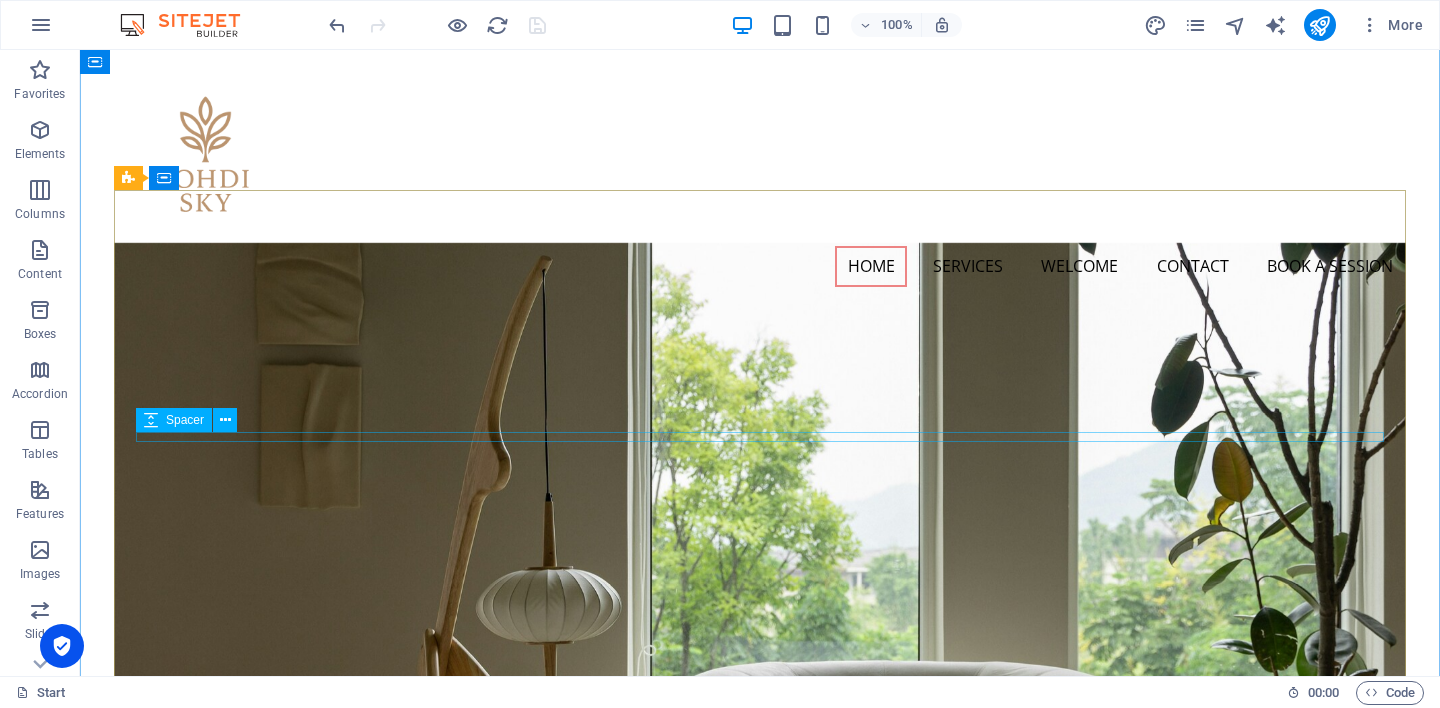 scroll, scrollTop: 0, scrollLeft: 0, axis: both 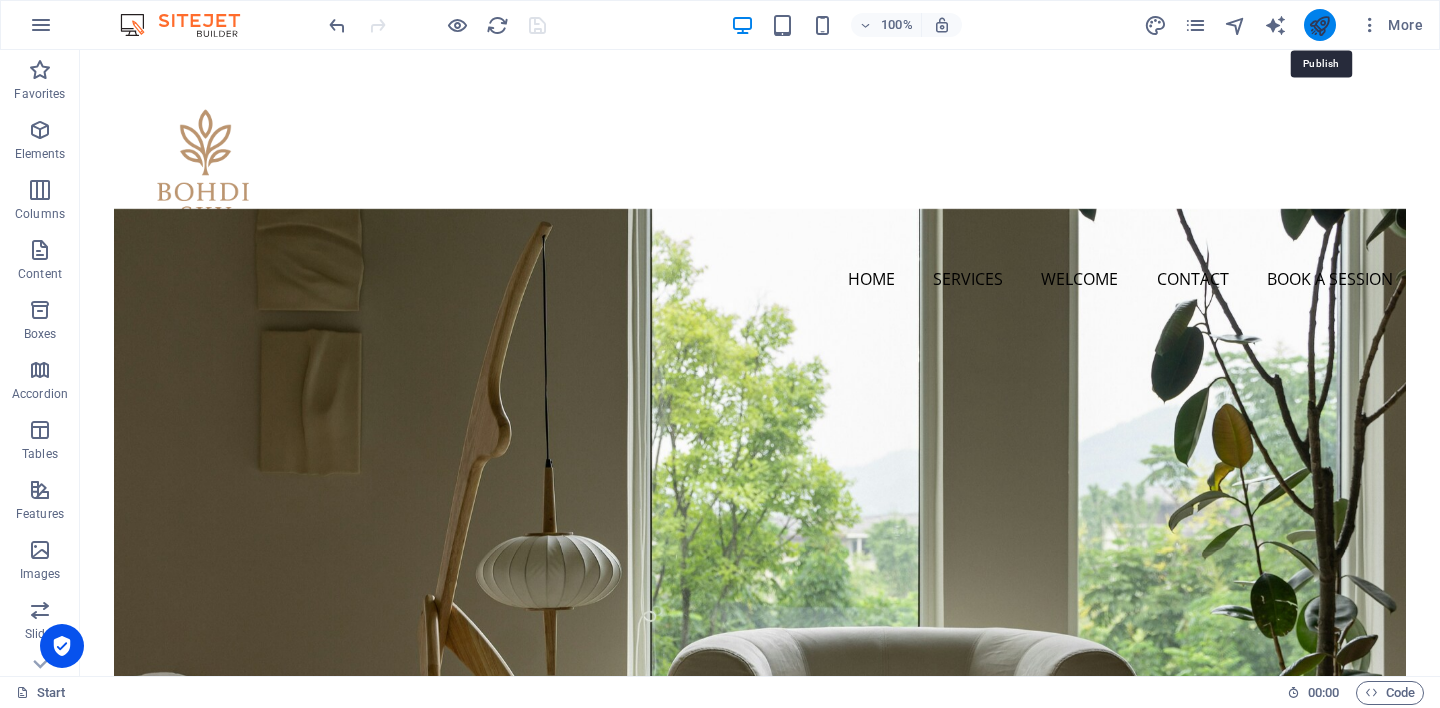 click at bounding box center (1319, 25) 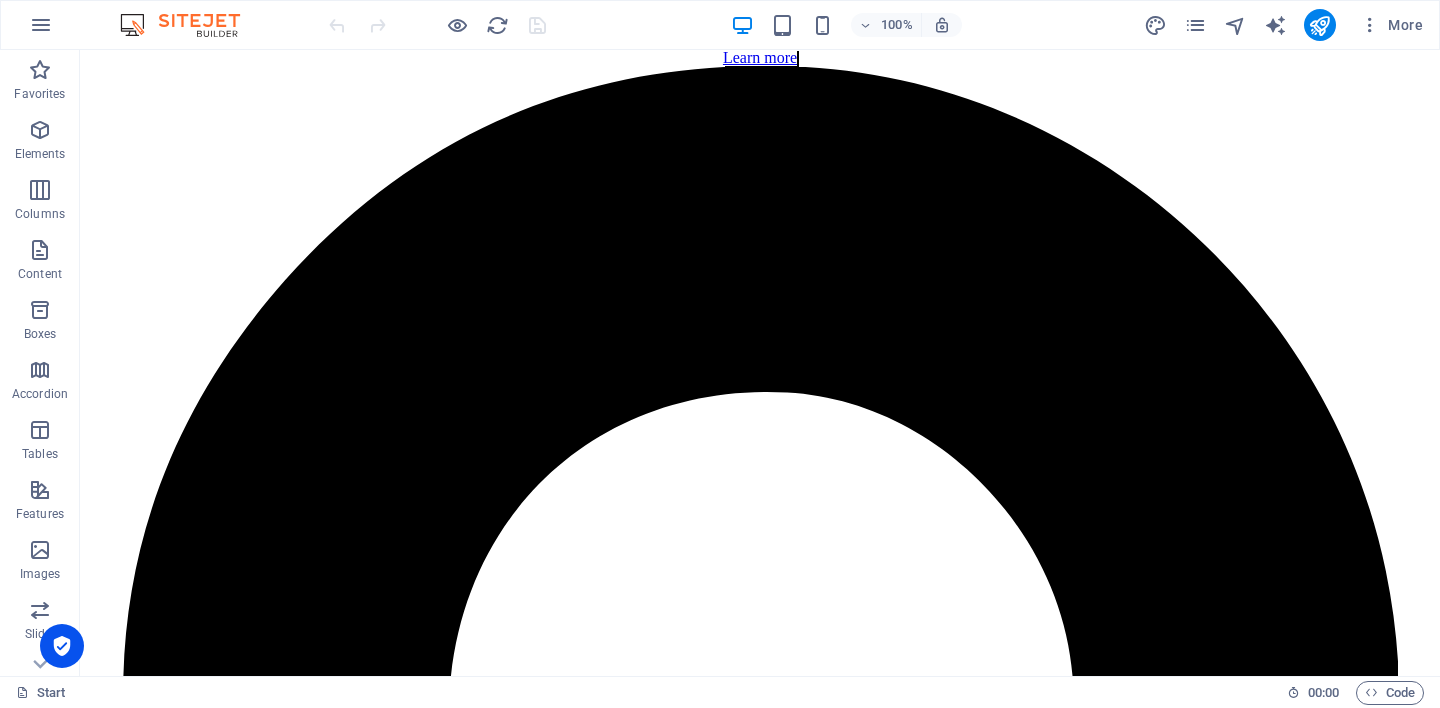 scroll, scrollTop: 1102, scrollLeft: 0, axis: vertical 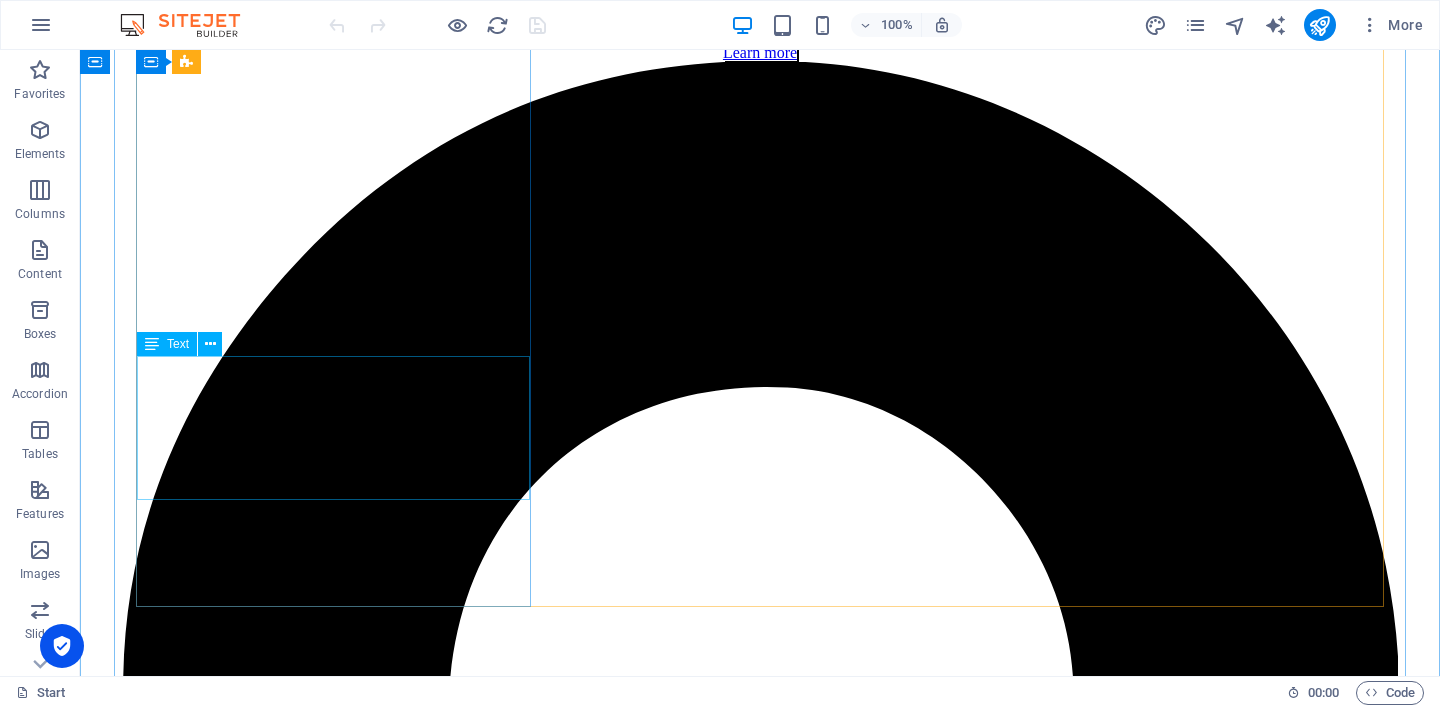 click on "50 minutes –  $60 A quiet, safe space to explore what matters to you. Together, we can look at your experiences, feelings, and patterns — at your pace, without judgement." at bounding box center (760, 5733) 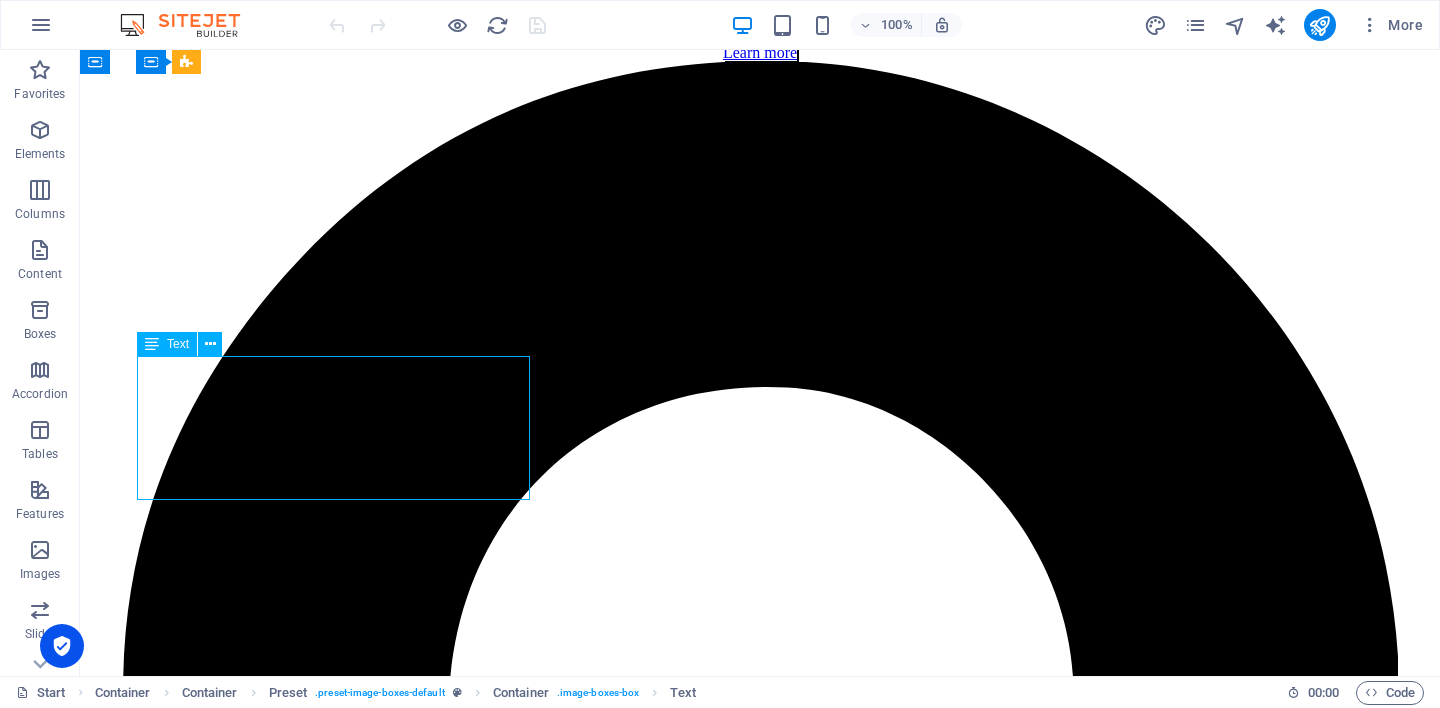 click on "50 minutes –  $60 A quiet, safe space to explore what matters to you. Together, we can look at your experiences, feelings, and patterns — at your pace, without judgement." at bounding box center (760, 5733) 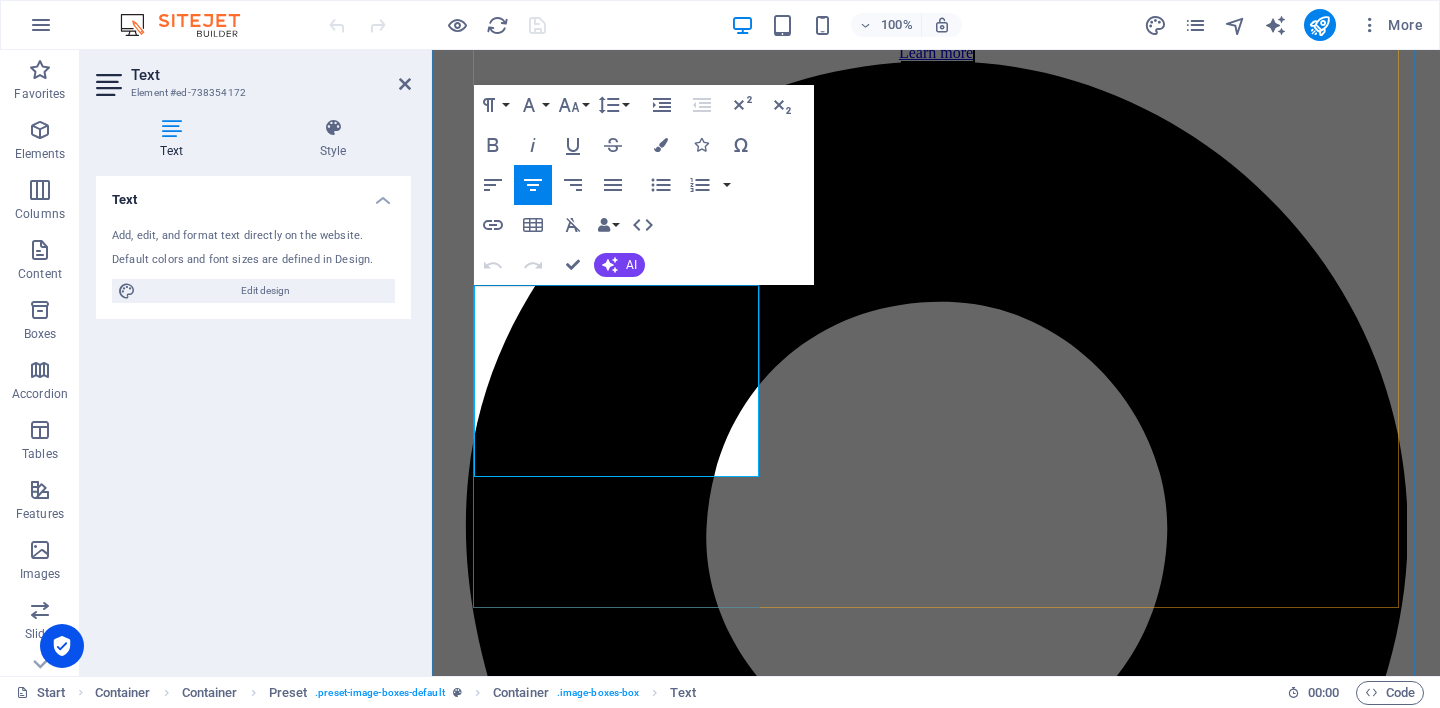 click on "50 minutes –  $60" at bounding box center [936, 4319] 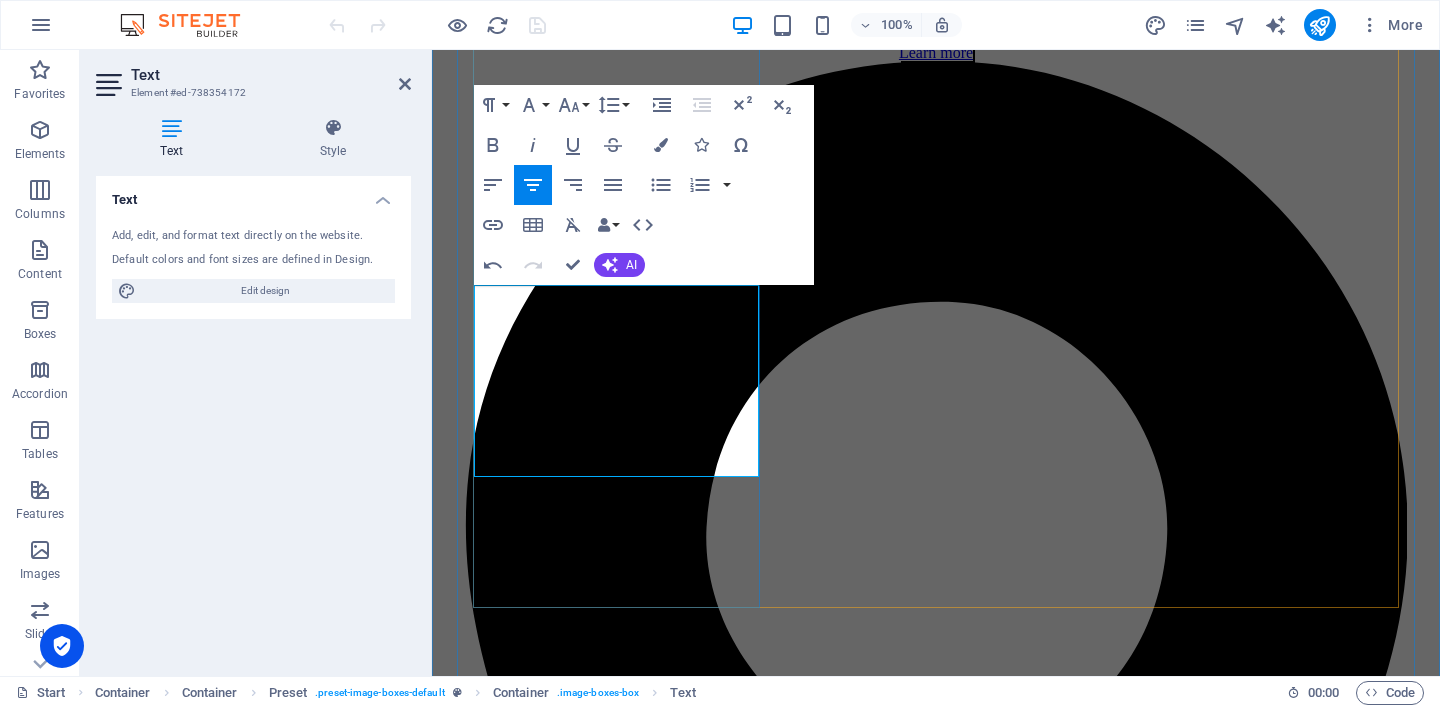 click on "50 minutes – $60" at bounding box center [936, 4319] 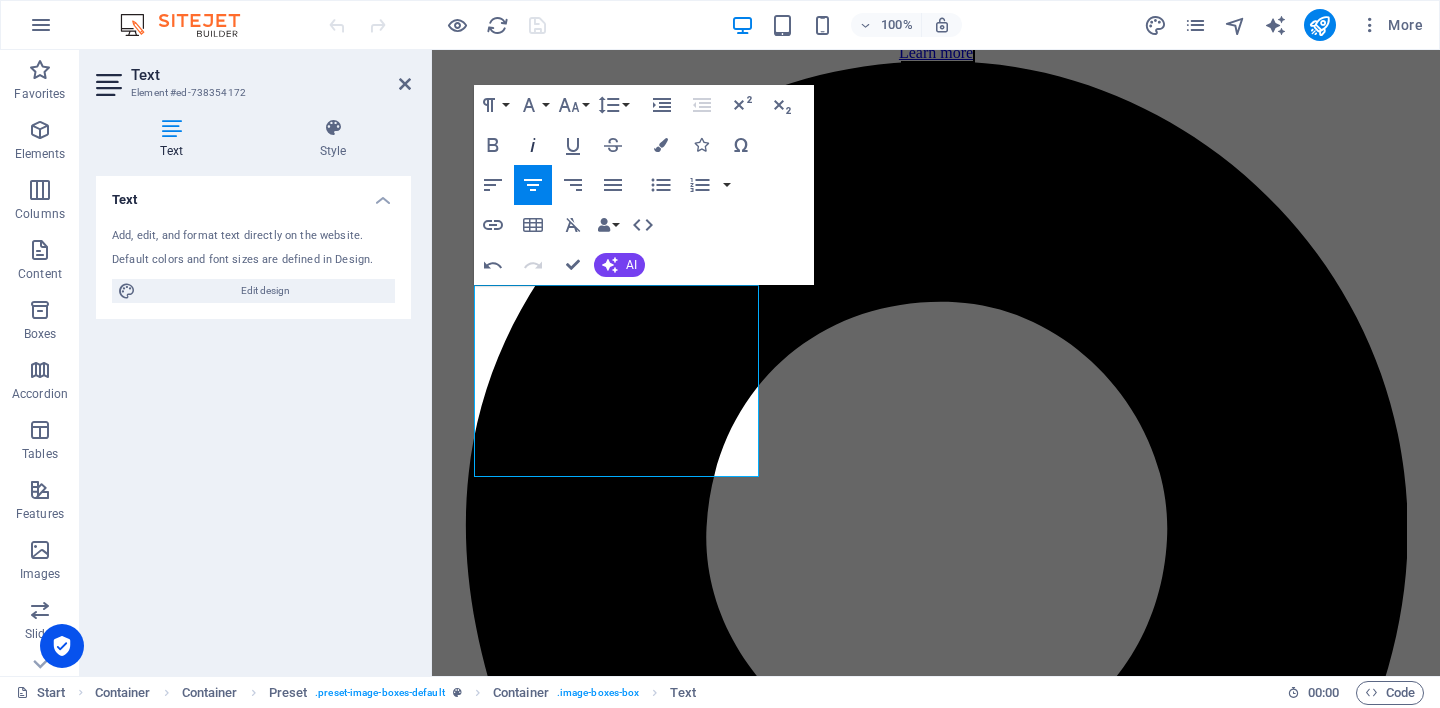 click 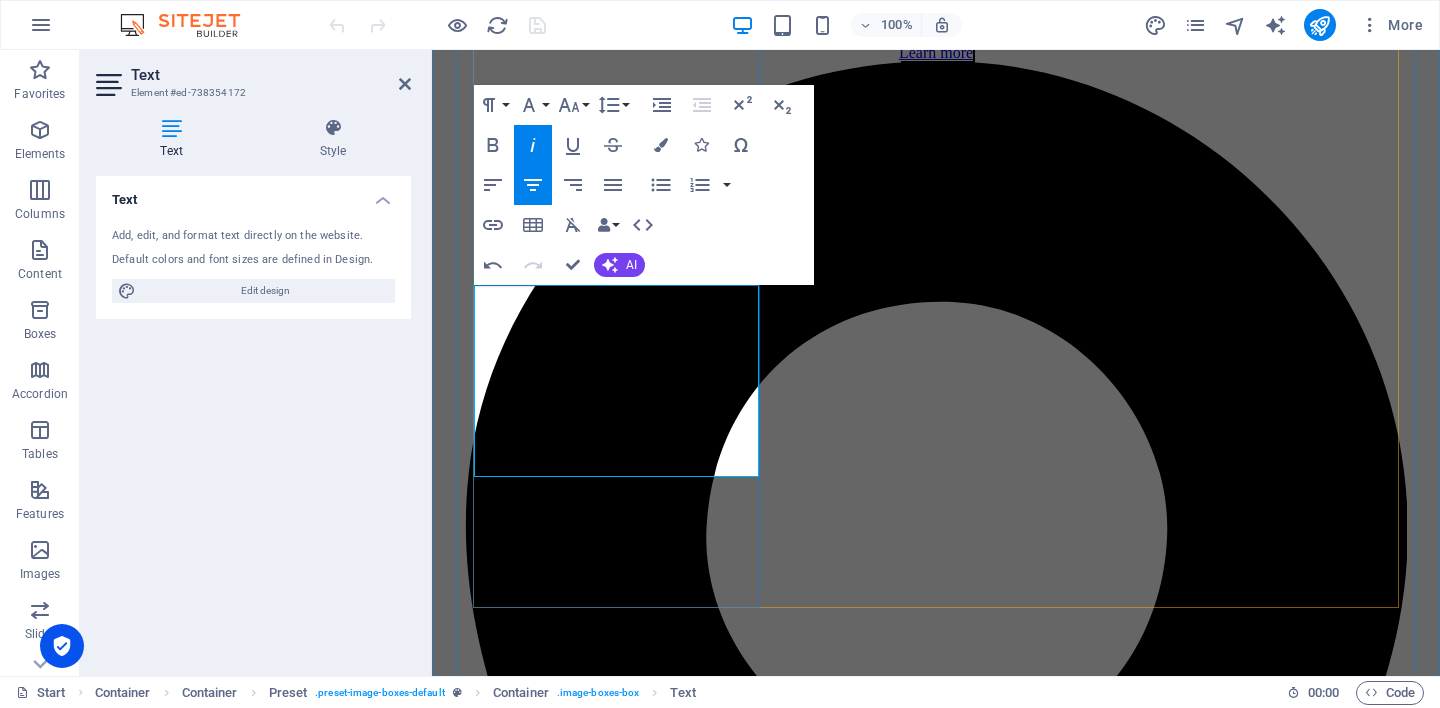 click on "50 minutes – $60 A quiet, safe space to explore what matters to you. Together, we can look at your experiences, feelings, and patterns — at your pace, without judgement." at bounding box center [936, 4362] 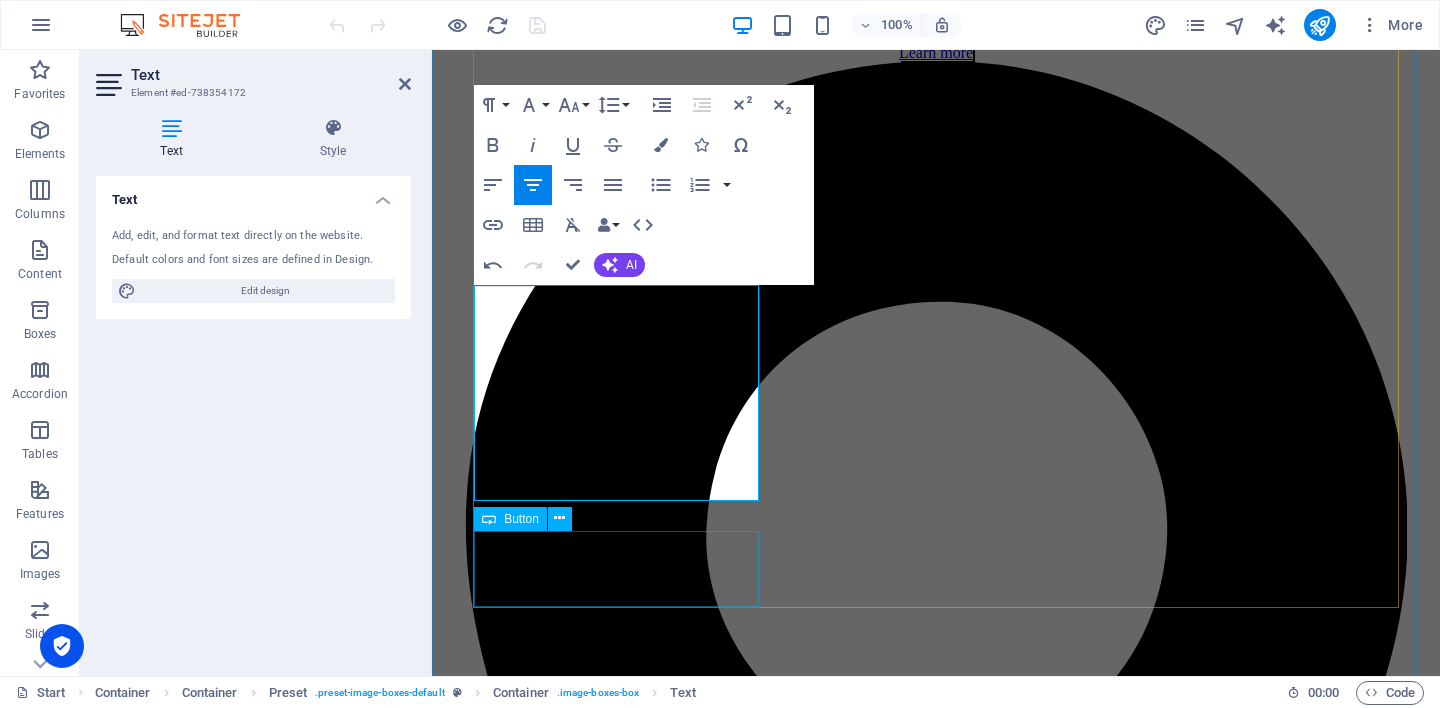 click on "Read more" at bounding box center (936, 4469) 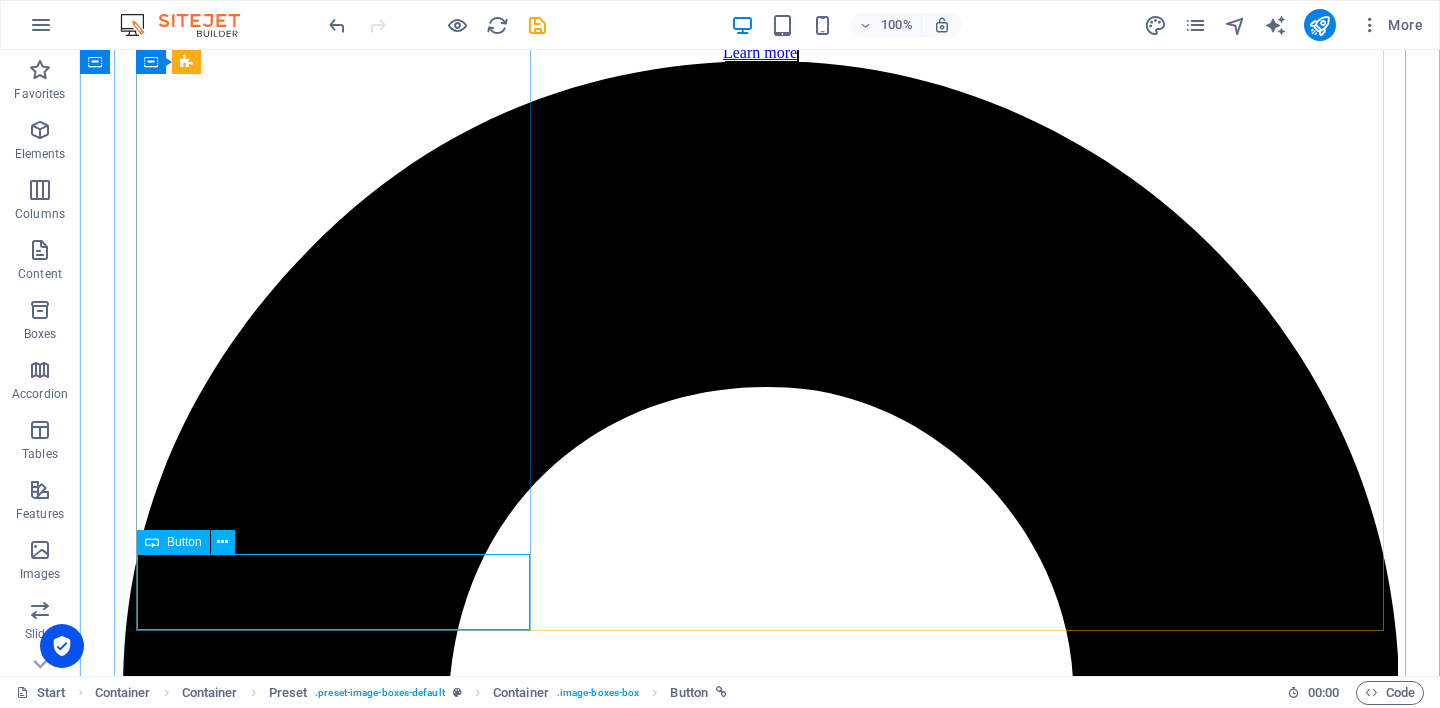 click on "Read more" at bounding box center [760, 5831] 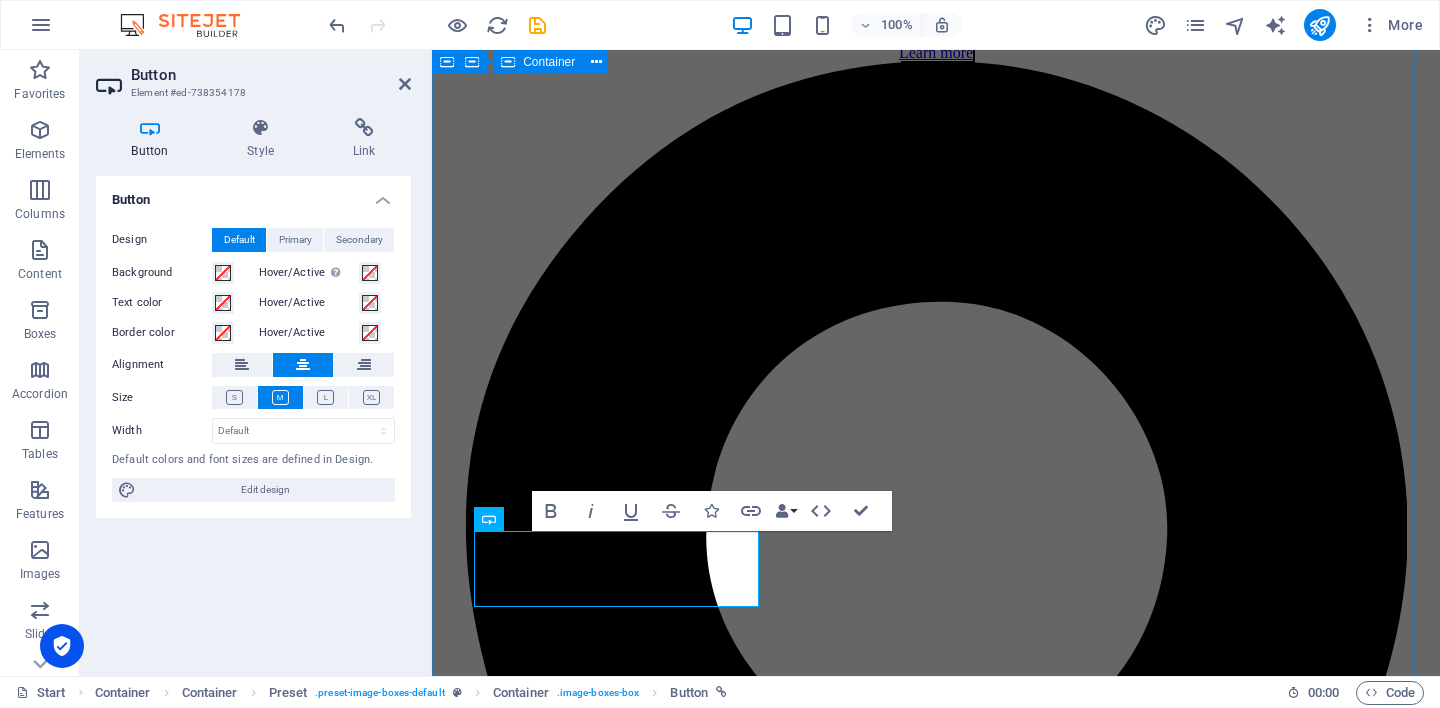 click on "Our services Individual Counselling 50 minutes – $60 A quiet, supportive space to explore what matters to you. Together, we can gently explore your thoughts, feelings, and life experiences — at your pace and without judgement. 👉 [Read more] Couples Counselling 75 minutes –  $90 A supportive setting for couples to reconnect, rebuild trust, and communicate more openly — whether you're navigating change, conflict, or just feeling distant. Read more [MEDICAL_DATA] 90 minutes –  $45 per person Join others in a welcoming space to share experiences, gain insight, and feel part of something bigger. Group sessions focus on themes like grief, identity, or emotional resilience. Read more" at bounding box center (936, 4886) 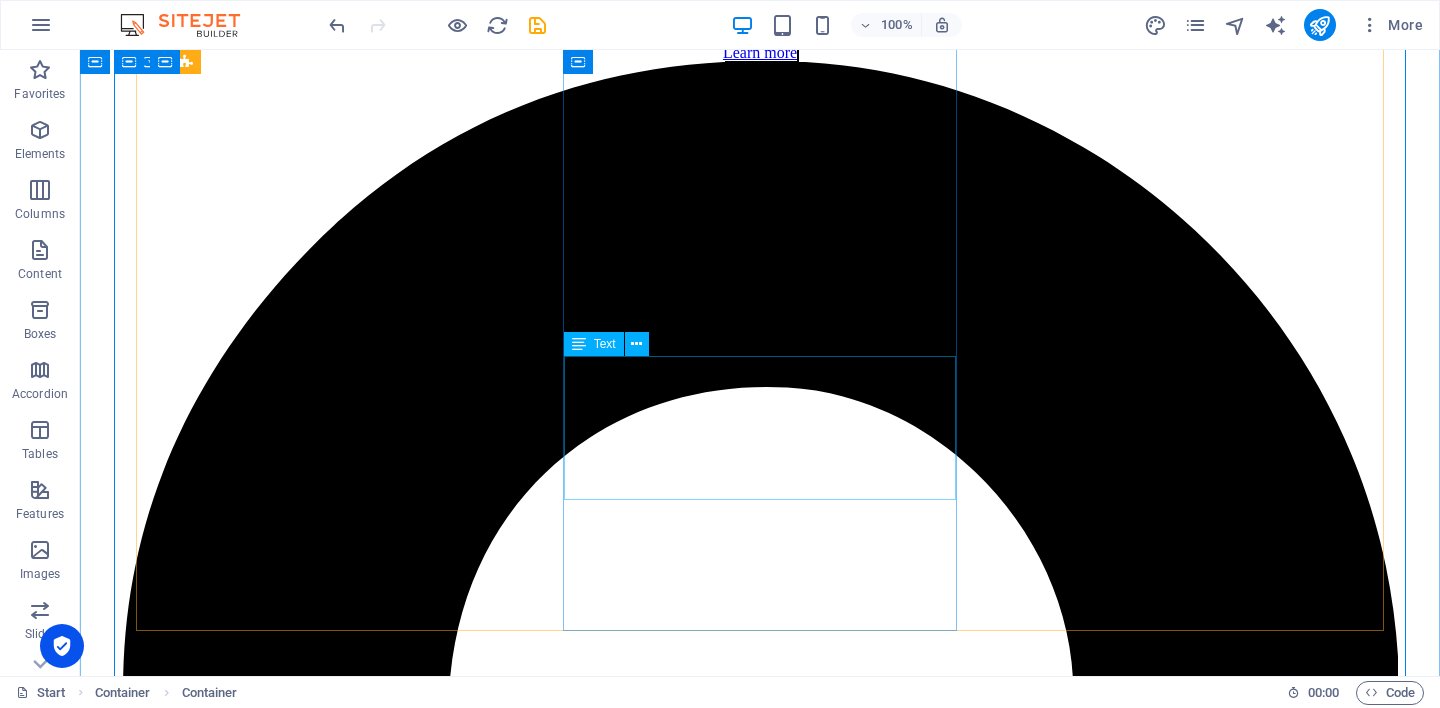 click on "75 minutes –  $90 A supportive setting for couples to reconnect, rebuild trust, and communicate more openly — whether you're navigating change, conflict, or just feeling distant." at bounding box center [760, 6833] 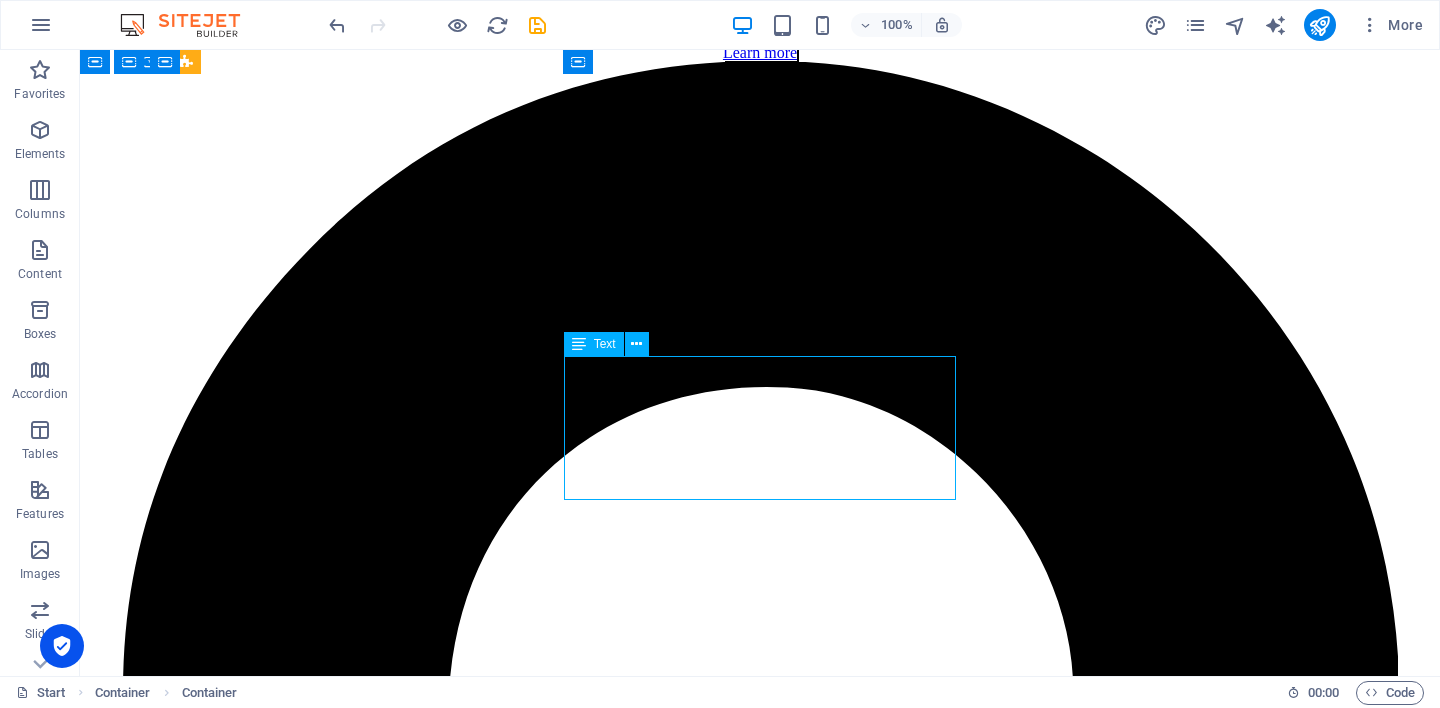 click on "75 minutes –  $90 A supportive setting for couples to reconnect, rebuild trust, and communicate more openly — whether you're navigating change, conflict, or just feeling distant." at bounding box center [760, 6833] 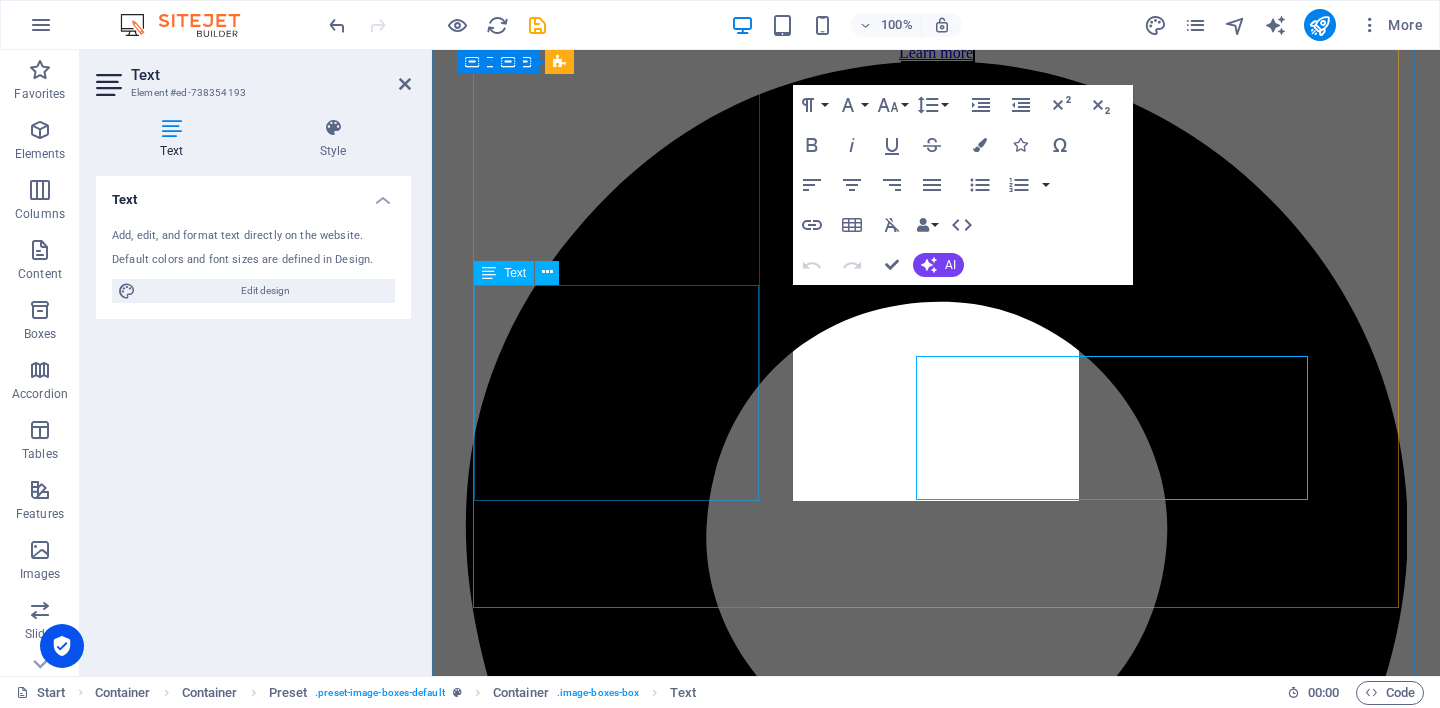 click on "50 minutes – $60 A quiet, supportive space to explore what matters to you. Together, we can gently explore your thoughts, feelings, and life experiences — at your pace and without judgement." at bounding box center [936, 4362] 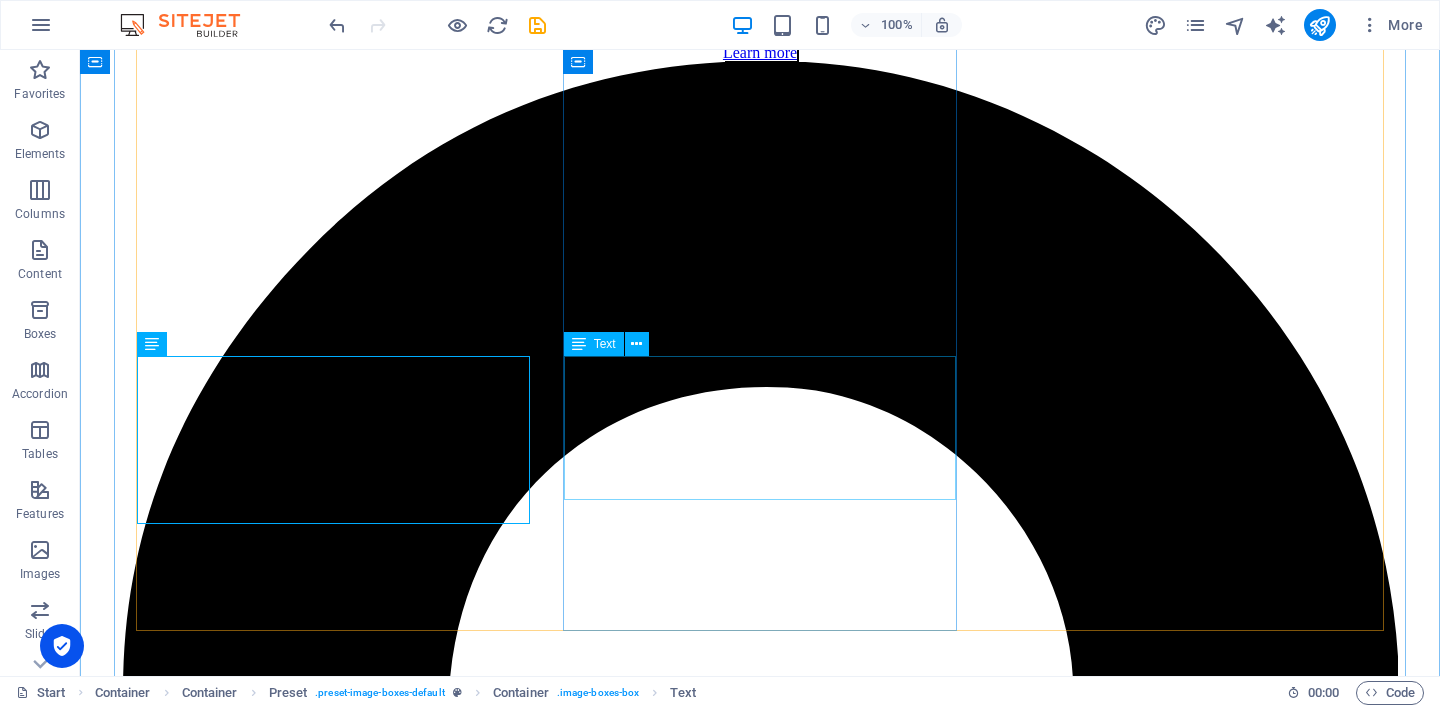 click on "75 minutes –  $90 A supportive setting for couples to reconnect, rebuild trust, and communicate more openly — whether you're navigating change, conflict, or just feeling distant." at bounding box center (760, 6833) 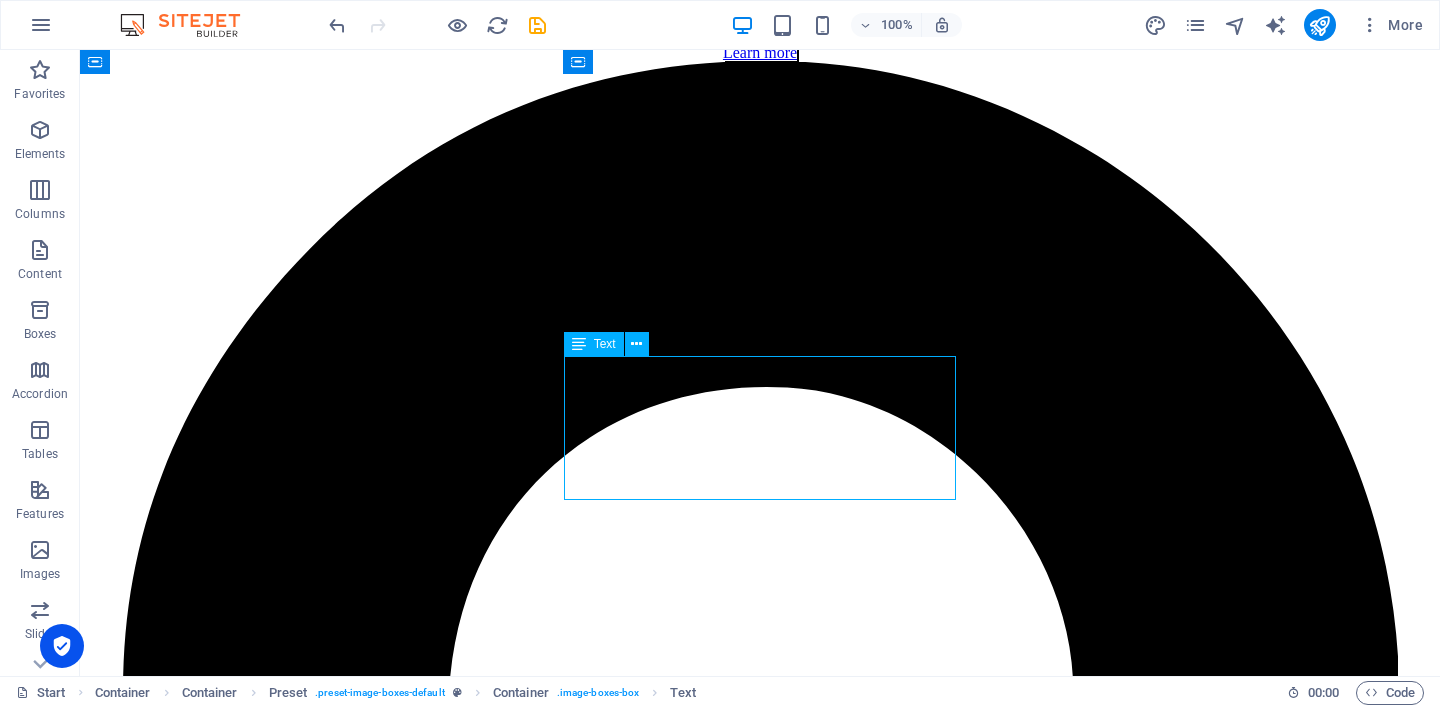 click on "75 minutes –  $90 A supportive setting for couples to reconnect, rebuild trust, and communicate more openly — whether you're navigating change, conflict, or just feeling distant." at bounding box center [760, 6833] 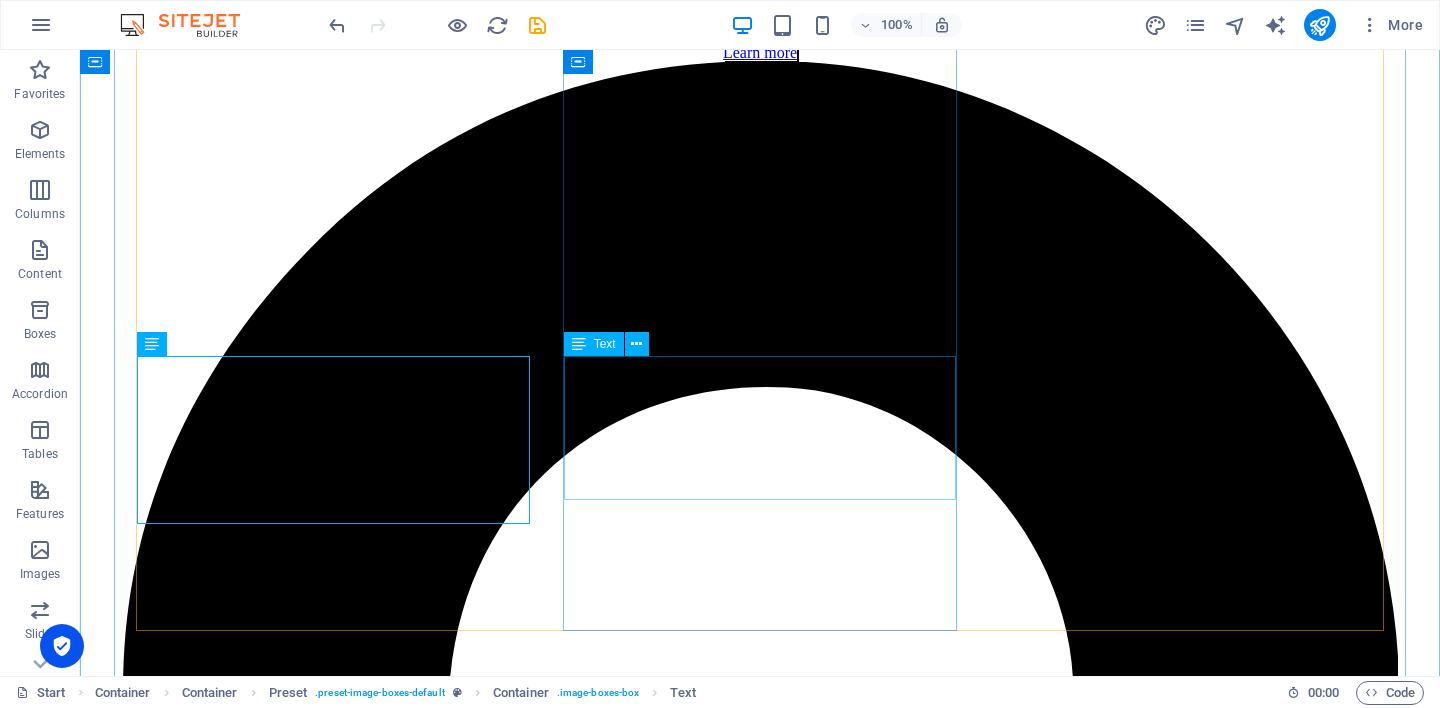 click on "75 minutes –  $90 A supportive setting for couples to reconnect, rebuild trust, and communicate more openly — whether you're navigating change, conflict, or just feeling distant." at bounding box center [760, 6833] 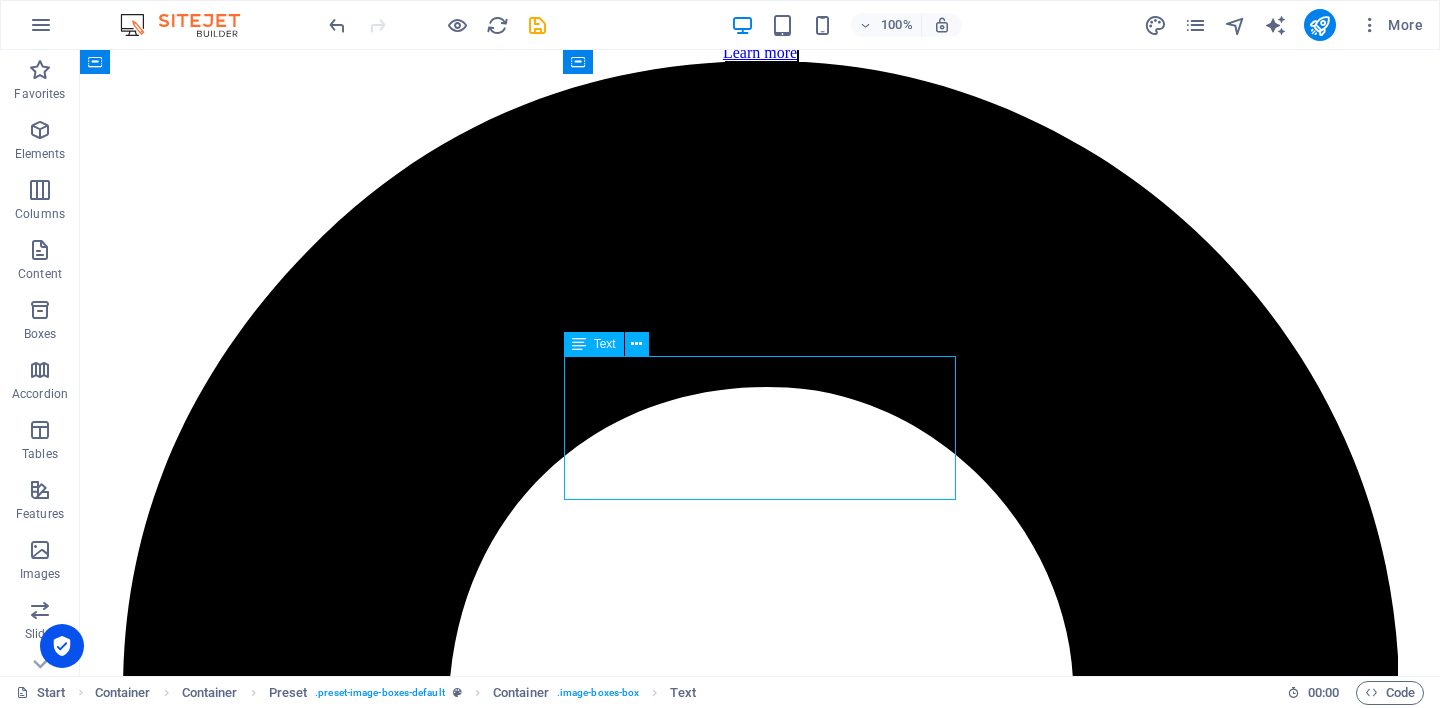 click on "75 minutes –  $90 A supportive setting for couples to reconnect, rebuild trust, and communicate more openly — whether you're navigating change, conflict, or just feeling distant." at bounding box center (760, 6833) 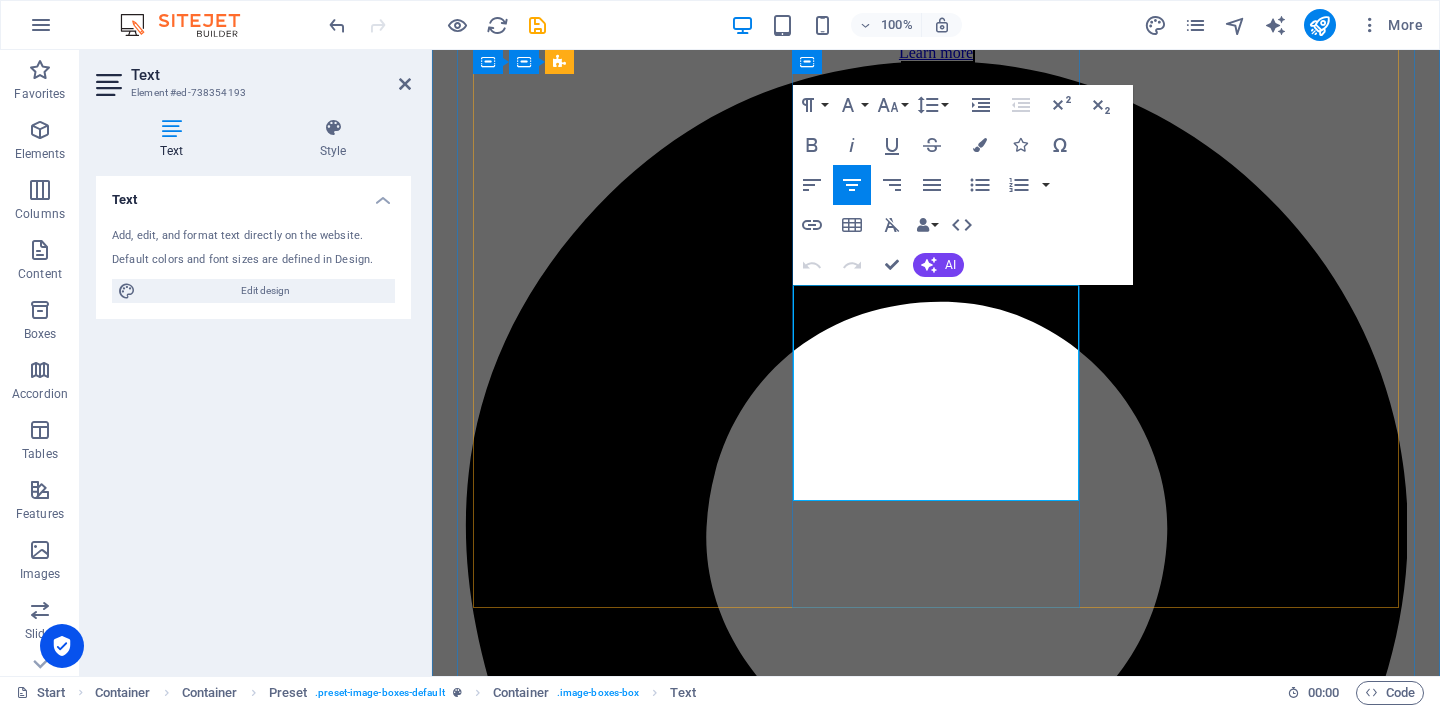 click on "75 minutes –  $90" at bounding box center (936, 5213) 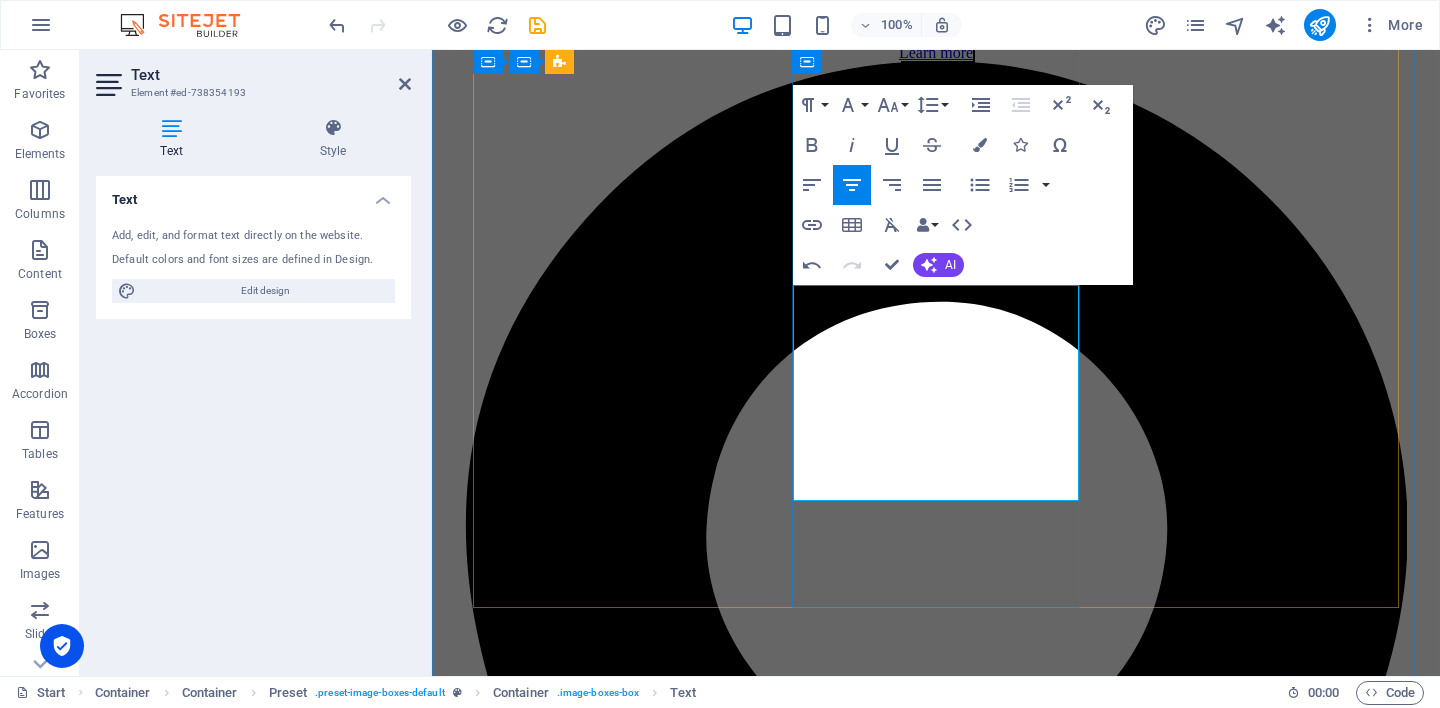 click on "75 minutes – $90" at bounding box center [936, 5213] 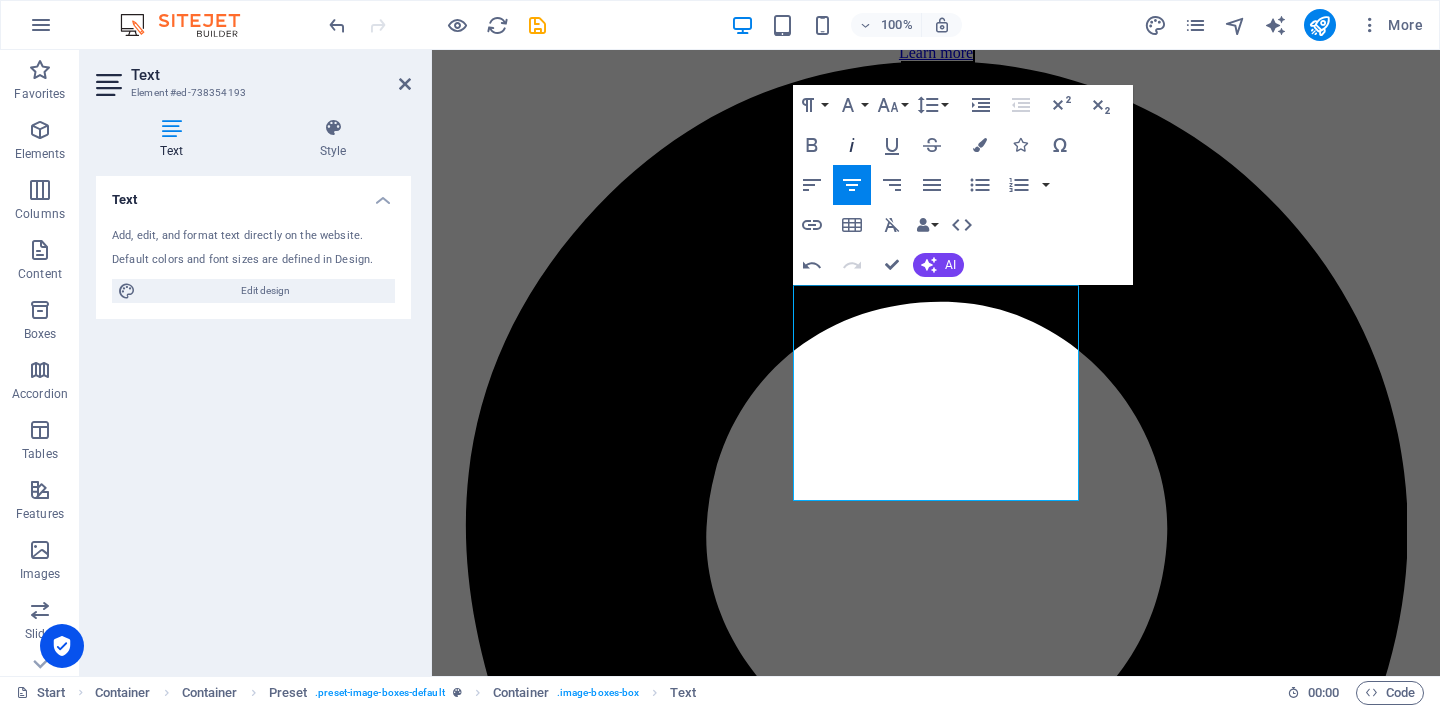 click 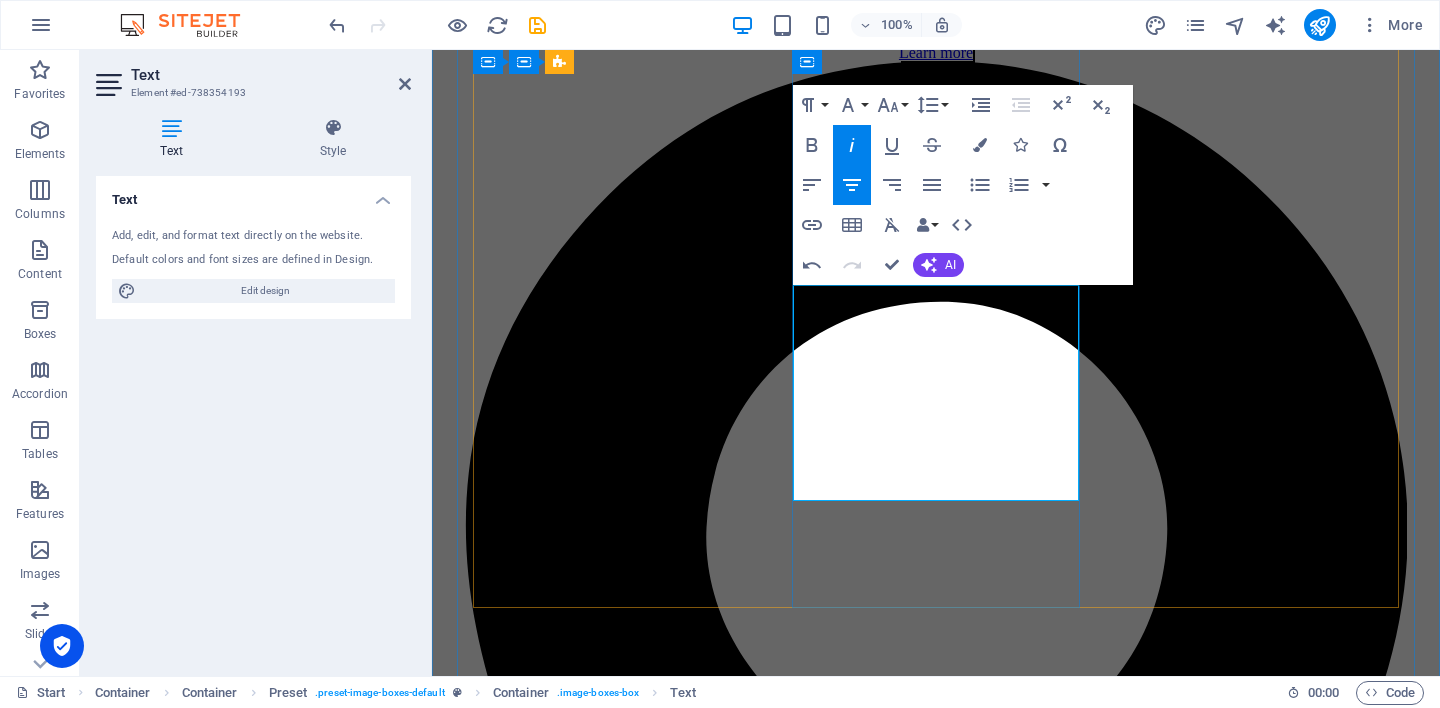 click on "A supportive setting for couples to reconnect, rebuild trust, and communicate more openly — whether you're navigating change, conflict, or just feeling distant." at bounding box center (936, 5290) 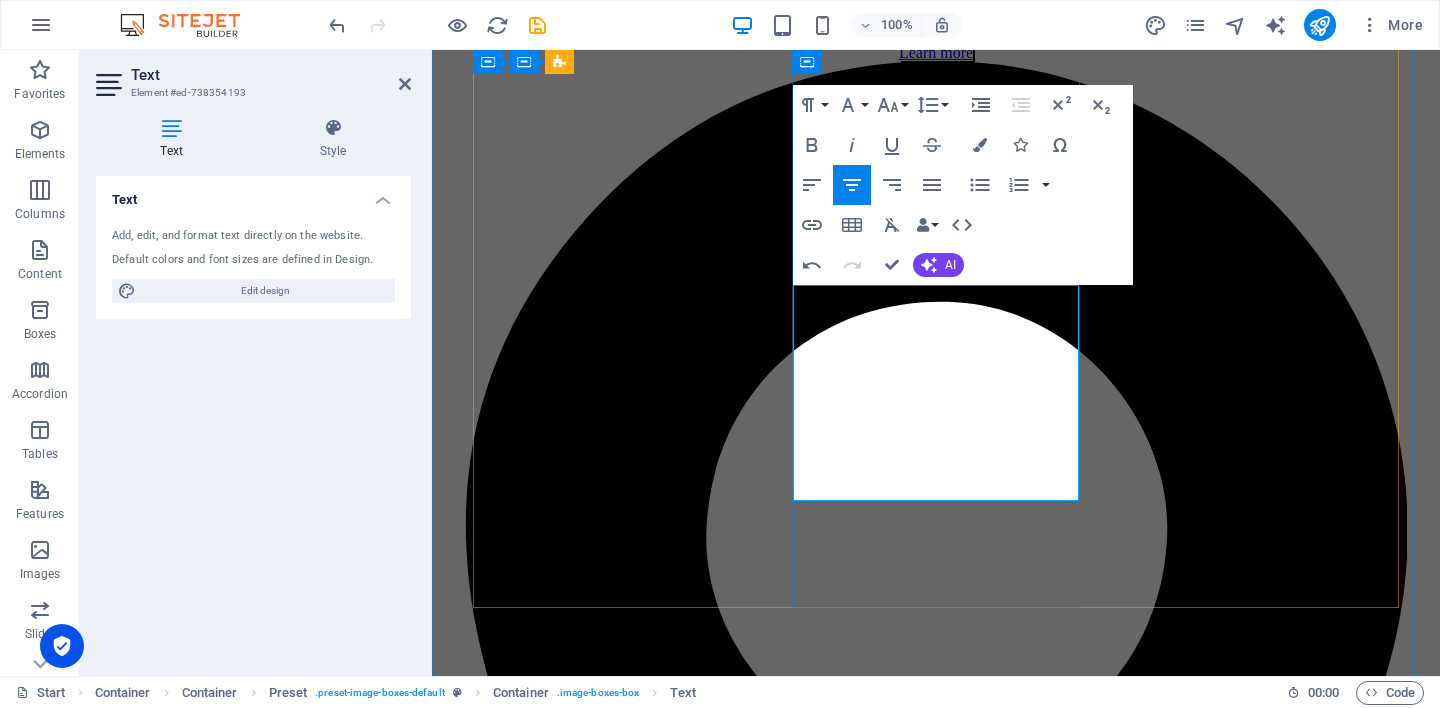 drag, startPoint x: 844, startPoint y: 348, endPoint x: 979, endPoint y: 483, distance: 190.91884 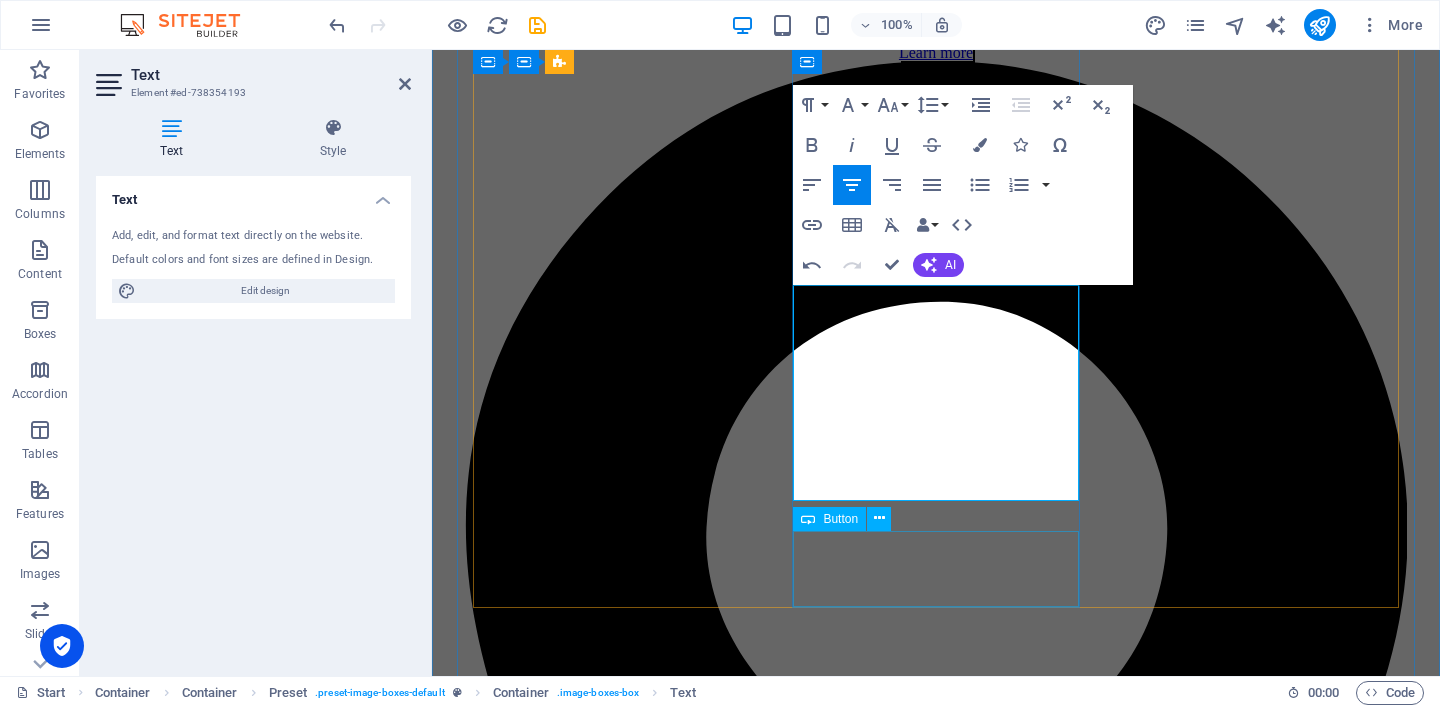 click on "Read more" at bounding box center [936, 5363] 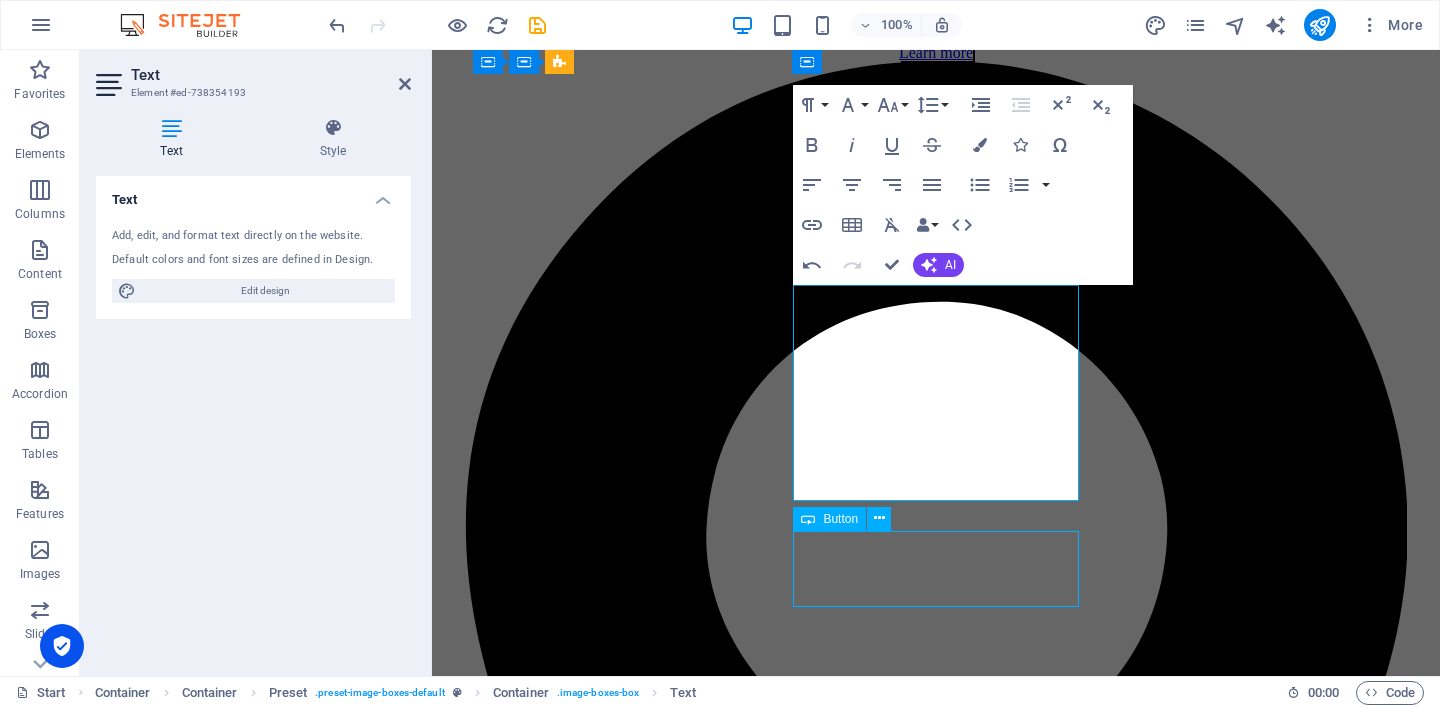 click on "Read more" at bounding box center (936, 5363) 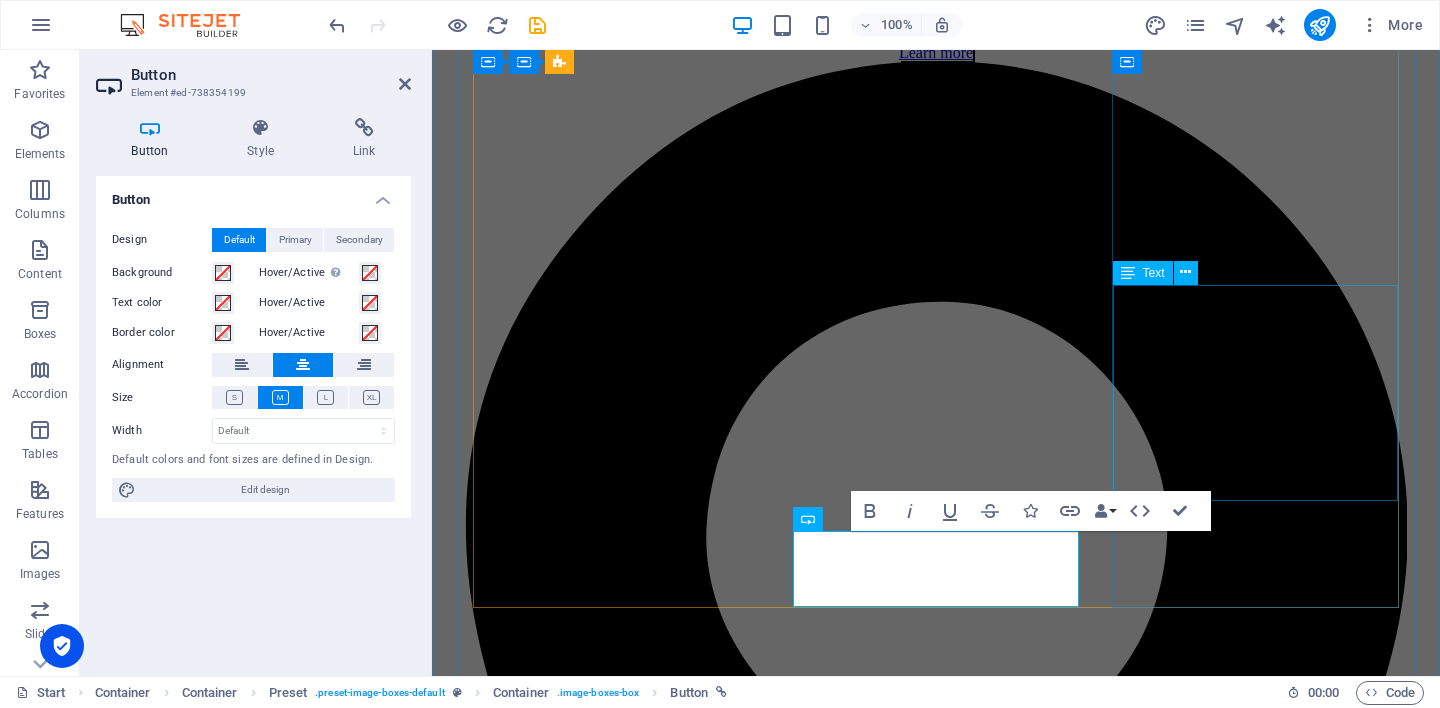 click on "90 minutes –  $45 per person Join others in a welcoming space to share experiences, gain insight, and feel part of something bigger. Group sessions focus on themes like grief, identity, or emotional resilience." at bounding box center (936, 6151) 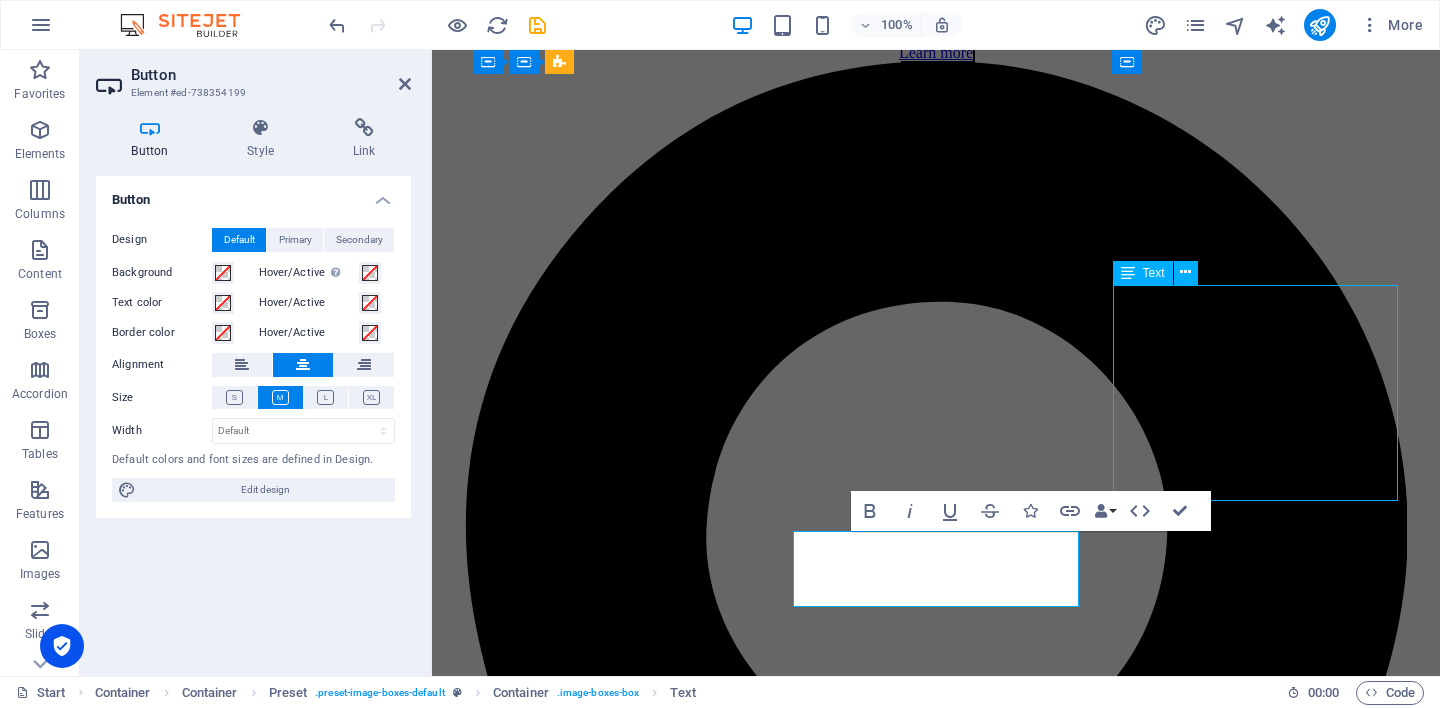 click on "90 minutes –  $45 per person Join others in a welcoming space to share experiences, gain insight, and feel part of something bigger. Group sessions focus on themes like grief, identity, or emotional resilience." at bounding box center (936, 6151) 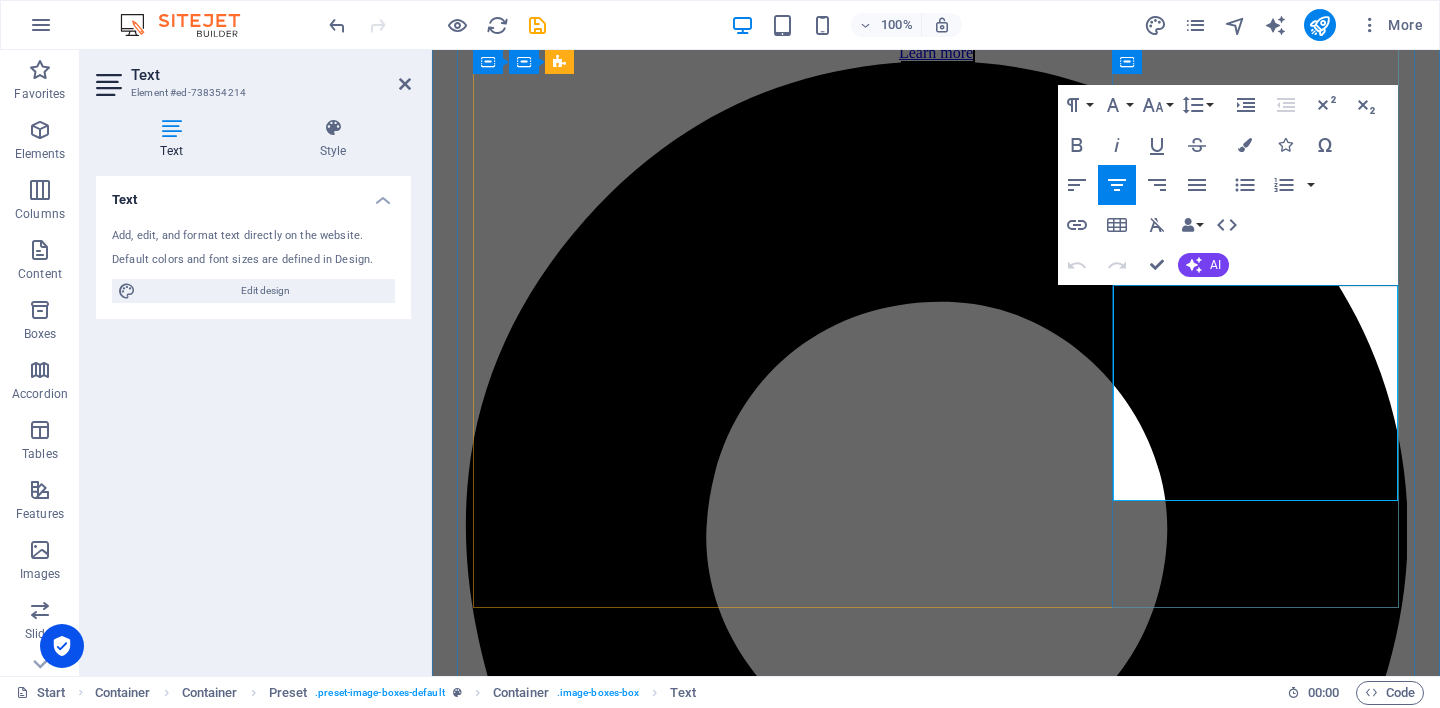 click on "Join others in a welcoming space to share experiences, gain insight, and feel part of something bigger. Group sessions focus on themes like grief, identity, or emotional resilience." at bounding box center (936, 6185) 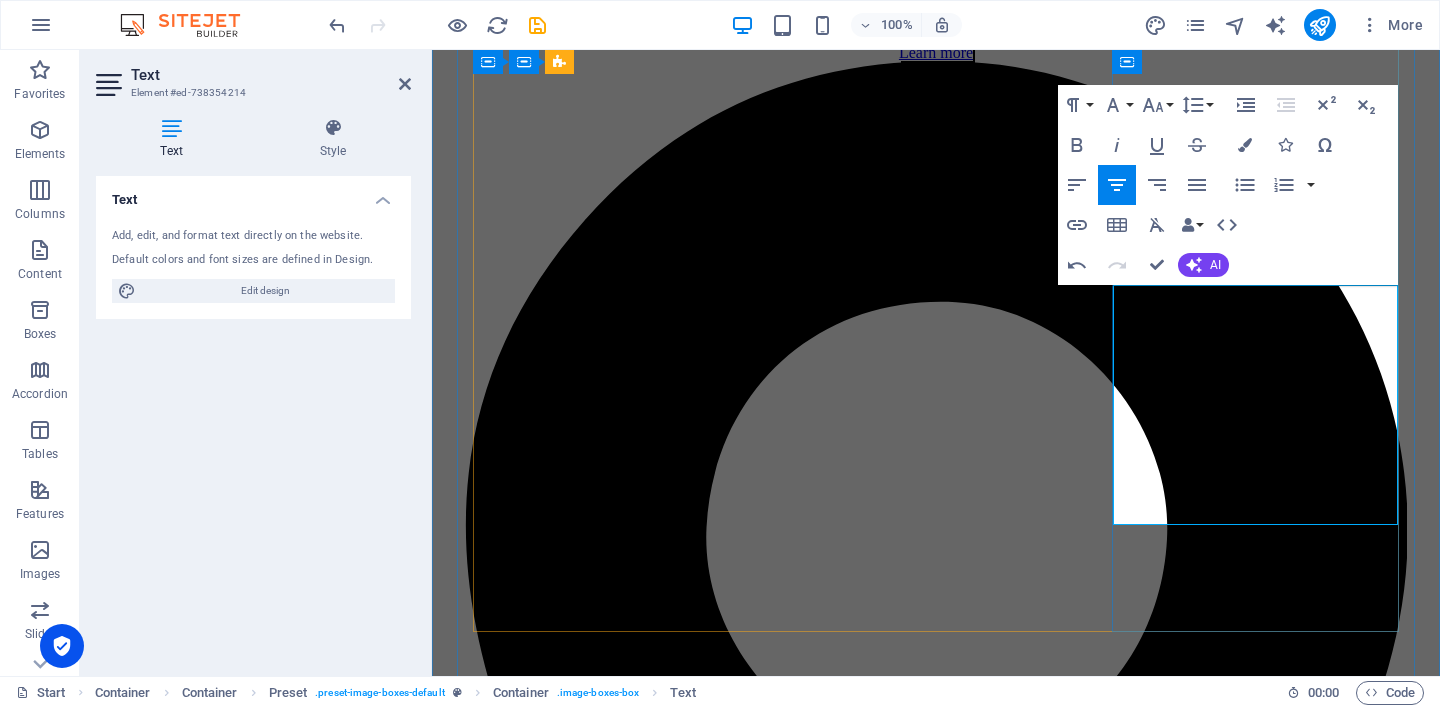 click on "90 minutes –  $45 per person" at bounding box center [936, 6108] 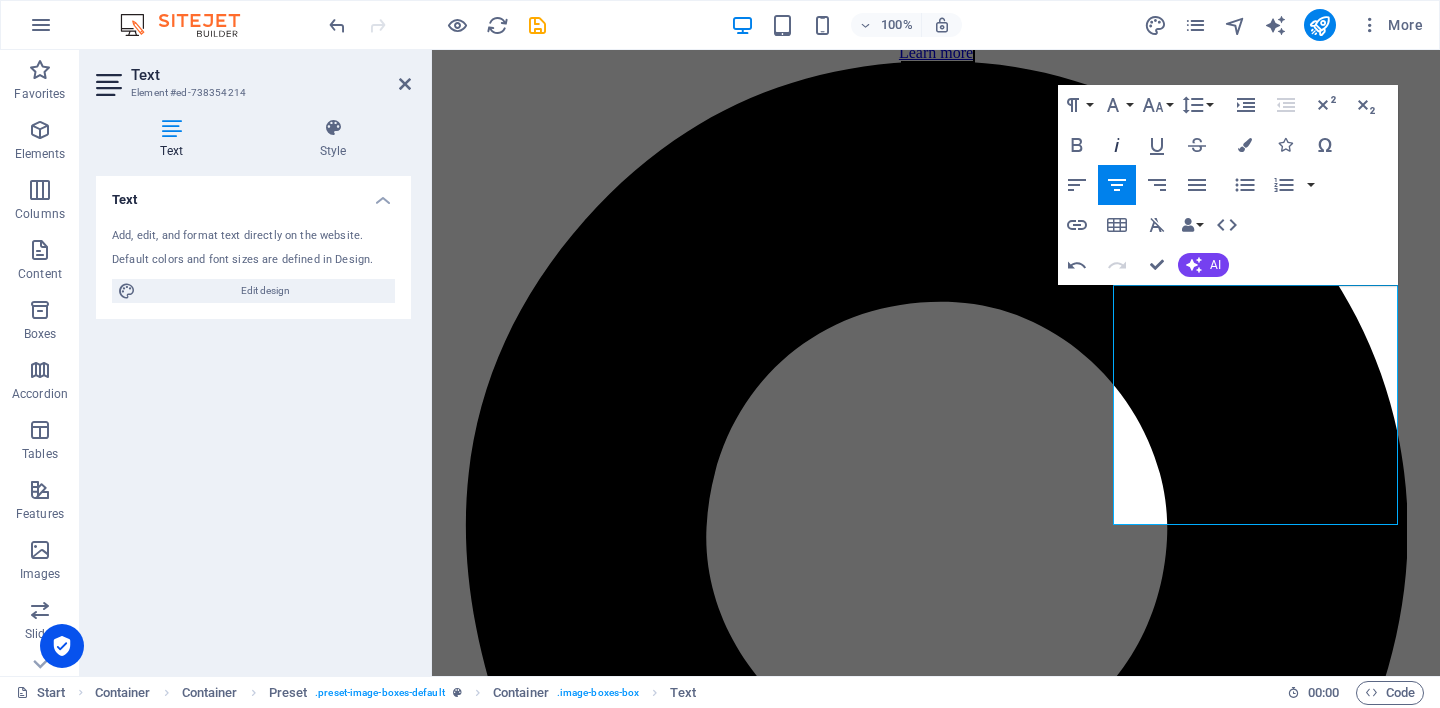 click 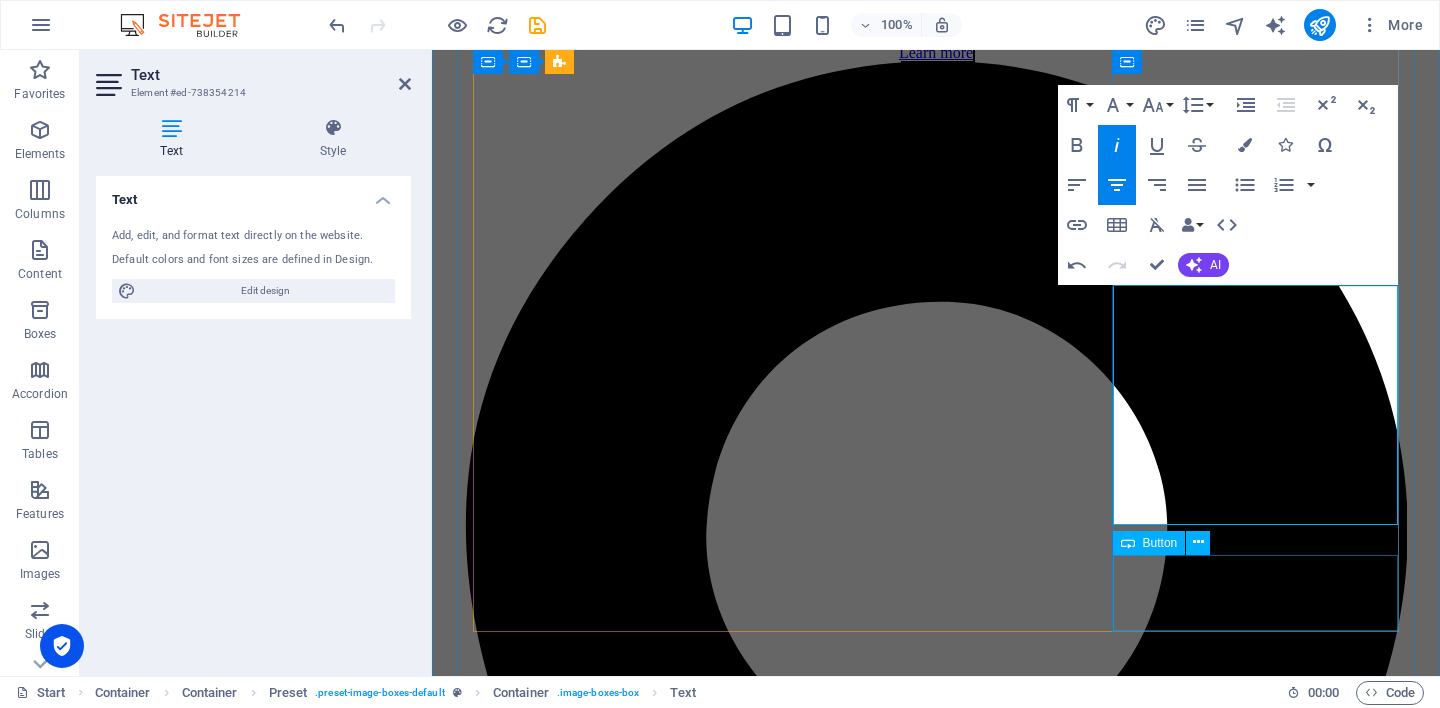 click on "Read more" at bounding box center [936, 6258] 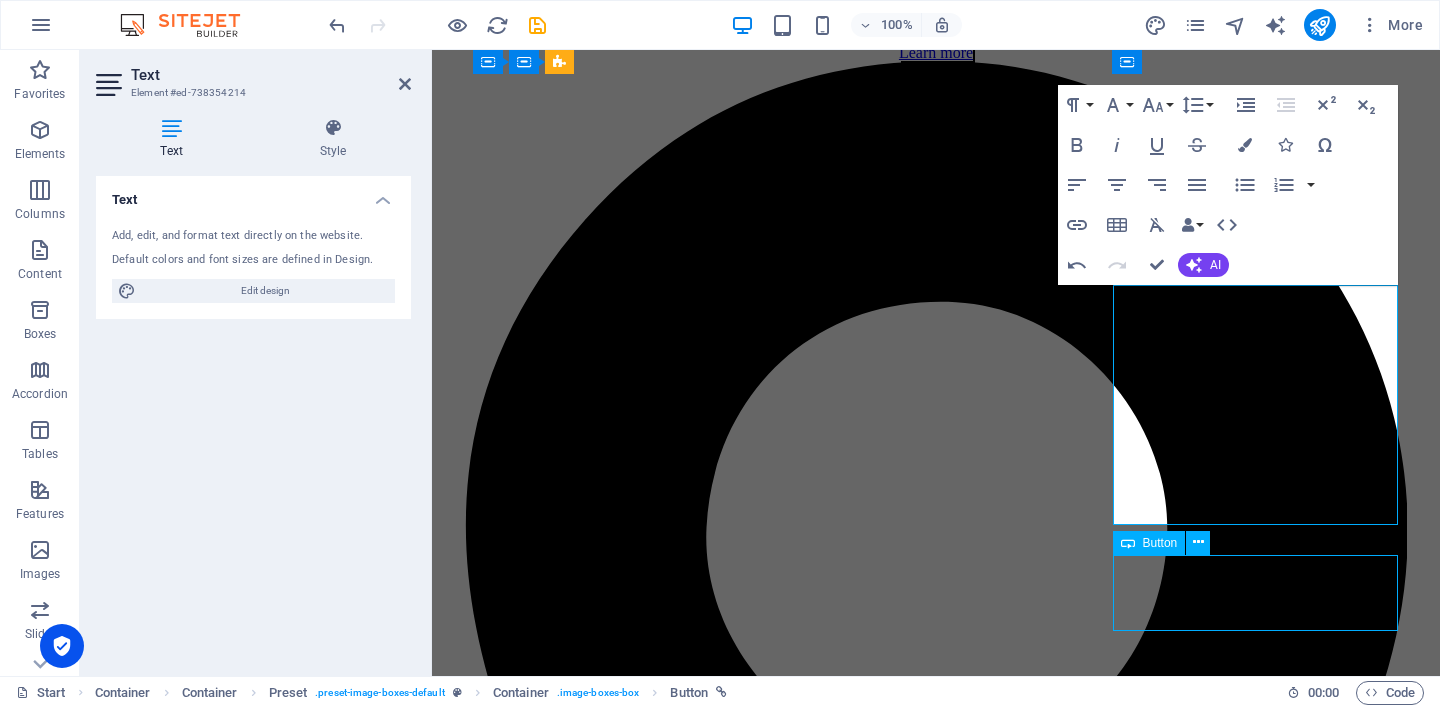 click on "Read more" at bounding box center (936, 6258) 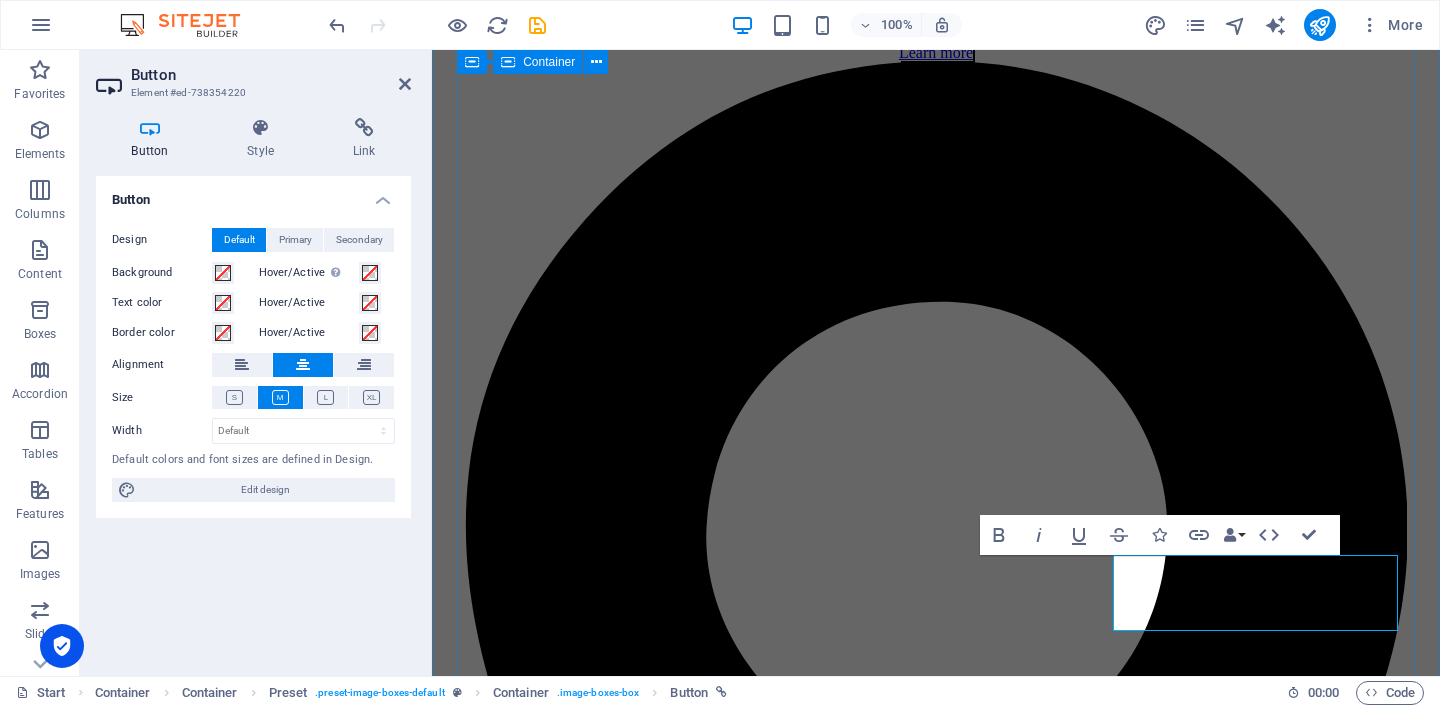 click on "Our services Individual Counselling 50 minutes – $60 A quiet, supportive space to explore what matters to you. Together, we can gently explore your thoughts, feelings, and life experiences — at your pace and without judgement. 👉 [Read more] Couples Counselling 75 minutes – $90 A space to reconnect, rebuild trust, and communicate more openly. Whether you're navigating conflict, parenting pressures, or emotional distance — you do not need to face it alone. 👉 [Read more] [MEDICAL_DATA] 90 minutes – $45 per person Share, listen, and grow in a supportive group environment. Themes may include grief, identity, belonging, or emotional resilience. There is strength in being heard — and hearing others. 👉 [Read more]" at bounding box center (936, 4887) 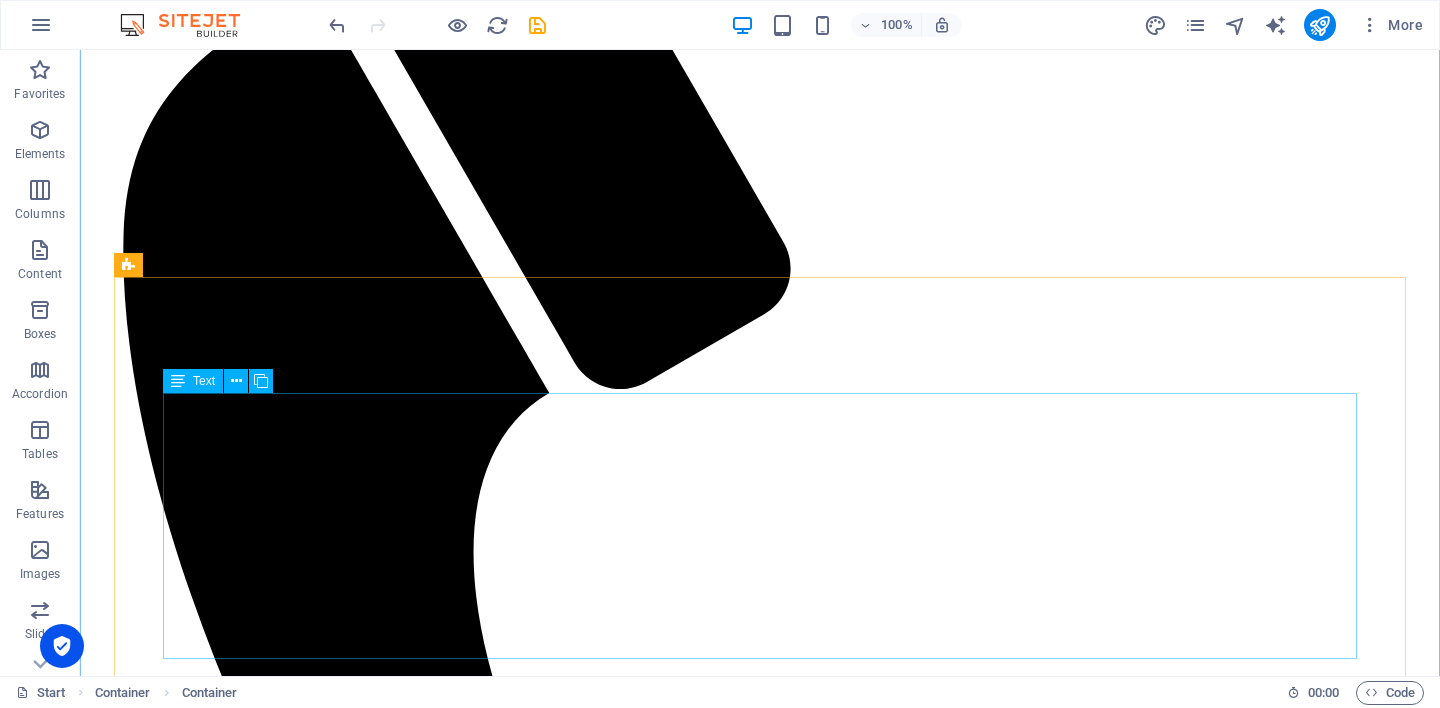 scroll, scrollTop: 3375, scrollLeft: 0, axis: vertical 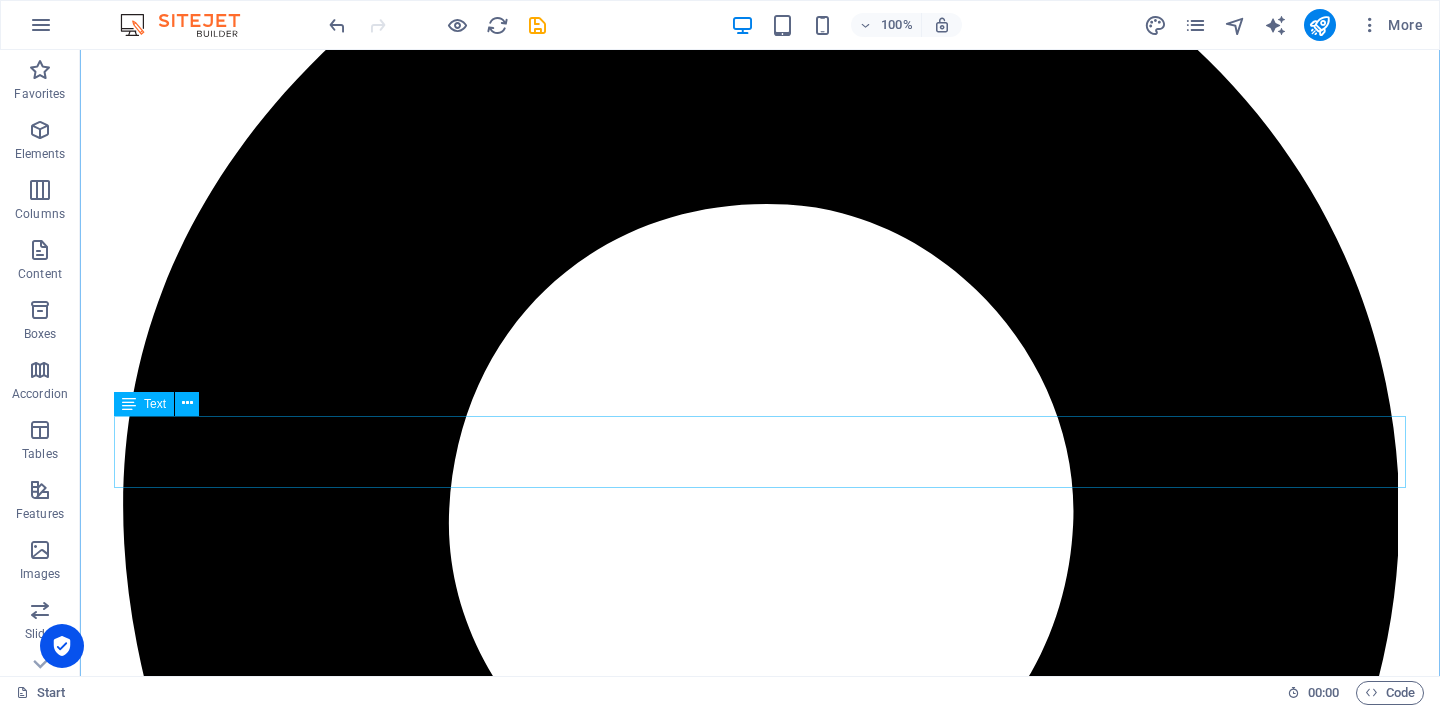 click on "🌿 Not sure where to begin? Let us connect for a free 15-minute chat — no pressure, no expectations. Just time to explore whether this feels right for you." at bounding box center (760, 7900) 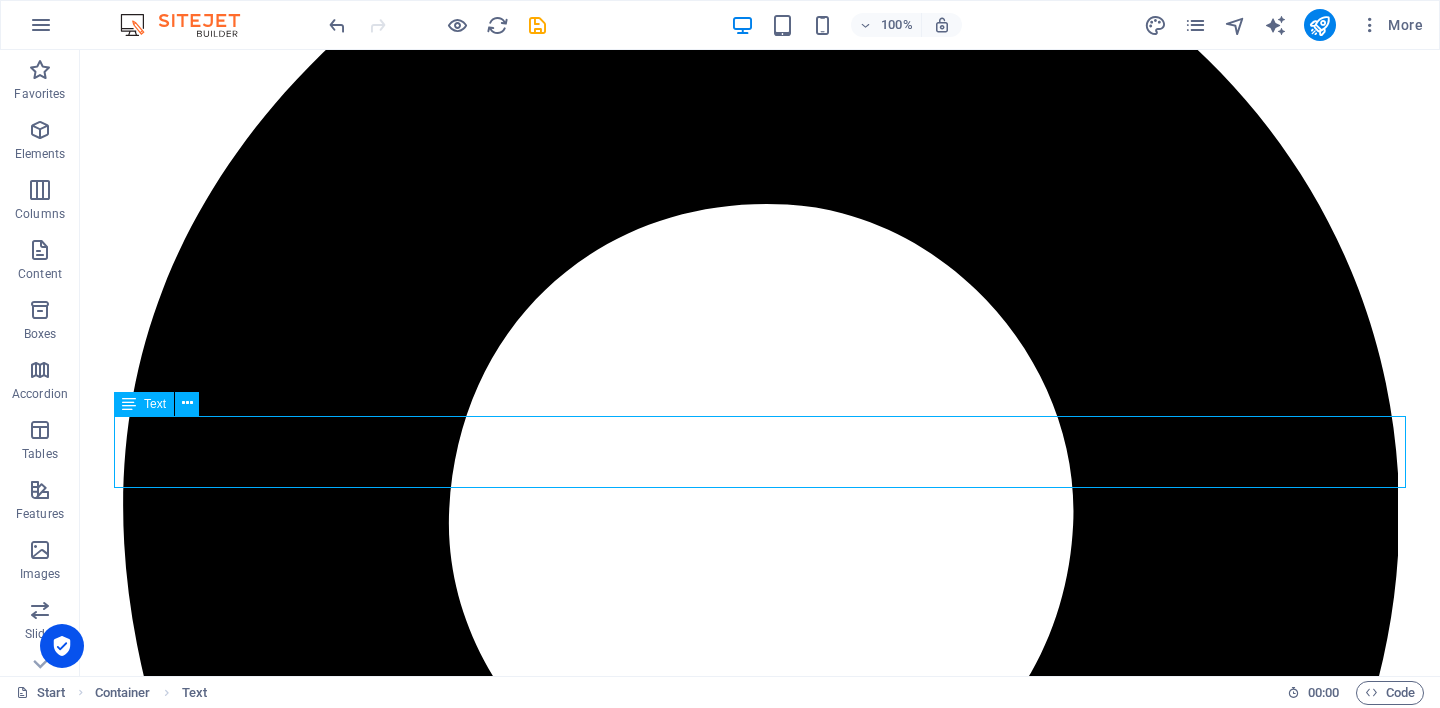 click on "🌿 Not sure where to begin? Let us connect for a free 15-minute chat — no pressure, no expectations. Just time to explore whether this feels right for you." at bounding box center (760, 7900) 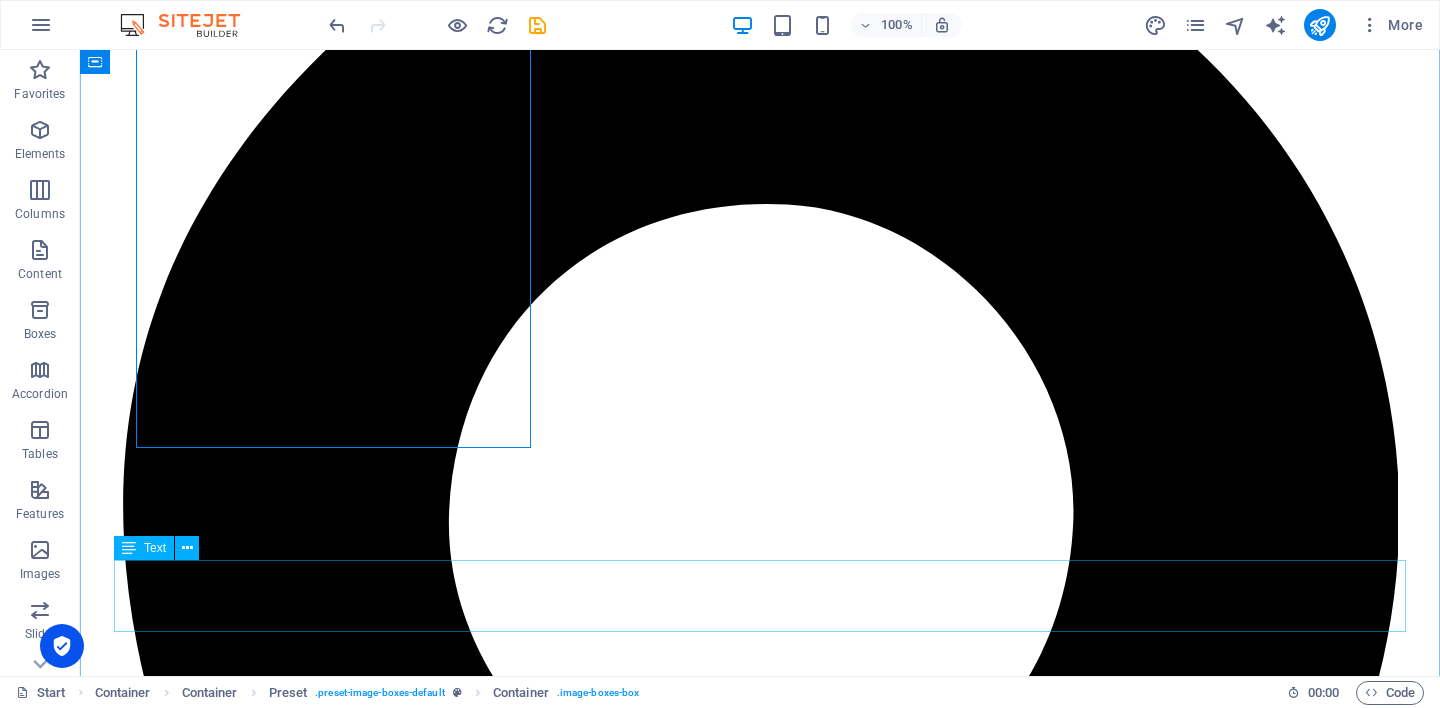 click on "🌿 Not sure where to begin? Let us connect for a free 15-minute chat — no pressure, no expectations. Just time to explore whether this feels right for you." at bounding box center [760, 7900] 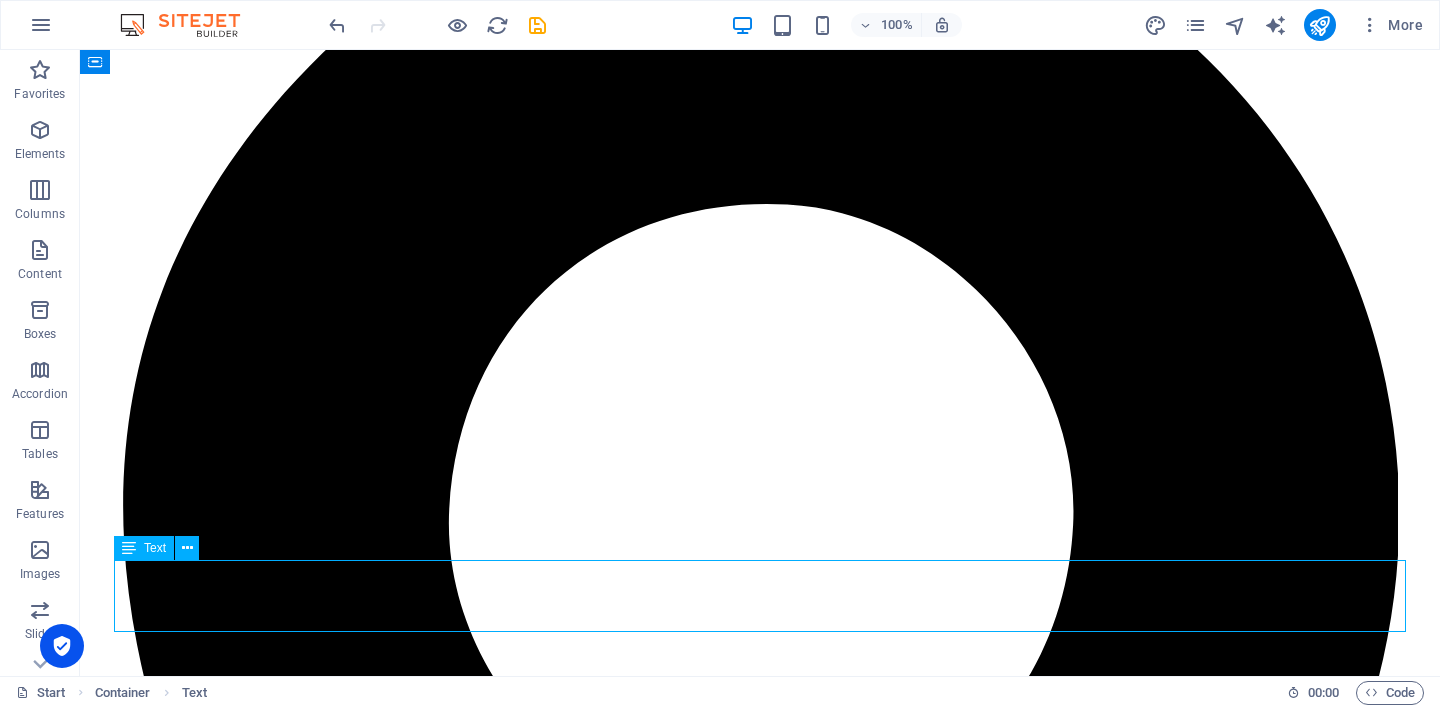 click on "🌿 Not sure where to begin? Let us connect for a free 15-minute chat — no pressure, no expectations. Just time to explore whether this feels right for you." at bounding box center (760, 7900) 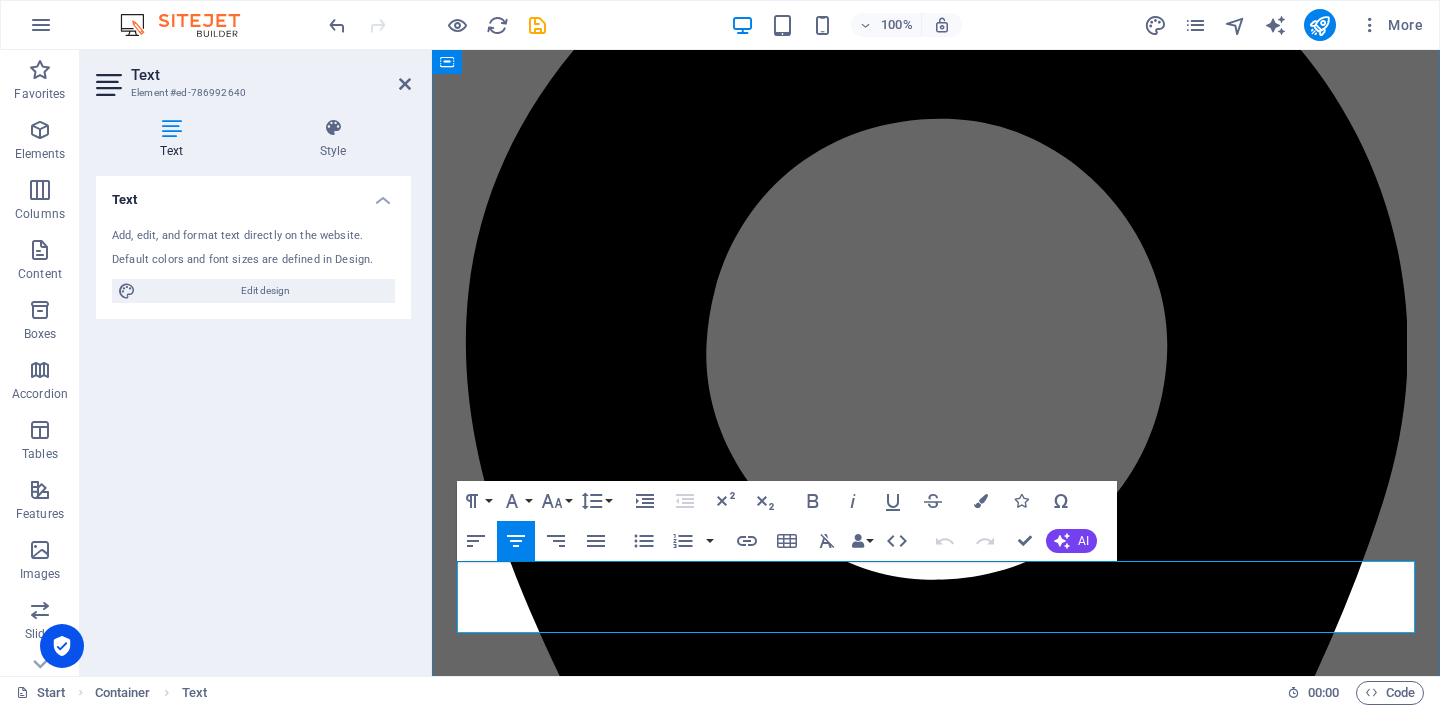 click on "🌿 Not sure where to begin? Let us connect for a free 15-minute chat — no pressure, no expectations. Just time to explore whether this feels right for you." at bounding box center (936, 6128) 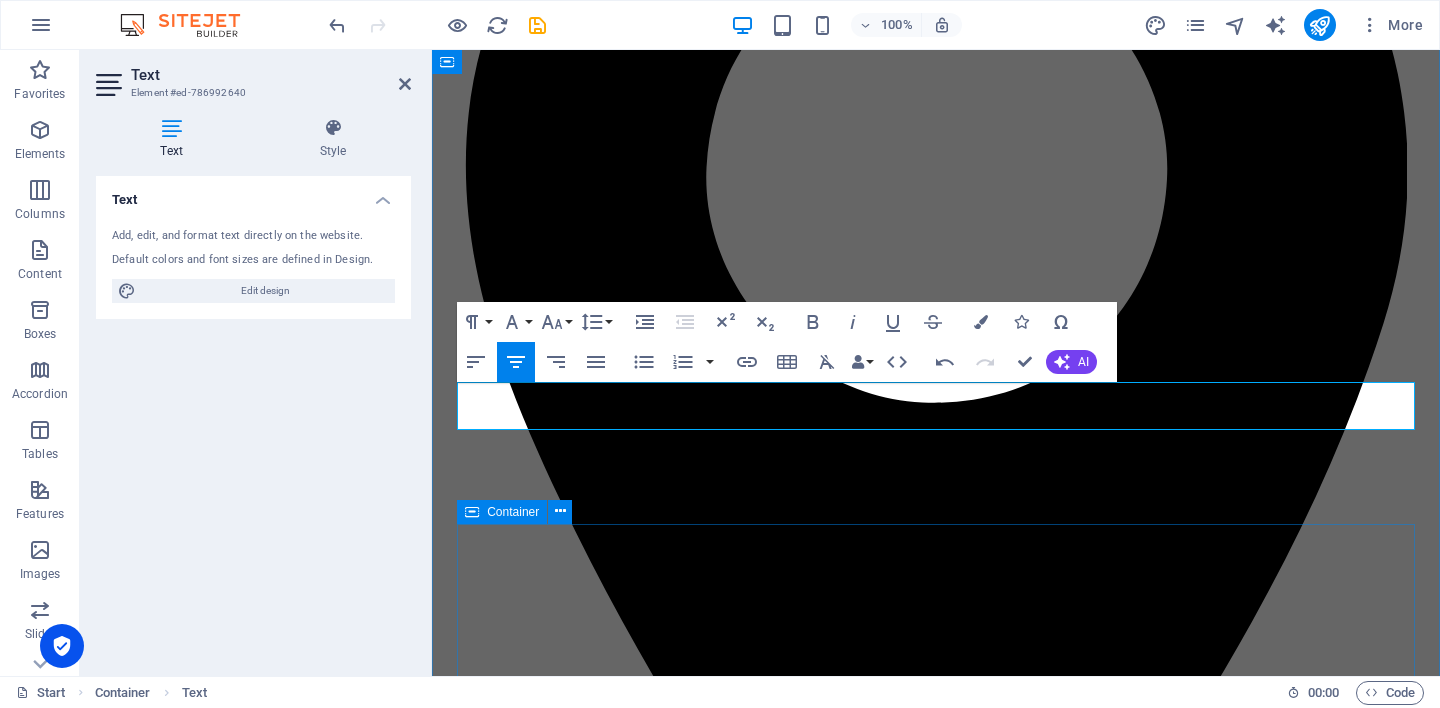 scroll, scrollTop: 1466, scrollLeft: 0, axis: vertical 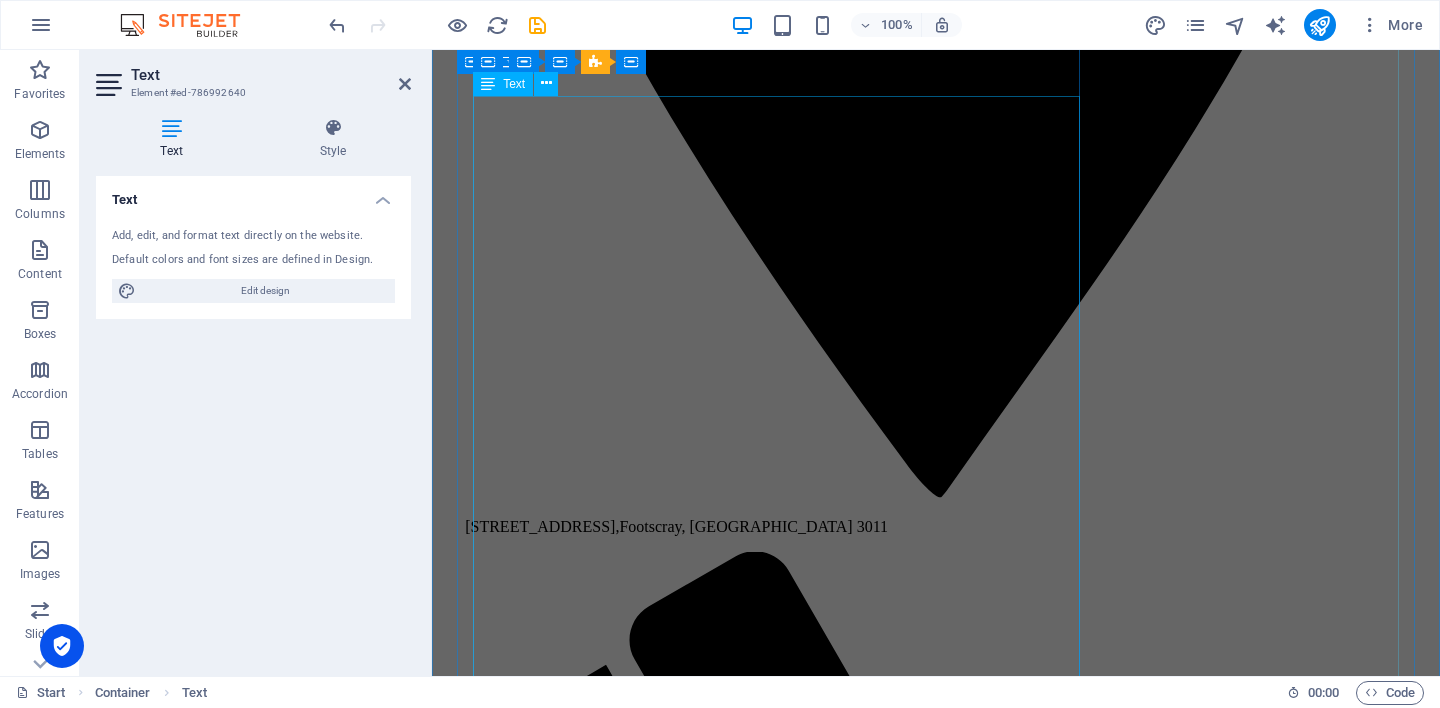 click on "Hi, I am [PERSON_NAME]. This space is not about a business — it is about a person. Just me. A fellow human who has lived through change, grief, and healing. I was born in [DEMOGRAPHIC_DATA] and have lived across [GEOGRAPHIC_DATA], [GEOGRAPHIC_DATA], [GEOGRAPHIC_DATA], [GEOGRAPHIC_DATA], and now [GEOGRAPHIC_DATA]. Over the years, I have worked in many different fields — experiences that shaped how I see people not as labels or diagnoses, but as stories still being written. I lost my first partner, who had [DEMOGRAPHIC_DATA] ancestry, to [MEDICAL_DATA]. At that time, I was emotionally overwhelmed and unable to care for our daughter in the way I had hoped. Life has taken many turns since then. [DATE], I share my life with my [DEMOGRAPHIC_DATA] wife and our two children, including a young son who lives with developmental challenges. These relationships — and the experiences of love, loss, and care that come with them — have helped me understand the quiet ways we are shaped by those we love and what we live through." at bounding box center [936, 5878] 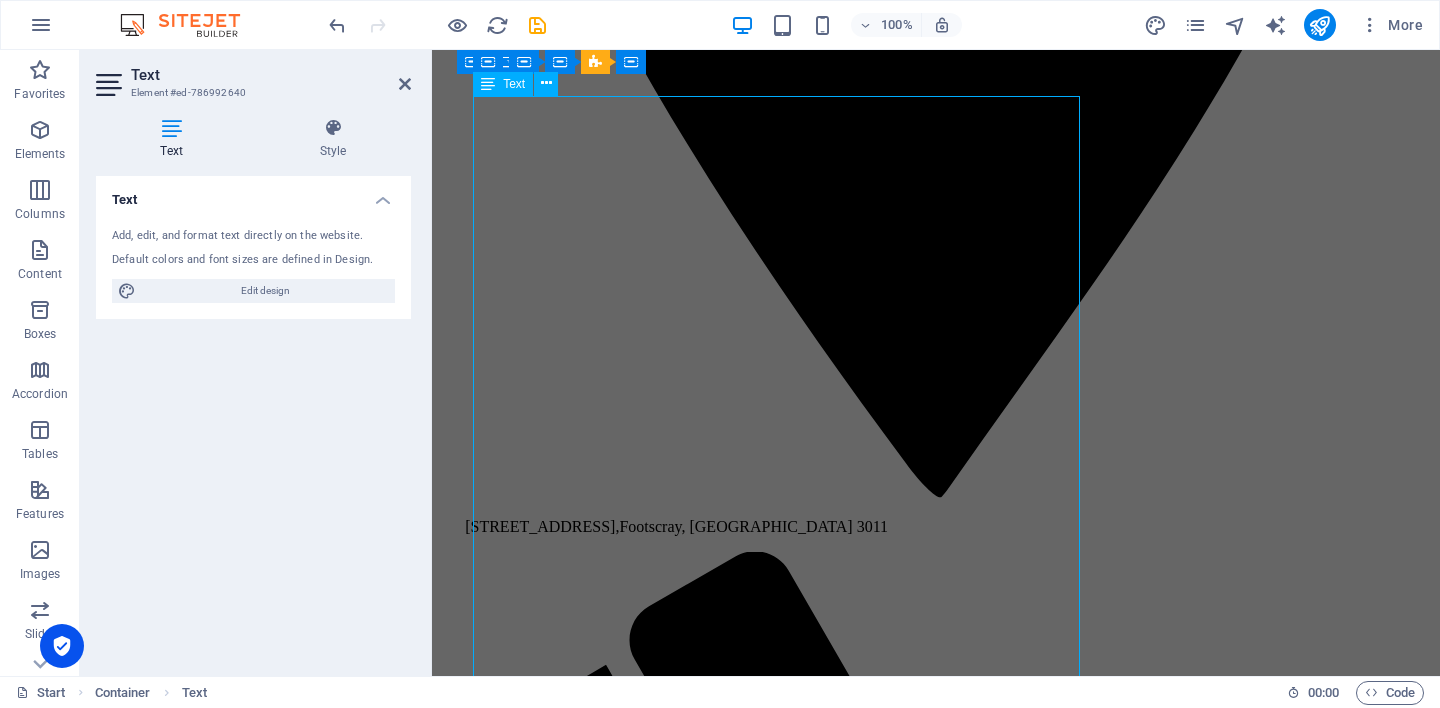 click on "Hi, I am [PERSON_NAME]. This space is not about a business — it is about a person. Just me. A fellow human who has lived through change, grief, and healing. I was born in [DEMOGRAPHIC_DATA] and have lived across [GEOGRAPHIC_DATA], [GEOGRAPHIC_DATA], [GEOGRAPHIC_DATA], [GEOGRAPHIC_DATA], and now [GEOGRAPHIC_DATA]. Over the years, I have worked in many different fields — experiences that shaped how I see people not as labels or diagnoses, but as stories still being written. I lost my first partner, who had [DEMOGRAPHIC_DATA] ancestry, to [MEDICAL_DATA]. At that time, I was emotionally overwhelmed and unable to care for our daughter in the way I had hoped. Life has taken many turns since then. [DATE], I share my life with my [DEMOGRAPHIC_DATA] wife and our two children, including a young son who lives with developmental challenges. These relationships — and the experiences of love, loss, and care that come with them — have helped me understand the quiet ways we are shaped by those we love and what we live through." at bounding box center (936, 5878) 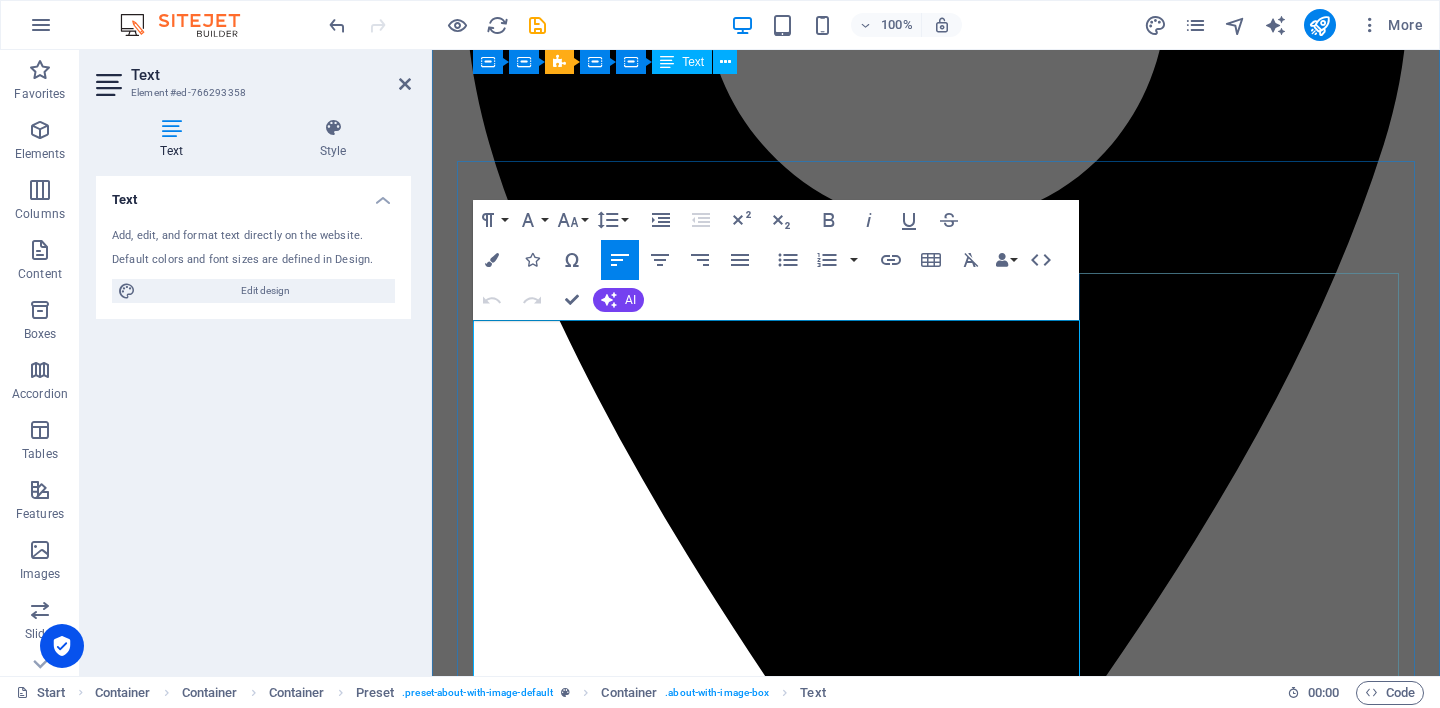 scroll, scrollTop: 1679, scrollLeft: 0, axis: vertical 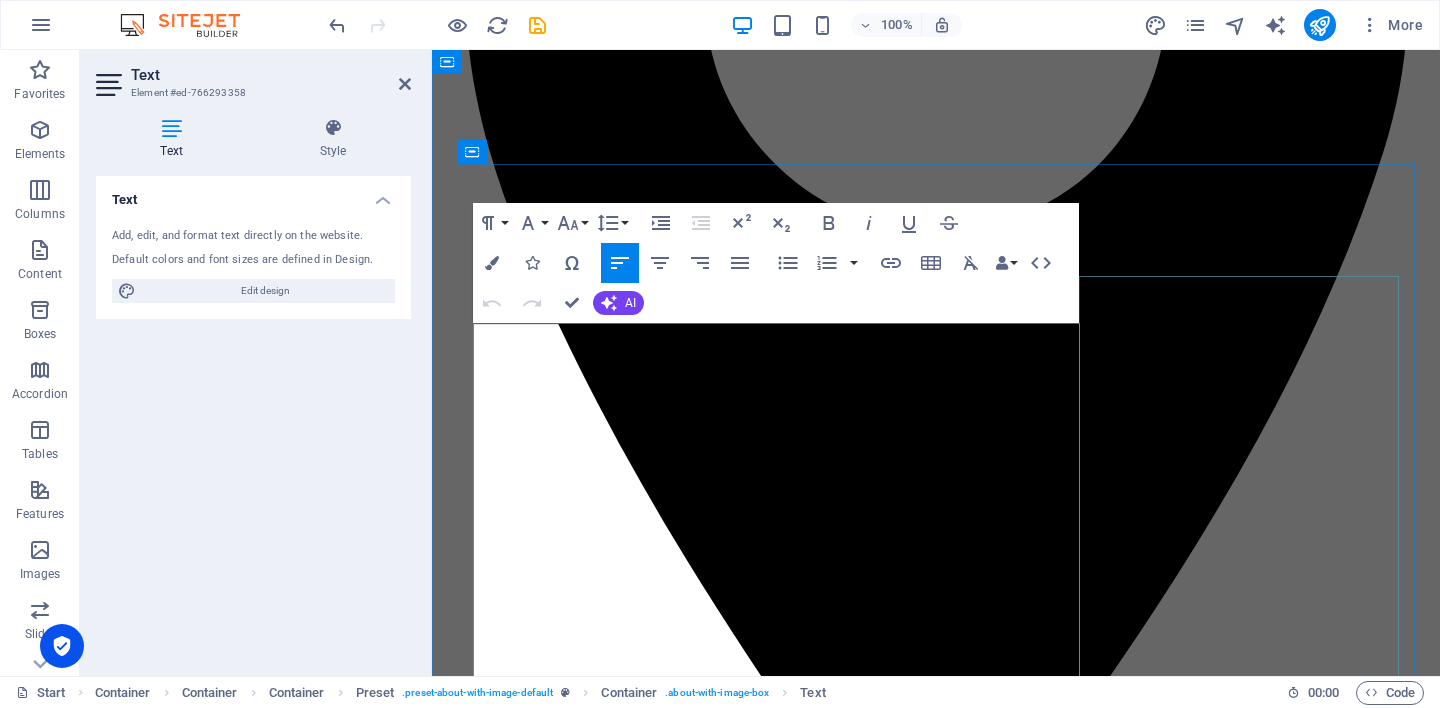 click on "Hi, I am [PERSON_NAME]." at bounding box center (936, 5984) 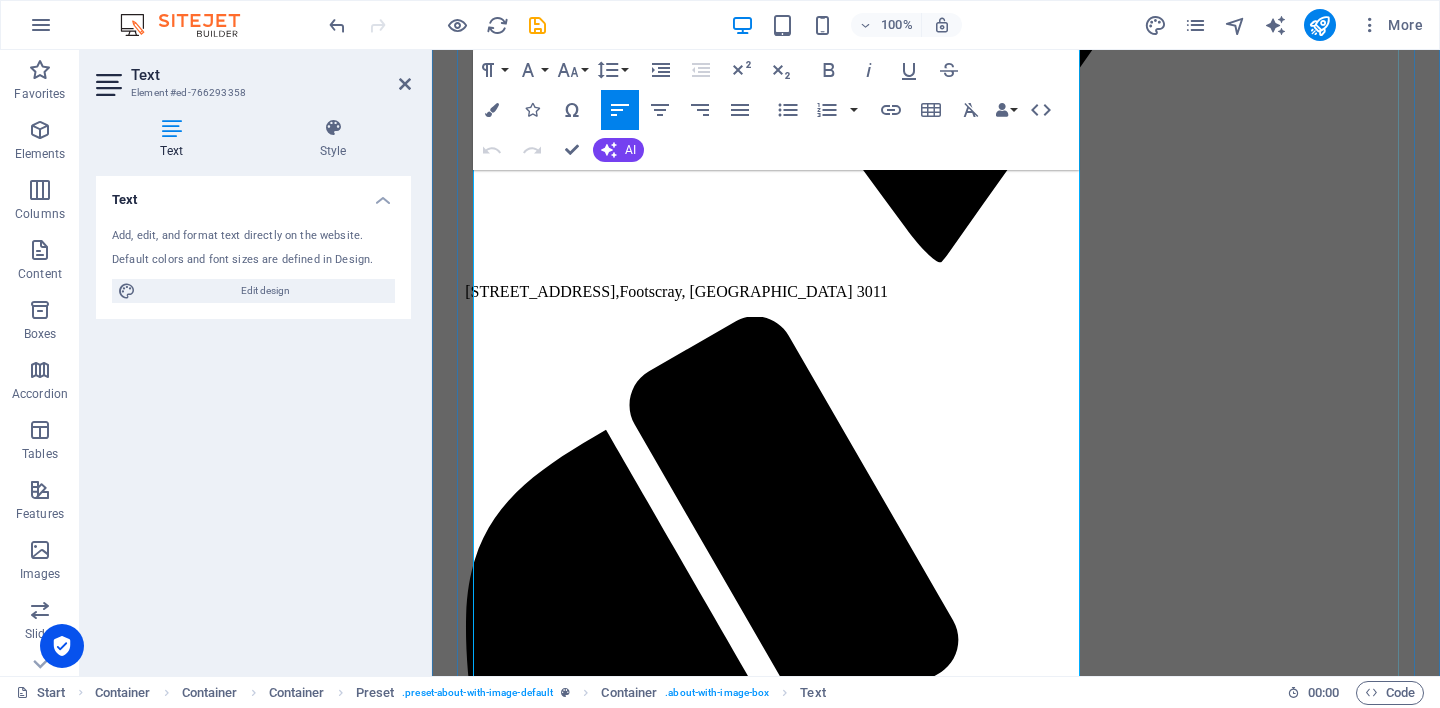 scroll, scrollTop: 2310, scrollLeft: 0, axis: vertical 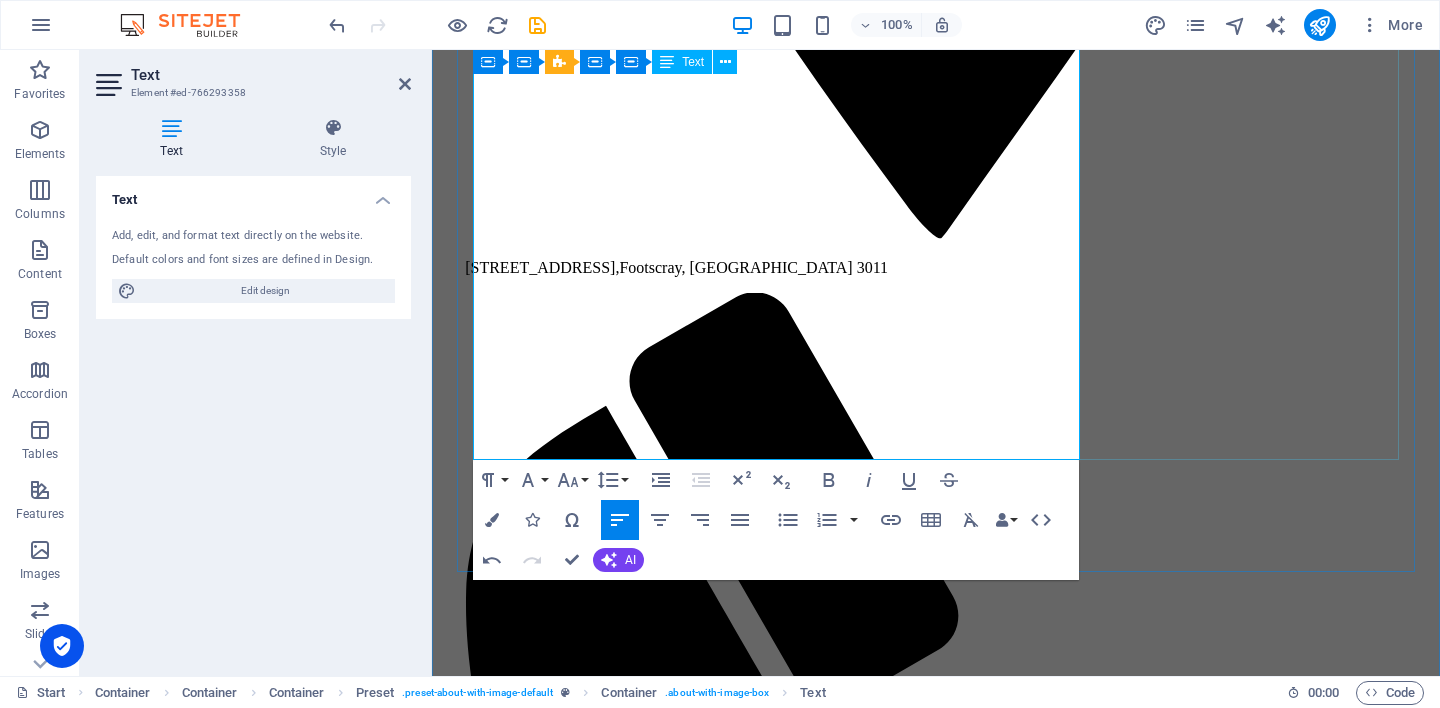 click on "I care deeply about attachment, early development, and the stories we carry — even from before we had words. My hope is to offer a space that feels steady, respectful, and truly yours — where you can speak freely and take the time you need to explore what matters." at bounding box center [936, 5665] 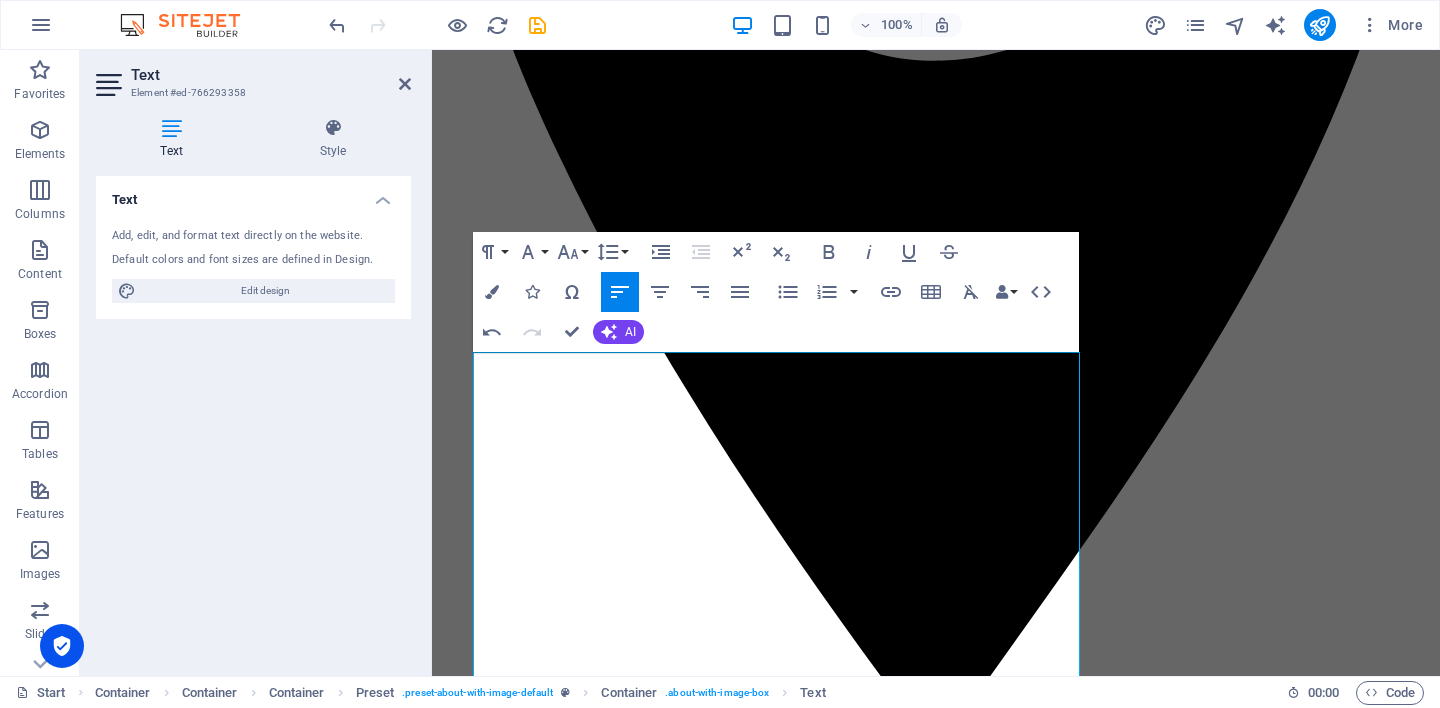 scroll, scrollTop: 1806, scrollLeft: 0, axis: vertical 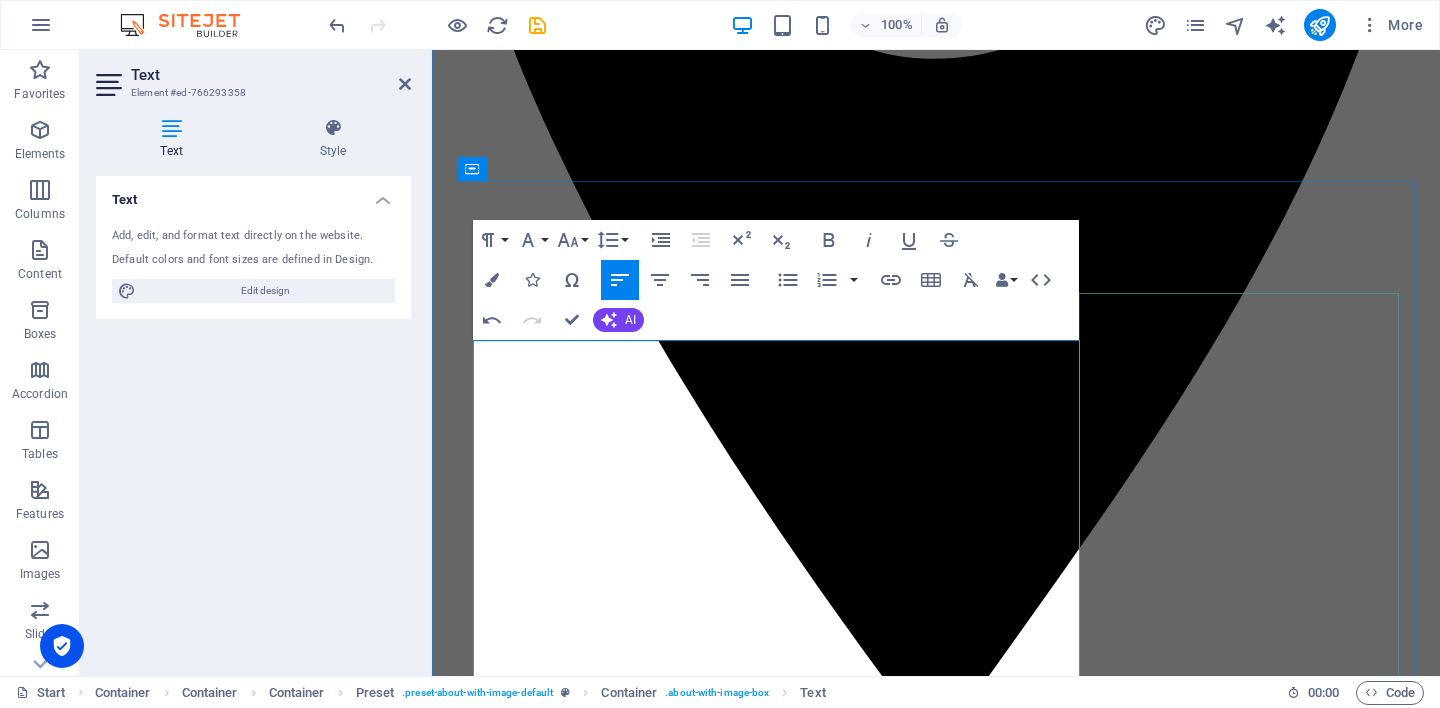 click on "Hi, I am [PERSON_NAME]." at bounding box center [936, 5812] 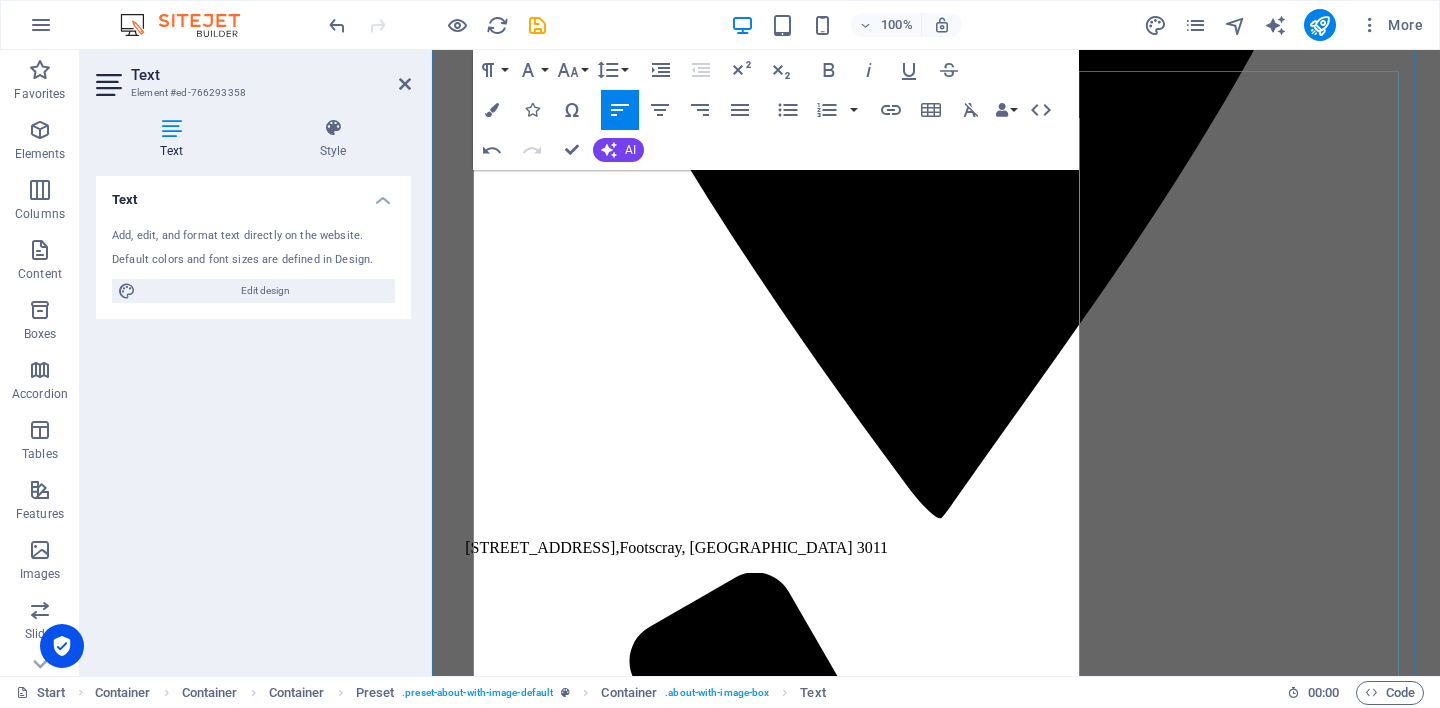 scroll, scrollTop: 2045, scrollLeft: 0, axis: vertical 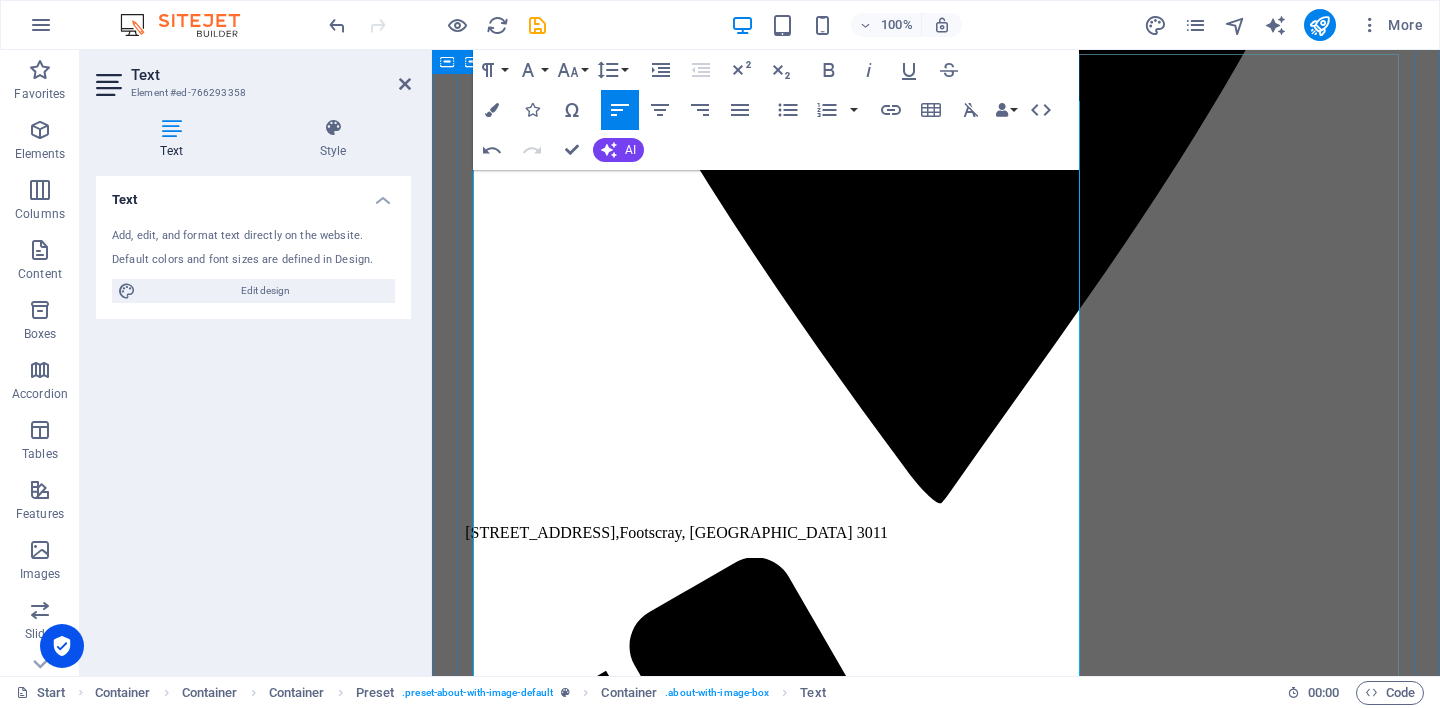 click on "I lost my first partner, who had [DEMOGRAPHIC_DATA] ancestry, to [MEDICAL_DATA]. At the time, I was emotionally overwhelmed and not in a place to care for our daughter in the way I had hoped. Since then, life has taken many turns. I now share life with my [DEMOGRAPHIC_DATA] wife and our two children, including a young son who lives with developmental challenges. These relationships — and the moments of love, loss, and care they bring — continue to shape how I show up for others." at bounding box center (936, 5840) 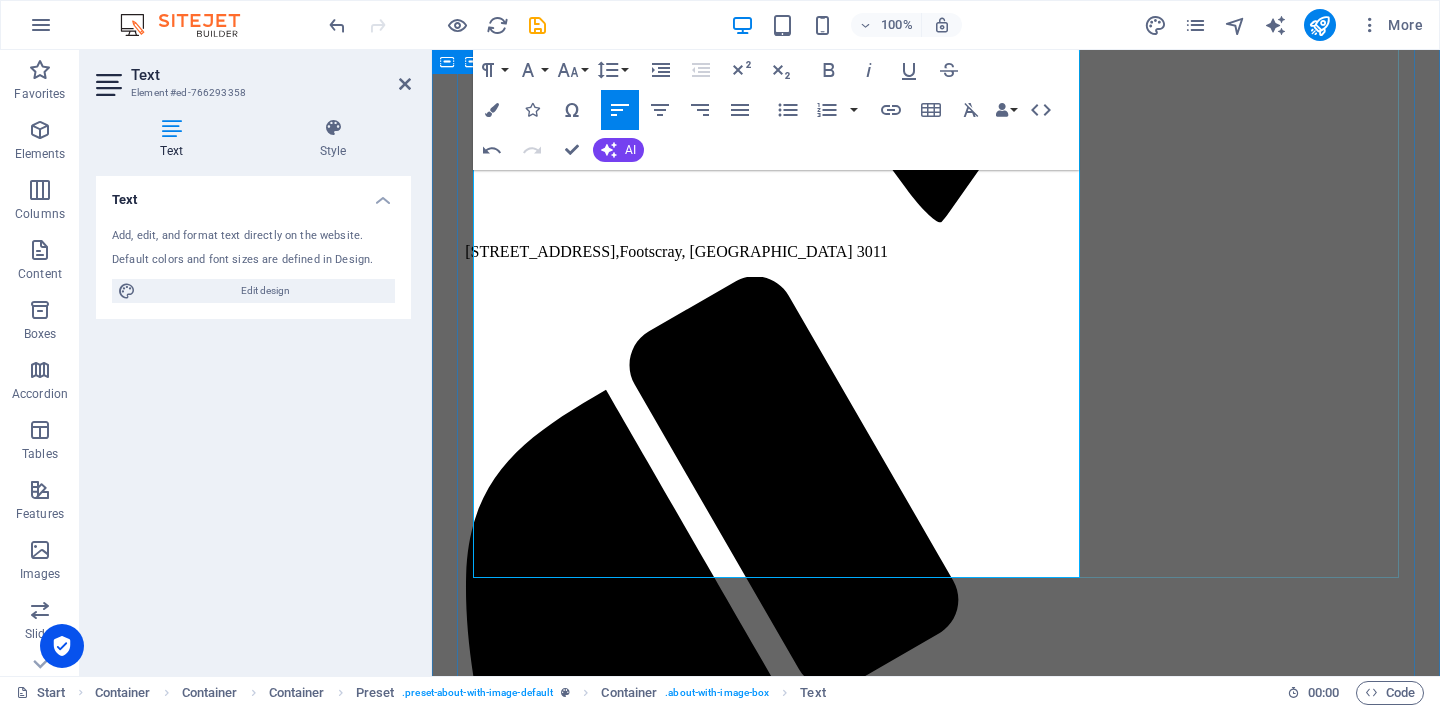 scroll, scrollTop: 2344, scrollLeft: 0, axis: vertical 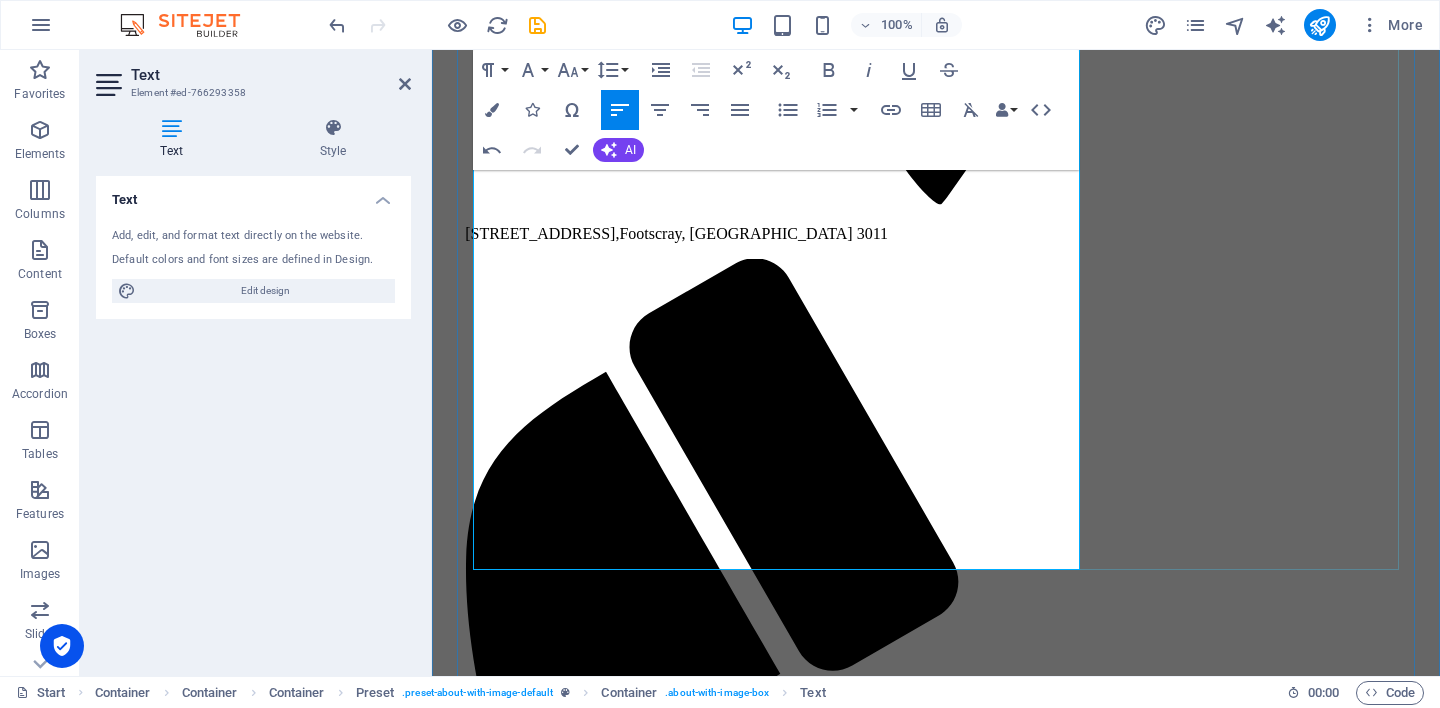 click on "Counselling is not just something I studied — it is something I come to with lived understanding. My approach is grounded in [PERSON_NAME]’ person-centred philosophy: that you already carry the answers you need. I am not here to give advice or fixes, but to walk beside you as you uncover your own way forward." at bounding box center [936, 5740] 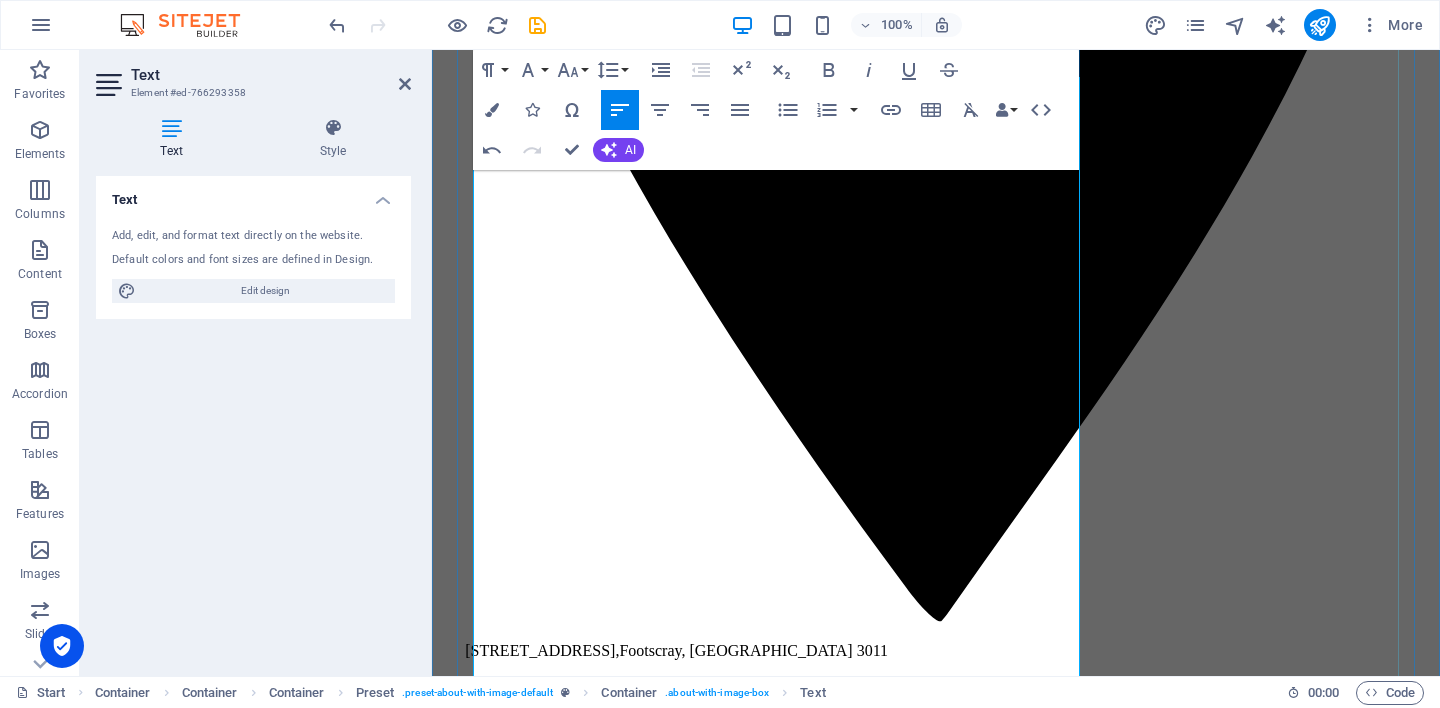 scroll, scrollTop: 1924, scrollLeft: 0, axis: vertical 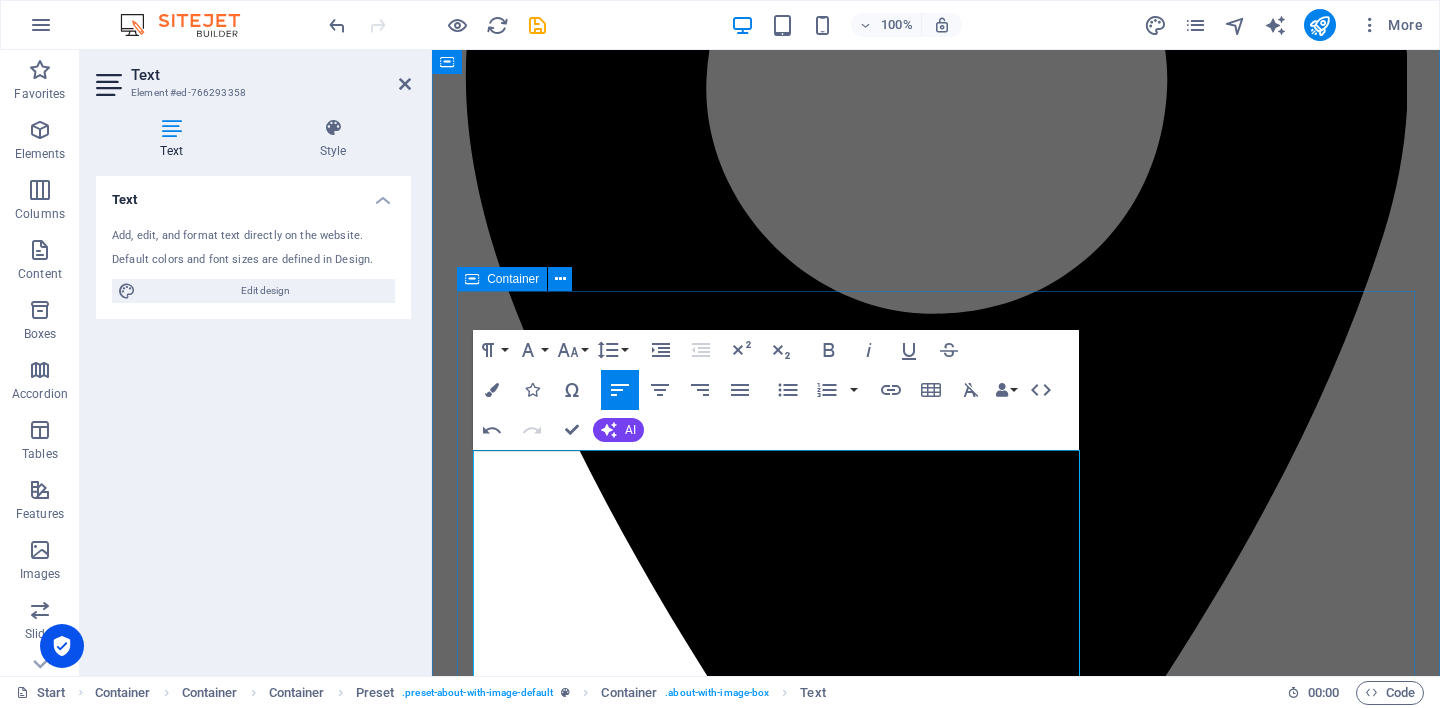 click on "Welcome to my page Hi, I am [PERSON_NAME]. This space is not about a business — it is about a person. Just me. A fellow human who has lived through change, grief, and healing. I was born in [DEMOGRAPHIC_DATA] and have lived across [GEOGRAPHIC_DATA], [GEOGRAPHIC_DATA], [GEOGRAPHIC_DATA], [GEOGRAPHIC_DATA], and now [GEOGRAPHIC_DATA]. Along the way, I have worked in many different fields — and those experiences have shaped how I understand people: not as roles or diagnoses, but as stories in motion. I lost my first partner, who had [DEMOGRAPHIC_DATA] ancestry, to [MEDICAL_DATA]. At the time, I was emotionally overwhelmed and not in a place to care for our daughter in the way I had hoped. Since then, life has taken many turns. I now share life with my [DEMOGRAPHIC_DATA] wife and our two children, including a young son who lives with developmental challenges. These relationships — and the moments of love, loss, and care they bring — continue to shape how I show up for others." at bounding box center (936, 7229) 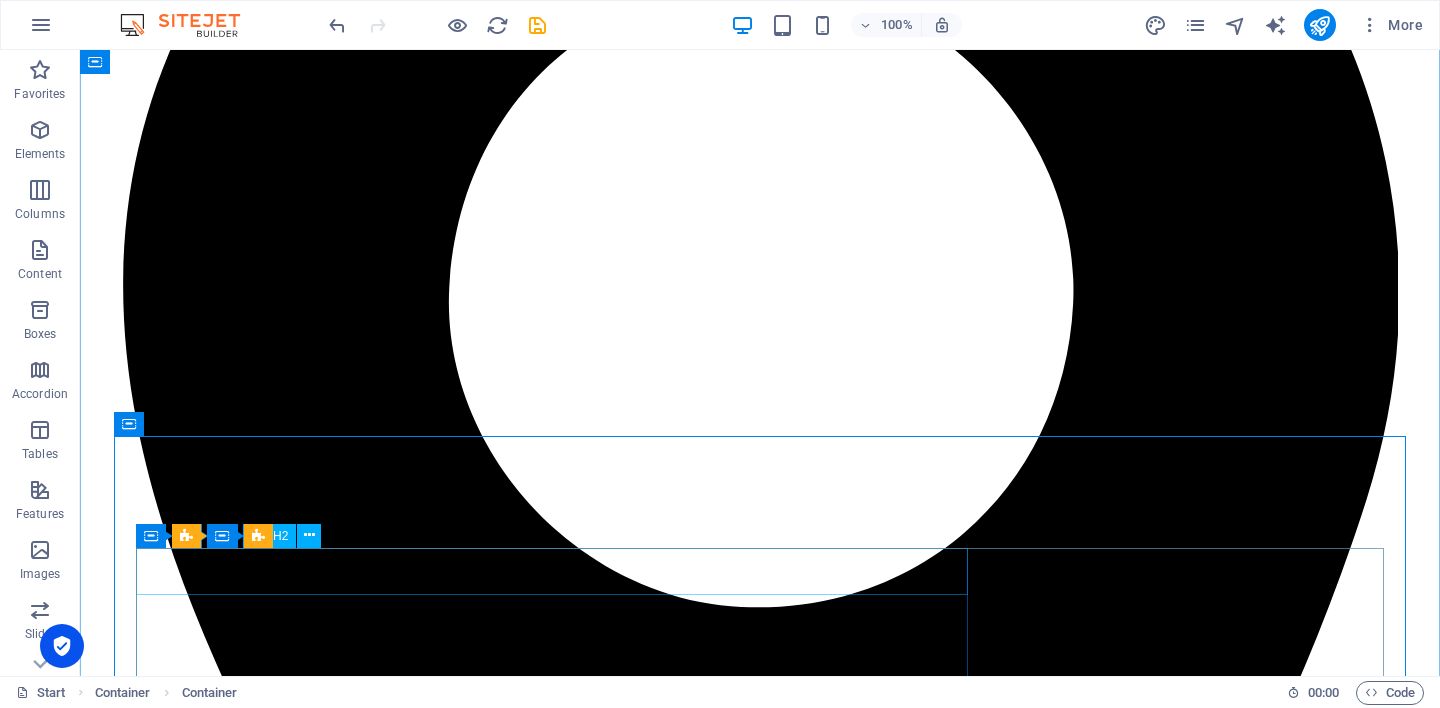 click on "Welcome to my page" at bounding box center [760, 7806] 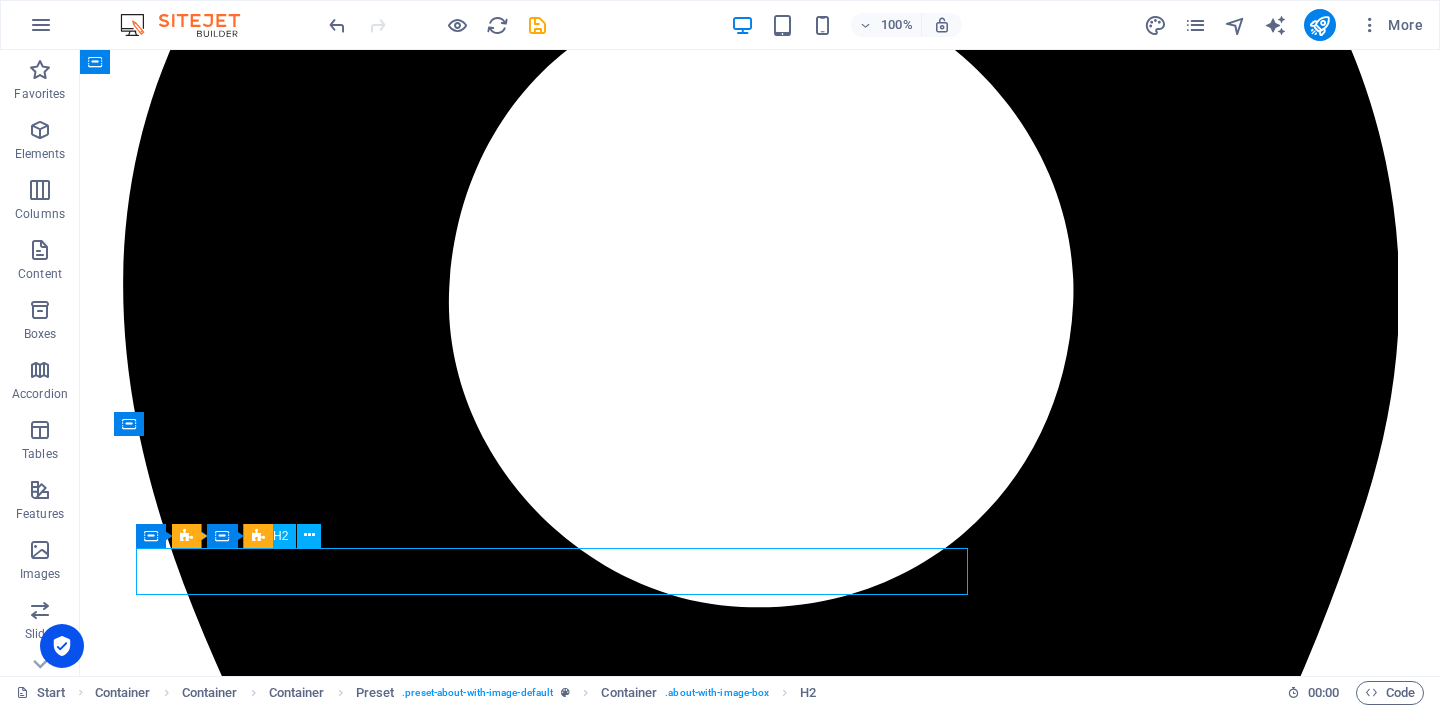 click on "Welcome to my page" at bounding box center (760, 7806) 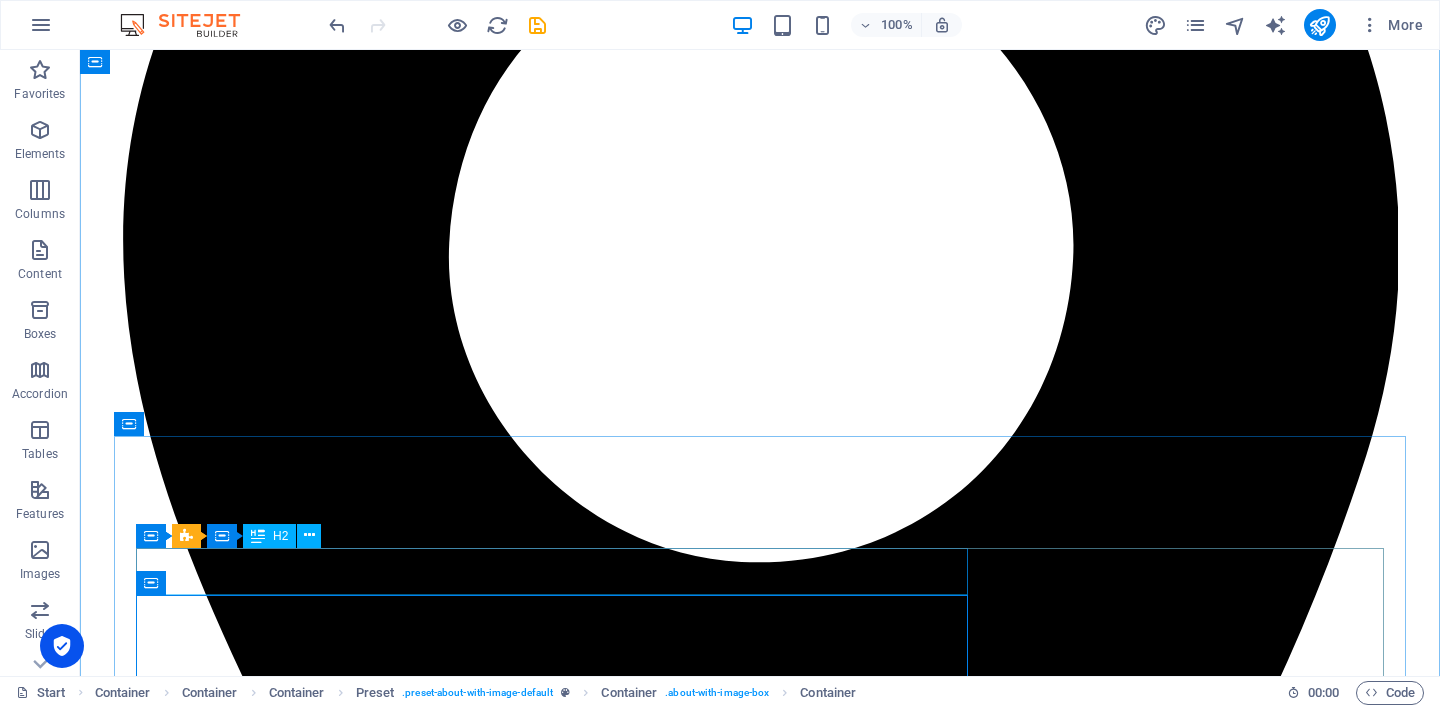 click on "Welcome to my page" at bounding box center [760, 7761] 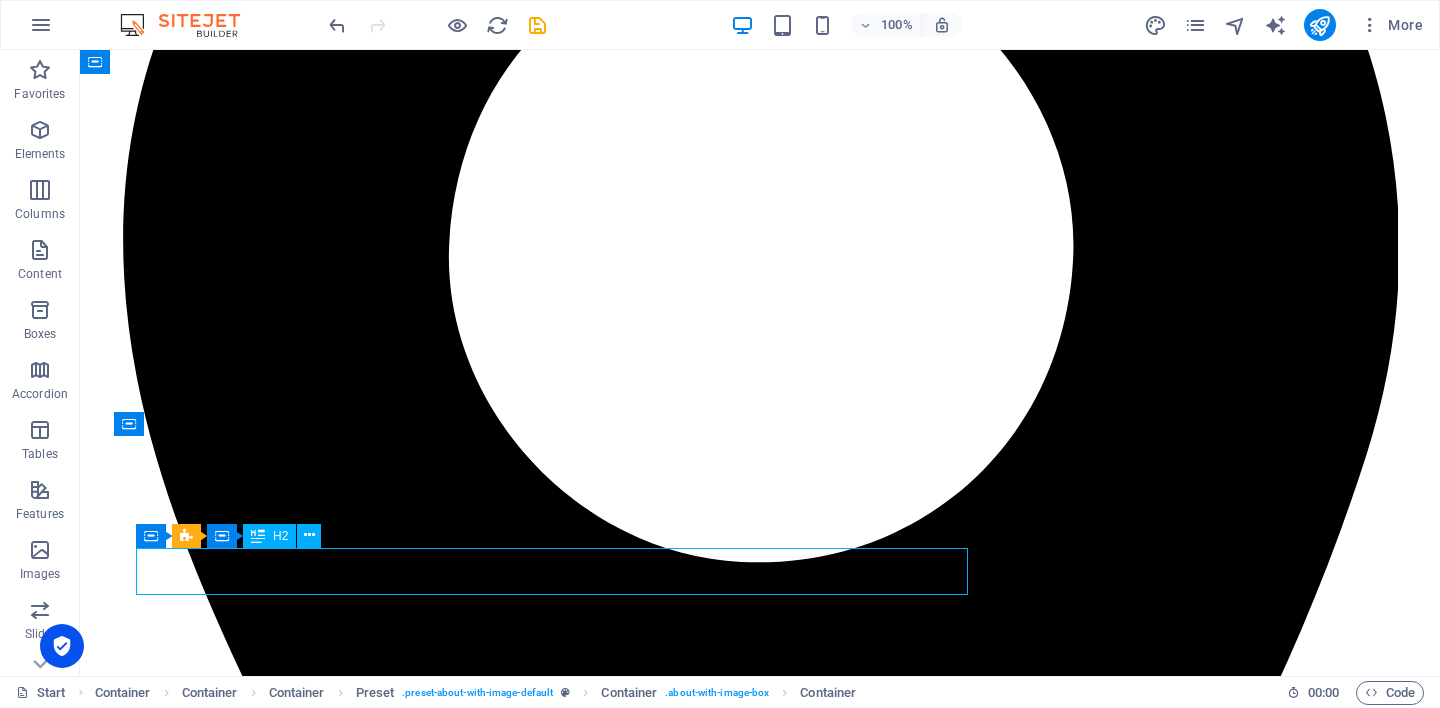 click on "Welcome to my page" at bounding box center (760, 7761) 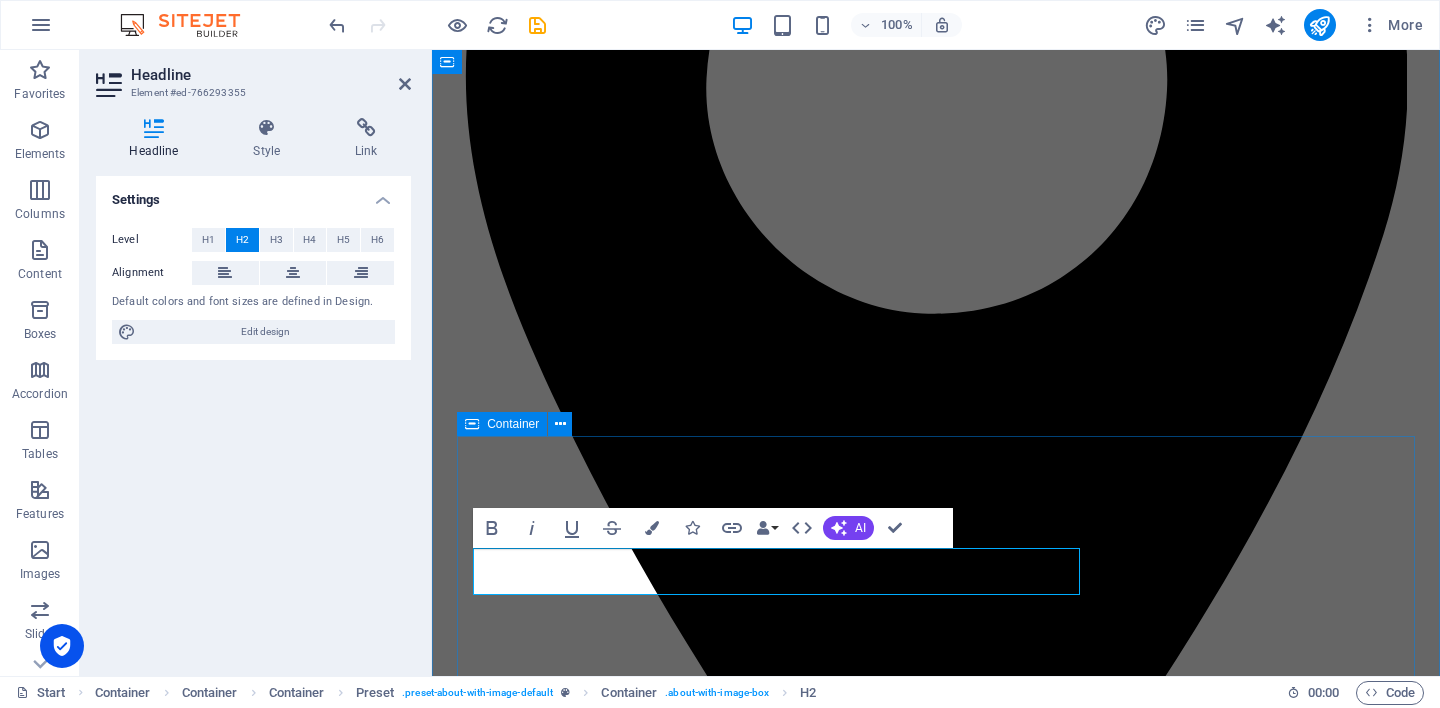click on "👤 Welcome to My Page Privacy Policy This Privacy Policy explains how  [PERSON_NAME]  (ABN: 53792395982) collects, stores, uses, and discloses your personal information in accordance with the  Privacy Act 1988 (Cth)  and the  Australian Privacy Principles (APPs) . Where relevant, it also complies with the  Health Records Act 2001 ([GEOGRAPHIC_DATA]) . 1.  Collection of Personal Information [PERSON_NAME] Counselling collects personal information directly from you when you: complete registration or intake forms correspond via email, phone, or web form engage in counselling sessions Personal information collected may include (but is not limited to): Full name and contact details Date of birth and emergency contact Relevant health and medical history Counselling history and session notes Payment and invoicing information (if applicable) We may also collect sensitive information with your consent, as required to provide therapeutic services. 2.  Use of Information Personal information is collected and used for the following purposes:" at bounding box center (936, 8673) 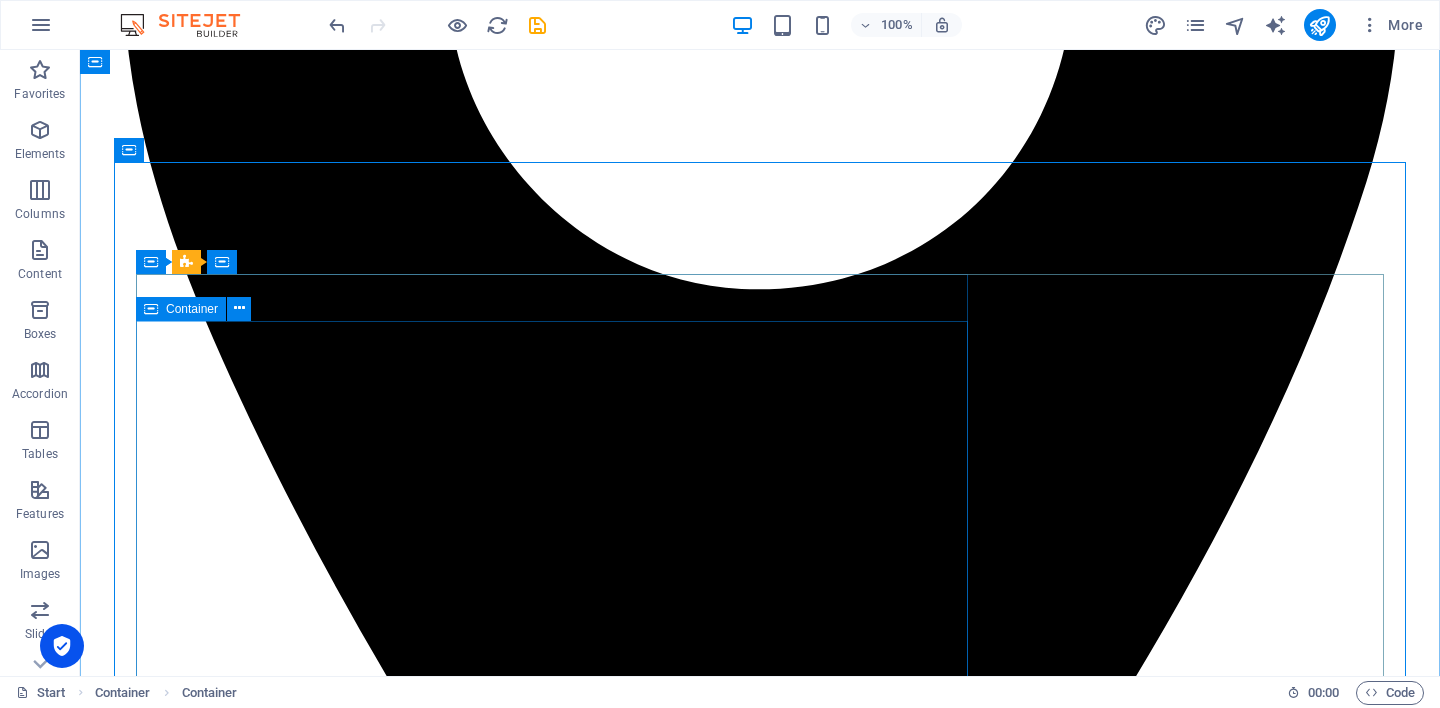 scroll, scrollTop: 1825, scrollLeft: 0, axis: vertical 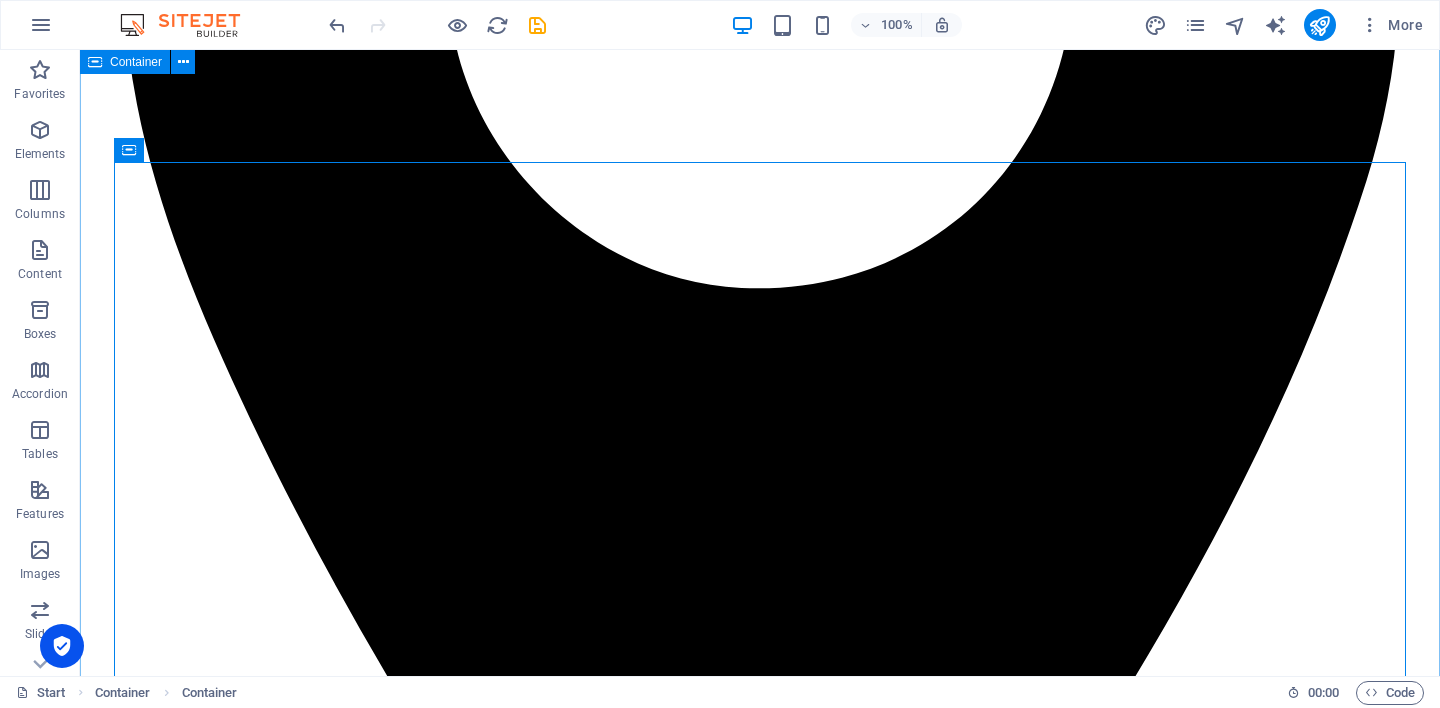 click on "Home Services Welcome Contact Book a Session [PERSON_NAME] Understanding the Past, Healing the Present. Learn more [STREET_ADDRESS] 032 097 [EMAIL_ADDRESS][DOMAIN_NAME] Our services Individual Counselling 50 minutes – $60 A quiet, supportive space to explore what matters to you. Together, we can gently explore your thoughts, feelings, and life experiences — at your pace and without judgement. 👉 [Read more] Couples Counselling 75 minutes – $90 A space to reconnect, rebuild trust, and communicate more openly. Whether you're navigating conflict, parenting pressures, or emotional distance — you do not need to face it alone. 👉 [Read more] [MEDICAL_DATA] 90 minutes – $45 per person Share, listen, and grow in a supportive group environment. Themes may include grief, identity, belonging, or emotional resilience. There is strength in being heard — and hearing others. 👉 [Read more] 🌿  Not sure where to begin? 👉 [Book now] 👤 Welcome to My Page Privacy Policy ." at bounding box center [760, 10864] 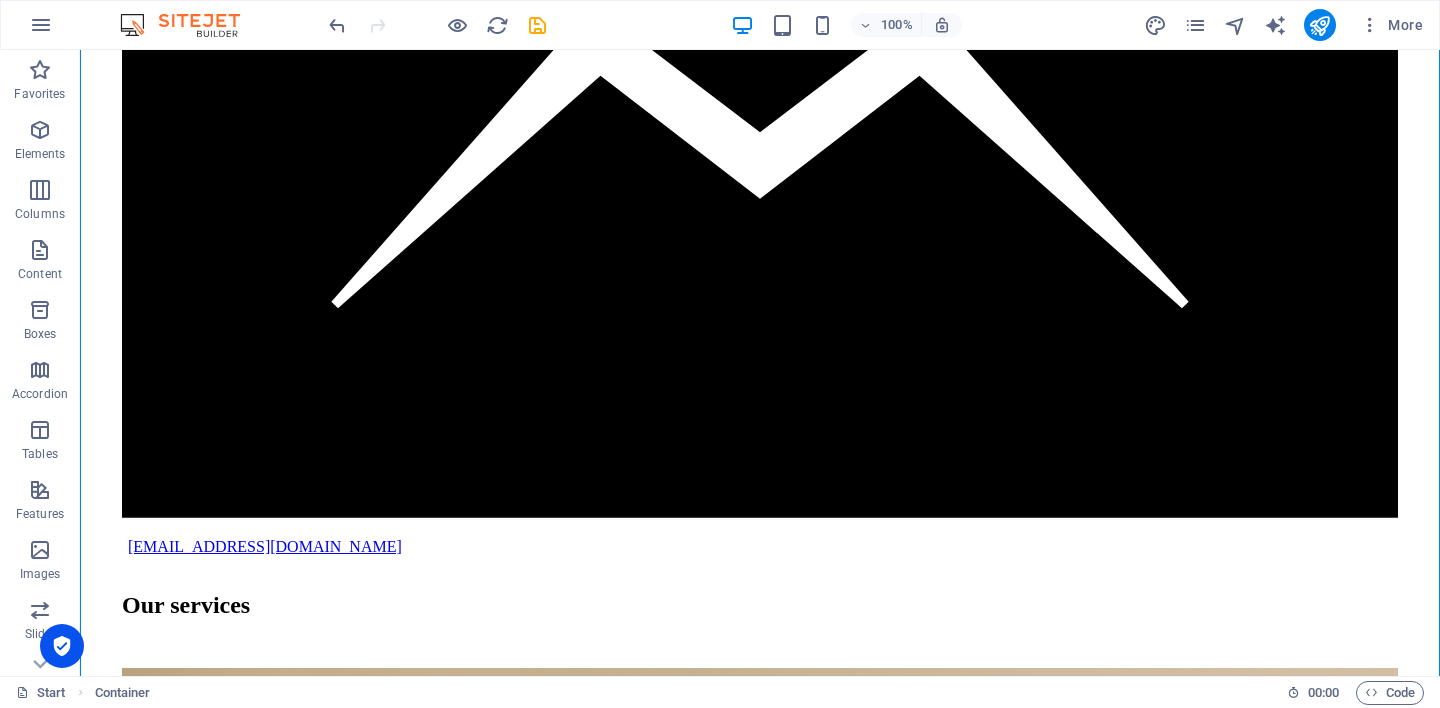 scroll, scrollTop: 5218, scrollLeft: 0, axis: vertical 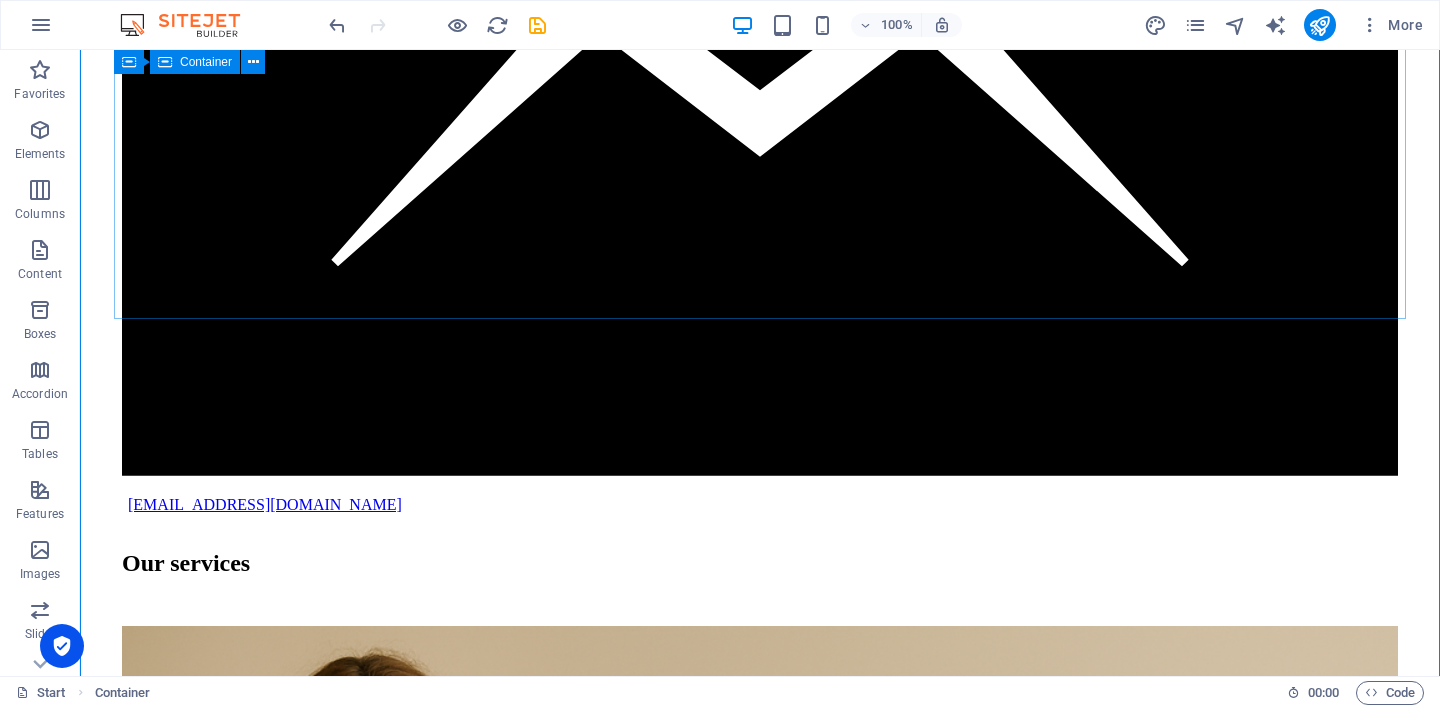 click on "👤 Welcome to My Page Privacy Policy This Privacy Policy explains how  [PERSON_NAME]  (ABN: 53792395982) collects, stores, uses, and discloses your personal information in accordance with the  Privacy Act 1988 (Cth)  and the  Australian Privacy Principles (APPs) . Where relevant, it also complies with the  Health Records Act 2001 ([GEOGRAPHIC_DATA]) . 1.  Collection of Personal Information [PERSON_NAME] Counselling collects personal information directly from you when you: complete registration or intake forms correspond via email, phone, or web form engage in counselling sessions Personal information collected may include (but is not limited to): Full name and contact details Date of birth and emergency contact Relevant health and medical history Counselling history and session notes Payment and invoicing information (if applicable) We may also collect sensitive information with your consent, as required to provide therapeutic services. 2.  Use of Information Personal information is collected and used for the following purposes:" at bounding box center [760, 7014] 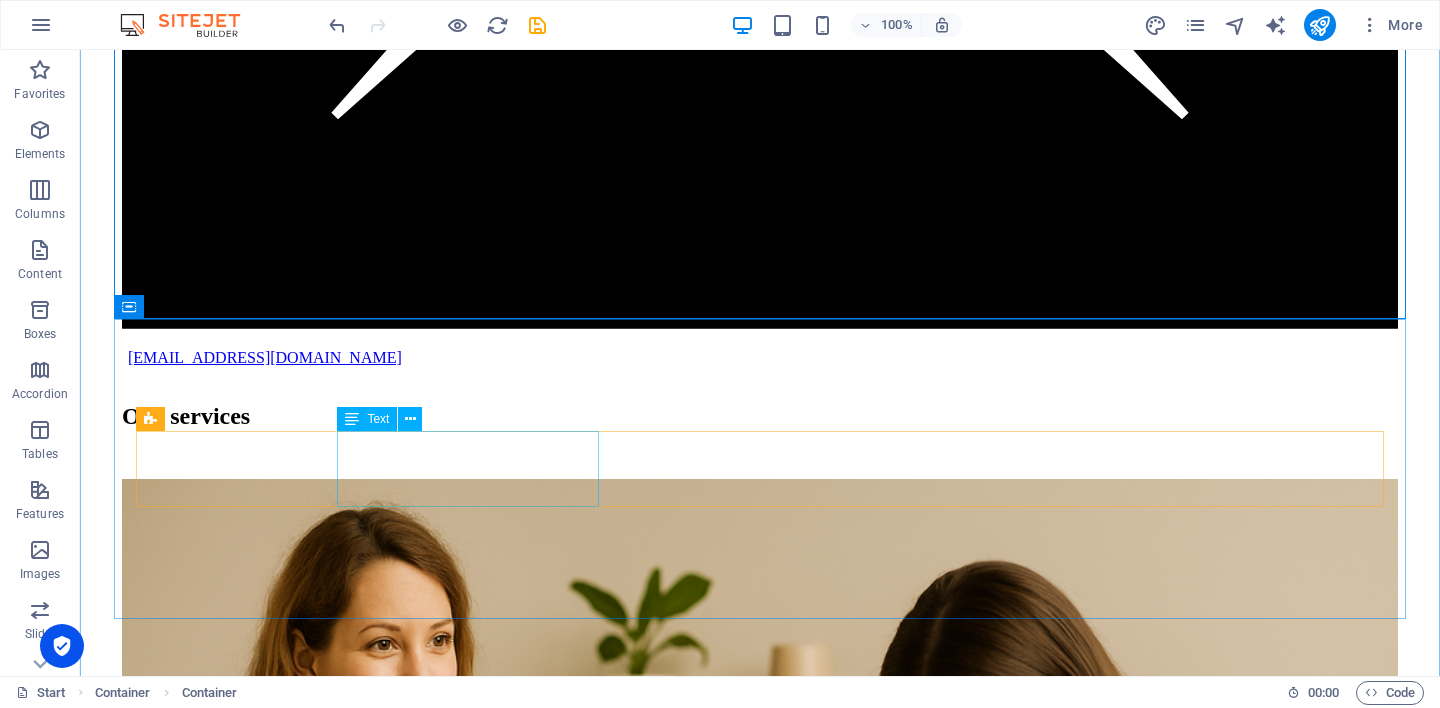 scroll, scrollTop: 5752, scrollLeft: 0, axis: vertical 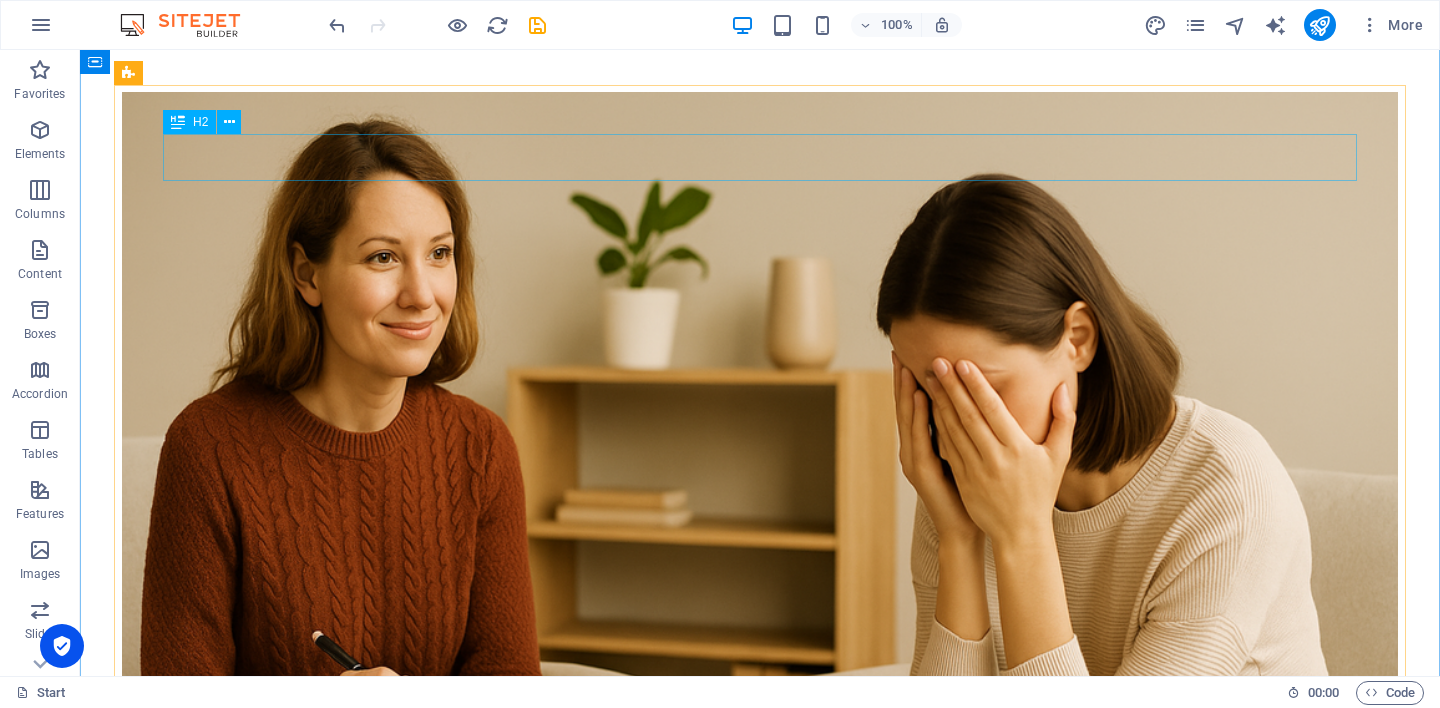 click on "Individual Counselling" at bounding box center (760, 11462) 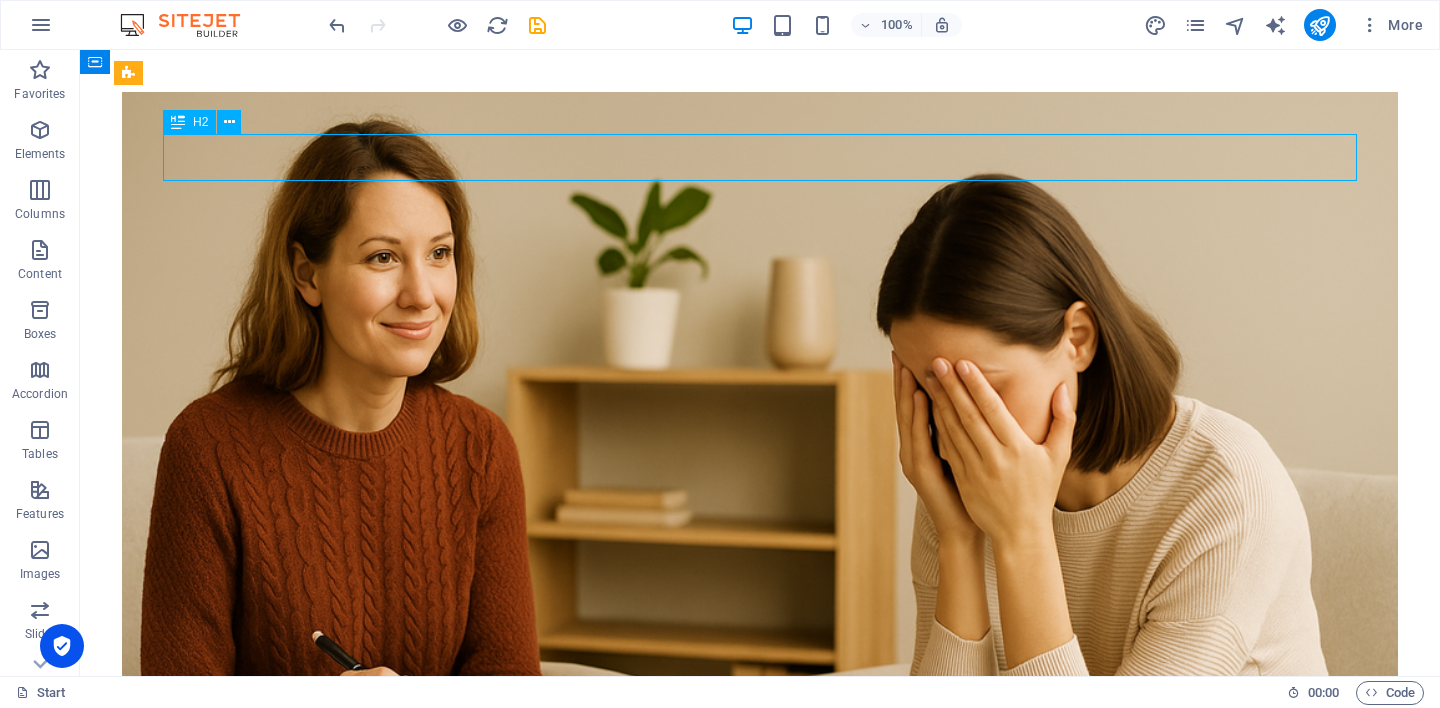 click on "Individual Counselling" at bounding box center [760, 11462] 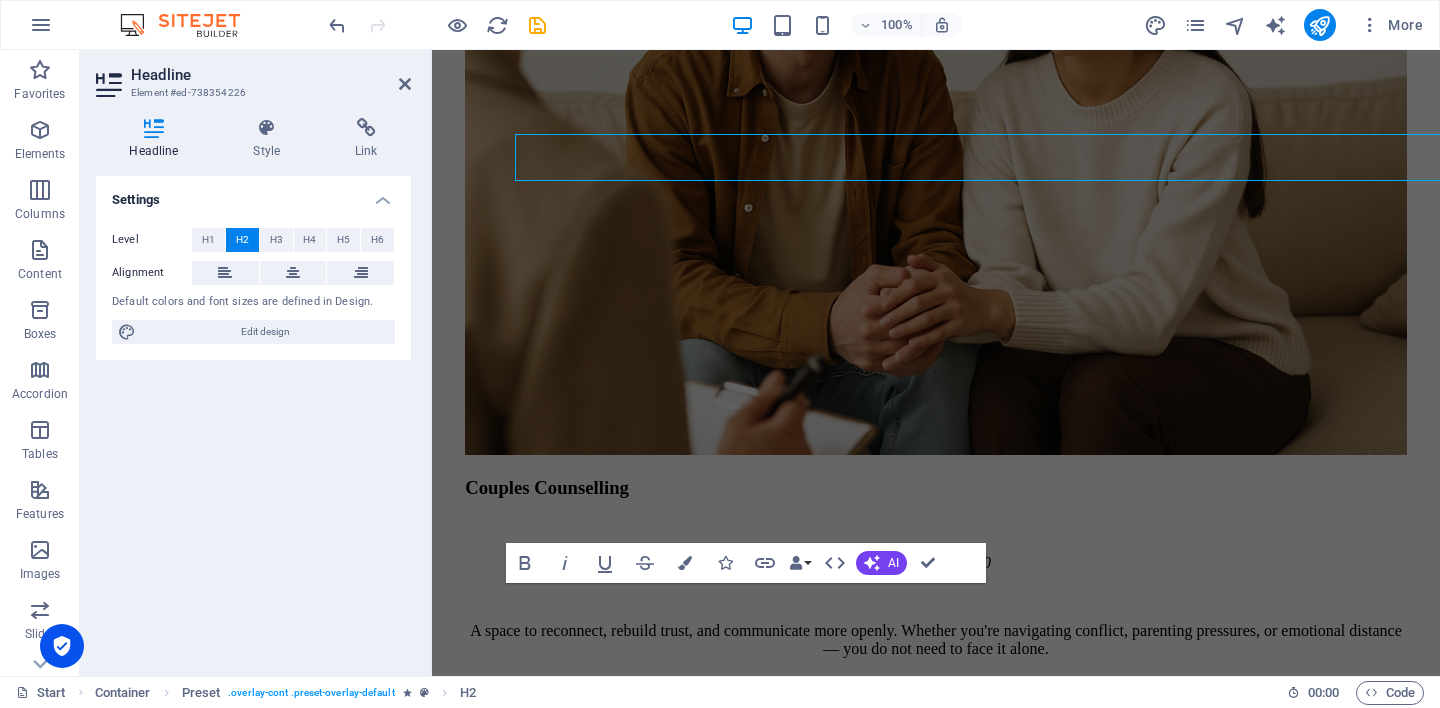 click on "Headline Style Link Settings Level H1 H2 H3 H4 H5 H6 Alignment Default colors and font sizes are defined in Design. Edit design Preset Element Link None Page External Element Next element Phone Email Page Start Subpage Legal Notice Privacy Element
URL Phone Email Link target New tab Same tab Overlay Title Additional link description, should not be the same as the link text. The title is most often shown as a tooltip text when the mouse moves over the element. Leave empty if uncertain. Relationship Sets the  relationship of this link to the link target . For example, the value "nofollow" instructs search engines not to follow the link. Can be left empty. alternate author bookmark external help license next nofollow noreferrer noopener prev search tag" at bounding box center [253, 389] 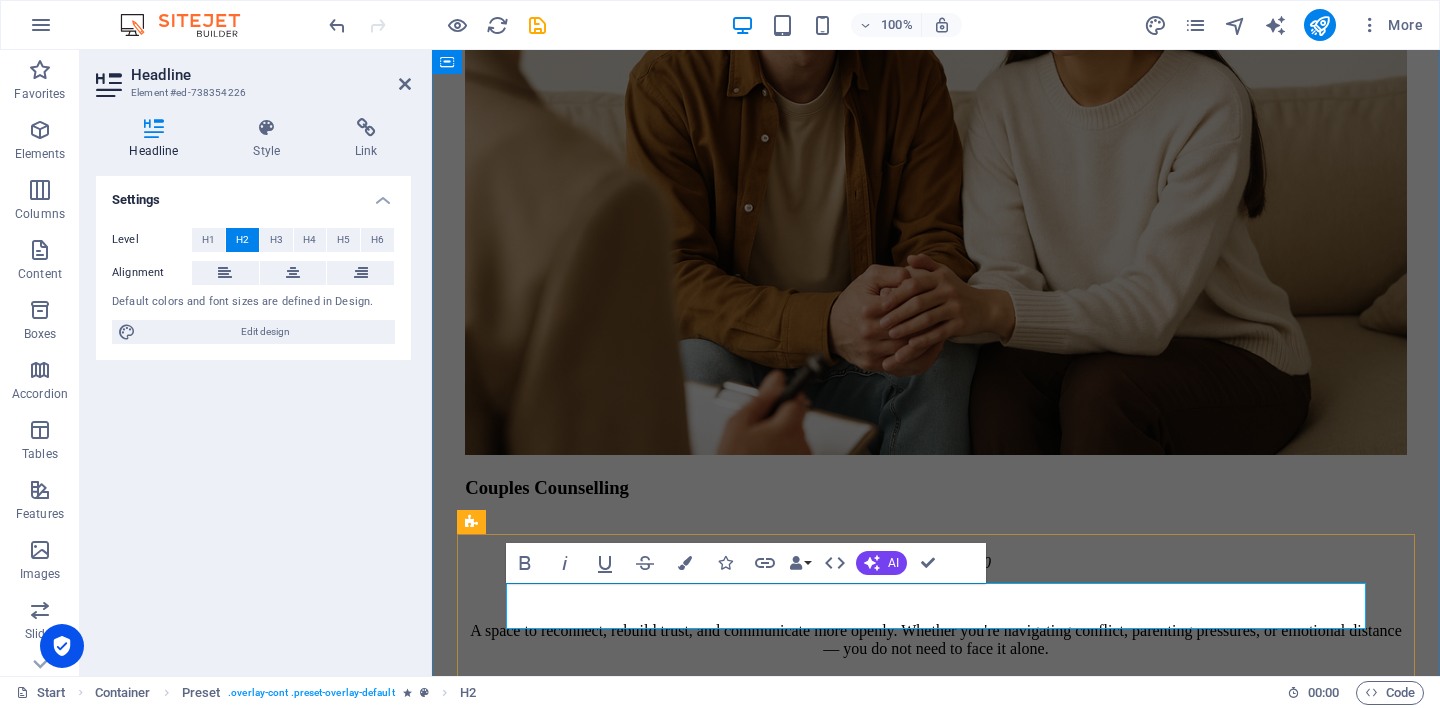 click on "Individual Counselling" at bounding box center [936, 8881] 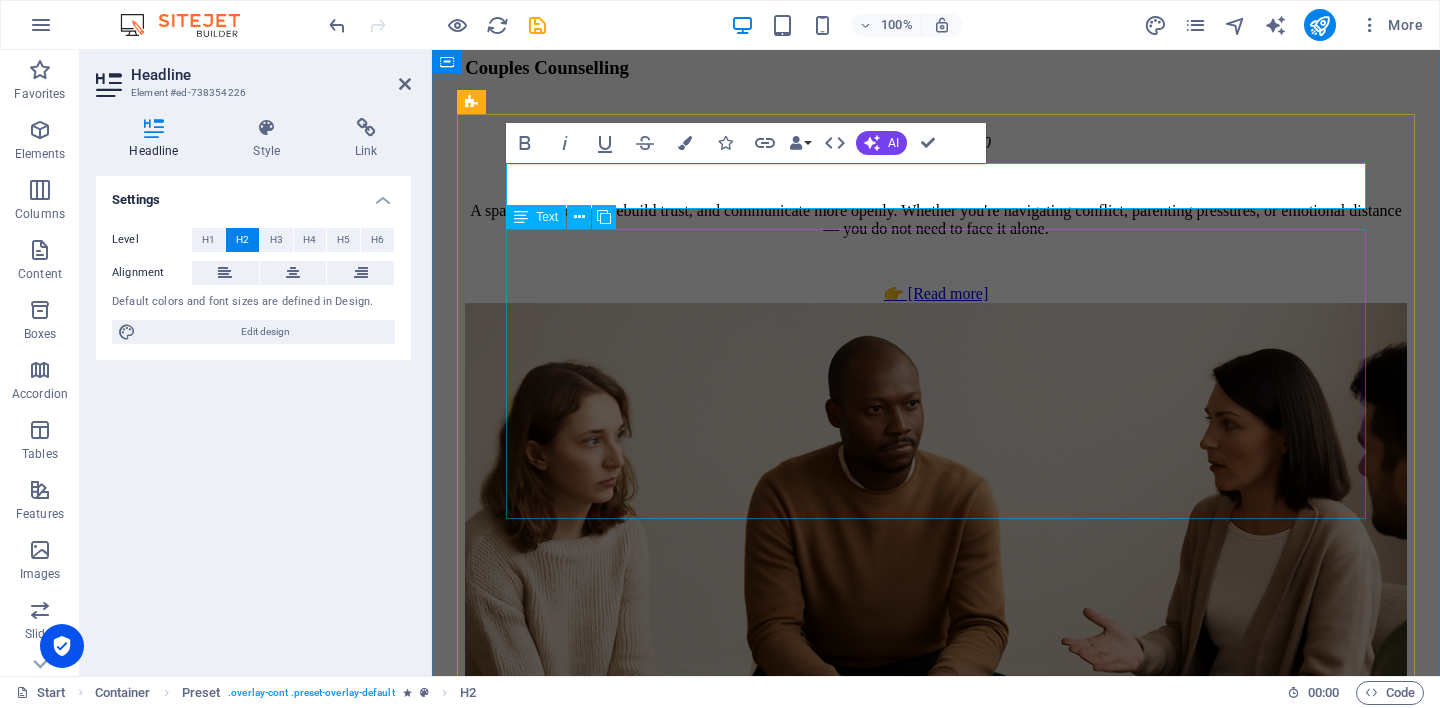 click on "Personalised one-on-one sessions offering a quiet space to reflect, make sense of your experiences, and move forward with greater clarity. Common areas of focus include: Anxiety and low mood Grief and loss Childhood experiences and past trauma Life changes, identity, and self-worth Duration:  50 minutes Fee:  $60 Available:  Online or in-person" at bounding box center (936, 8671) 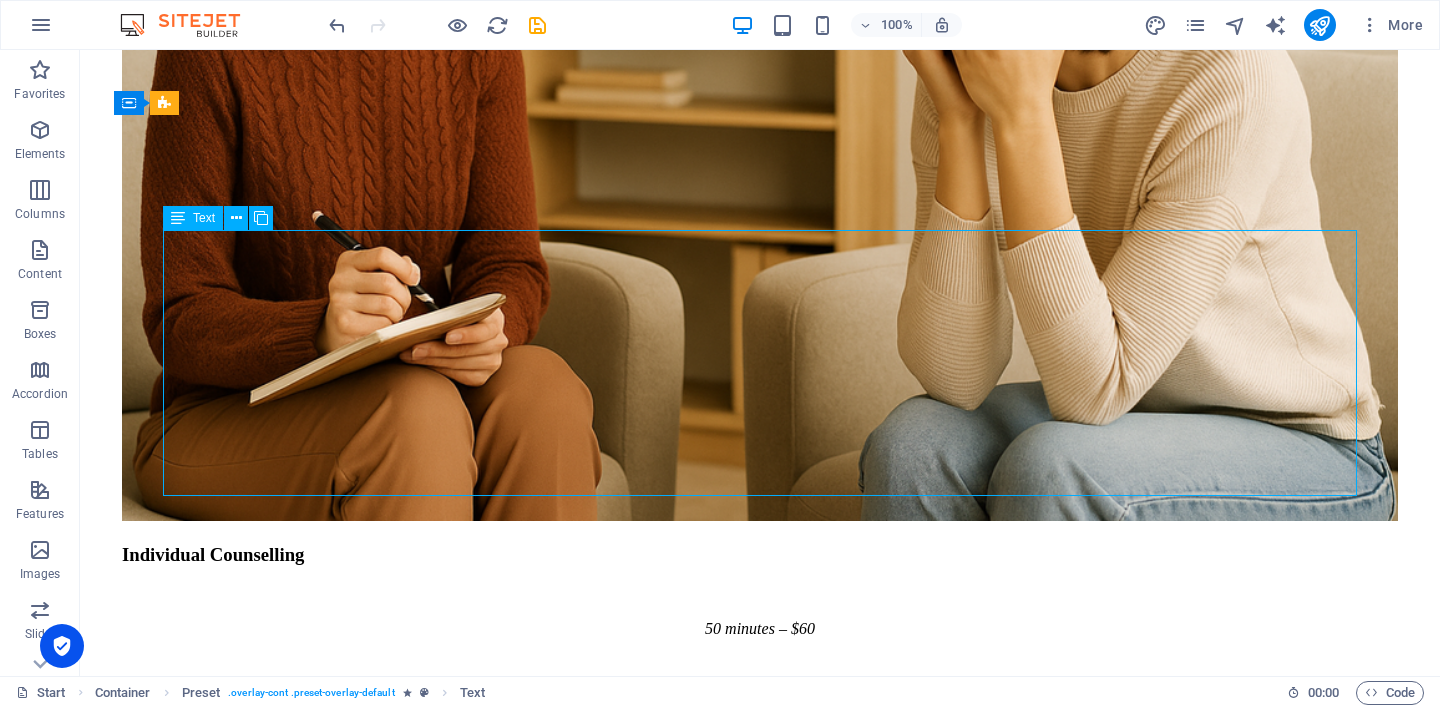 scroll, scrollTop: 5723, scrollLeft: 0, axis: vertical 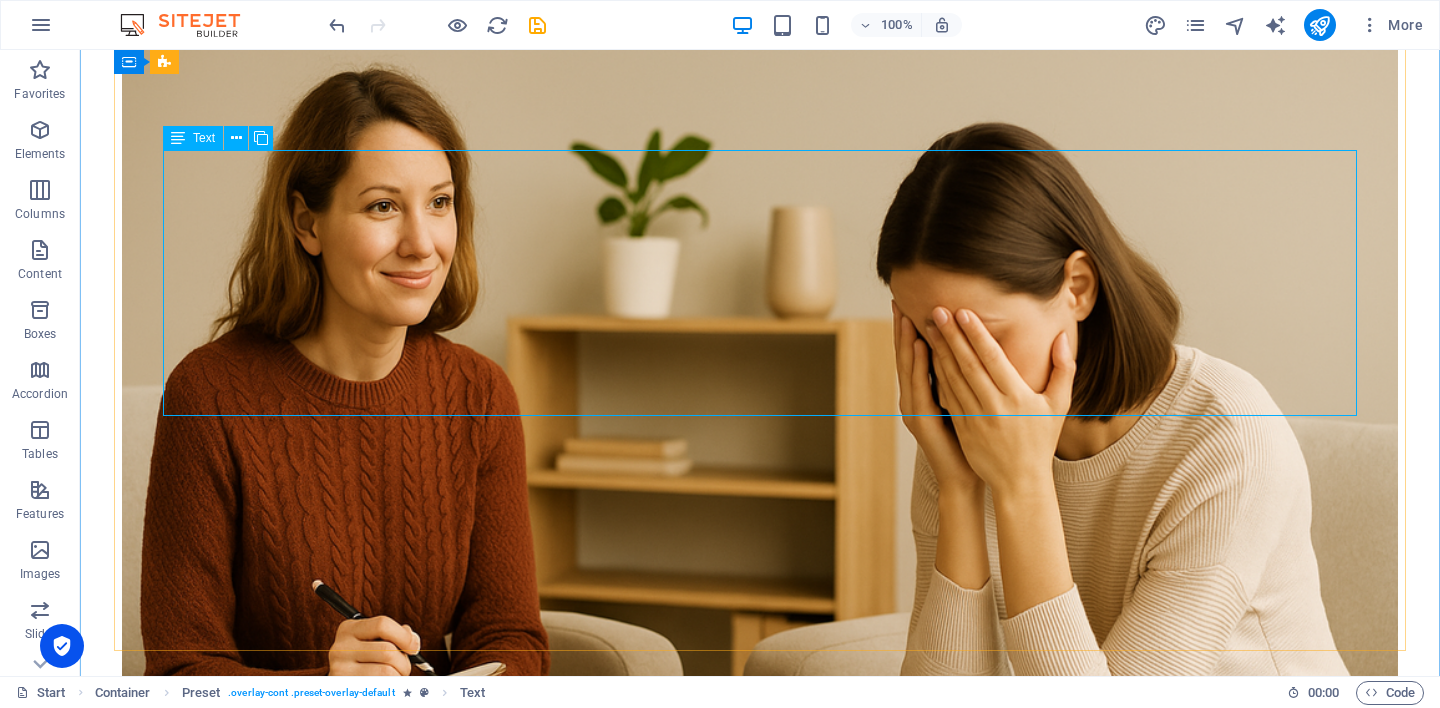 click on "Personalised one-on-one sessions offering a quiet space to reflect, make sense of your experiences, and move forward with greater clarity. Common areas of focus include: Anxiety and low mood Grief and loss Childhood experiences and past trauma Life changes, identity, and self-worth Duration:  50 minutes Fee:  $60 Available:  Online or in-person" at bounding box center (760, 11621) 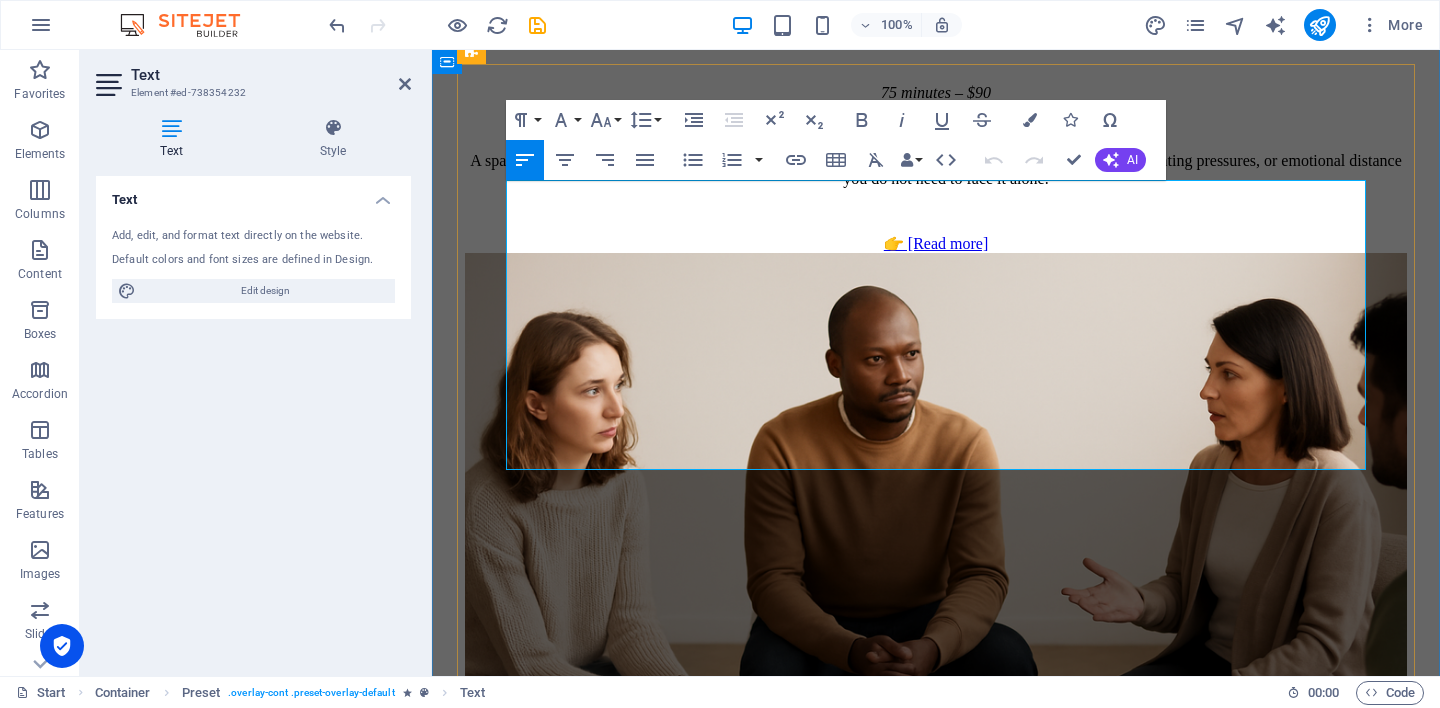 scroll, scrollTop: 6239, scrollLeft: 0, axis: vertical 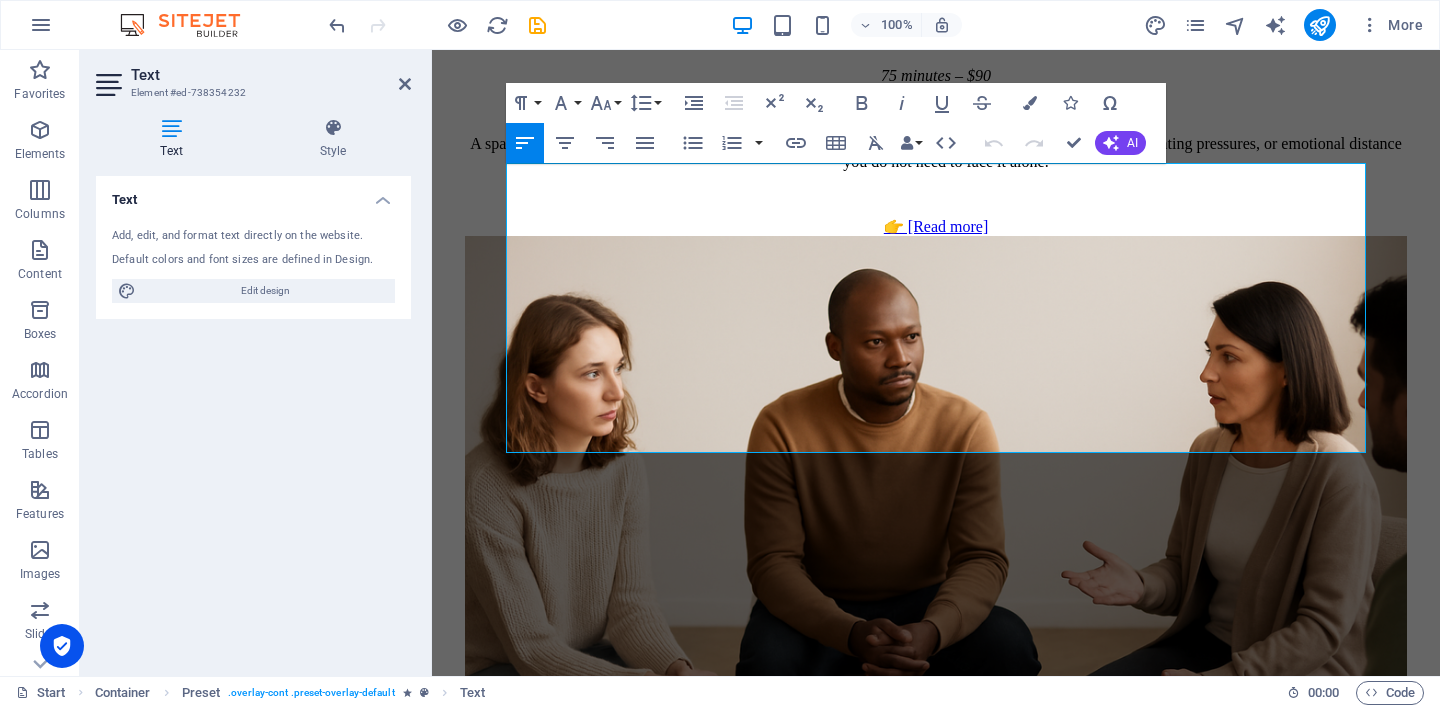 click on "Text" at bounding box center (271, 75) 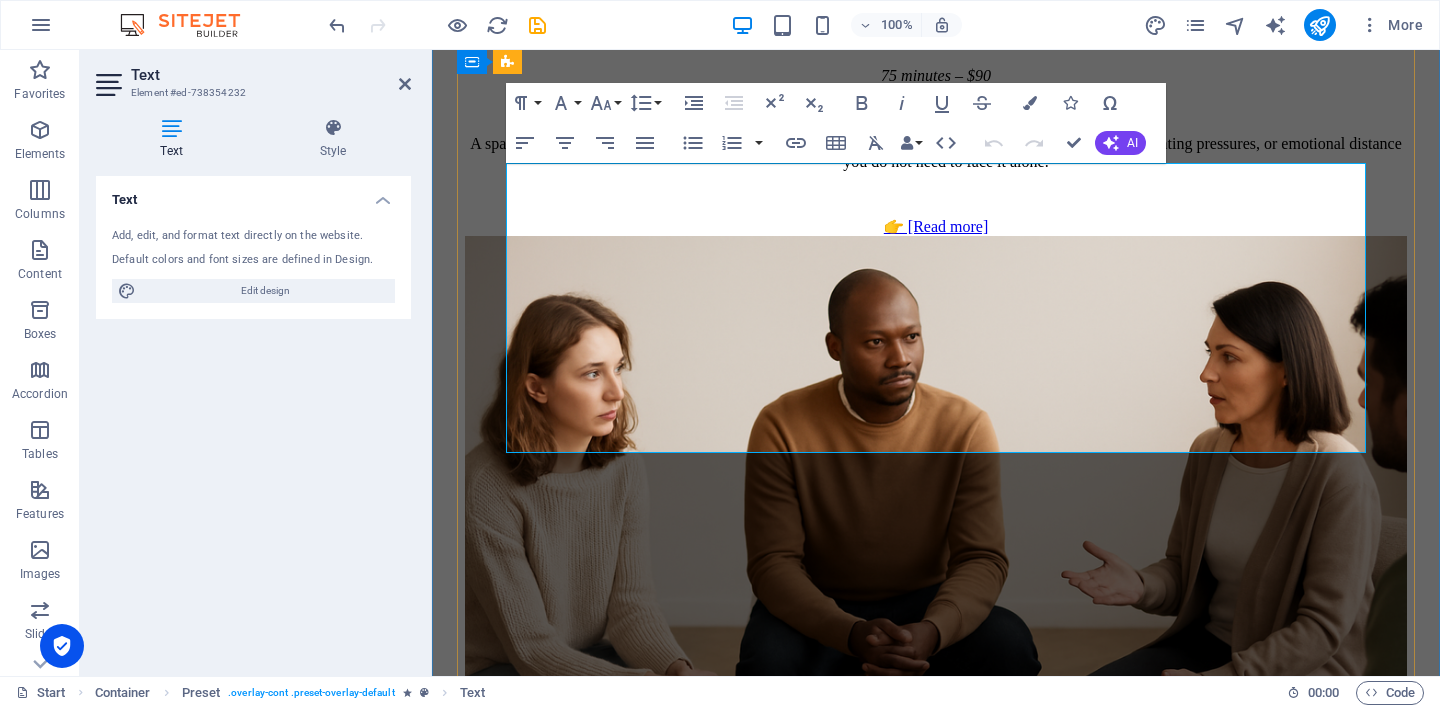 click on "Personalised one-on-one sessions offering a quiet space to reflect, make sense of your experiences, and move forward with greater clarity." at bounding box center [936, 8474] 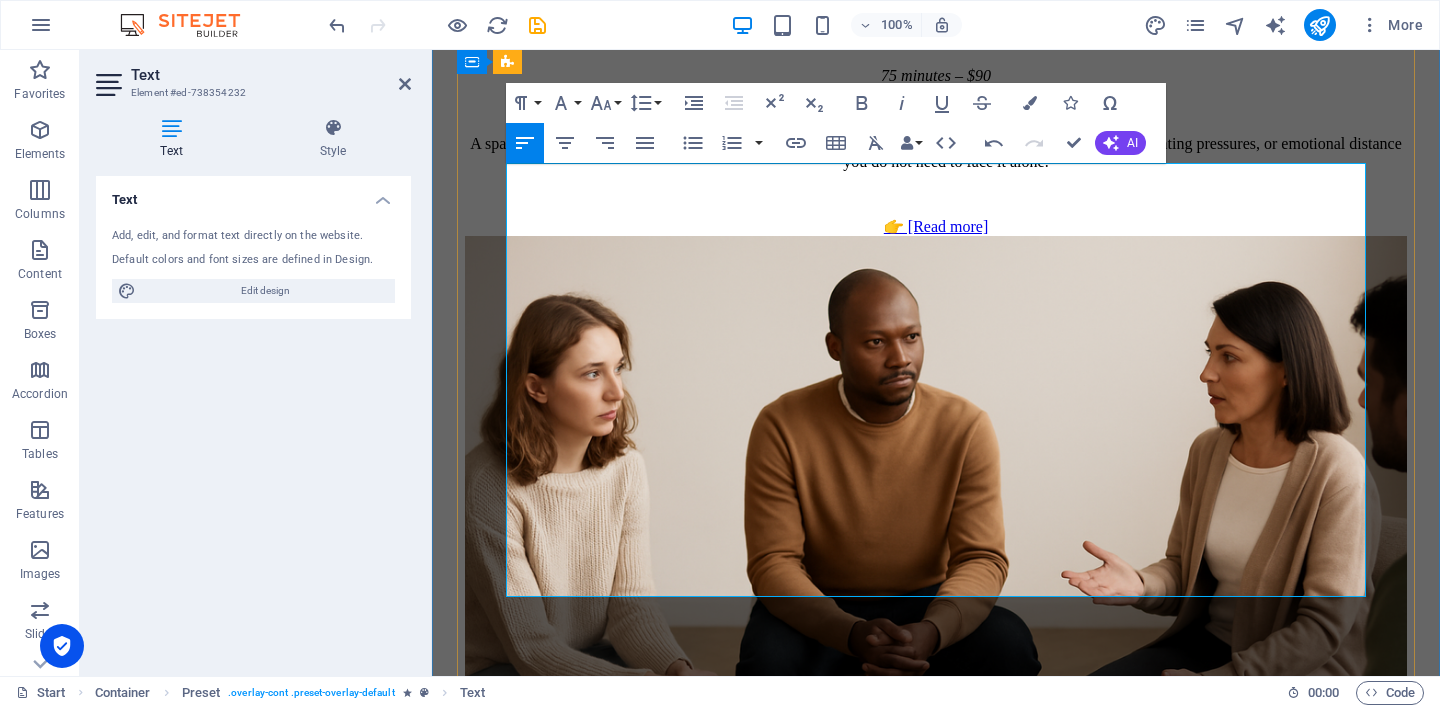 click on "Feeling anxious or low Grief, loss, or change Childhood experiences and patterns that linger Identity, self-worth, and transitions" at bounding box center [936, 8629] 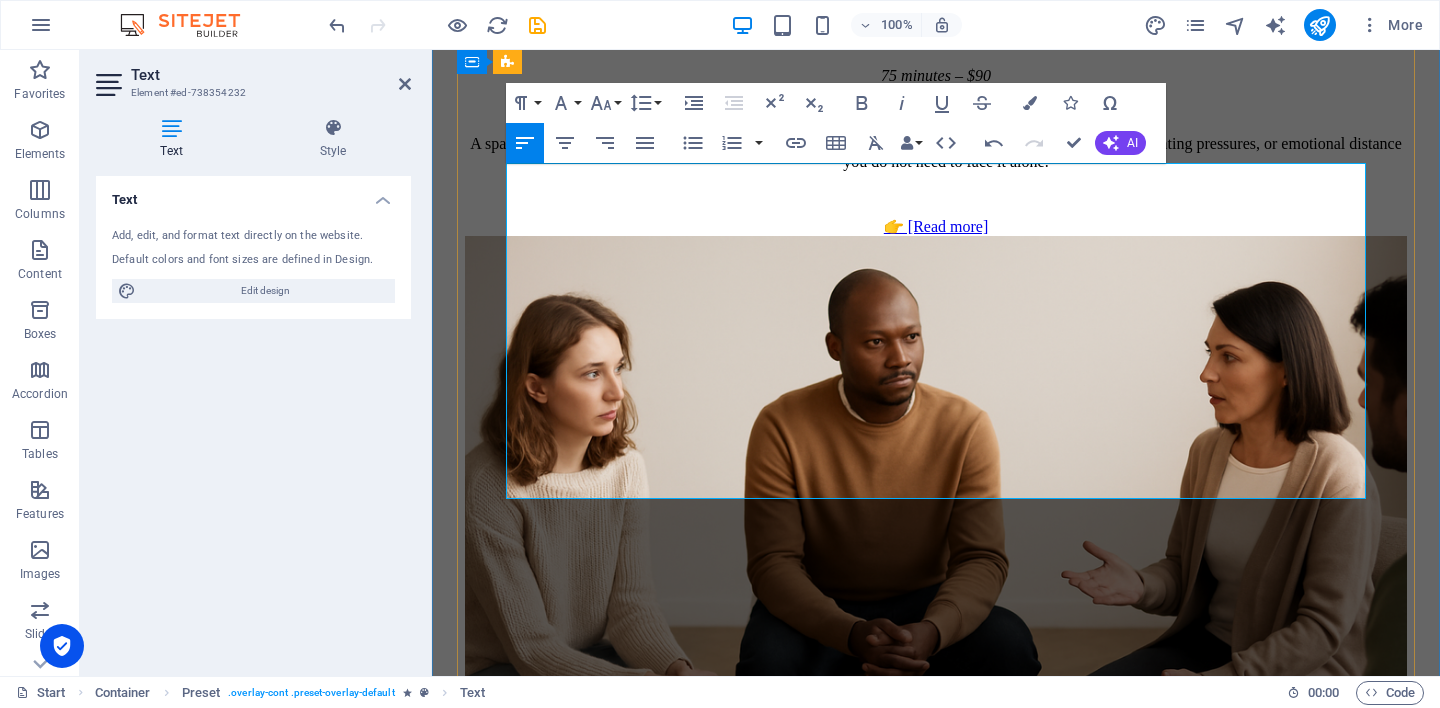 click on "Identity, self-worth, and transitions" at bounding box center [936, 8680] 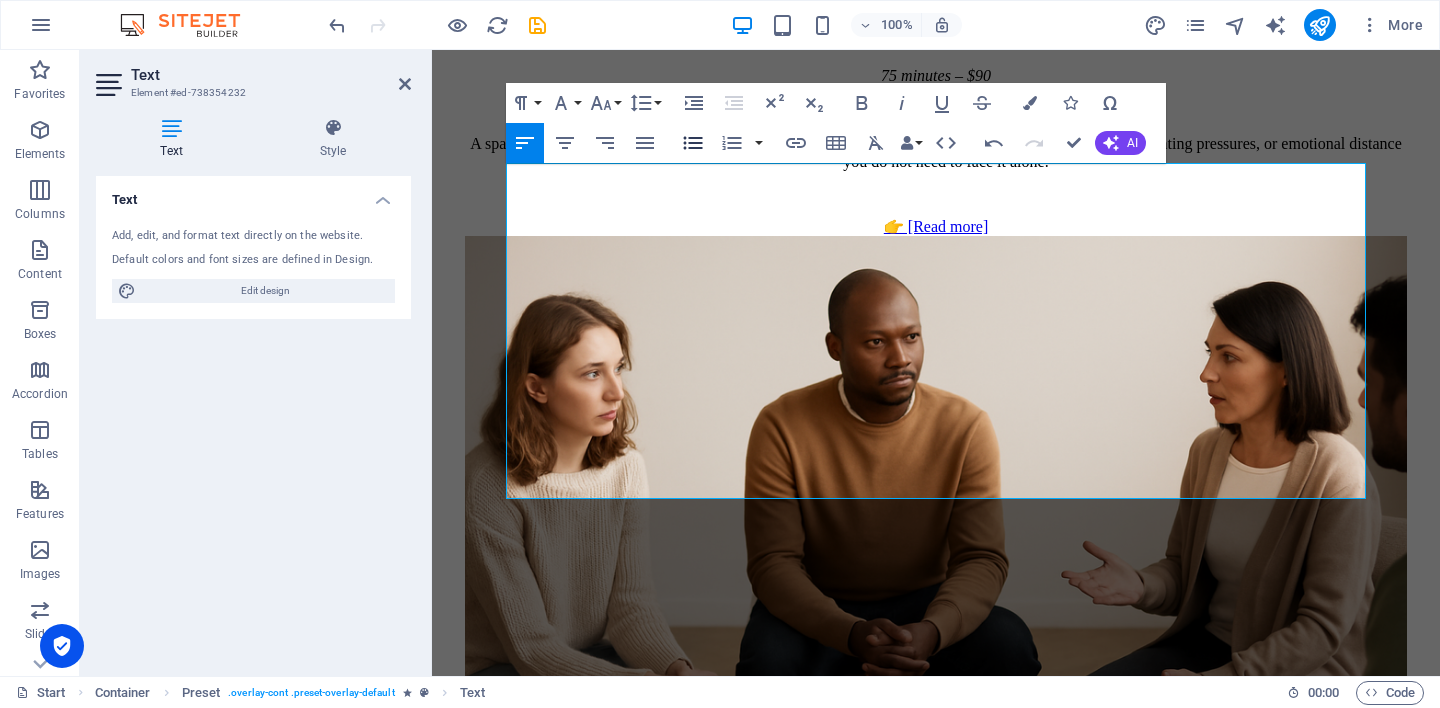 click 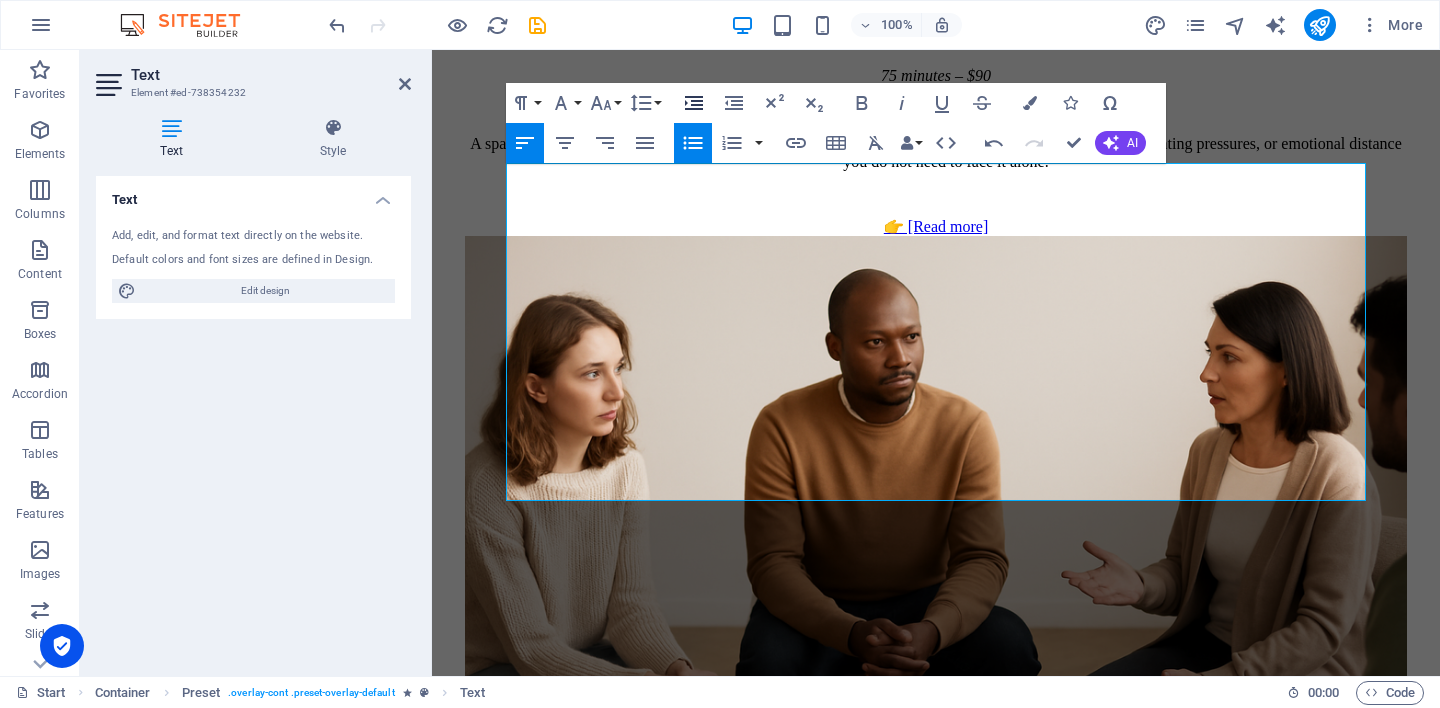 click 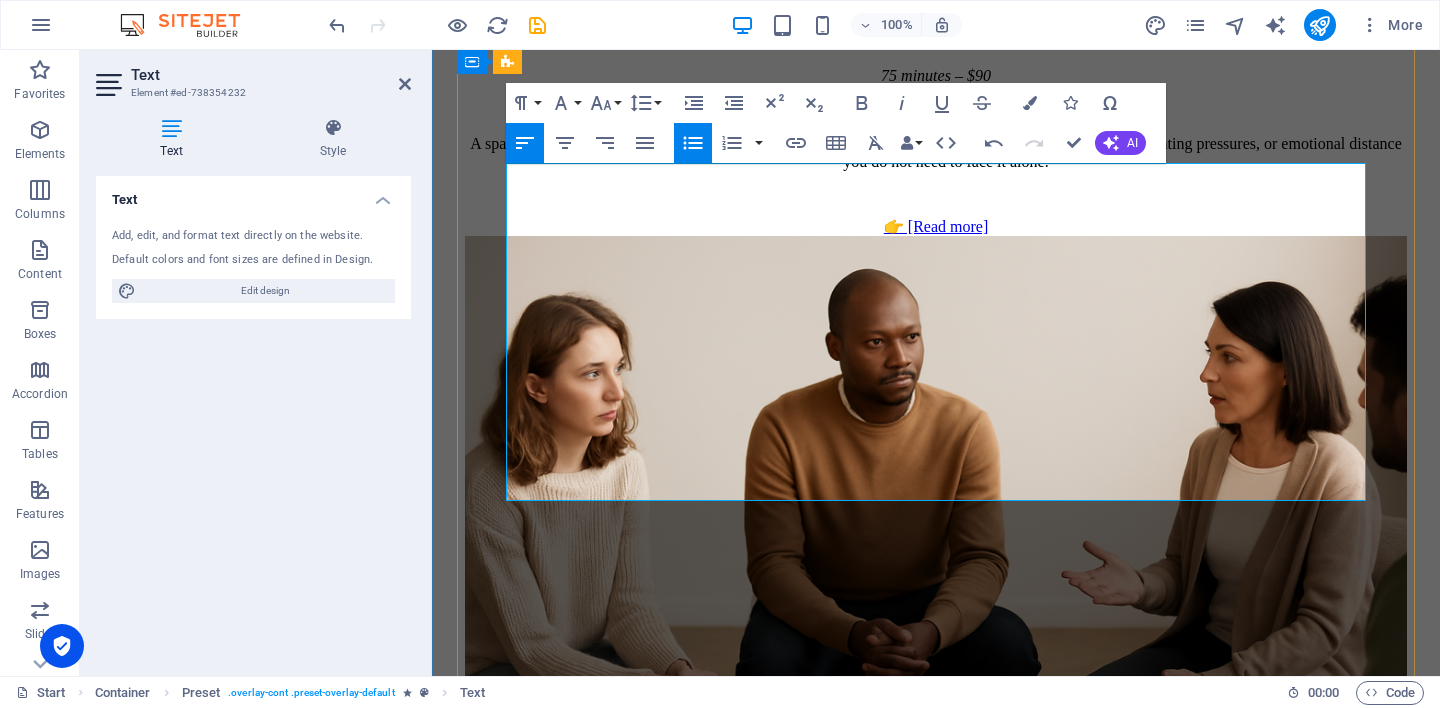 click on "✨ Not sure if this is right for you? Let us start with a free 15-minute chat — no pressure, just a gentle space to connect." at bounding box center (936, 8739) 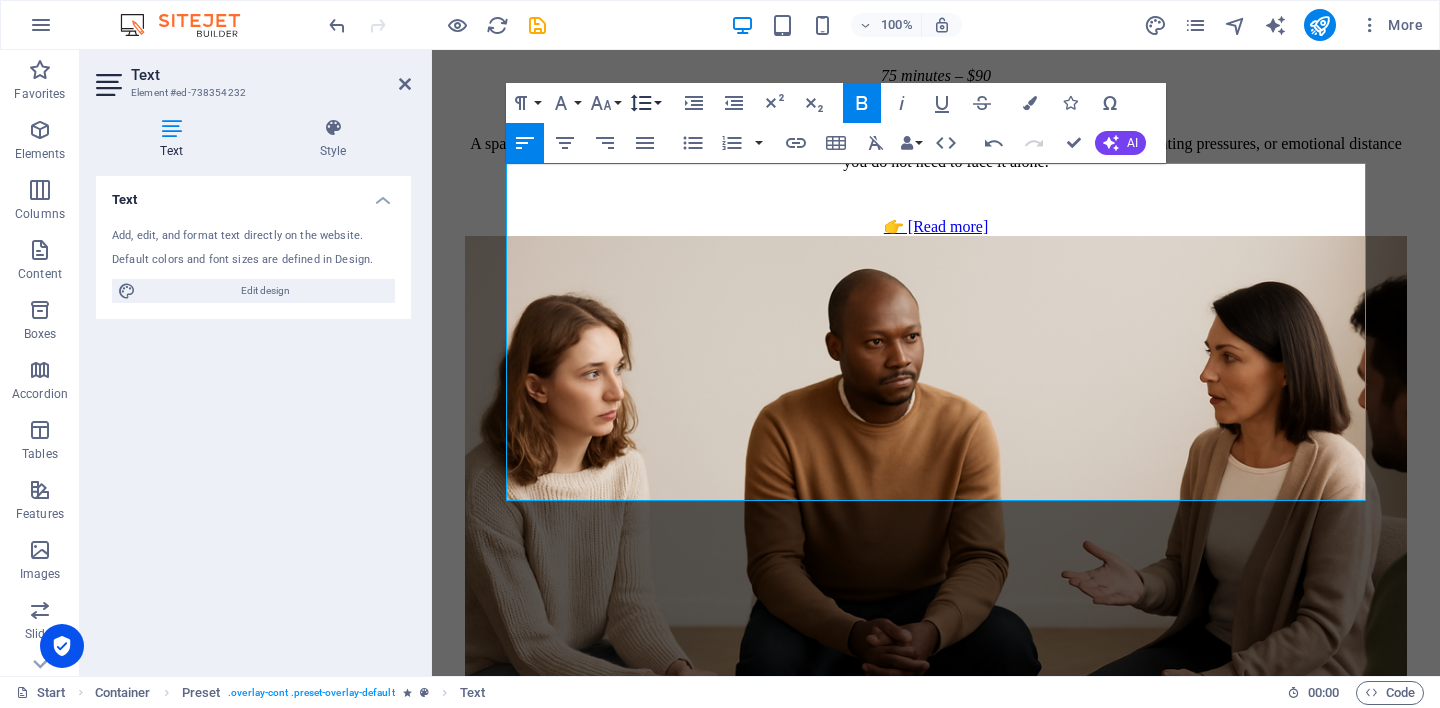 click on "Line Height" at bounding box center [645, 103] 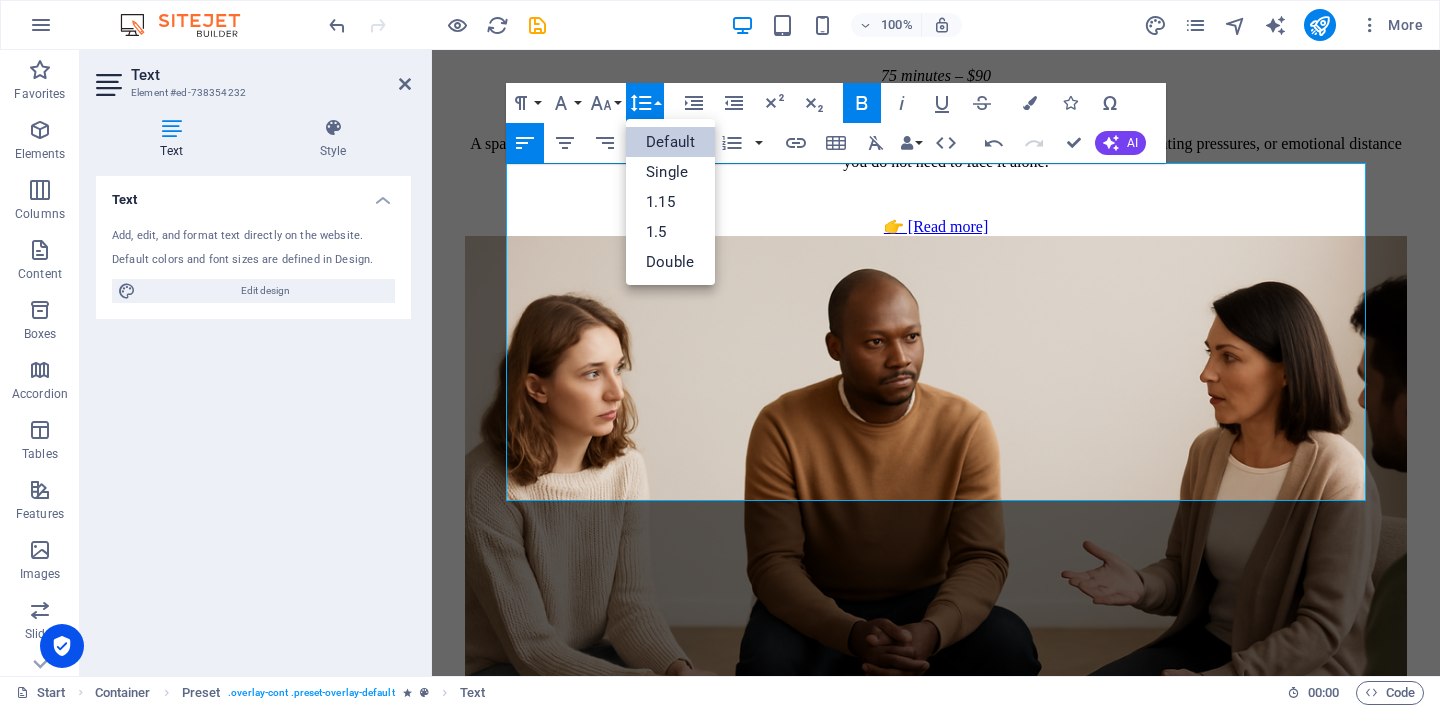 scroll, scrollTop: 0, scrollLeft: 0, axis: both 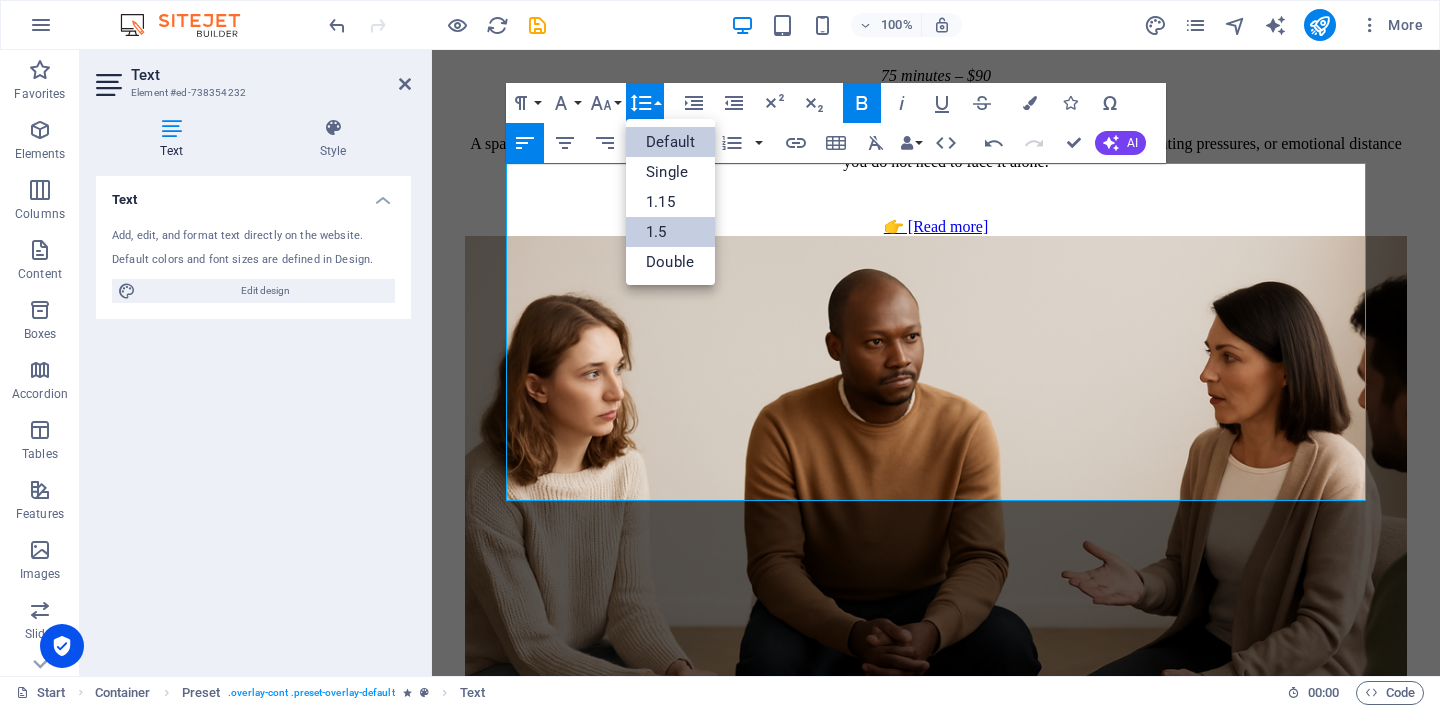 click on "1.5" at bounding box center (670, 232) 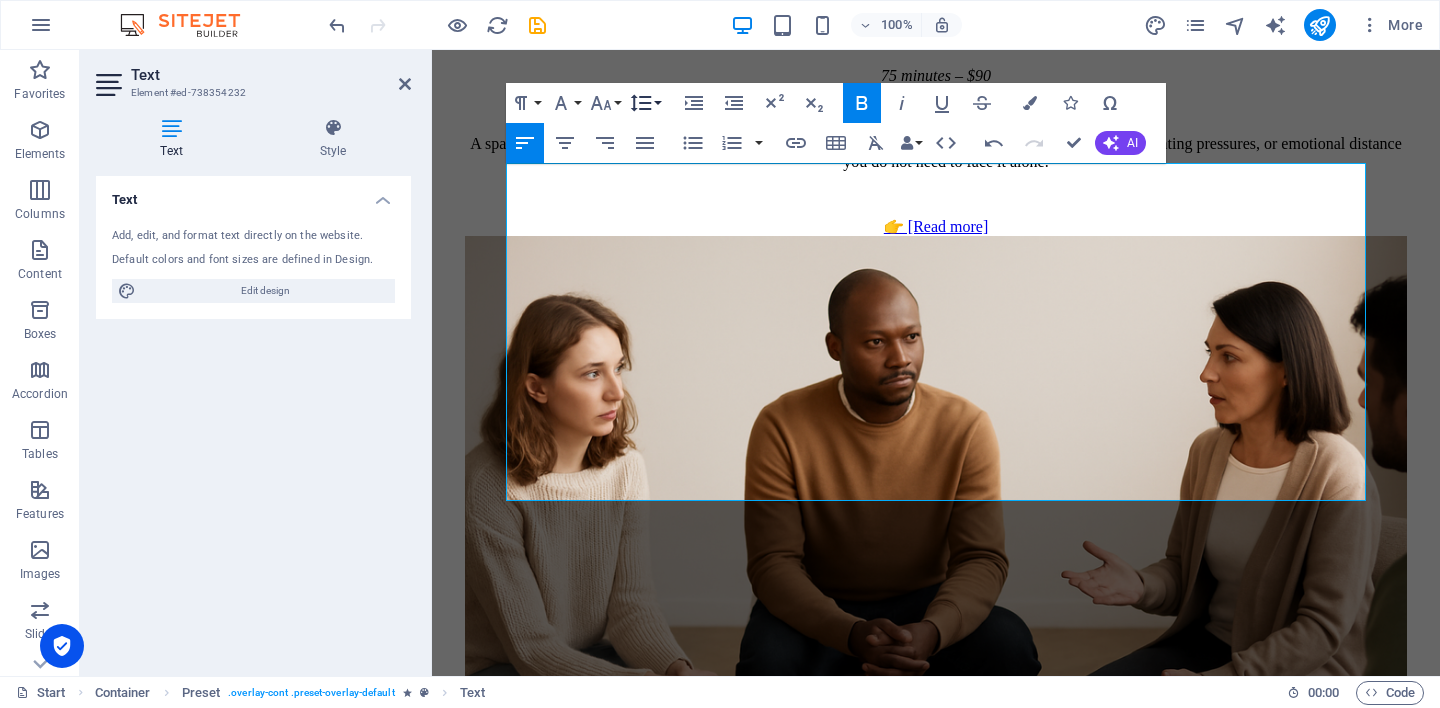 click on "Line Height" at bounding box center [645, 103] 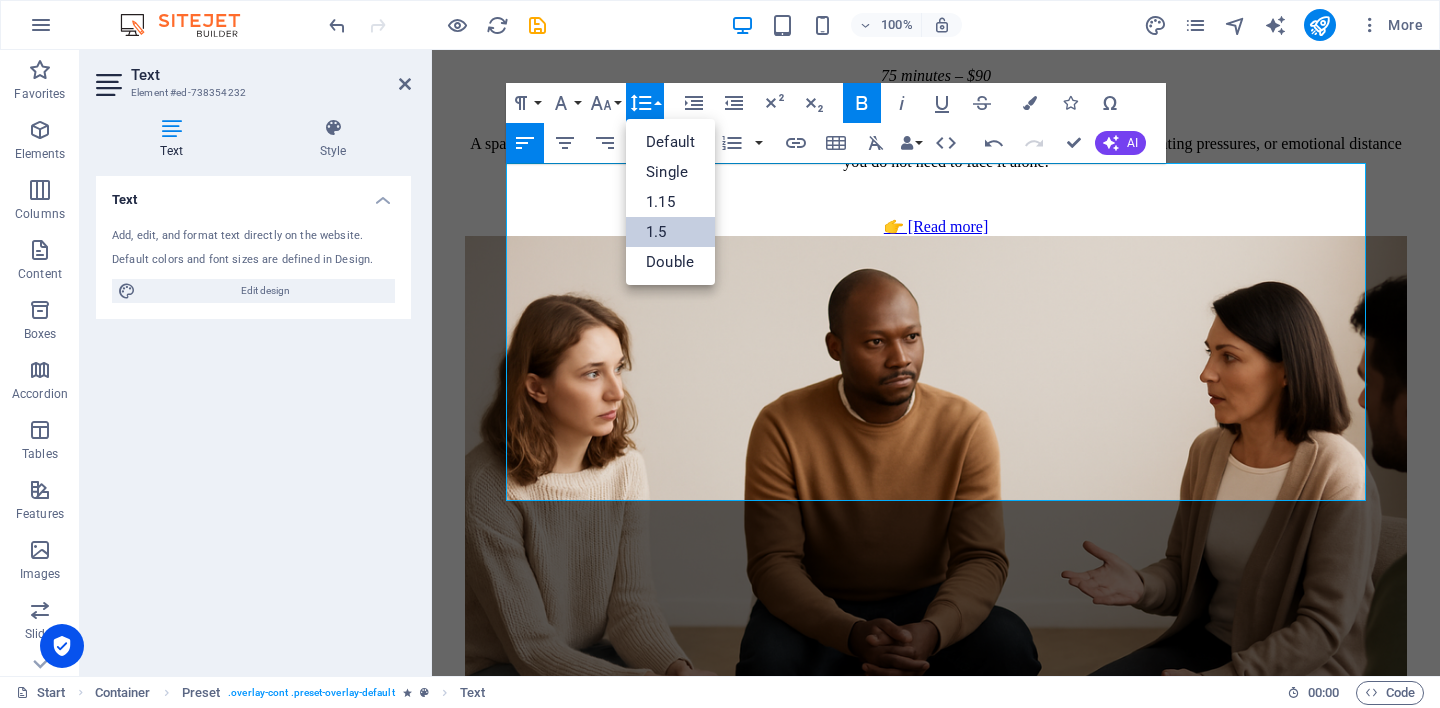 scroll, scrollTop: 0, scrollLeft: 0, axis: both 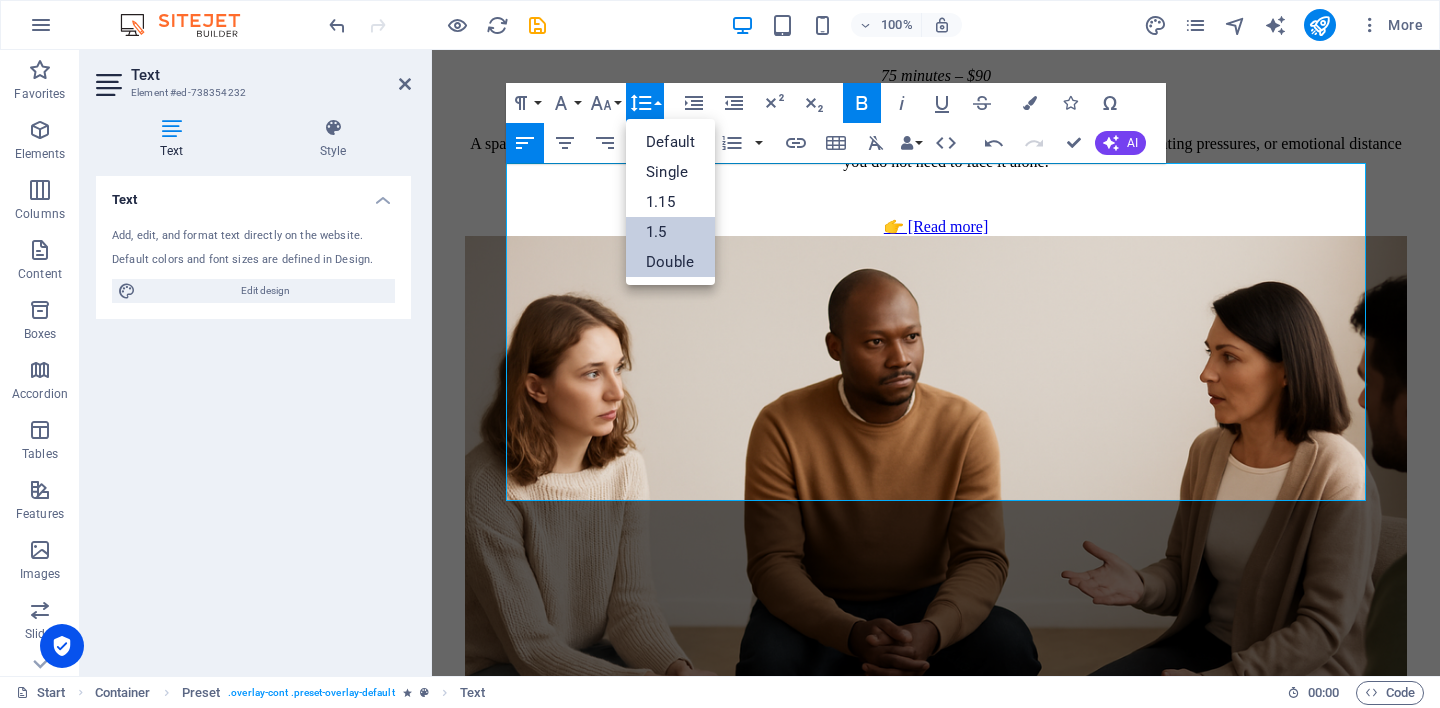 click on "Double" at bounding box center [670, 262] 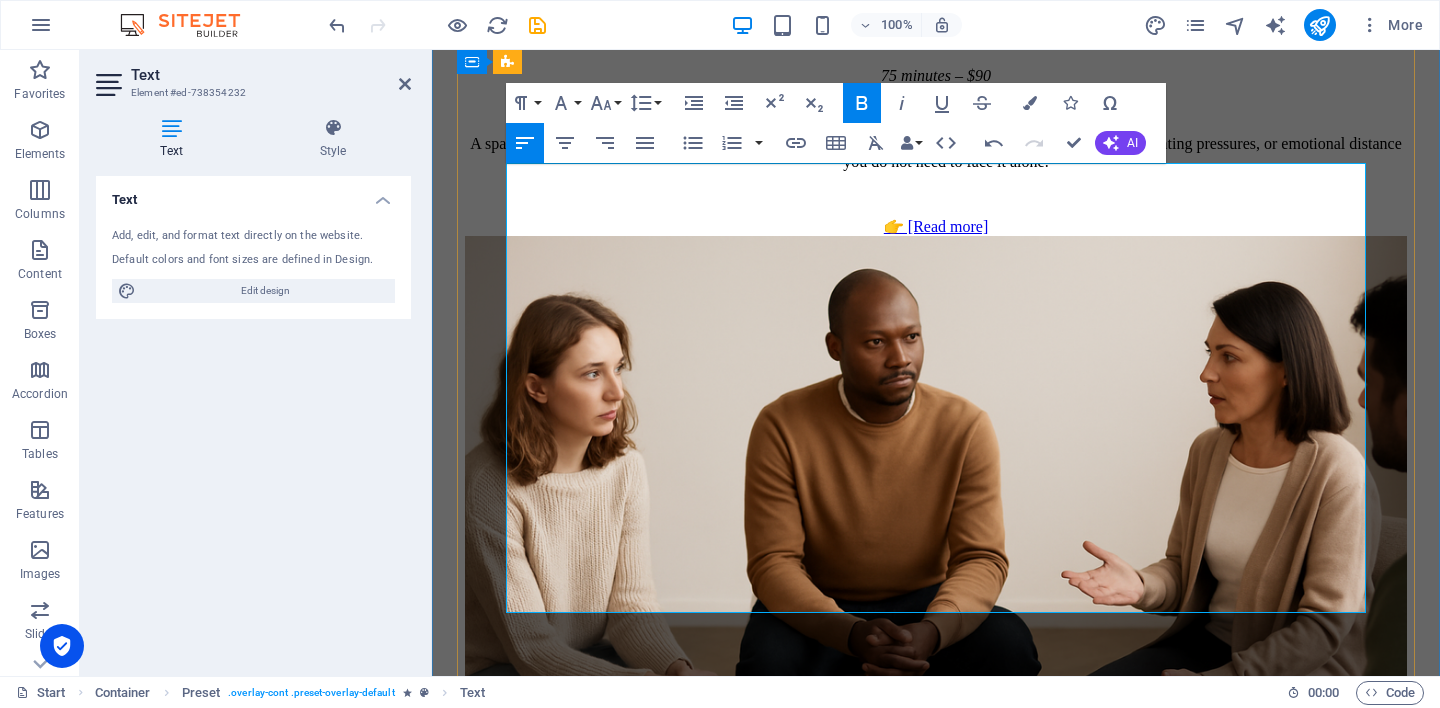 click on "Childhood experiences and patterns that linger" at bounding box center [976, 8705] 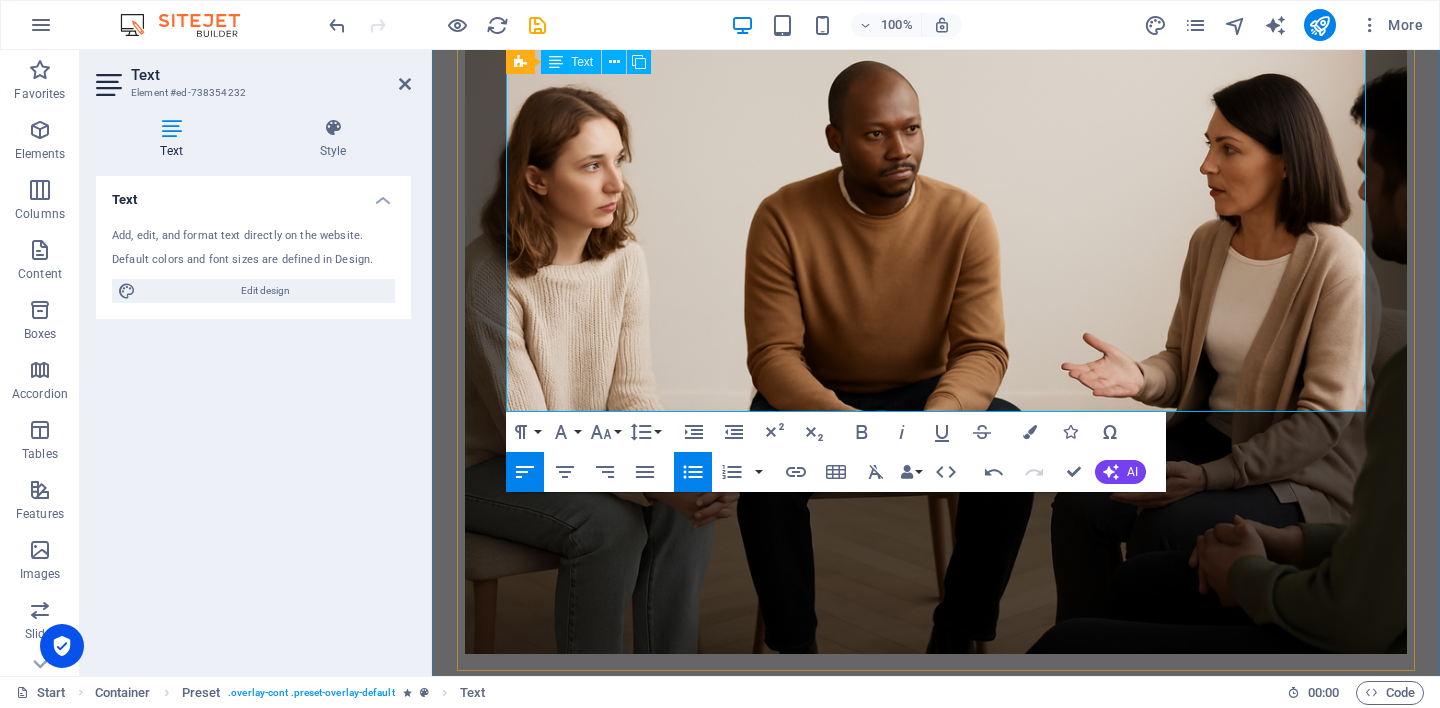 scroll, scrollTop: 6448, scrollLeft: 0, axis: vertical 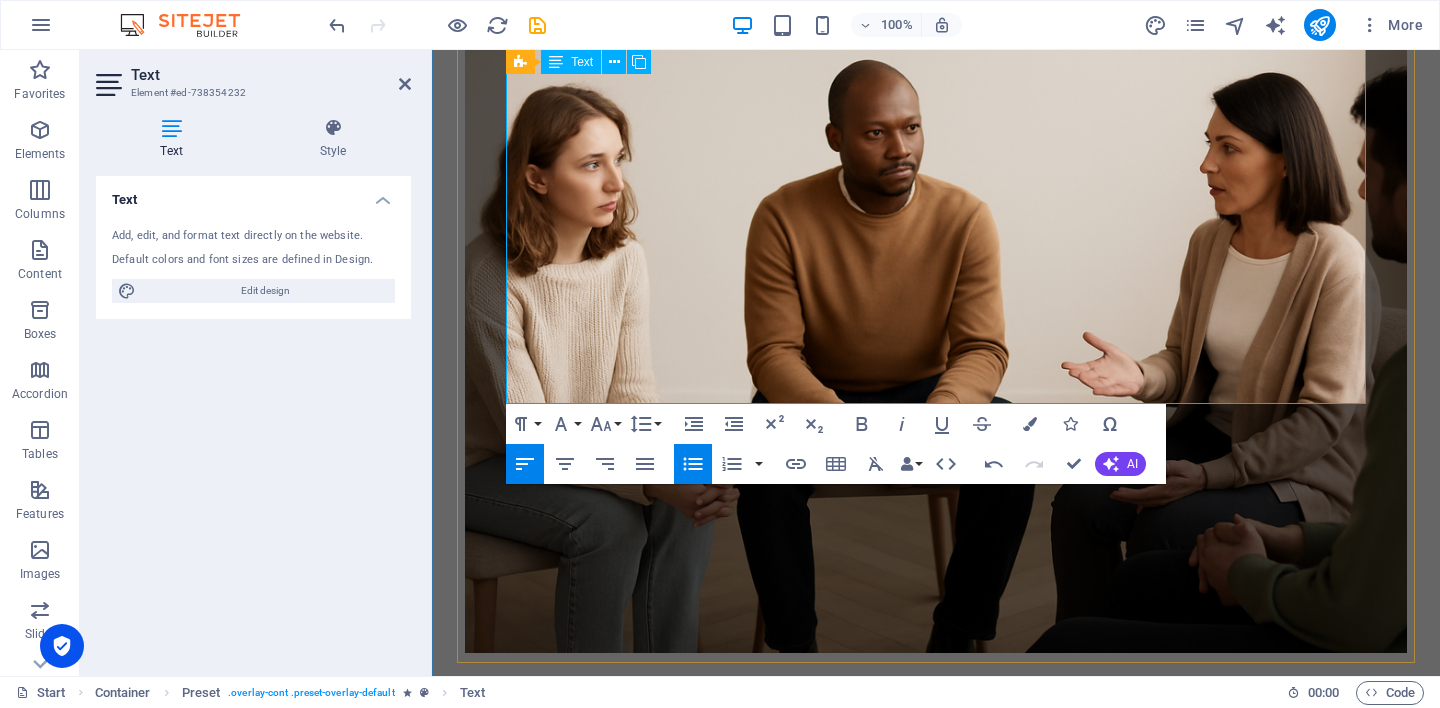 click on "🕒  Duration : 50 minutes 💰  Fee : $60 📍  Available : Online or in-person" at bounding box center [936, 8608] 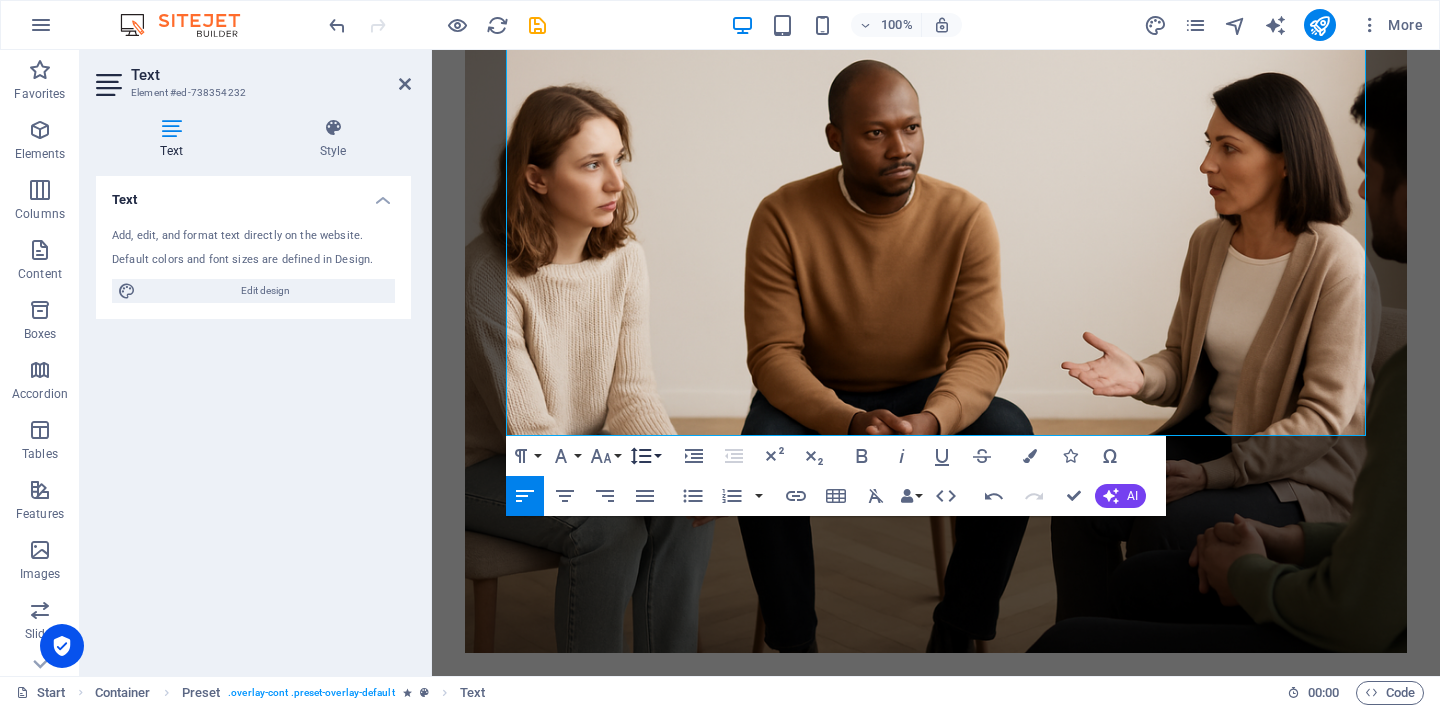 click on "Line Height" at bounding box center [645, 456] 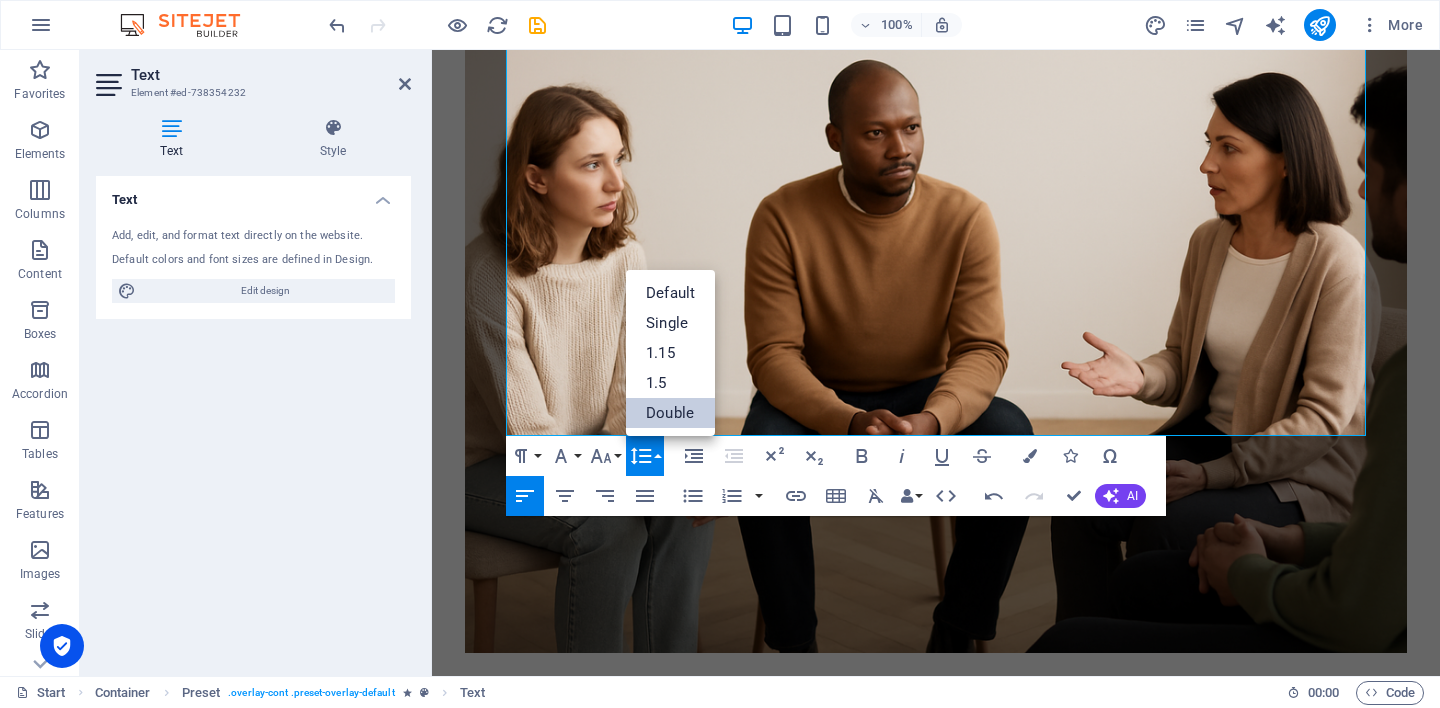 scroll, scrollTop: 0, scrollLeft: 0, axis: both 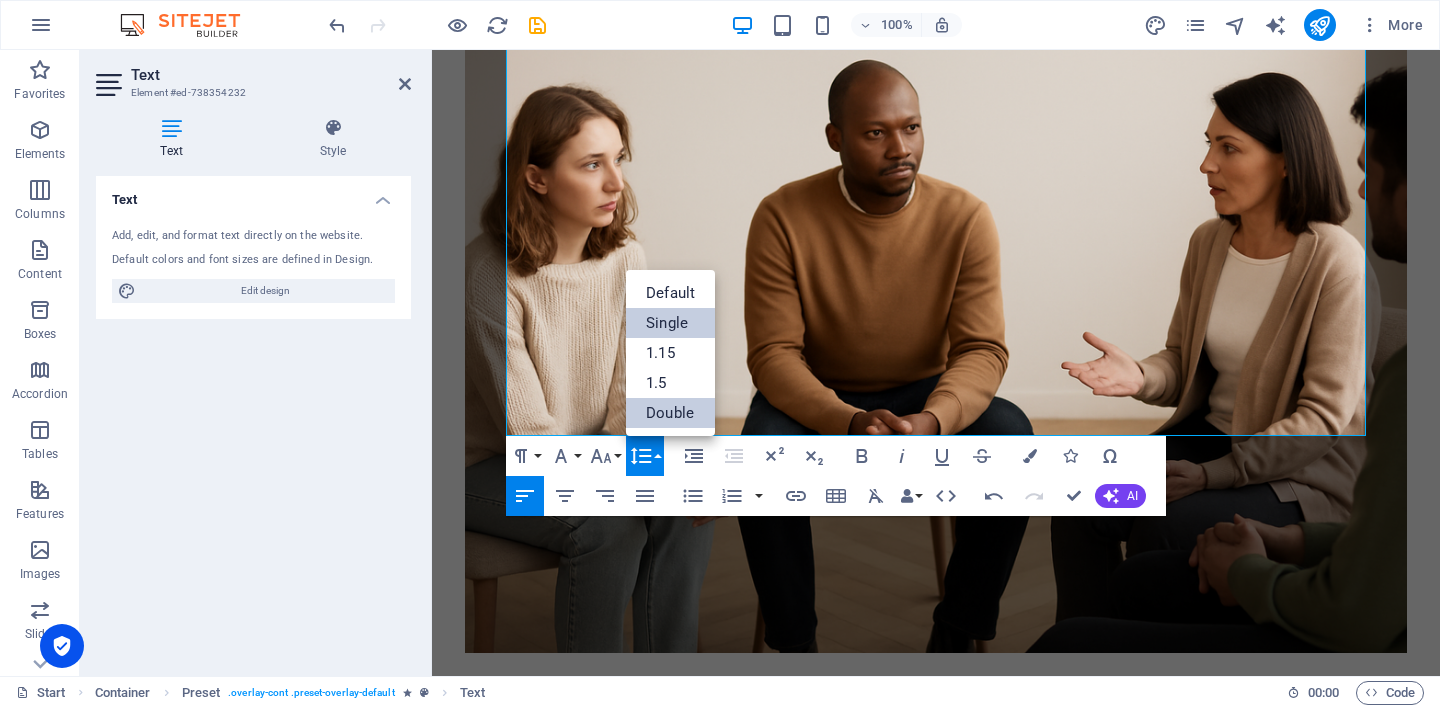 click on "Single" at bounding box center (670, 323) 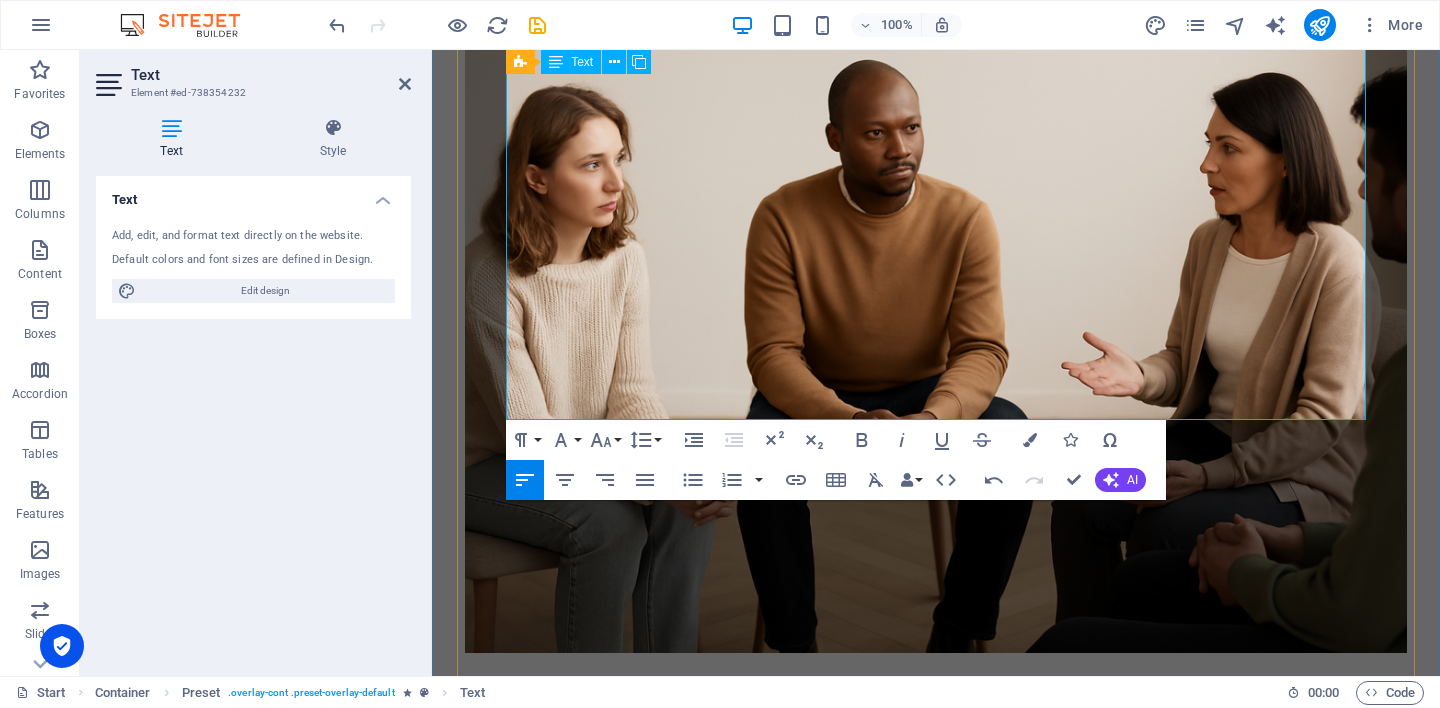 click at bounding box center (936, 8680) 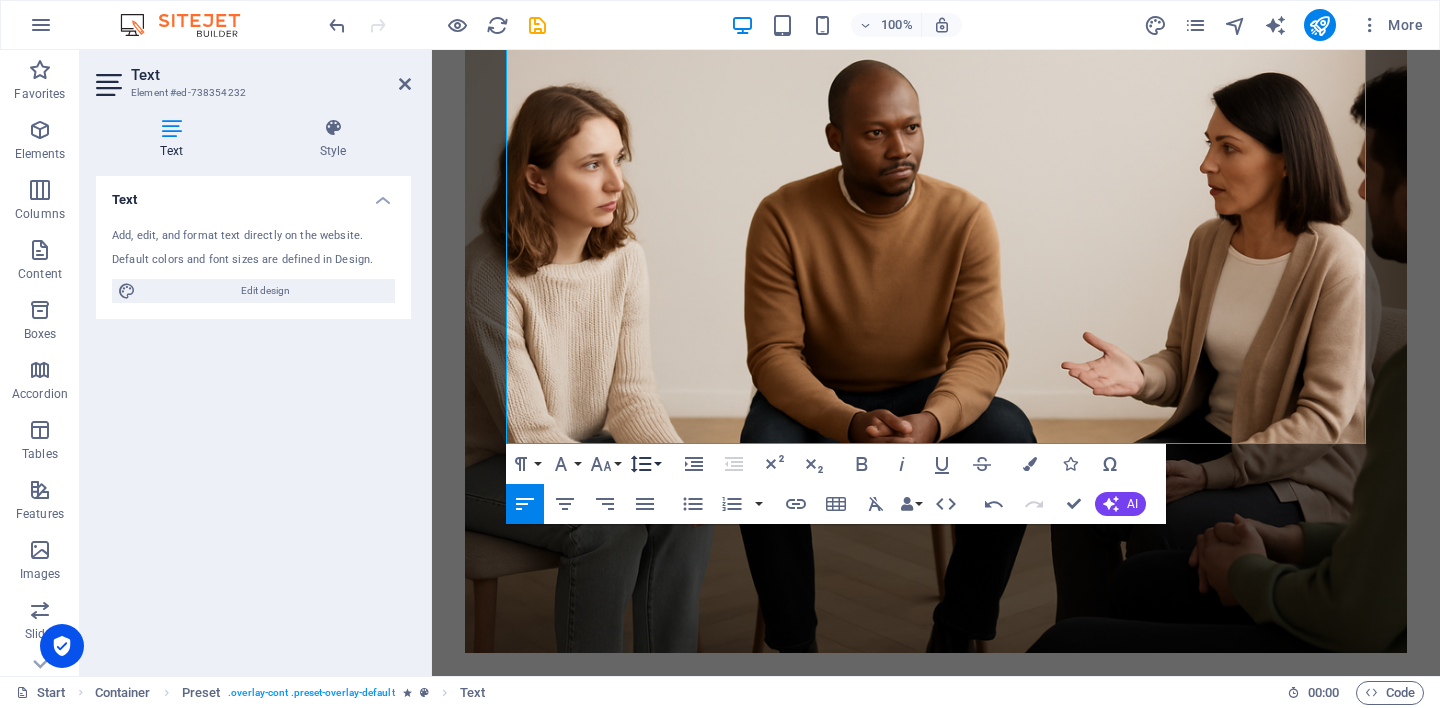 click on "Line Height" at bounding box center (645, 464) 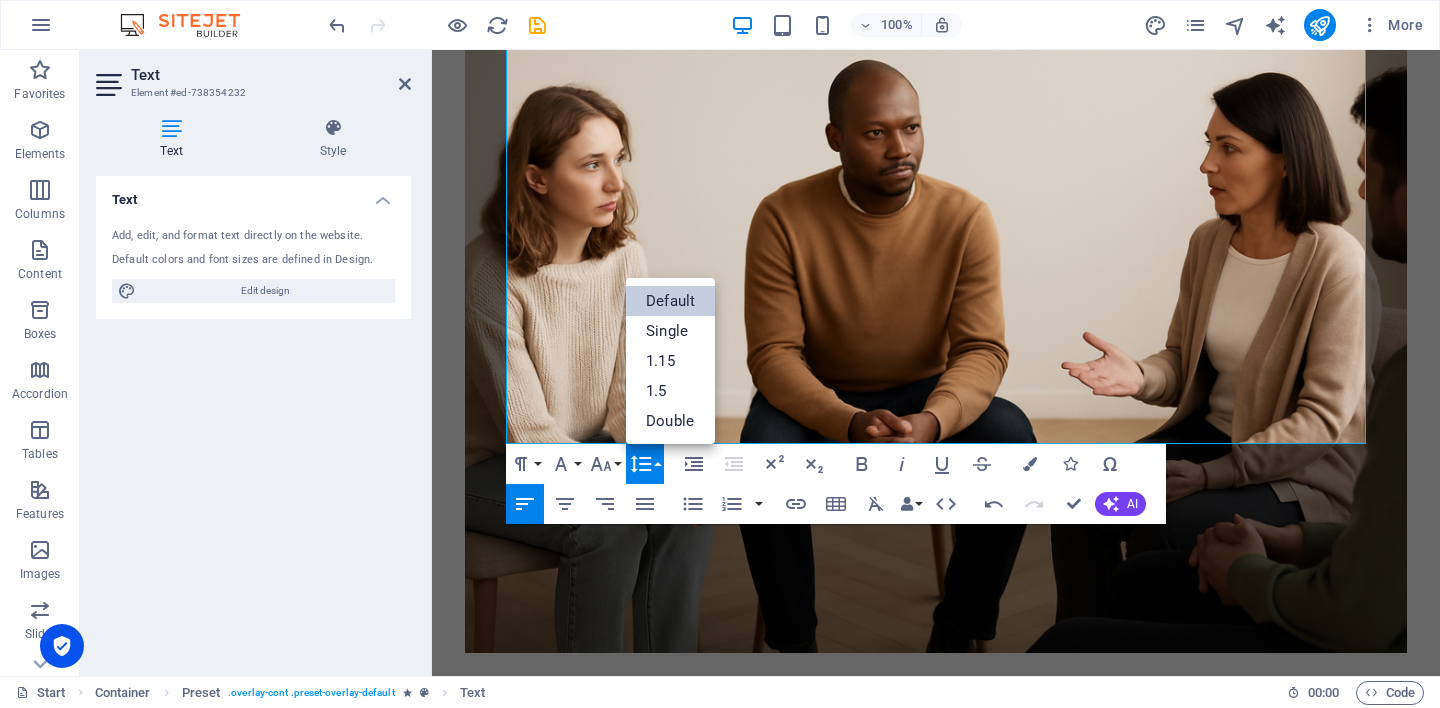scroll, scrollTop: 0, scrollLeft: 0, axis: both 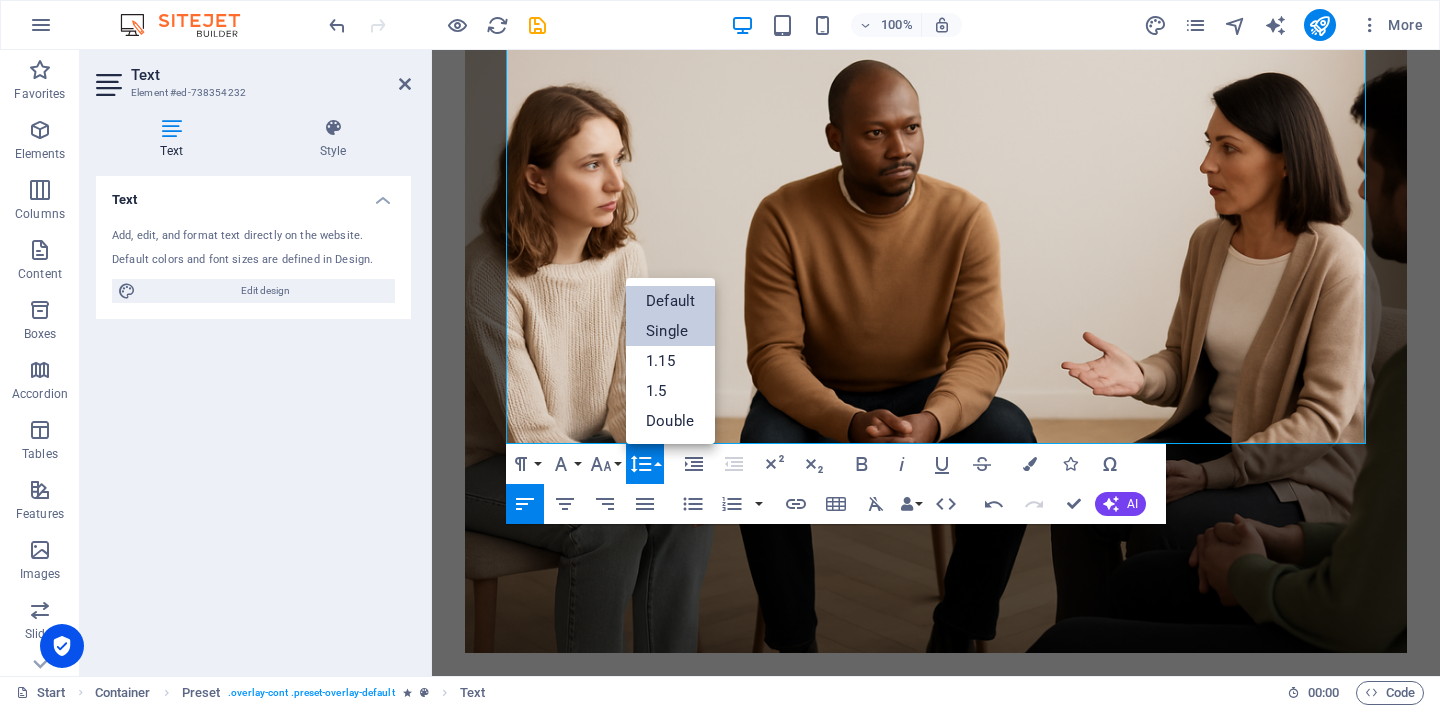 click on "Single" at bounding box center [670, 331] 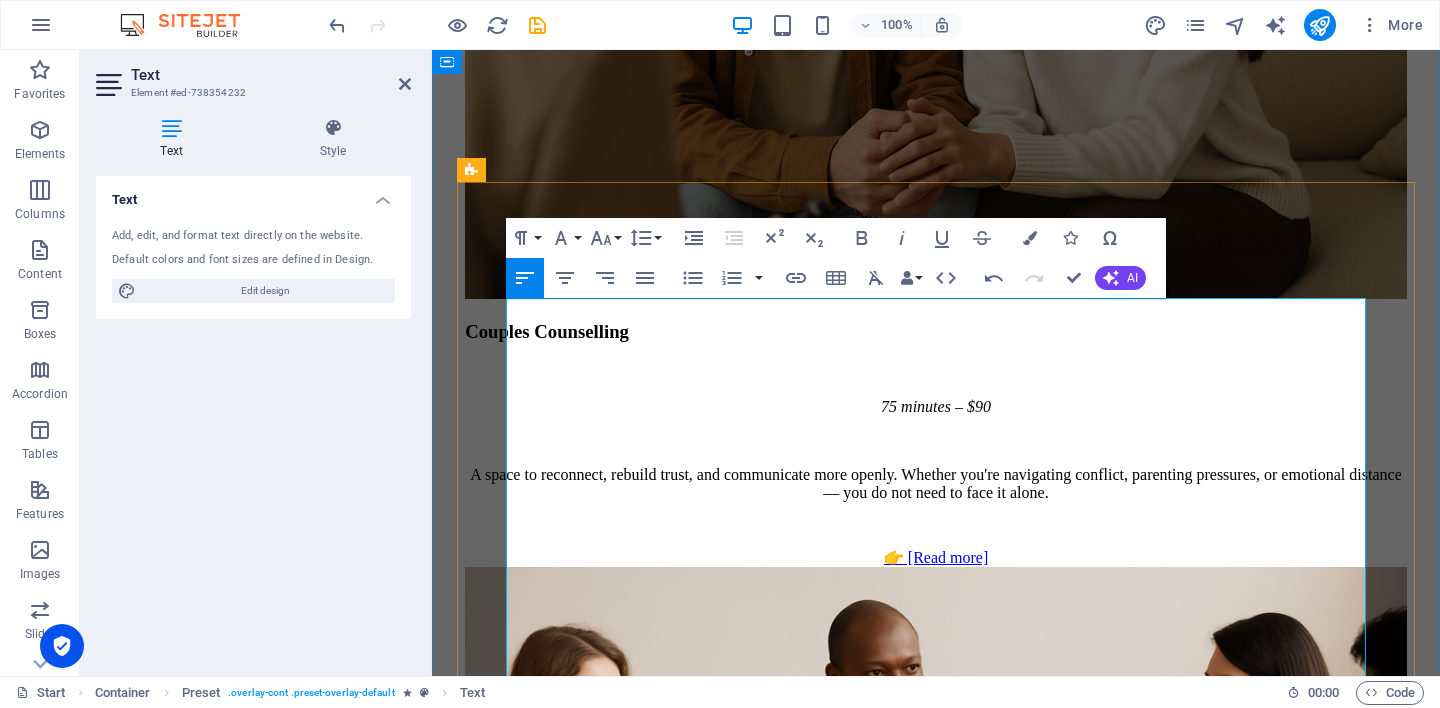 scroll, scrollTop: 5946, scrollLeft: 0, axis: vertical 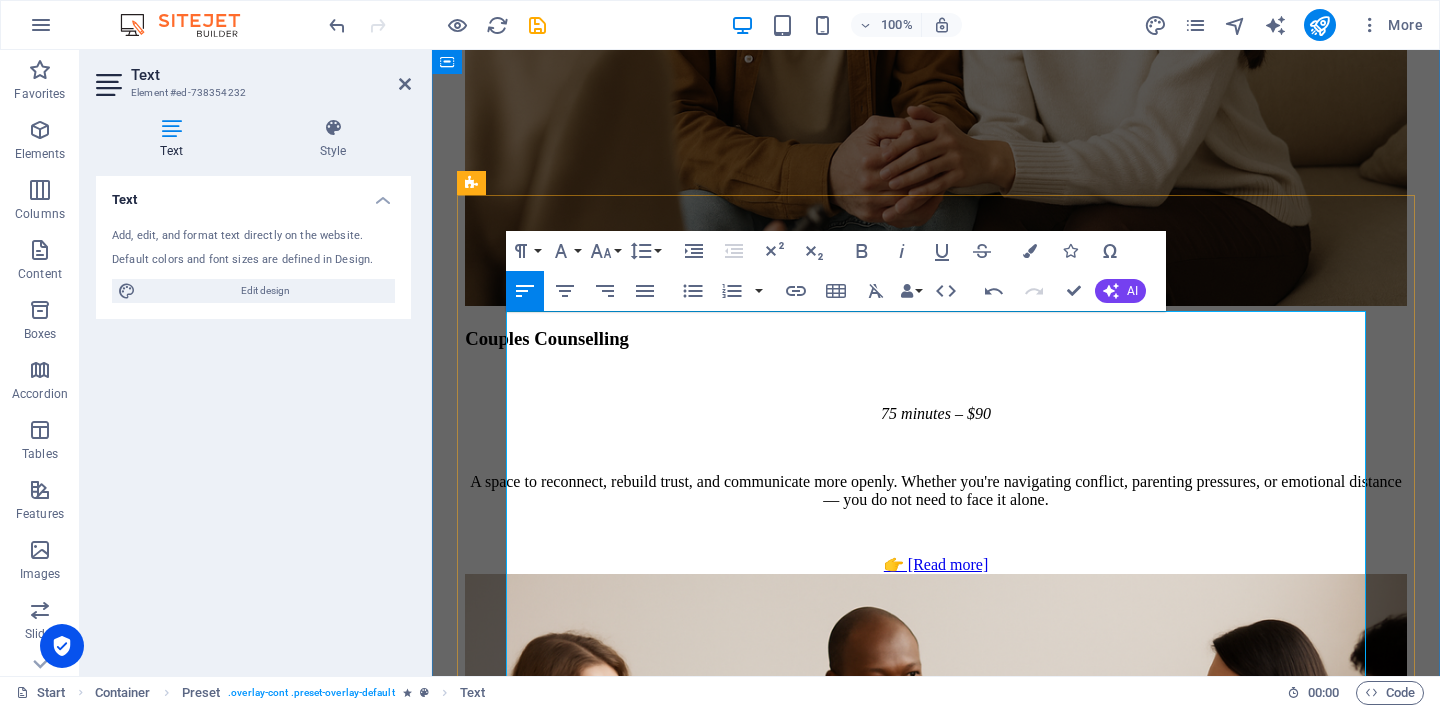 click on "Sometimes it helps to pause. These one-on-one sessions offer a calm and private space to explore your thoughts, emotions, and experiences. Together, we will move at your pace — with curiosity and care — to help make sense of what is happening in your life and how you might move forward." at bounding box center (936, 8851) 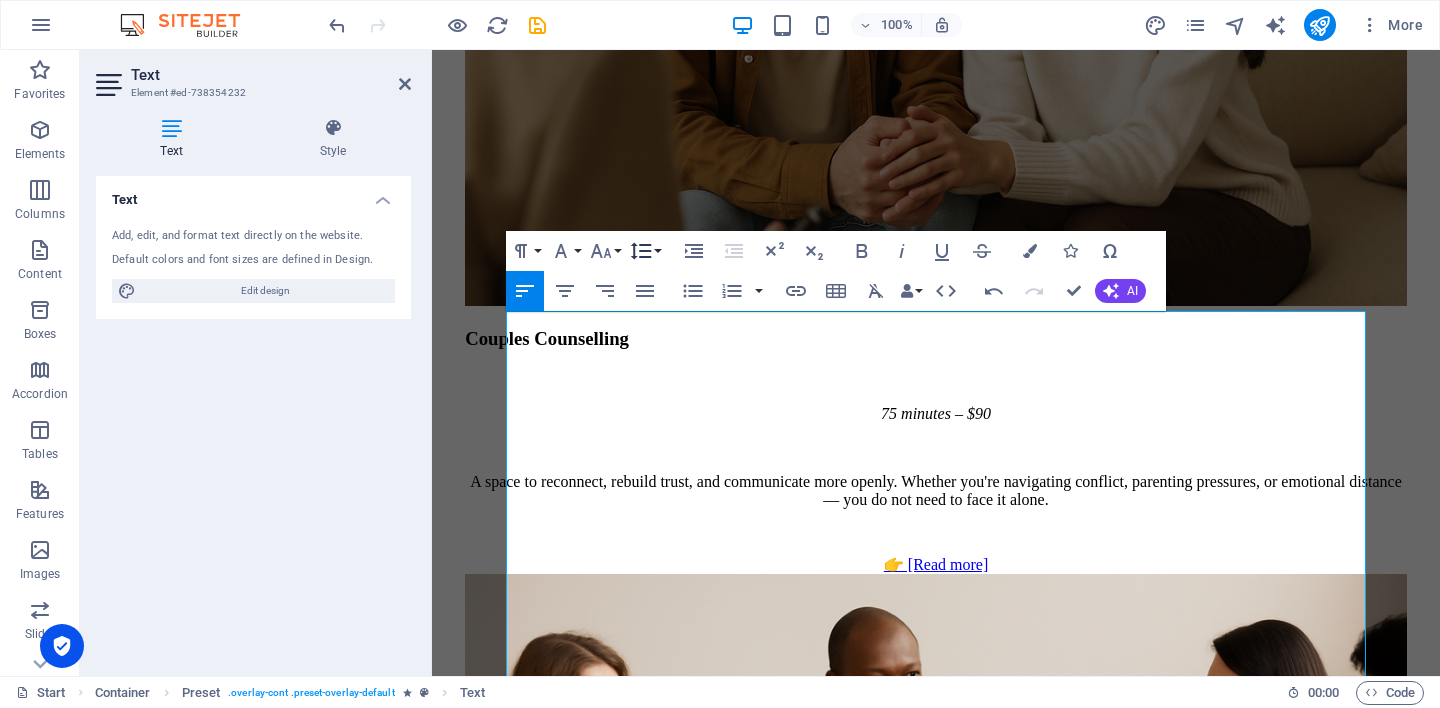 click on "Line Height" at bounding box center (645, 251) 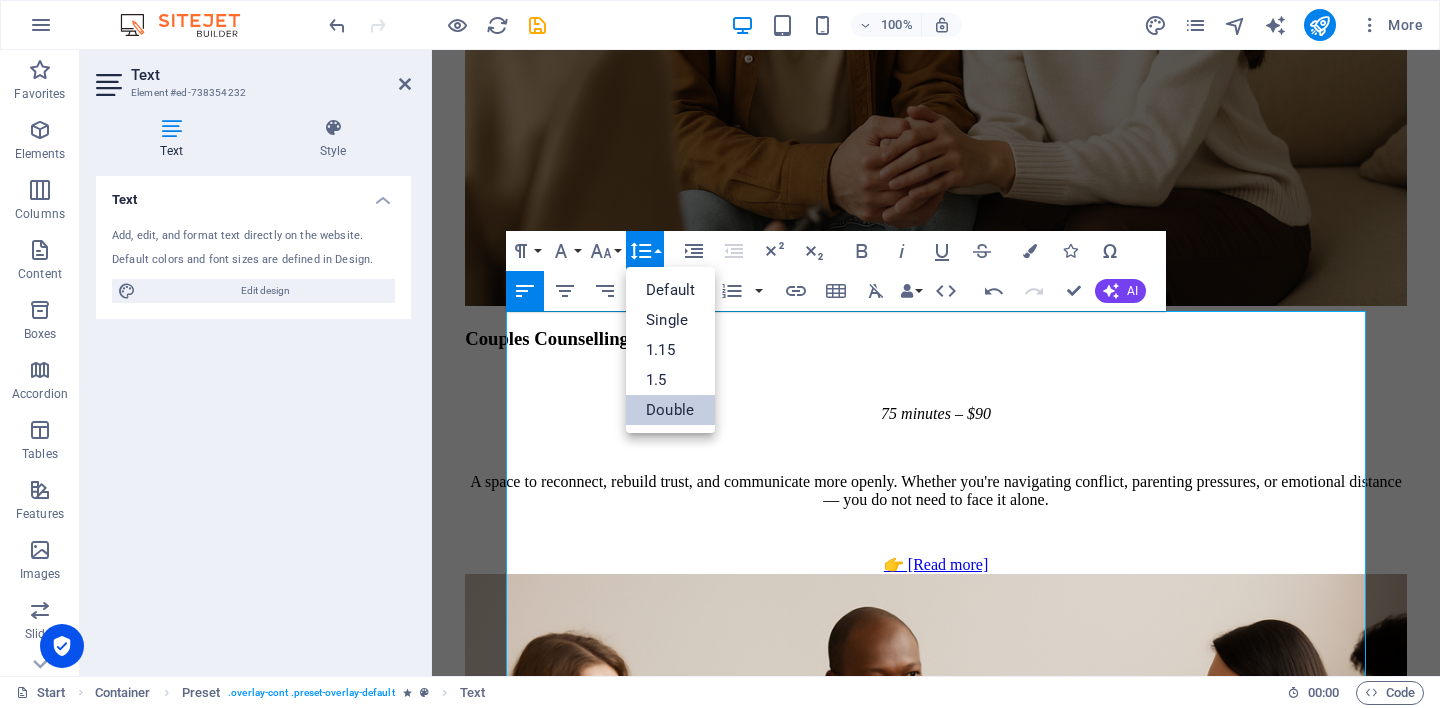 scroll, scrollTop: 0, scrollLeft: 0, axis: both 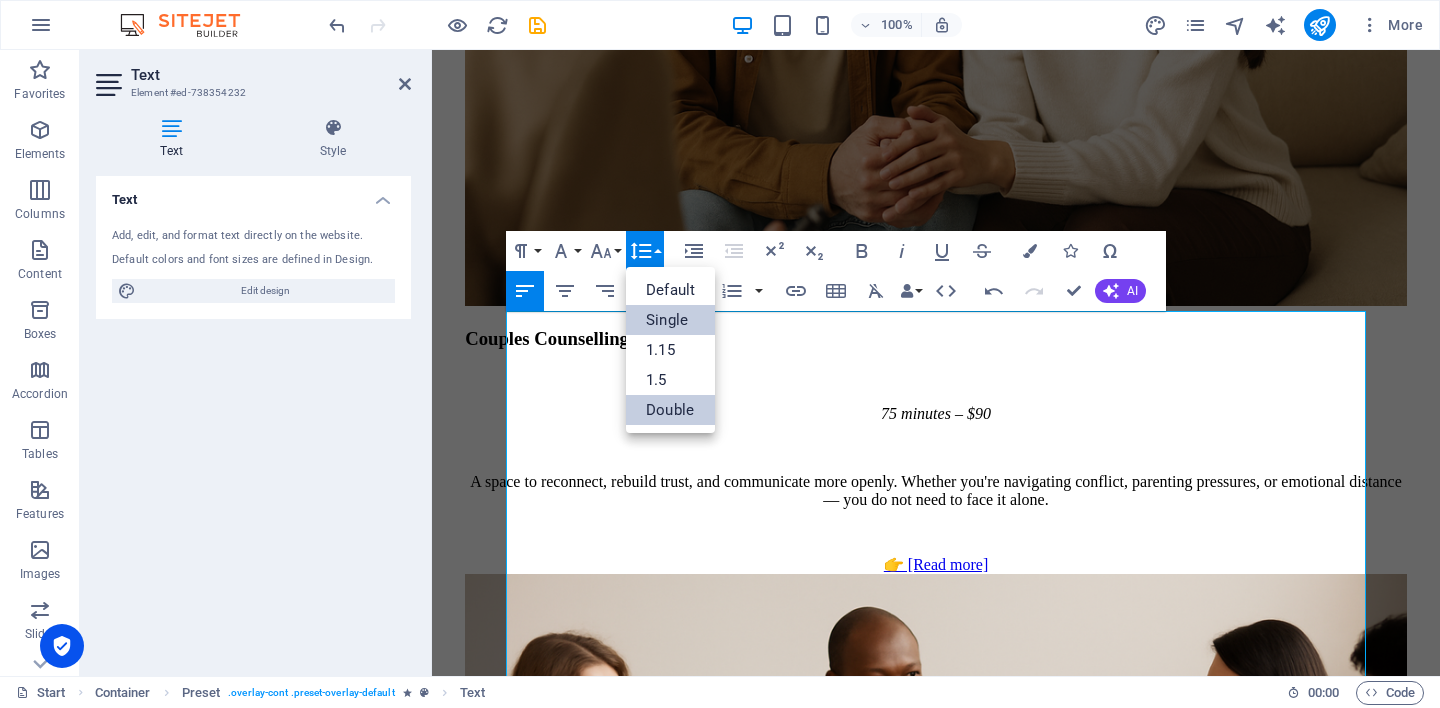 click on "Single" at bounding box center (670, 320) 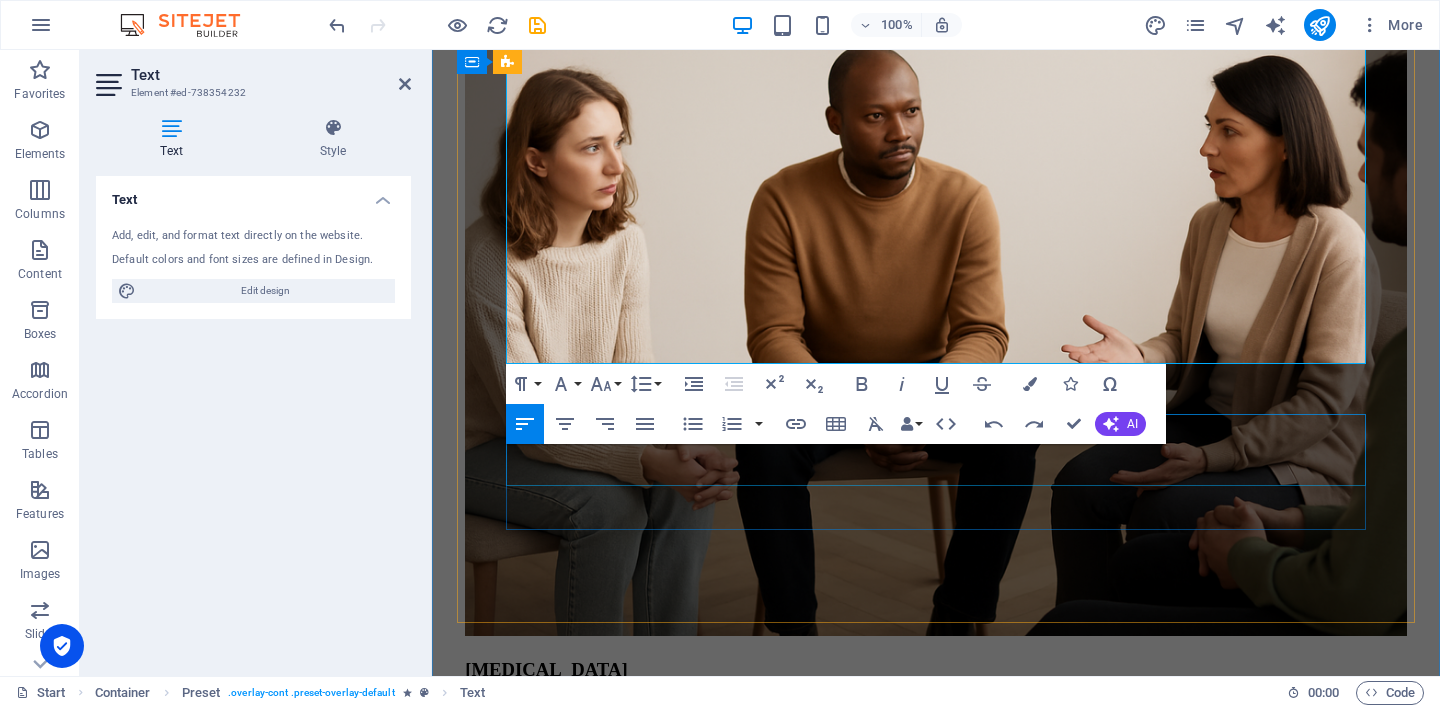 scroll, scrollTop: 6520, scrollLeft: 0, axis: vertical 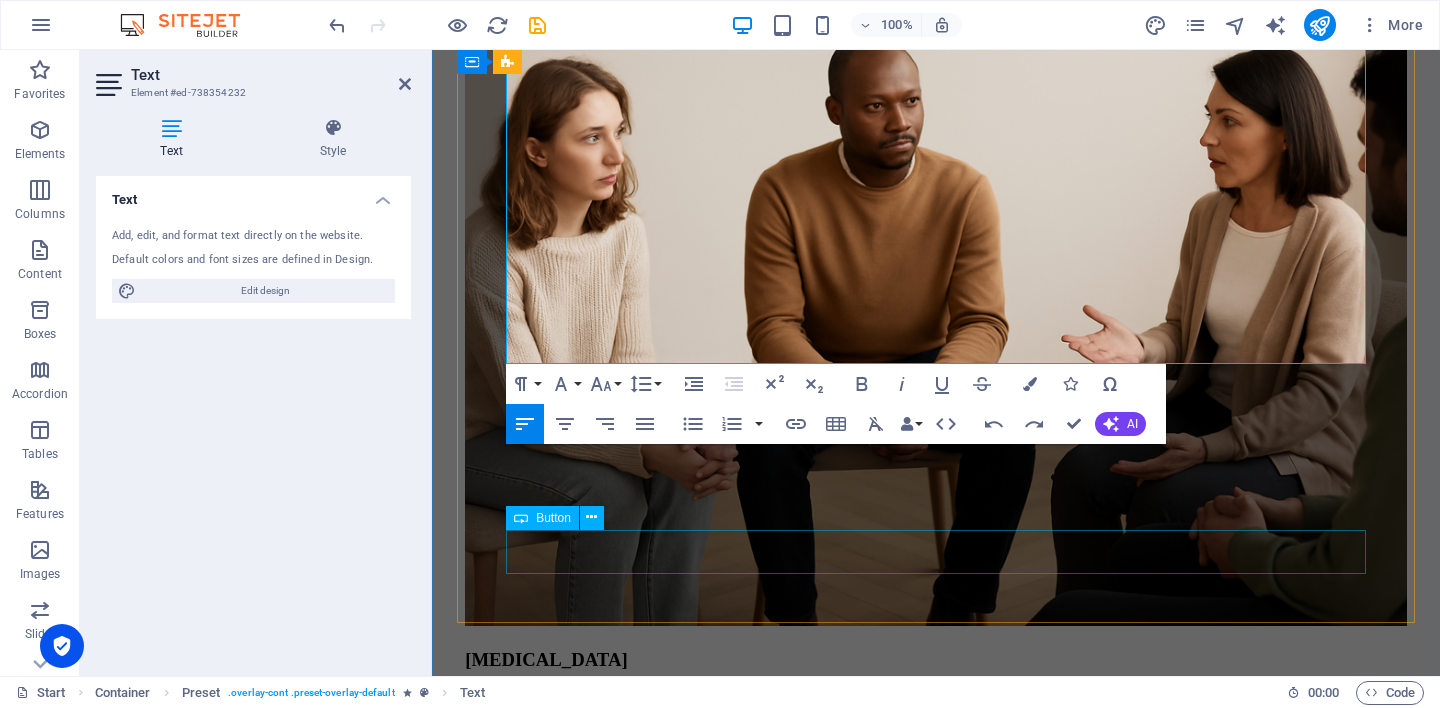click on "👉 Book AN individual session" at bounding box center (936, 8937) 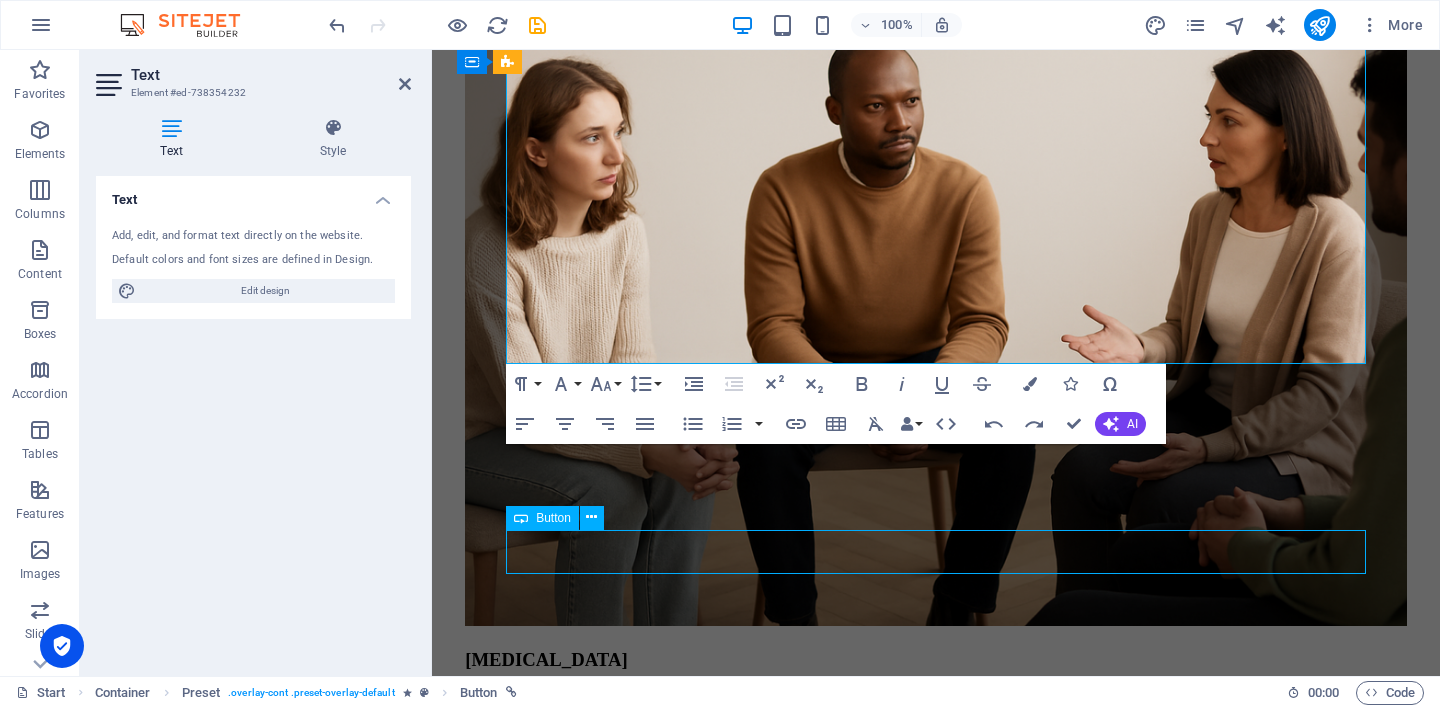 scroll, scrollTop: 6172, scrollLeft: 0, axis: vertical 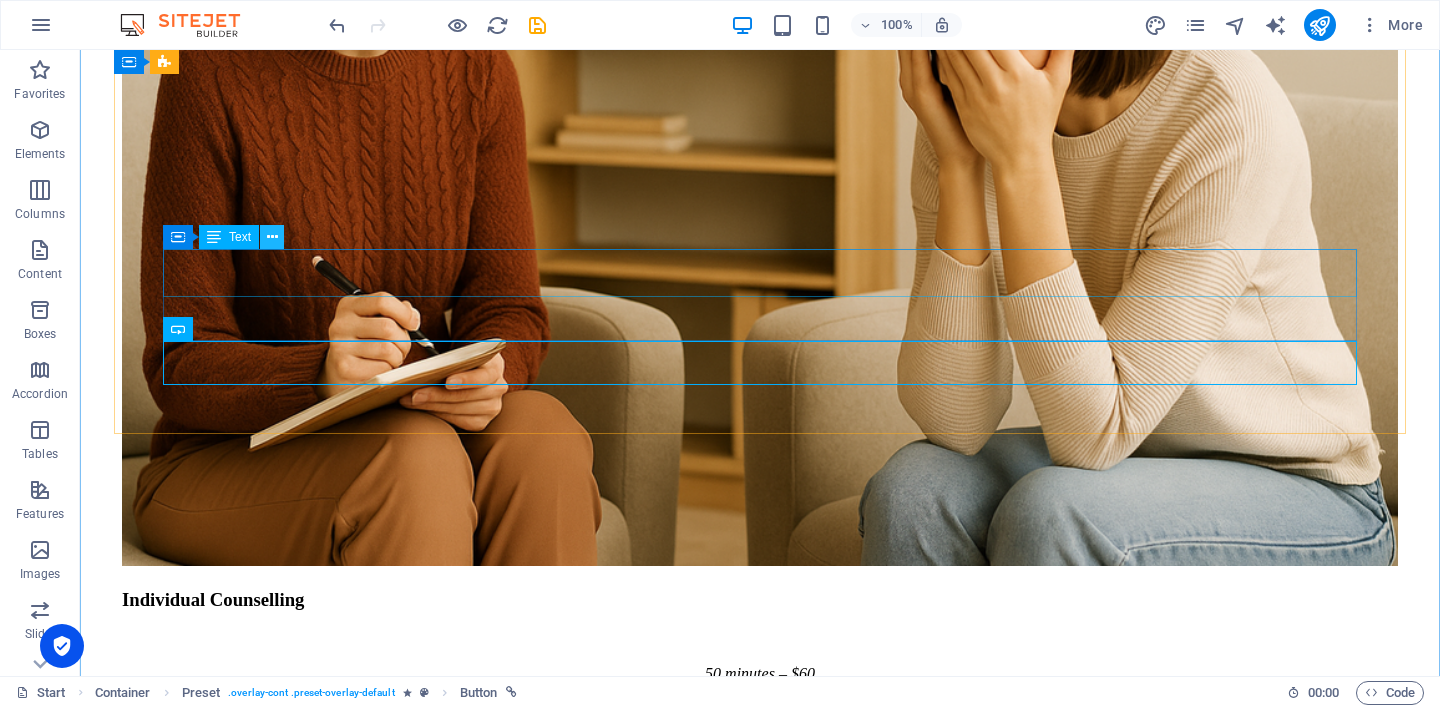 click at bounding box center [272, 237] 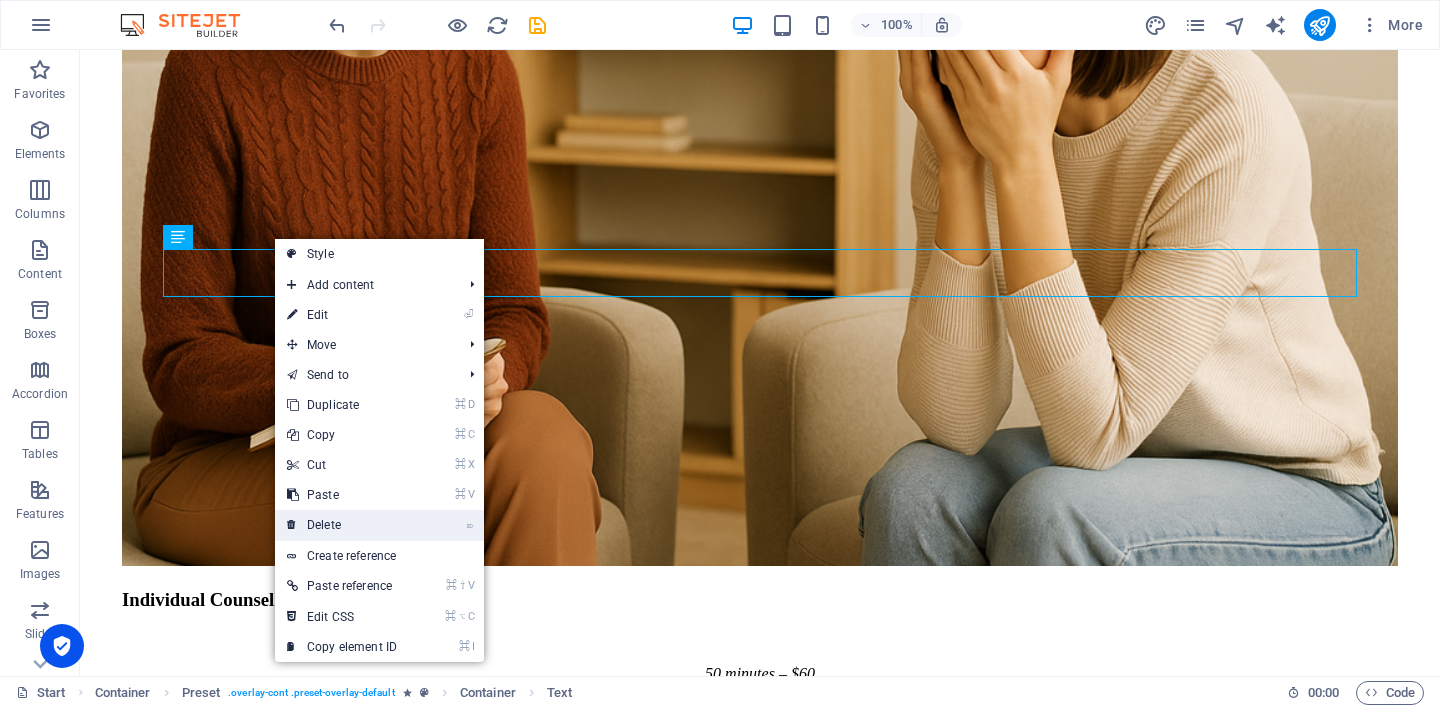 click on "⌦  Delete" at bounding box center (342, 525) 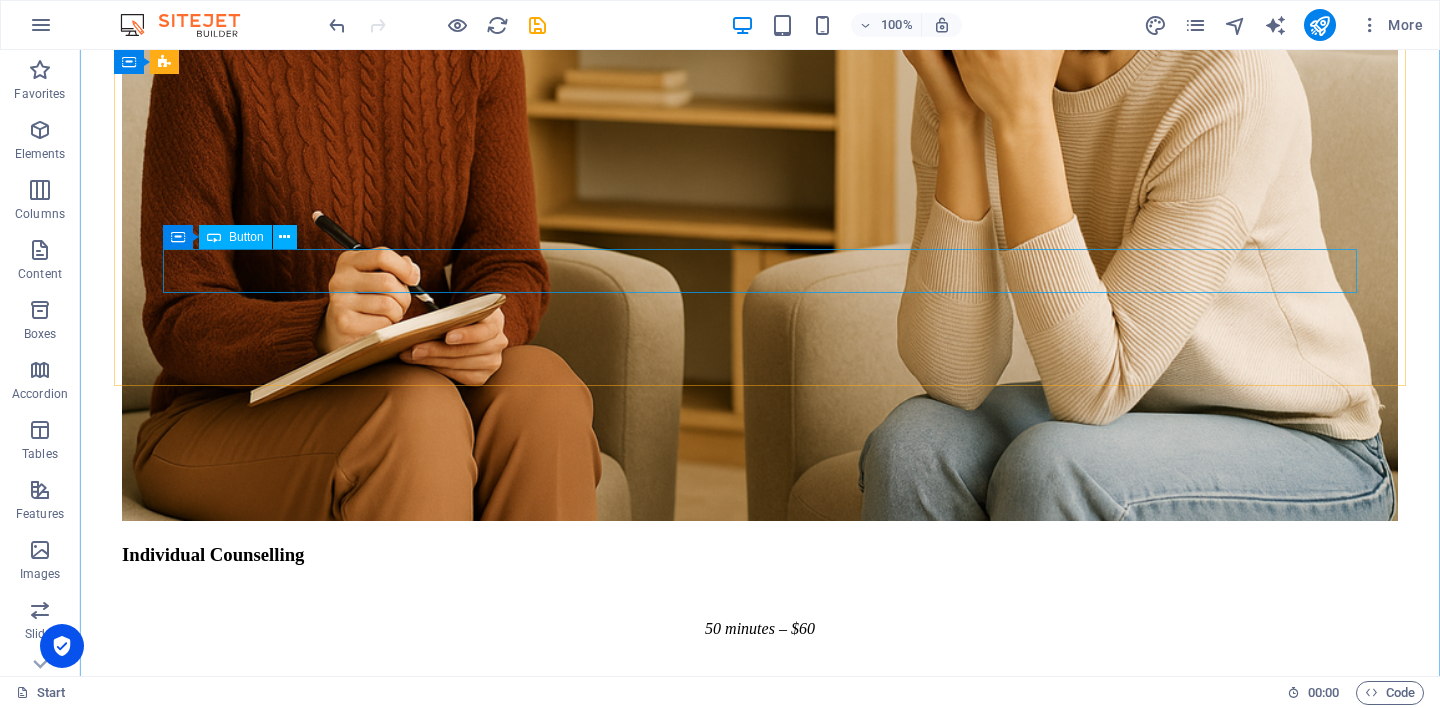 click on "👉 Book a free 15-minute chat" at bounding box center (760, 11700) 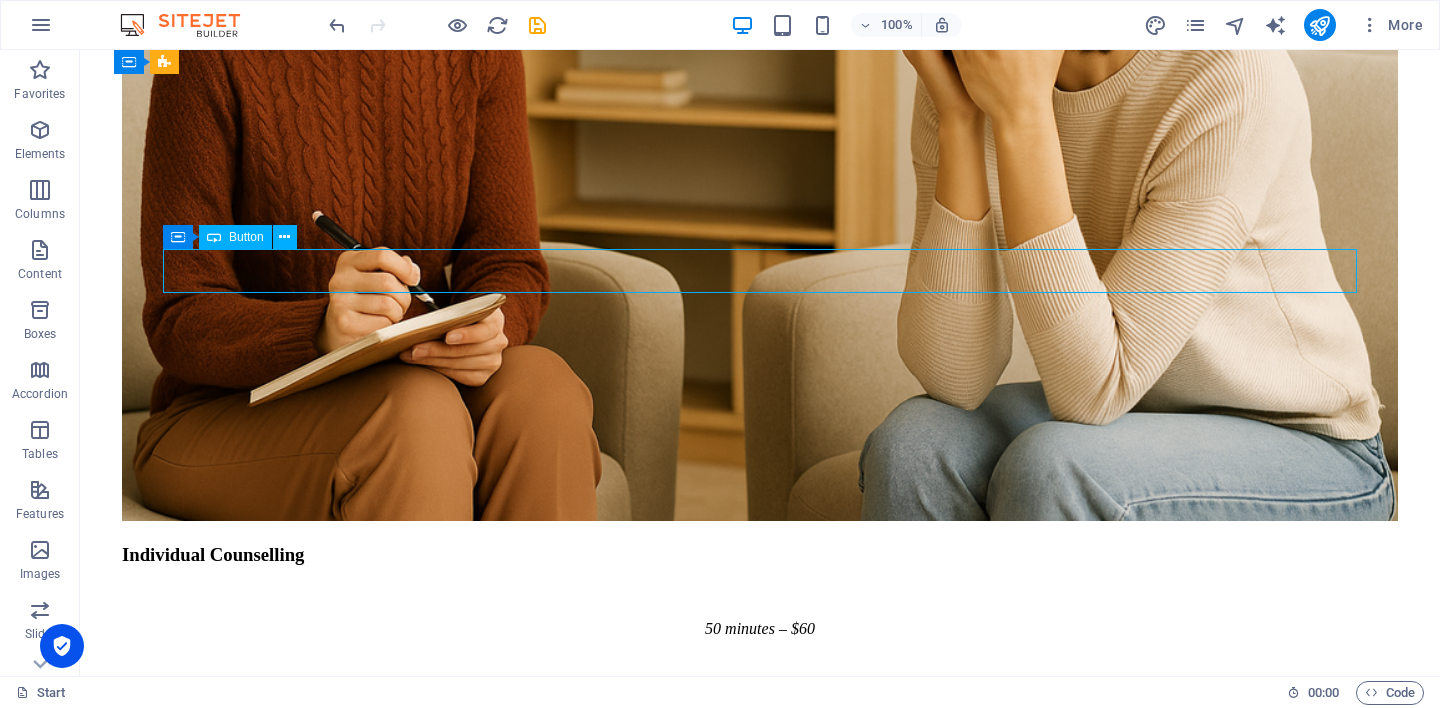 click on "👉 Book a free 15-minute chat" at bounding box center [760, 11700] 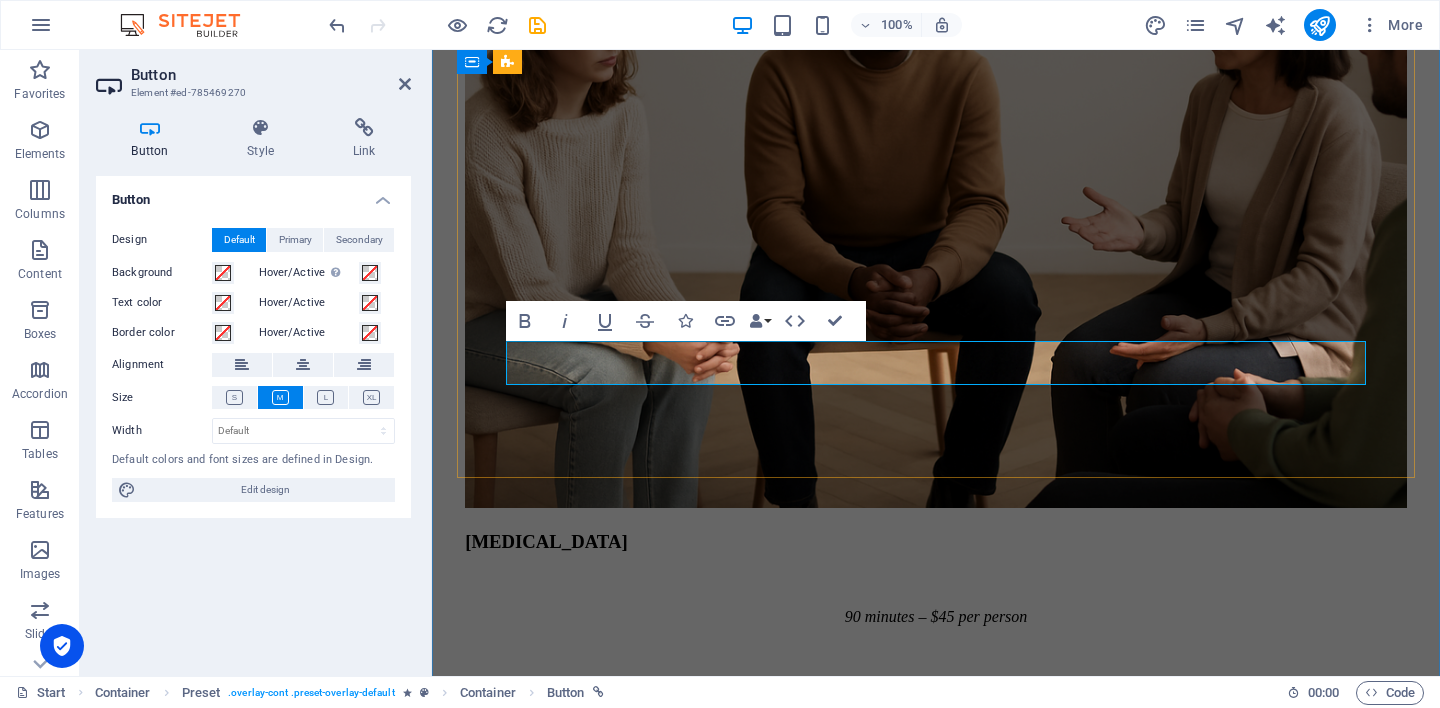 click on "👉 Book a free 15-minute chat" at bounding box center (564, 8698) 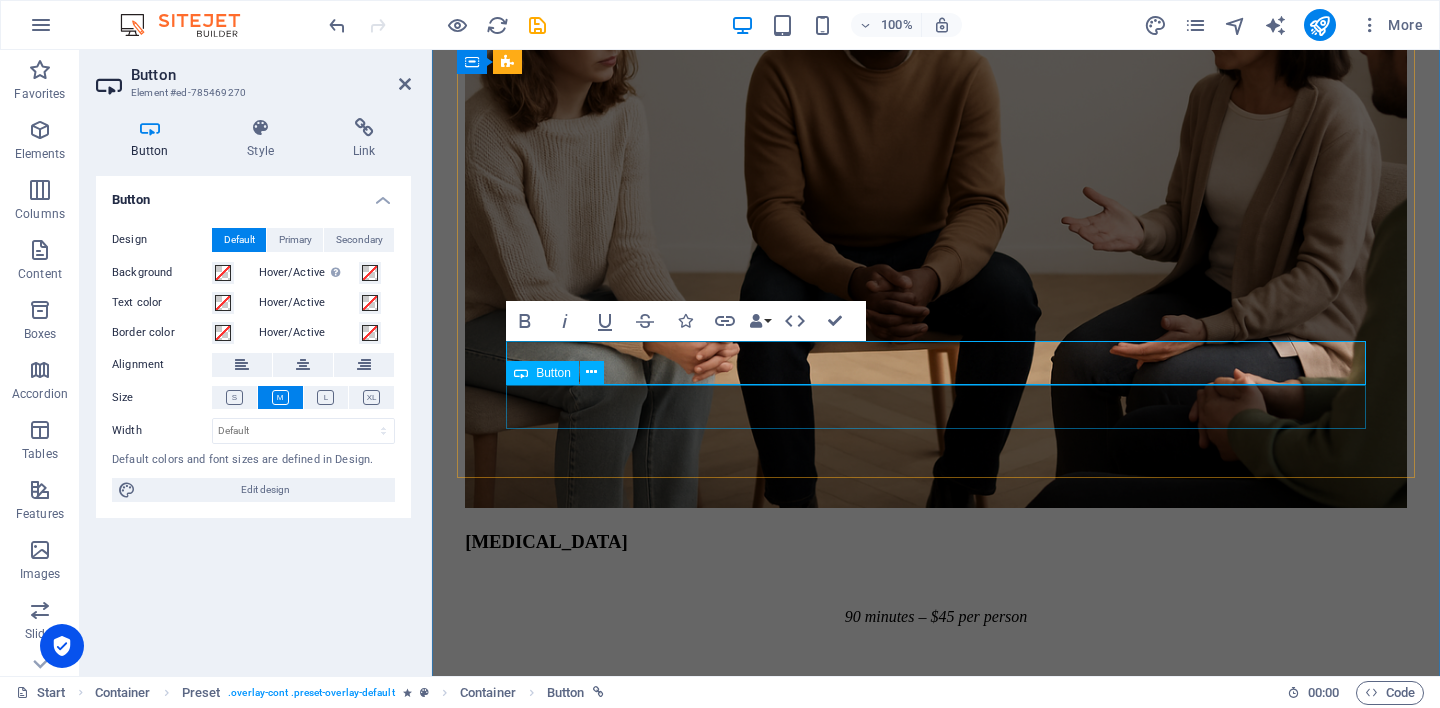 click on "👉 Book AN individual session" at bounding box center (936, 8717) 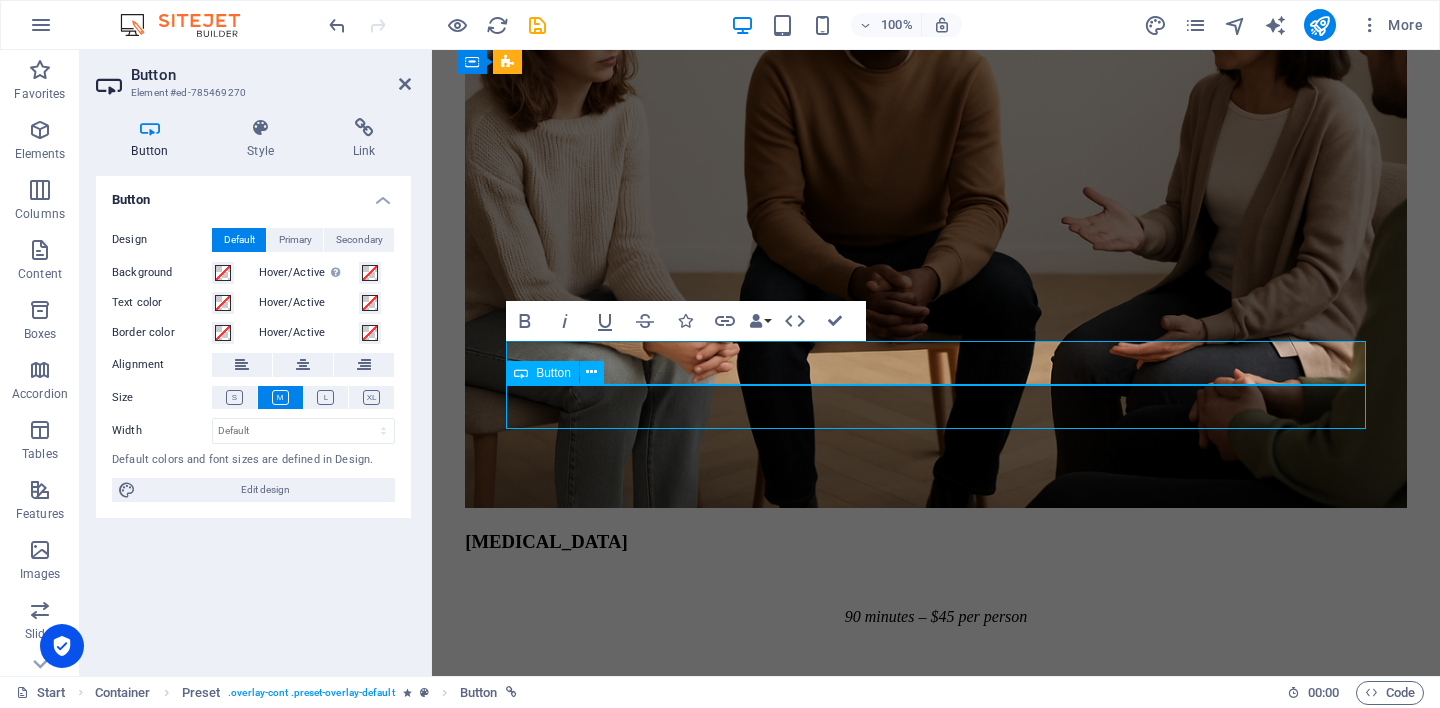 click on "👉 Book AN individual session" at bounding box center (936, 8717) 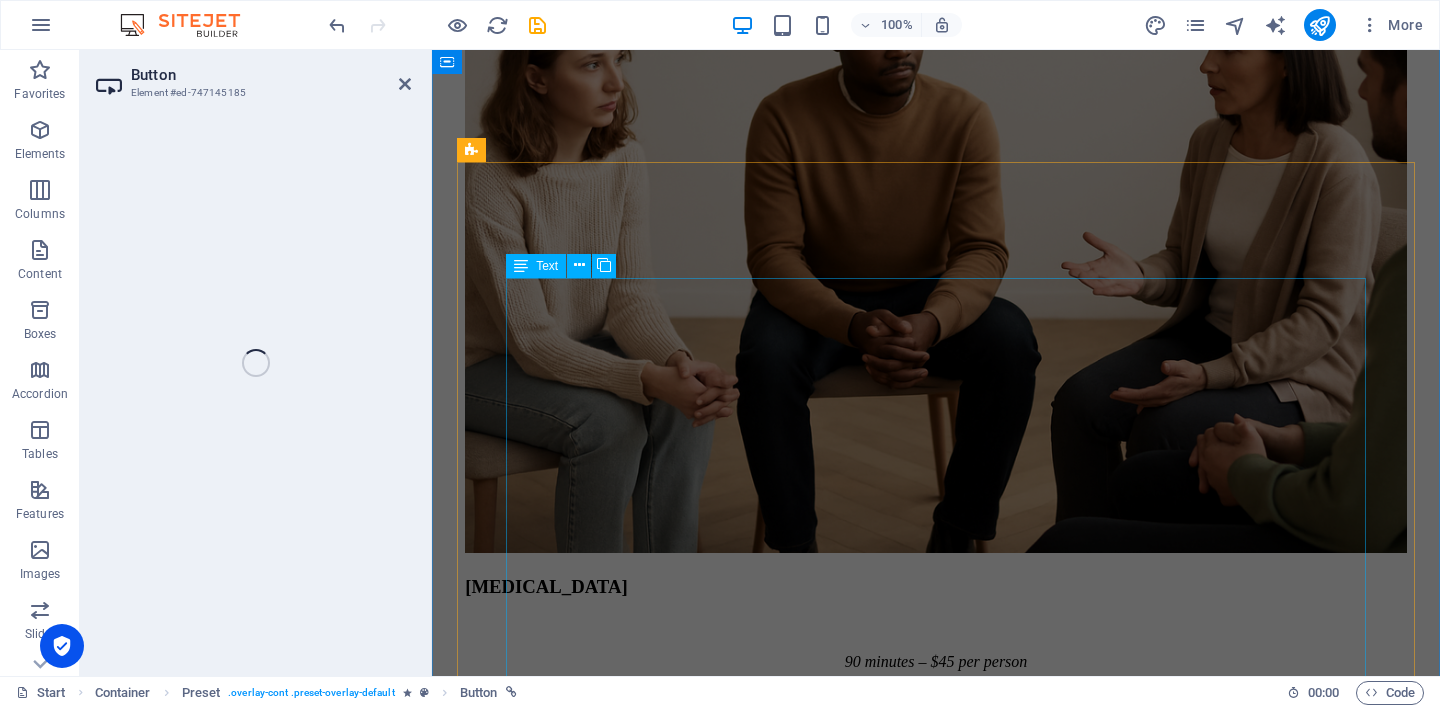 scroll, scrollTop: 6637, scrollLeft: 0, axis: vertical 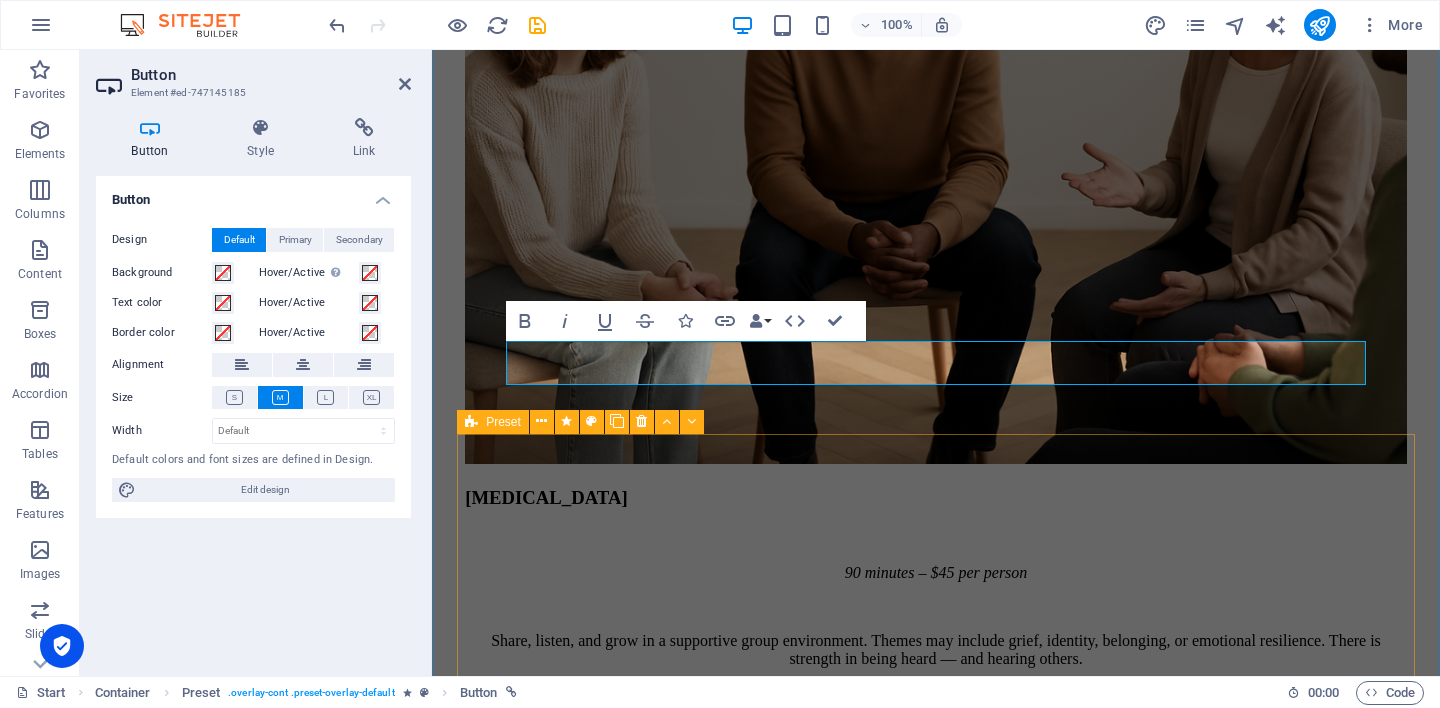 click on "Couples Counselling Supportive sessions to help couples reconnect, communicate openly, and navigate challenges together. Sessions may address: Communication breakdown Trust and conflict Parenting or major life changes Rebuilding emotional closeness Duration:  75 minutes Fee:  $90 Available:  In-person only New to counselling or not sure if this is right for you? I offer a free 15-minute no-obligation chat. This is simply a space to connect and see if it feels right to work together. 👉 Book a free 15-minute chat 👉 Book a couples session" at bounding box center [936, 8978] 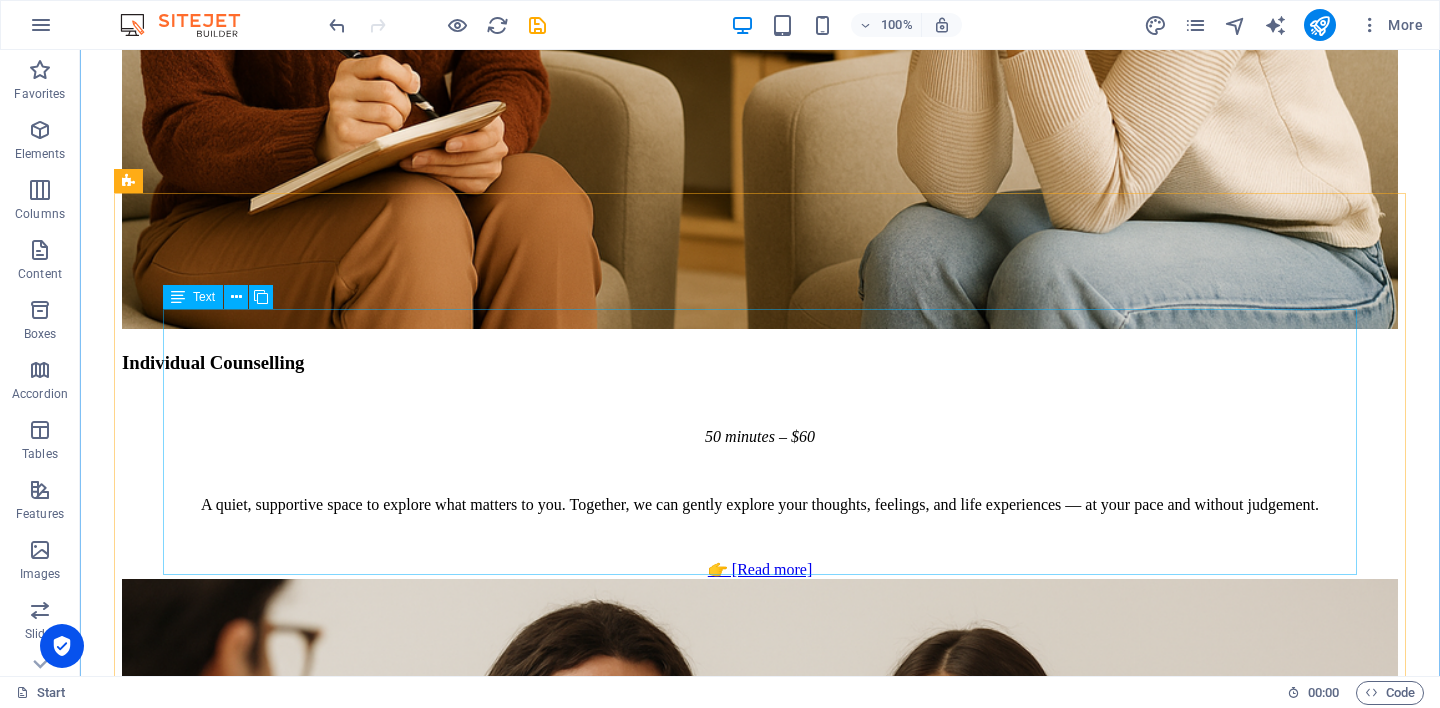 scroll, scrollTop: 6365, scrollLeft: 0, axis: vertical 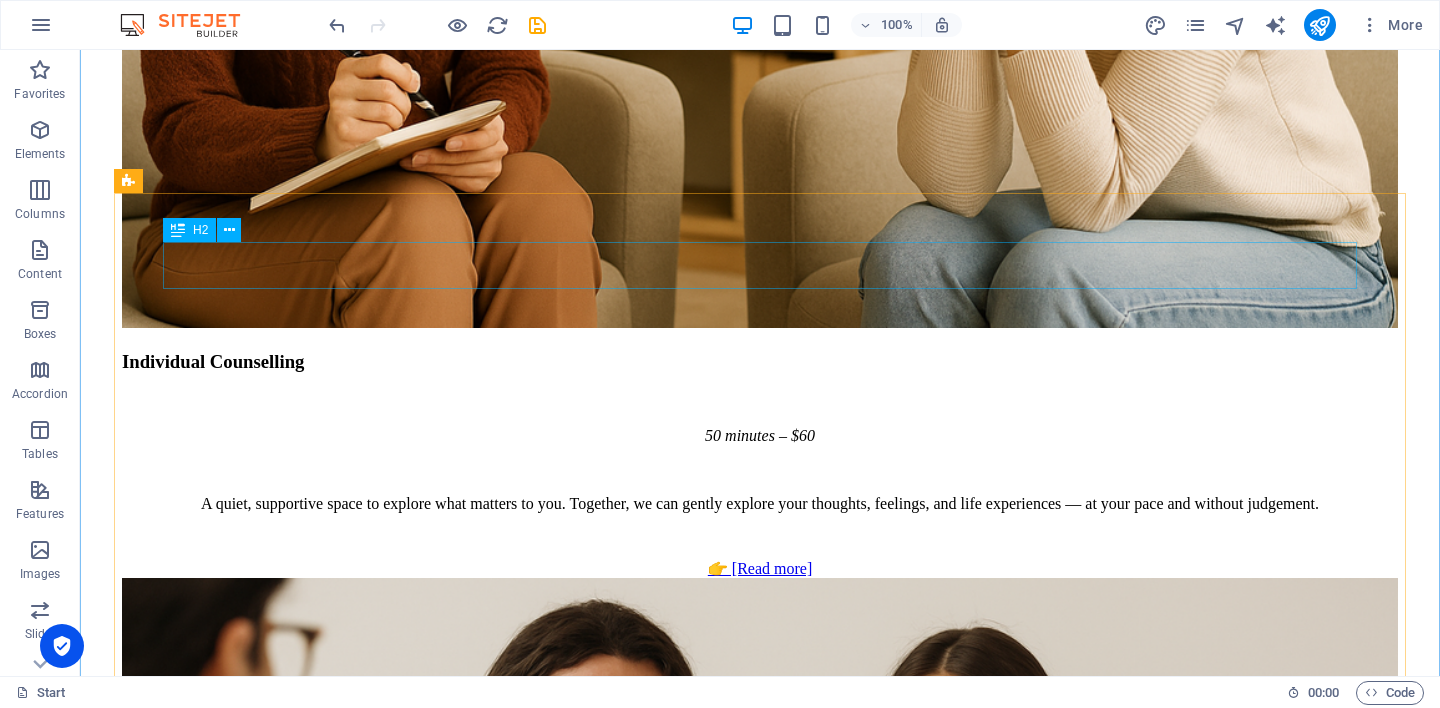 click on "Couples Counselling" at bounding box center [760, 11569] 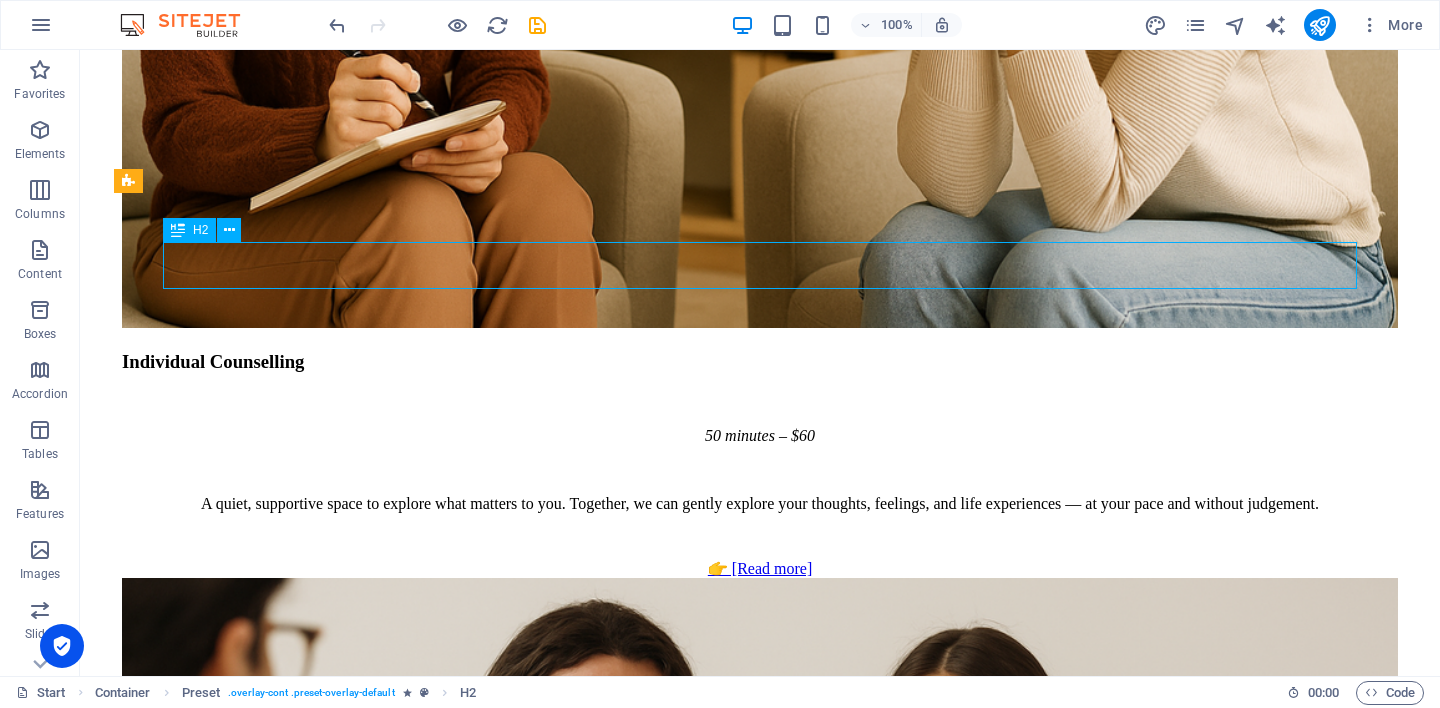 click on "Couples Counselling" at bounding box center (760, 11569) 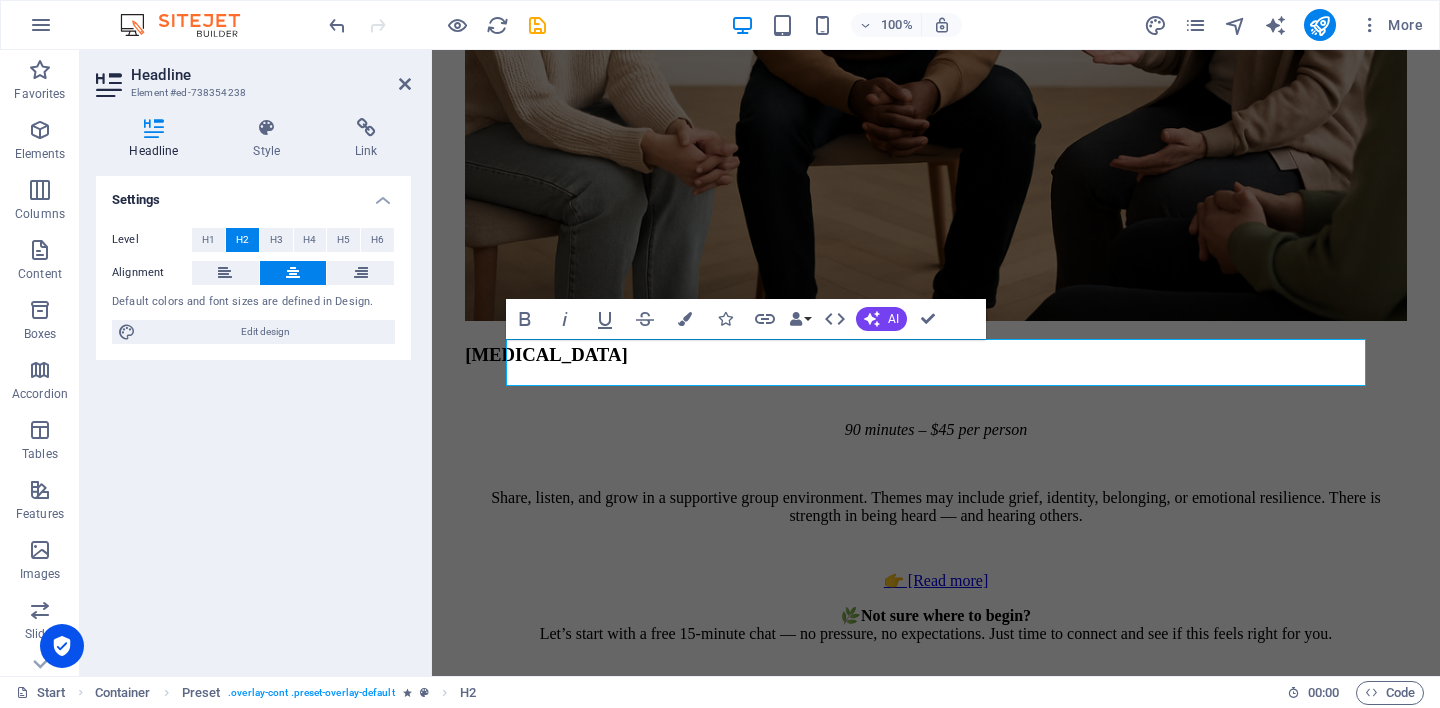 type 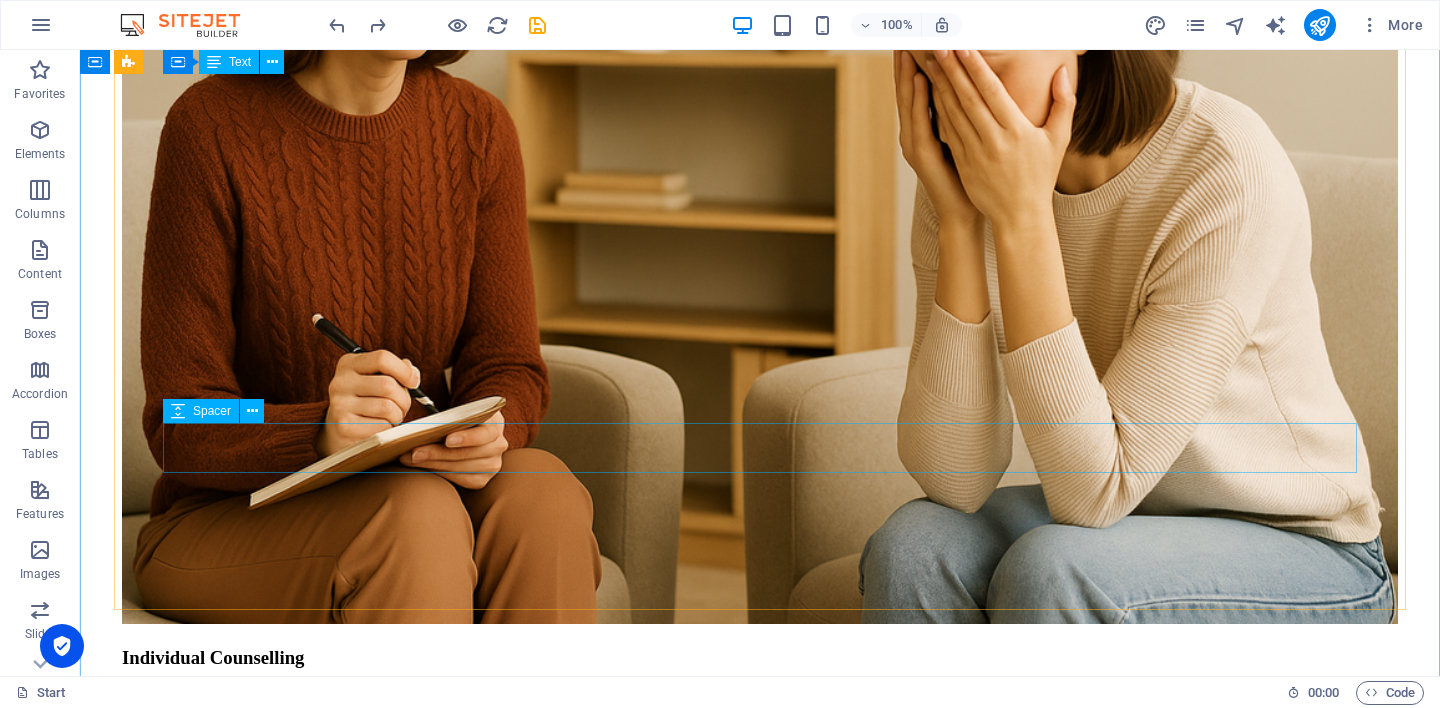 scroll, scrollTop: 6268, scrollLeft: 0, axis: vertical 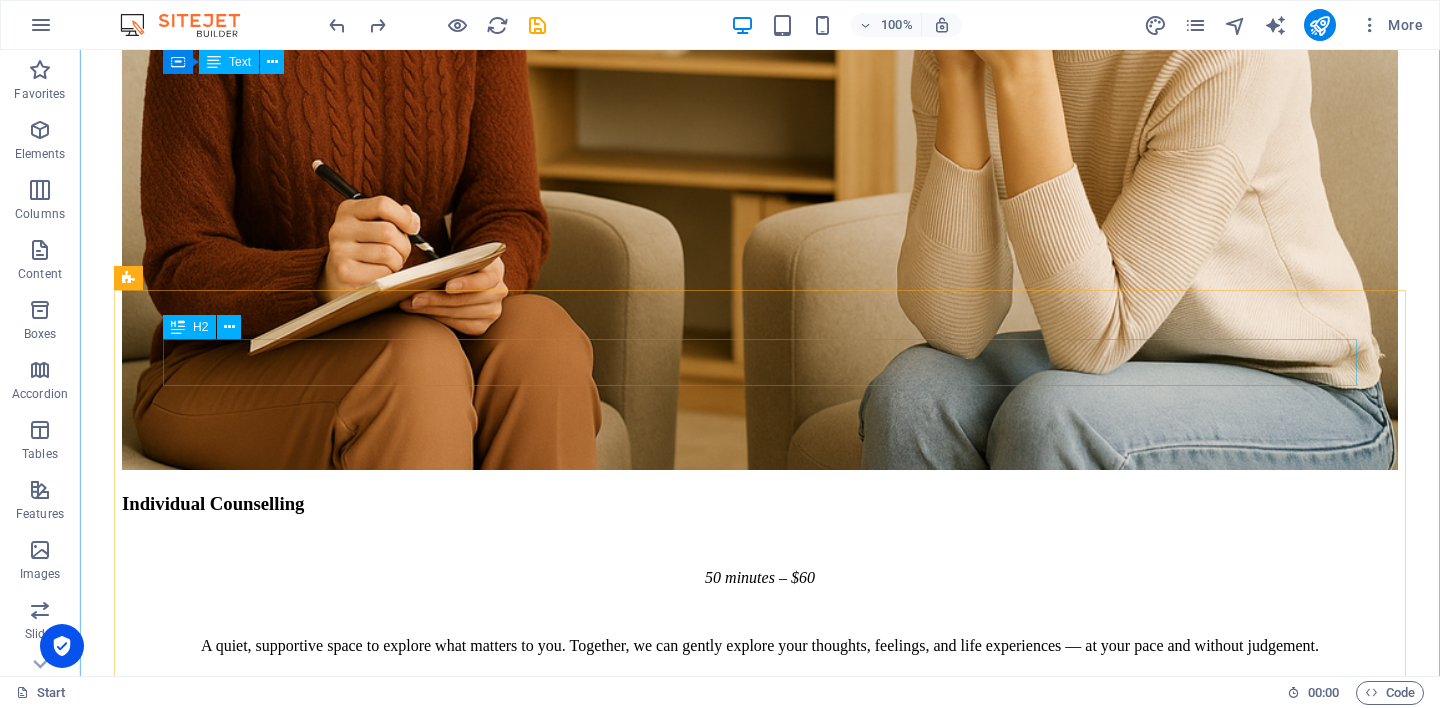 click on "Couples Counselling" at bounding box center (760, 11711) 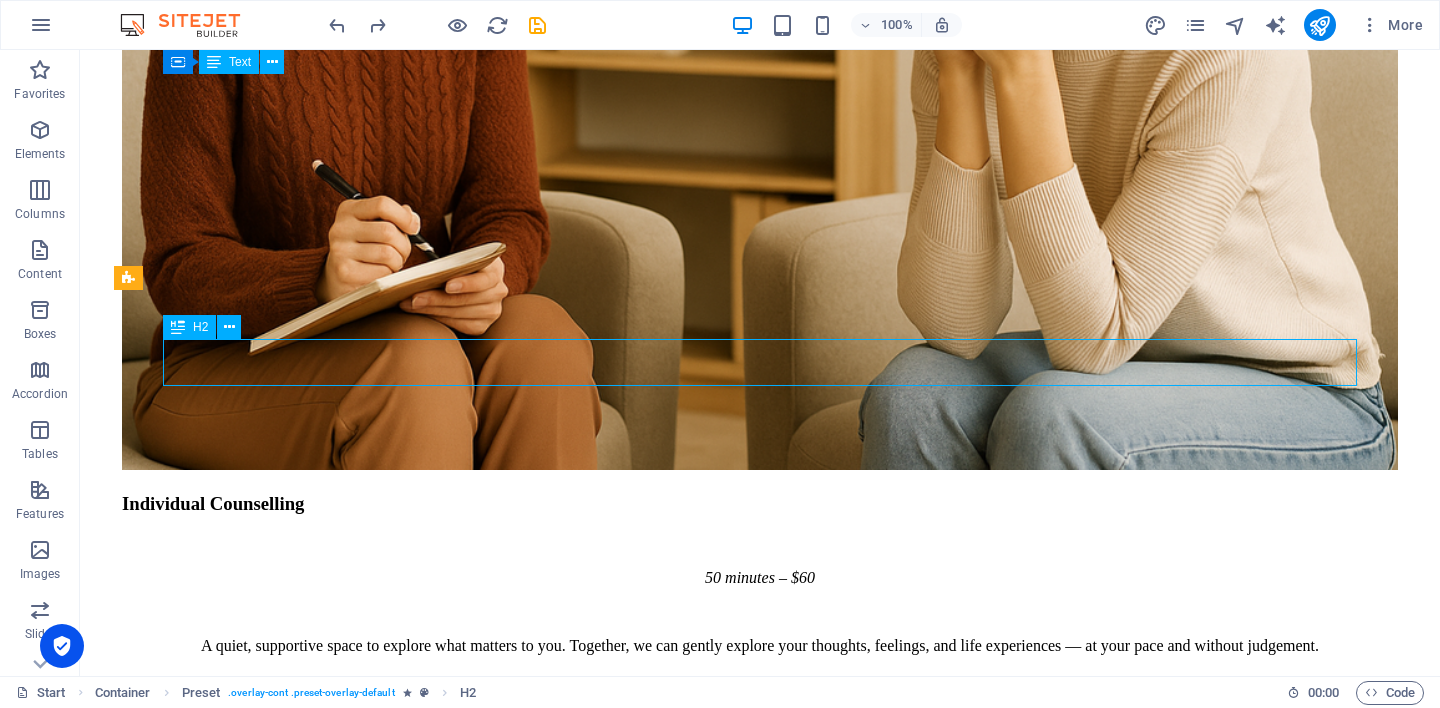 click on "Couples Counselling" at bounding box center [760, 11711] 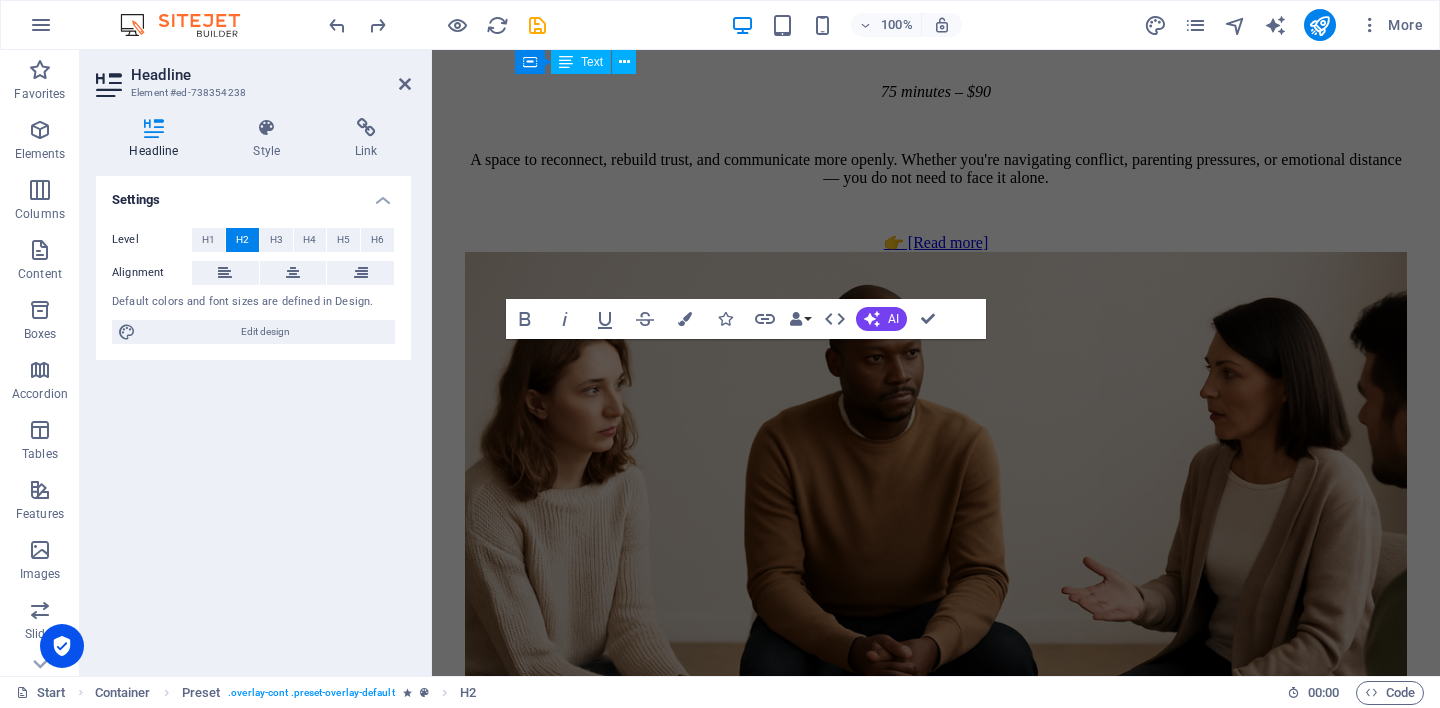 scroll, scrollTop: 6780, scrollLeft: 0, axis: vertical 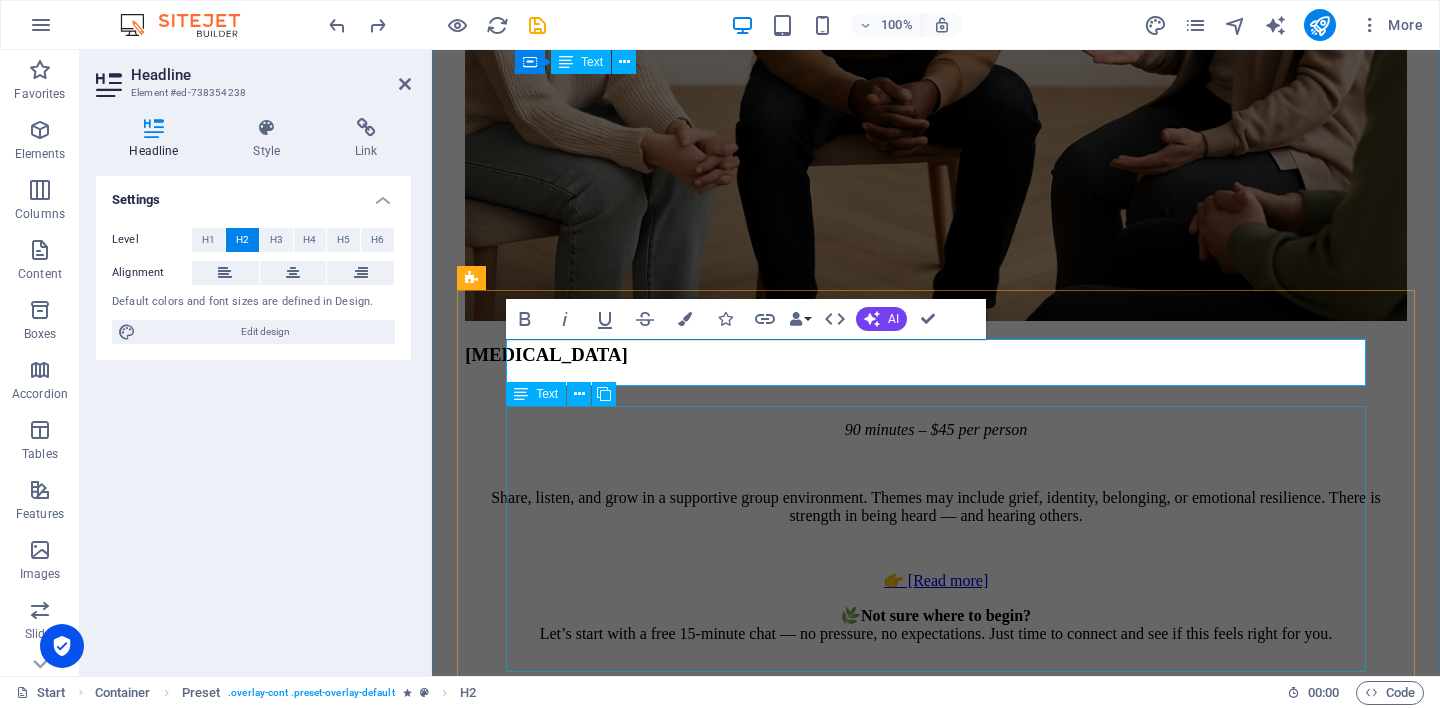 click on "Supportive sessions to help couples reconnect, communicate openly, and navigate challenges together. Sessions may address: Communication breakdown Trust and conflict Parenting or major life changes Rebuilding emotional closeness Duration:  75 minutes Fee:  $90 Available:  In-person only" at bounding box center [936, 8775] 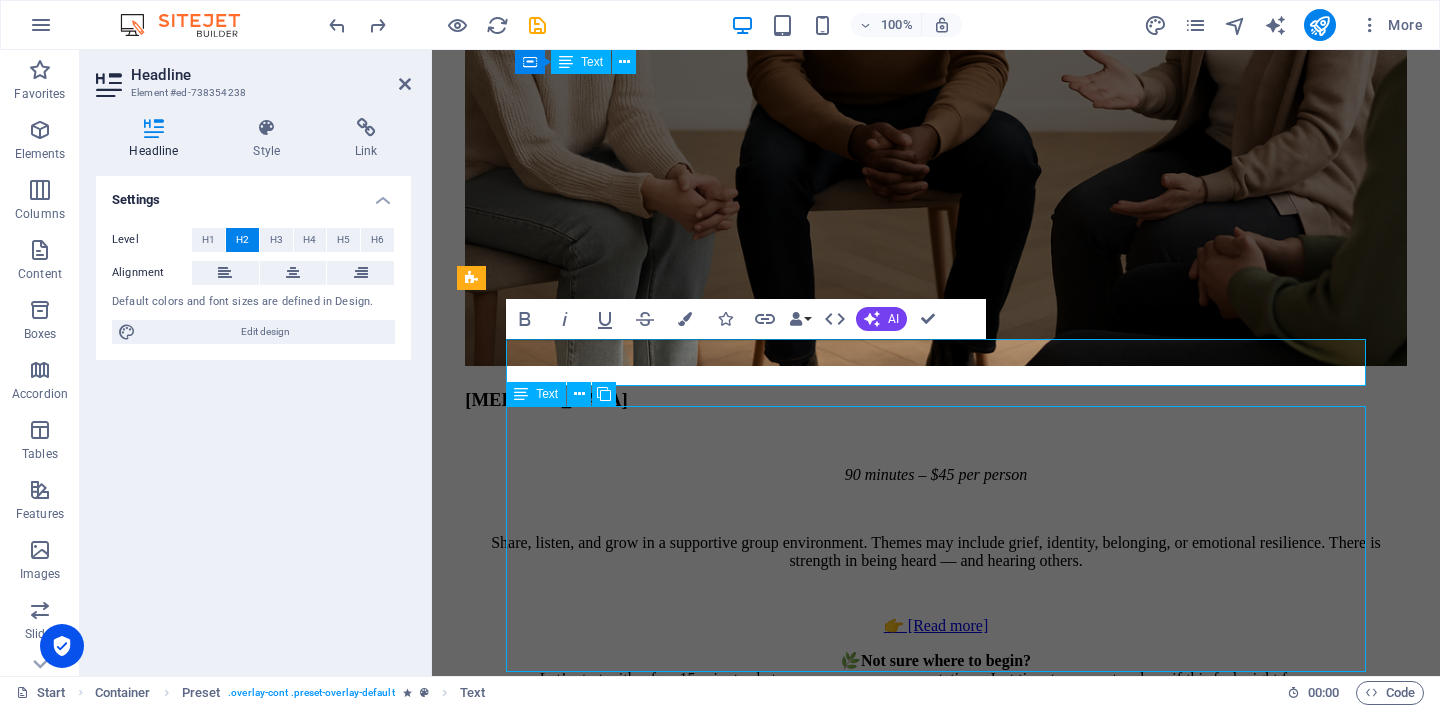 scroll, scrollTop: 6299, scrollLeft: 0, axis: vertical 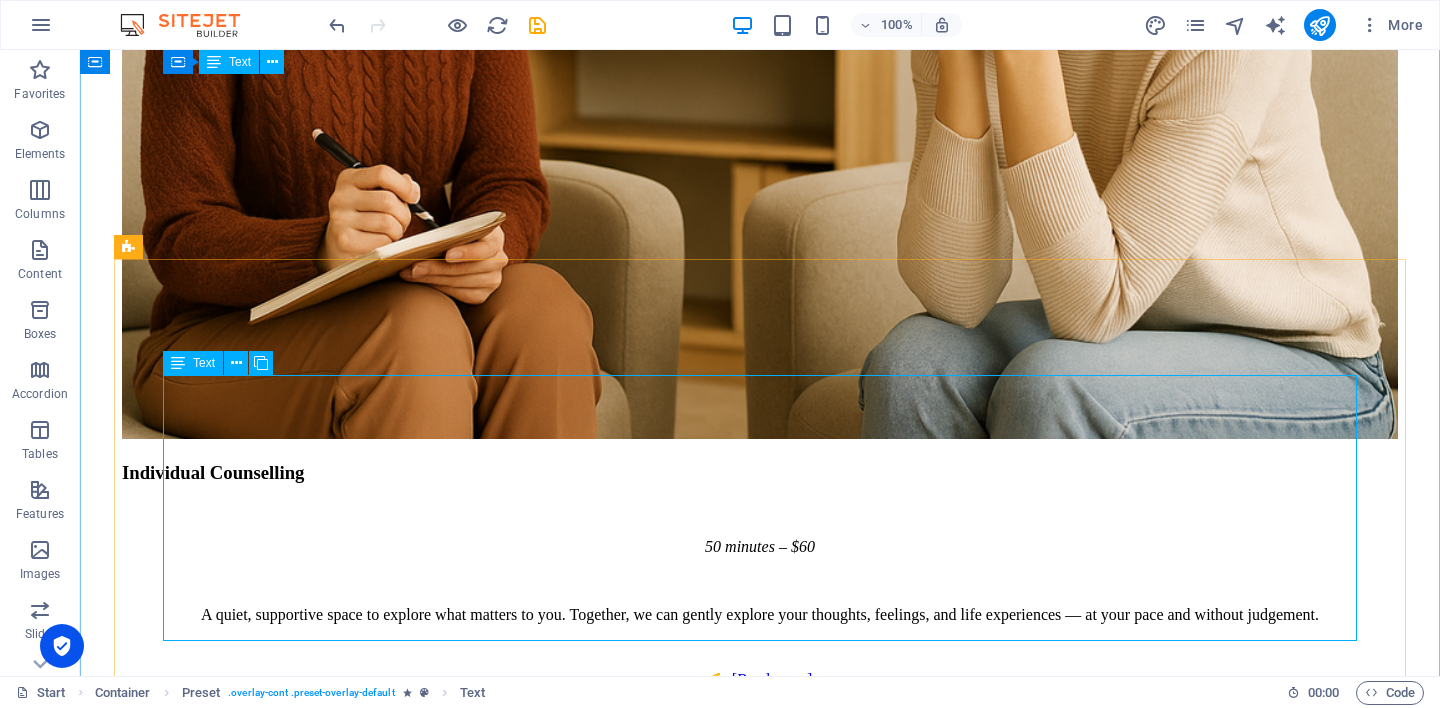 click on "Supportive sessions to help couples reconnect, communicate openly, and navigate challenges together. Sessions may address: Communication breakdown Trust and conflict Parenting or major life changes Rebuilding emotional closeness Duration:  75 minutes Fee:  $90 Available:  In-person only" at bounding box center [760, 11882] 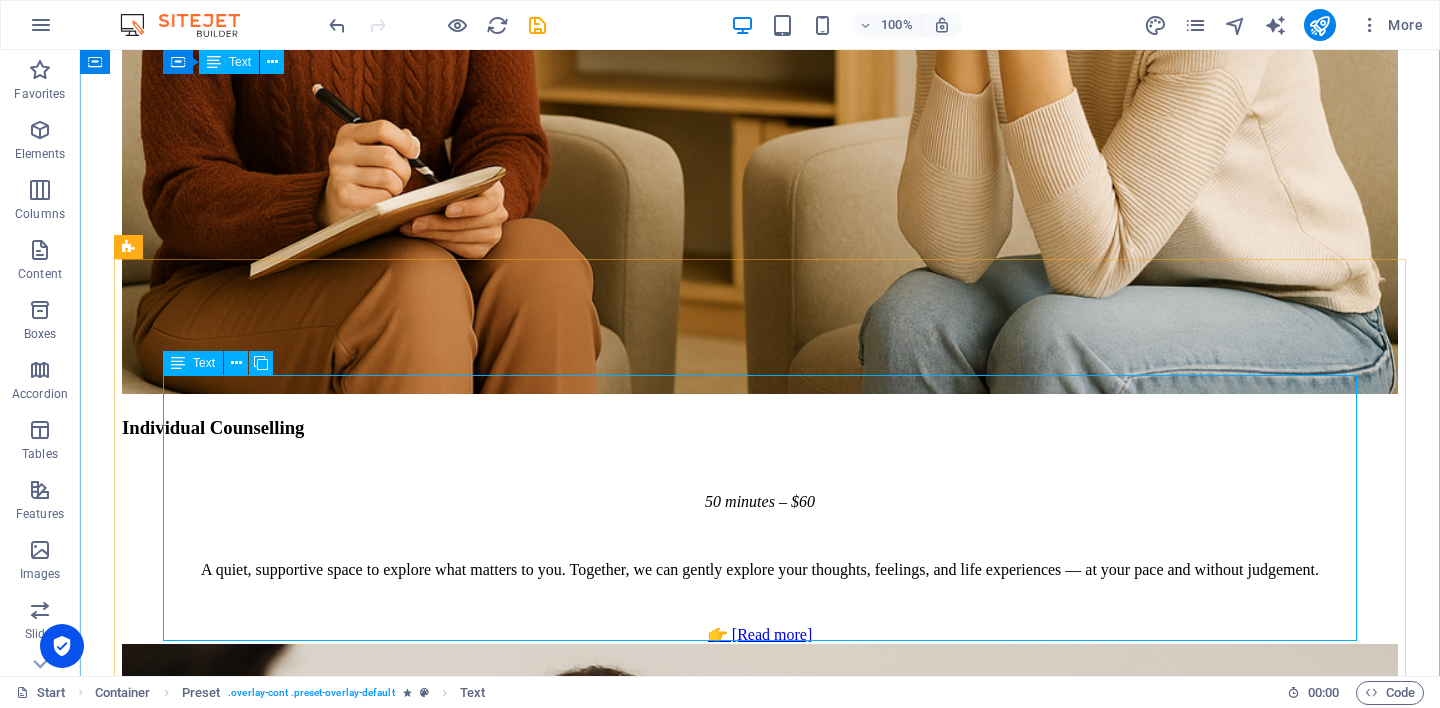 scroll, scrollTop: 6824, scrollLeft: 0, axis: vertical 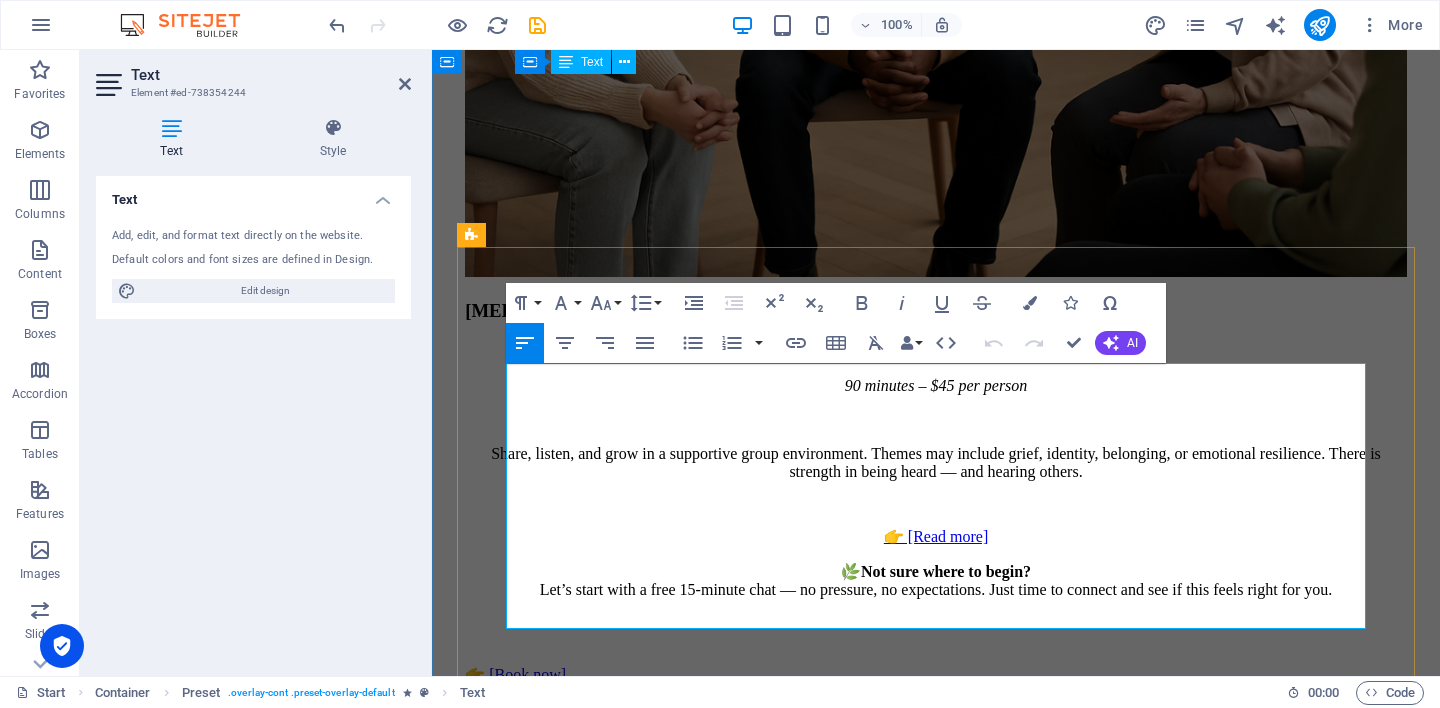 click on "Supportive sessions to help couples reconnect, communicate openly, and navigate challenges together." at bounding box center (936, 8609) 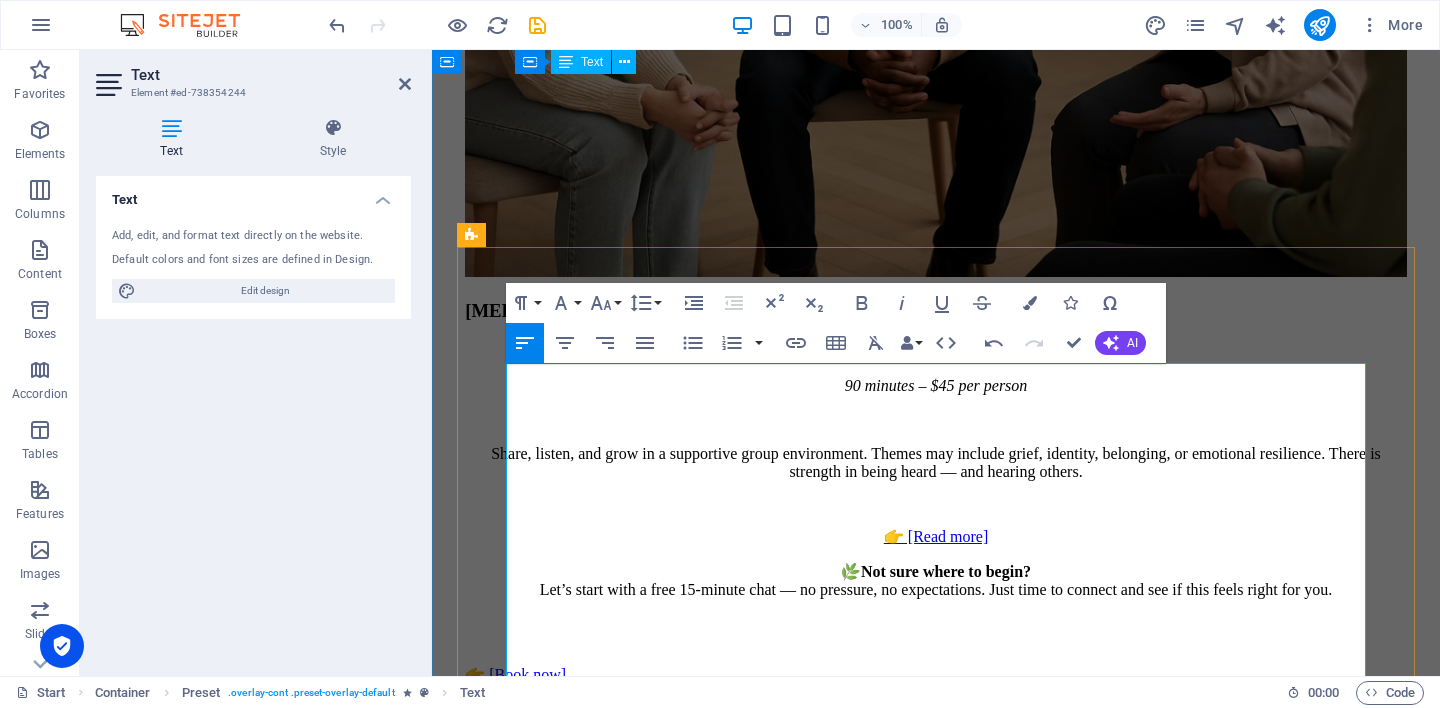 click on "Communication difficulties or ongoing conflict" at bounding box center [956, 8713] 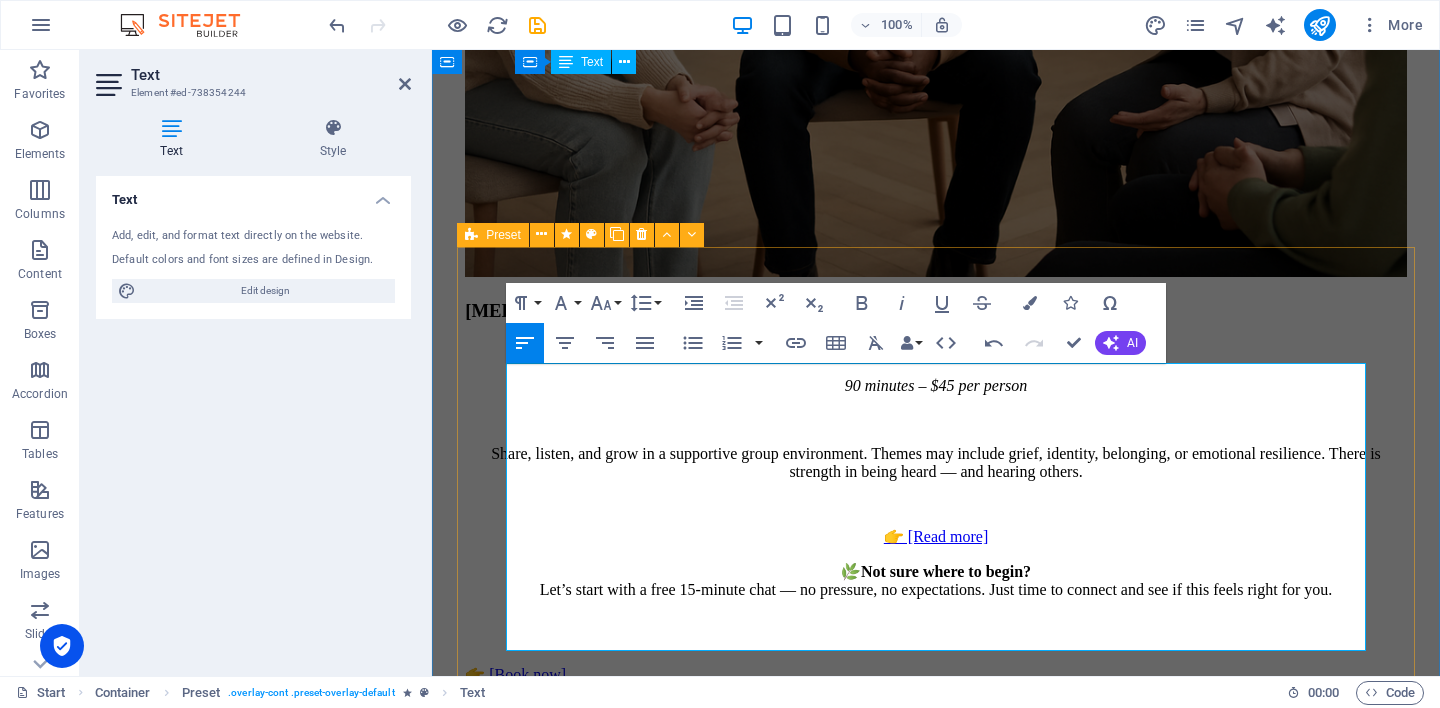drag, startPoint x: 787, startPoint y: 545, endPoint x: 477, endPoint y: 468, distance: 319.4198 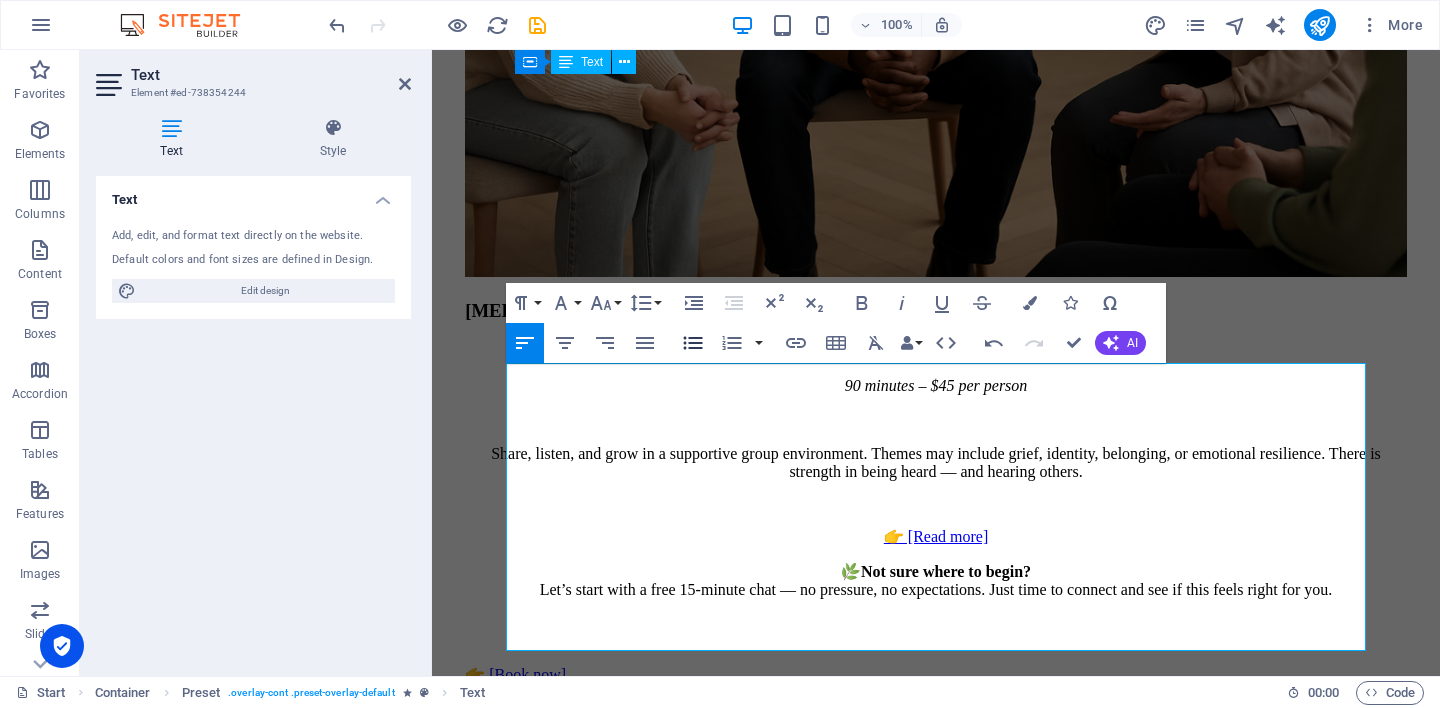 click 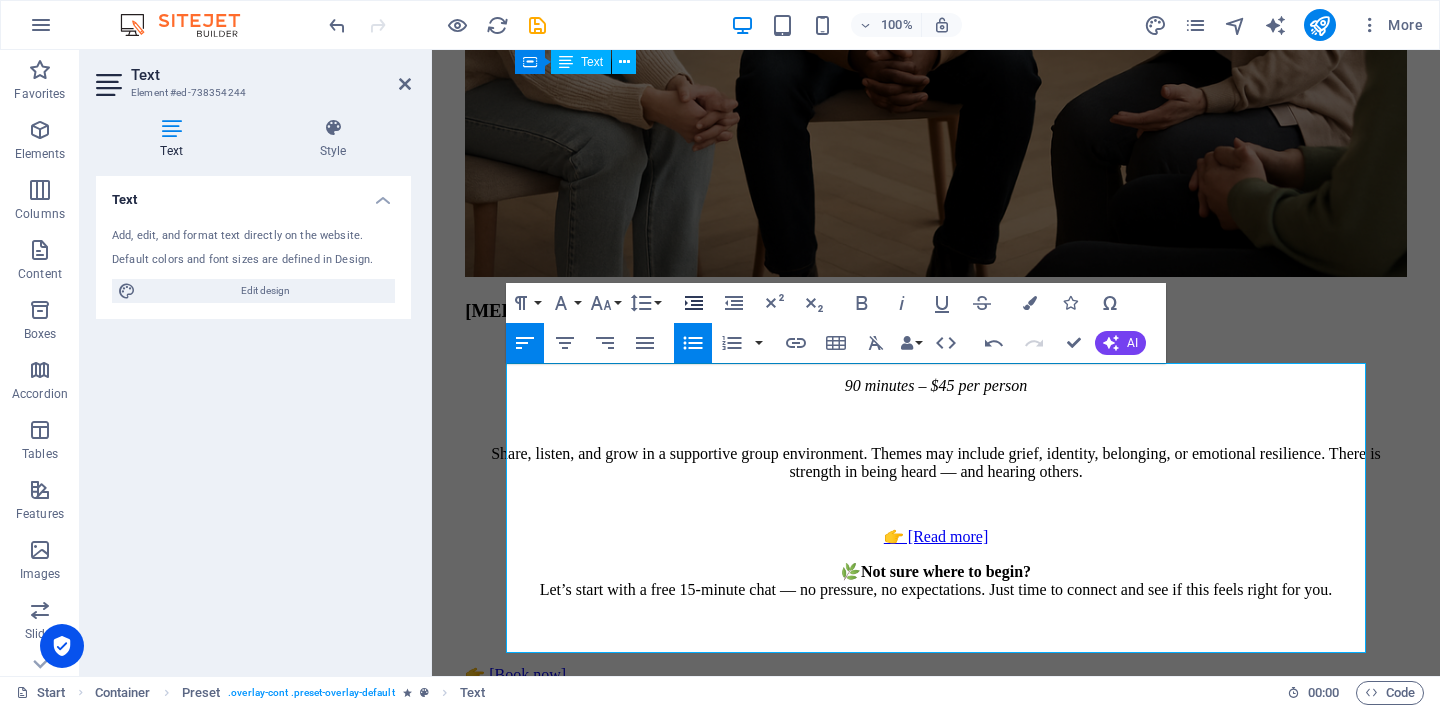 click 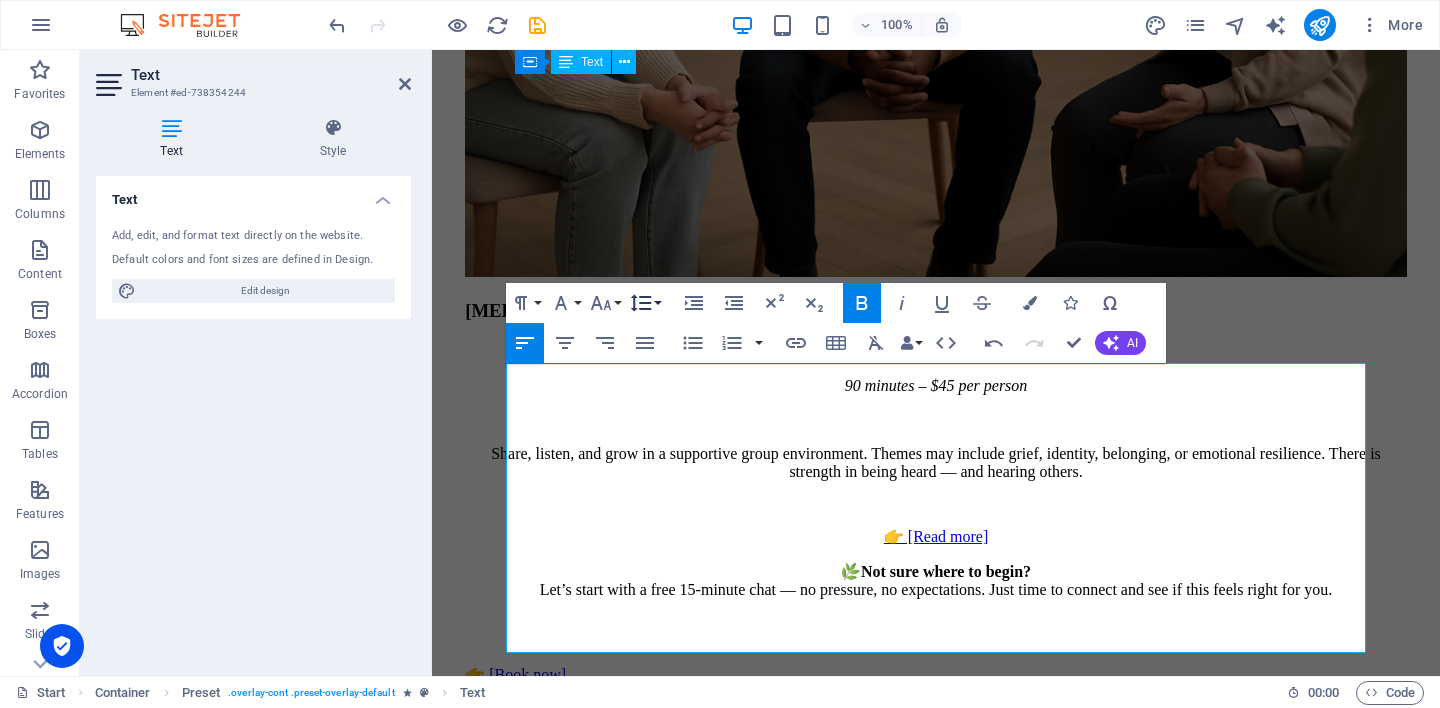 click on "Line Height" at bounding box center (645, 303) 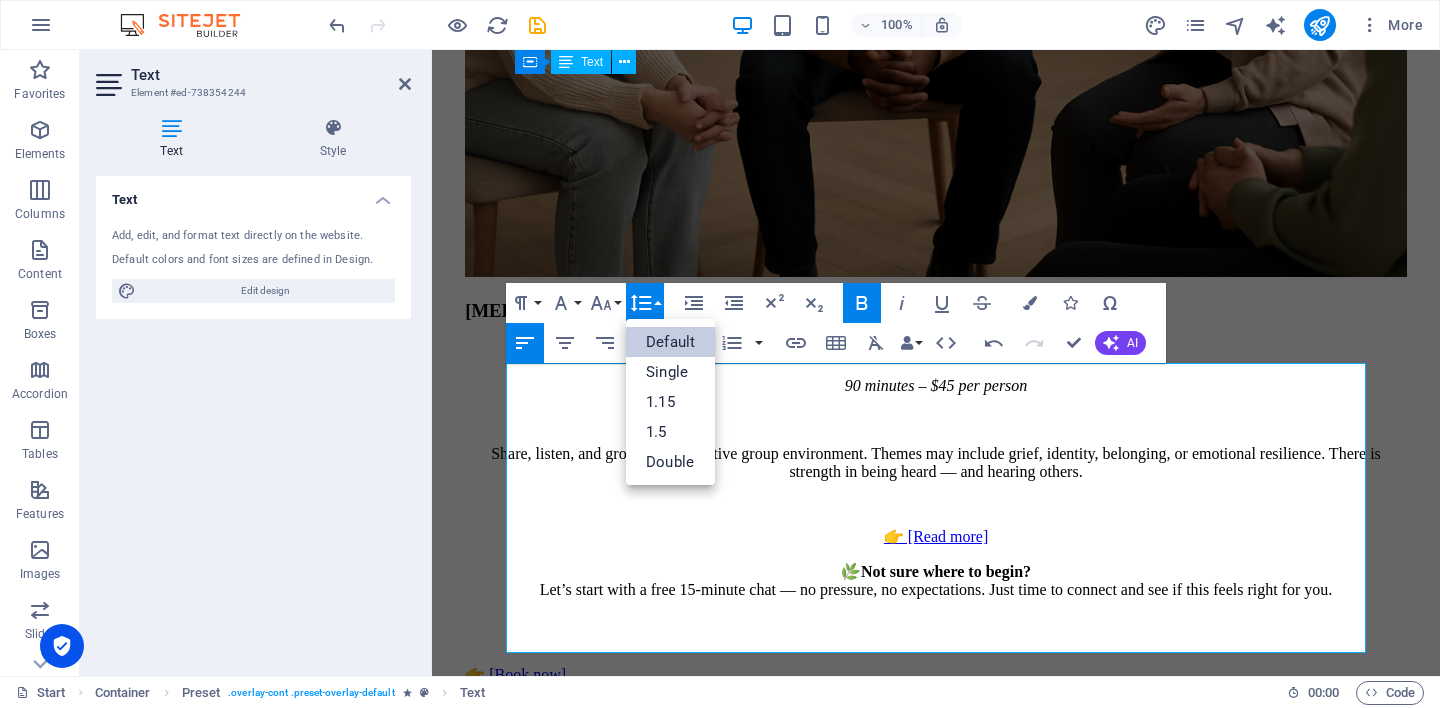 scroll, scrollTop: 0, scrollLeft: 0, axis: both 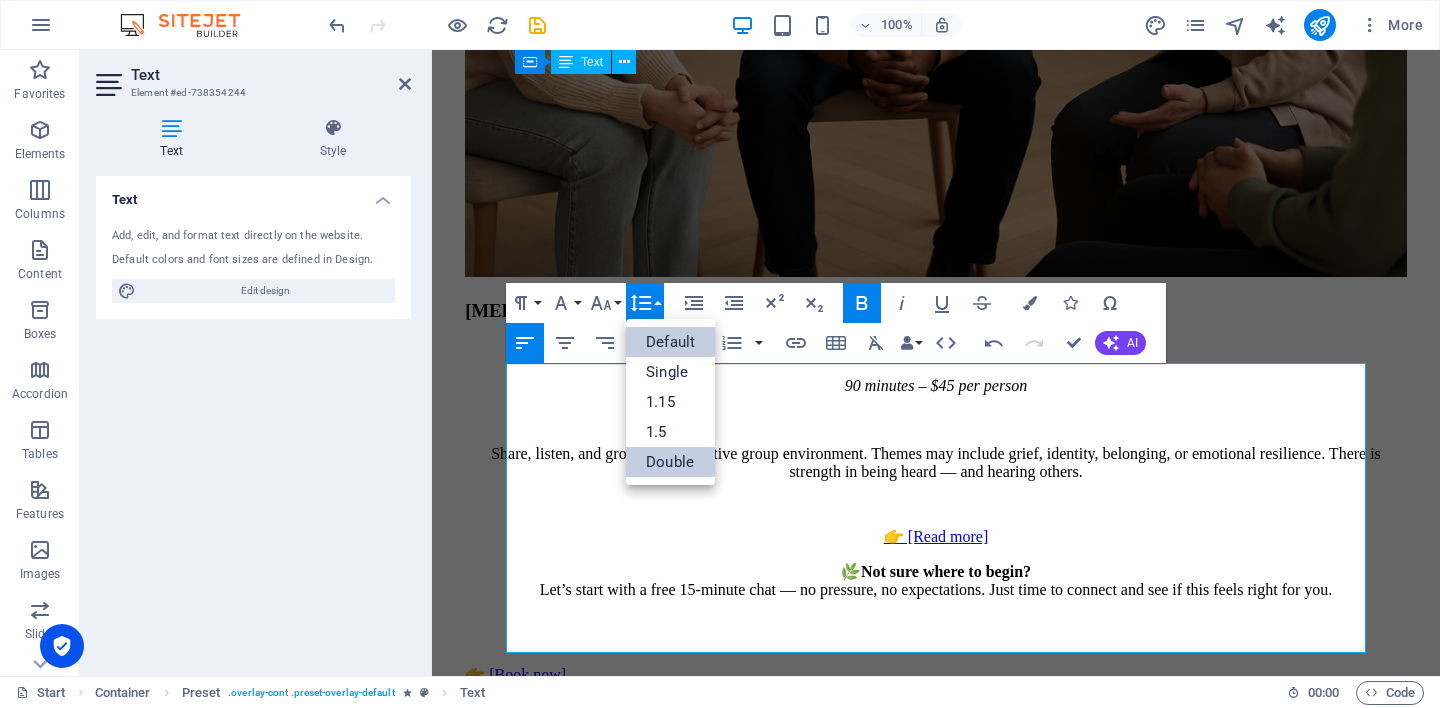 click on "Double" at bounding box center [670, 462] 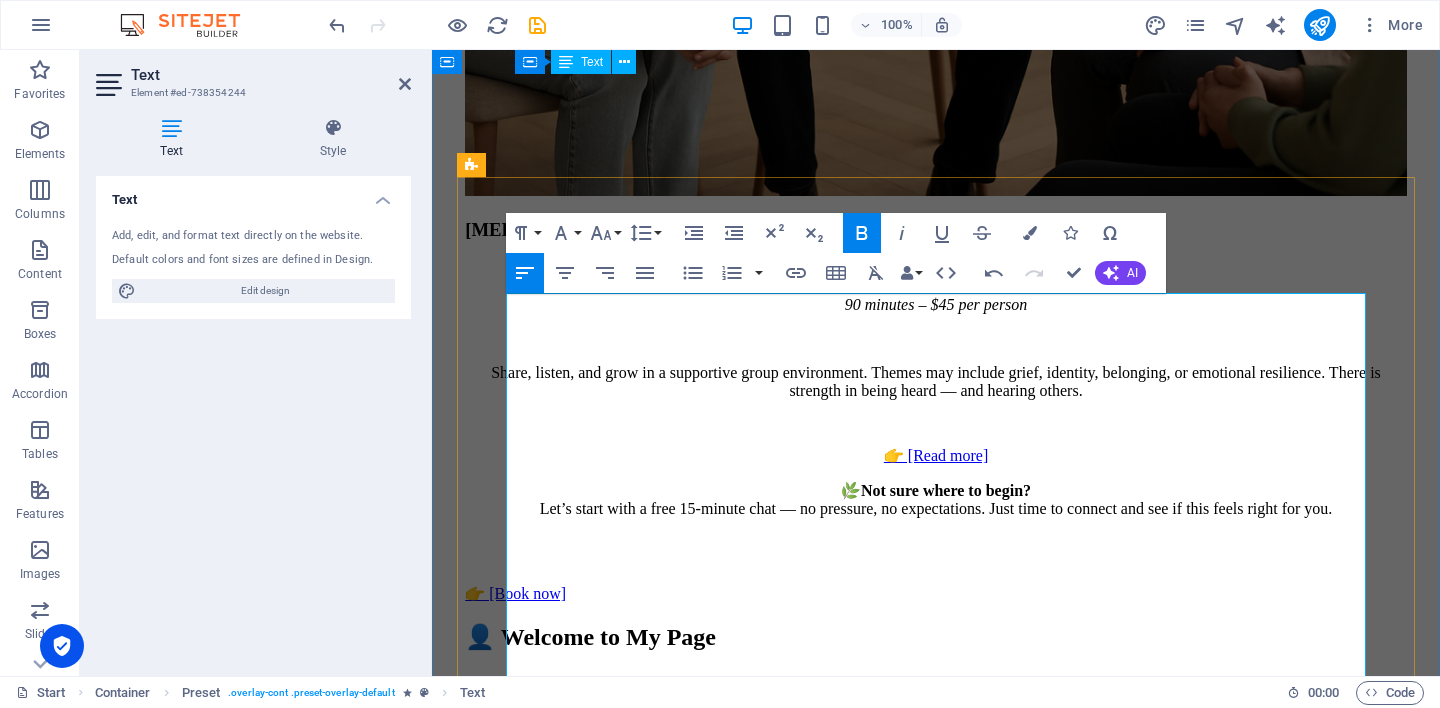 scroll, scrollTop: 6909, scrollLeft: 0, axis: vertical 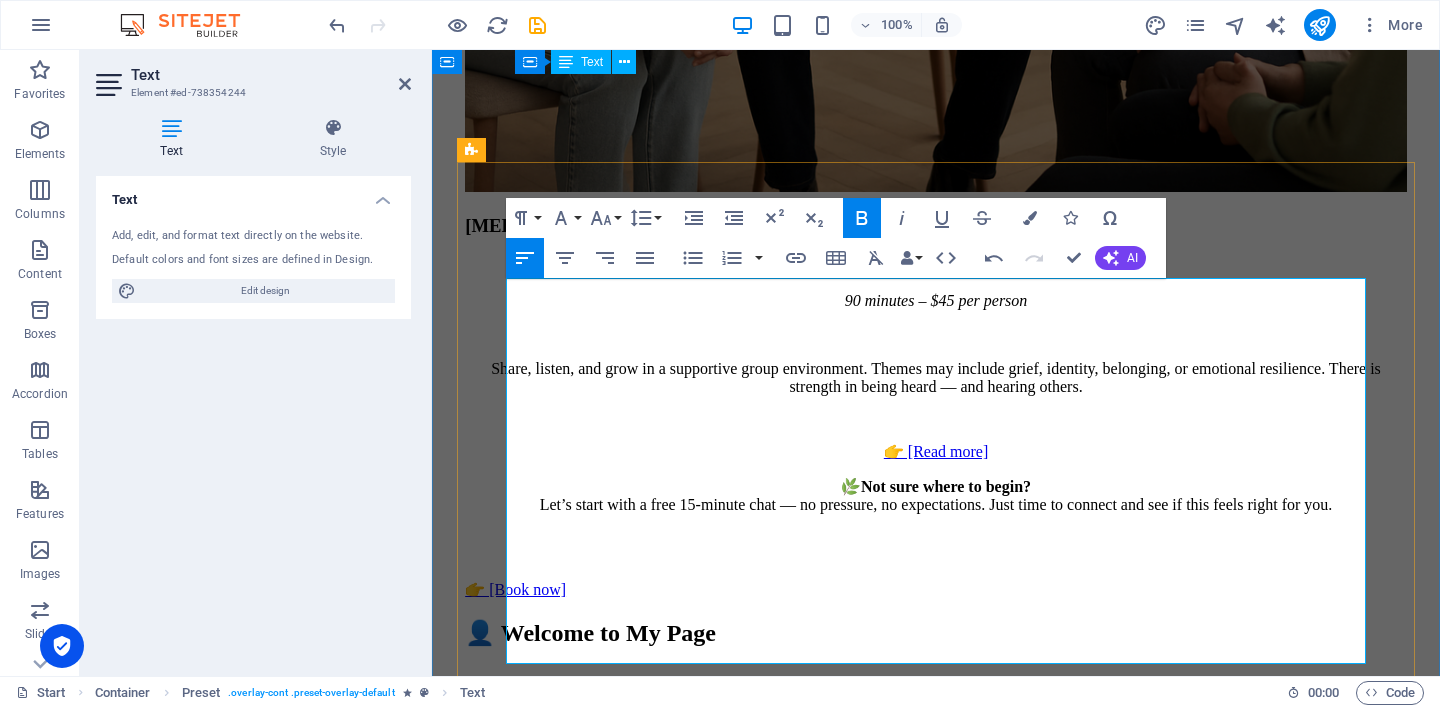 click on "Trust, intimacy, and emotional repair" at bounding box center [976, 8787] 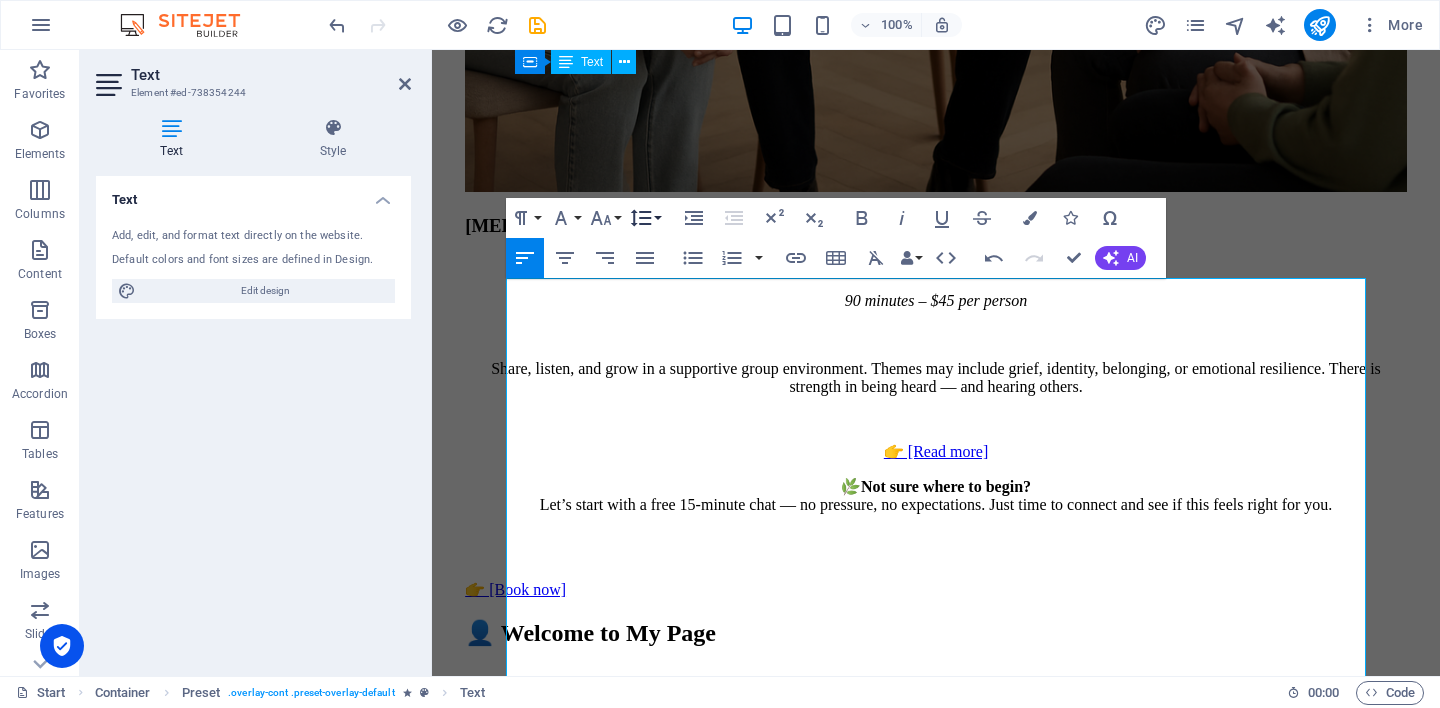 click on "Line Height" at bounding box center (645, 218) 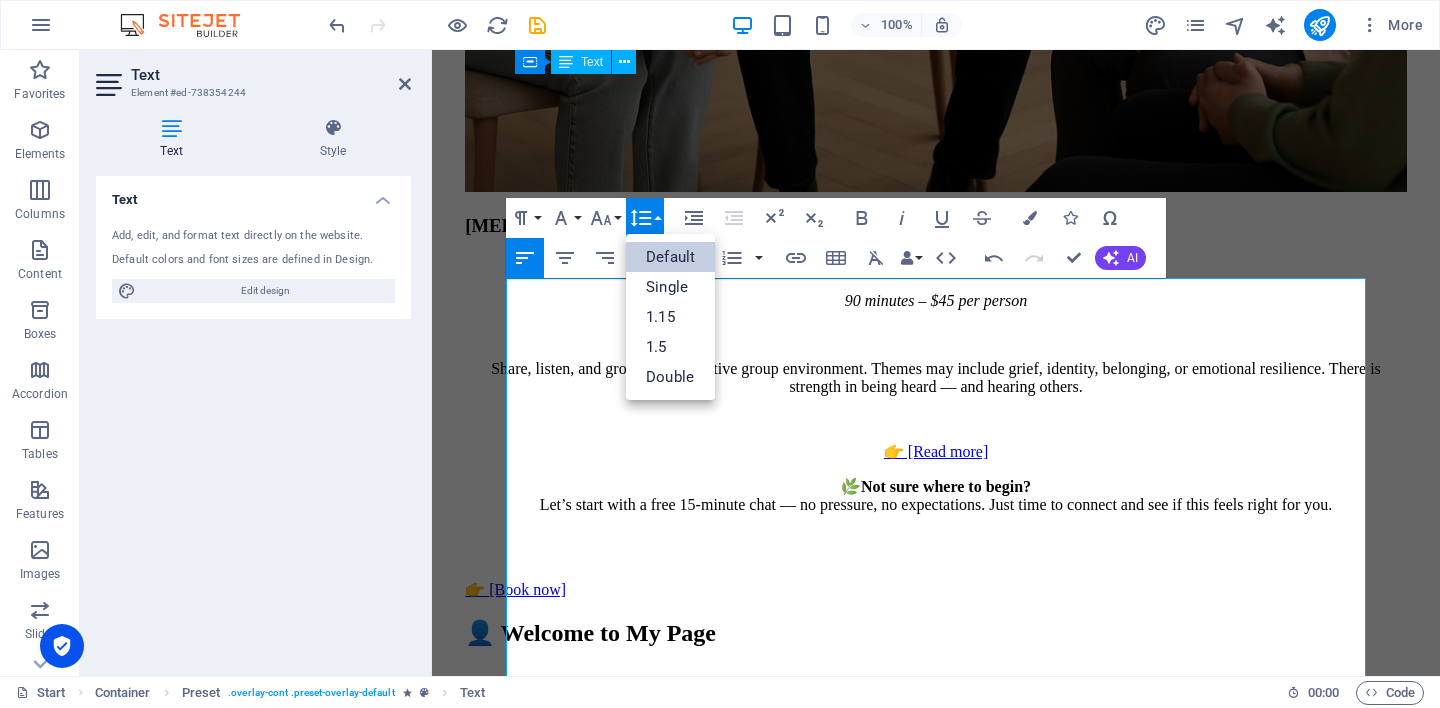 scroll, scrollTop: 0, scrollLeft: 0, axis: both 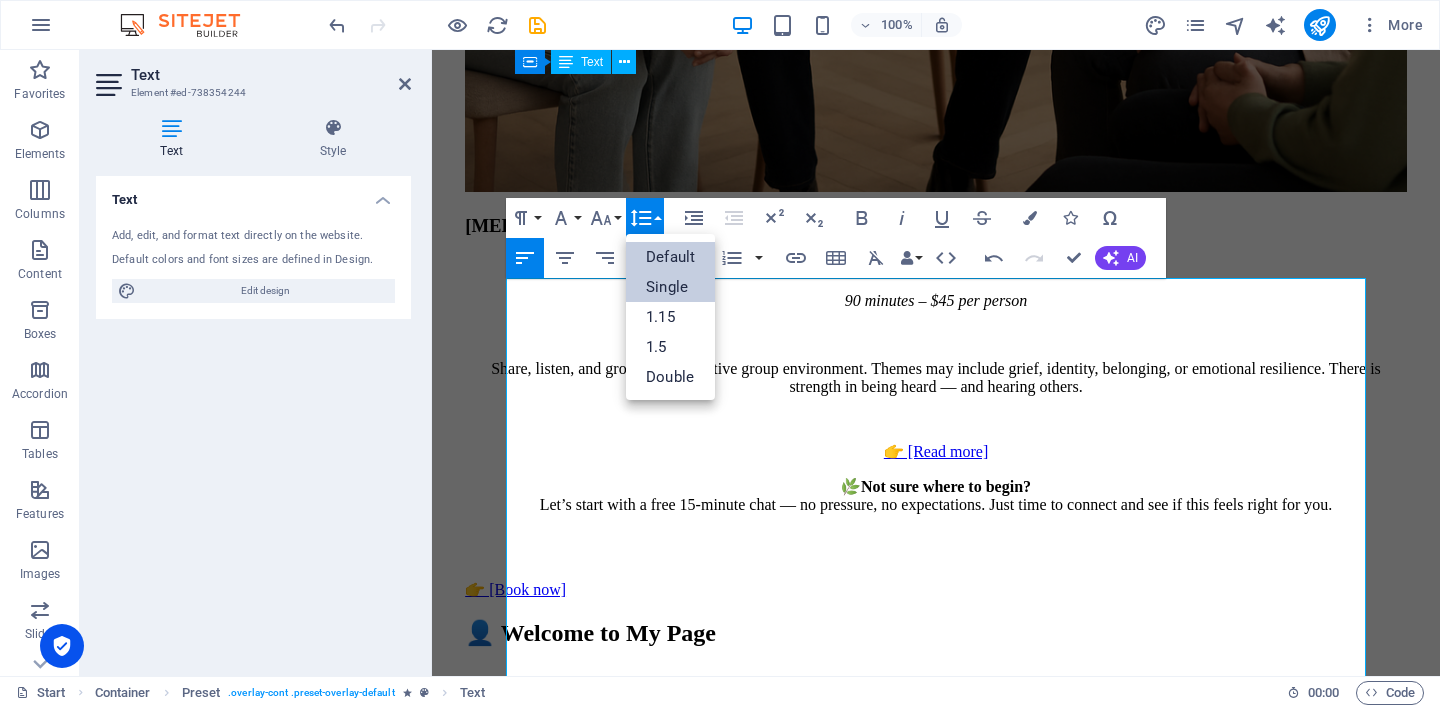 click on "Single" at bounding box center (670, 287) 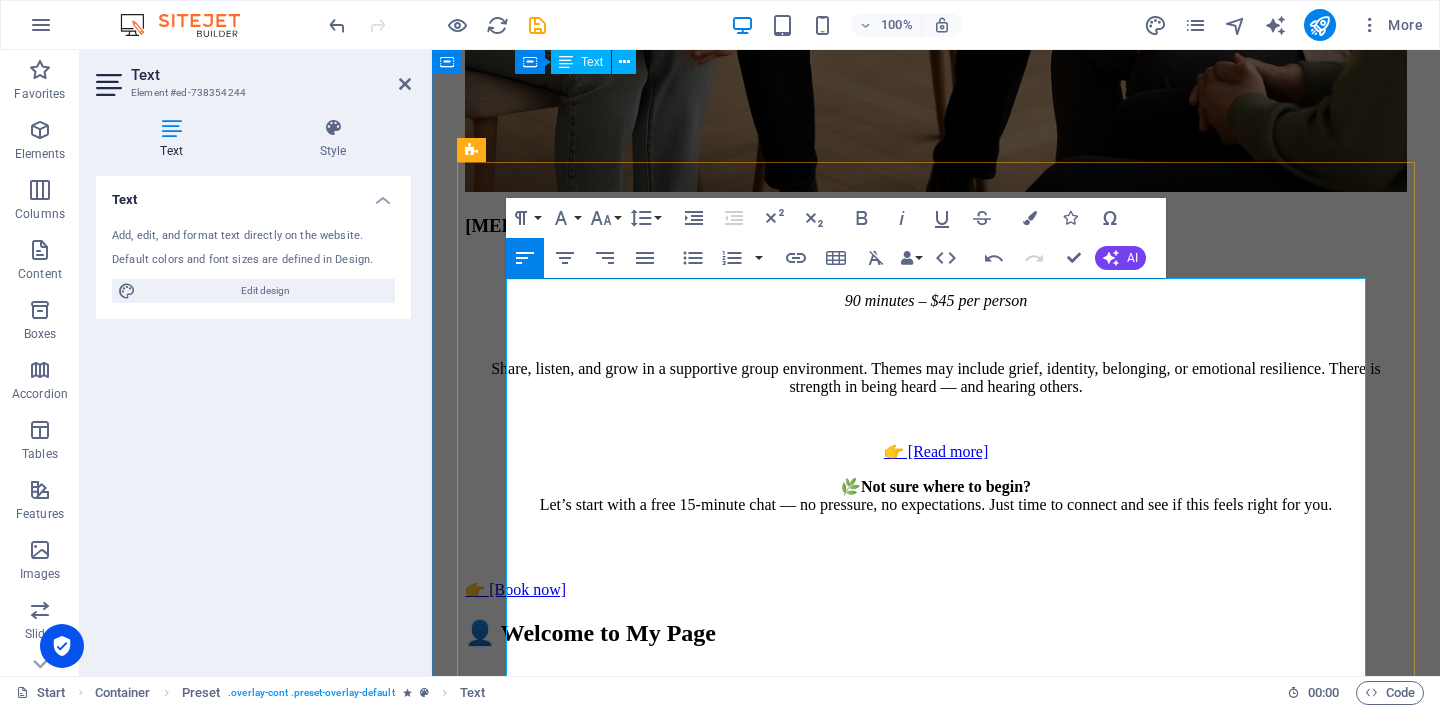 click on "🕒  Duration : 75 minutes 💰  Fee : $90 📍  Available : In-person only" at bounding box center (936, 8899) 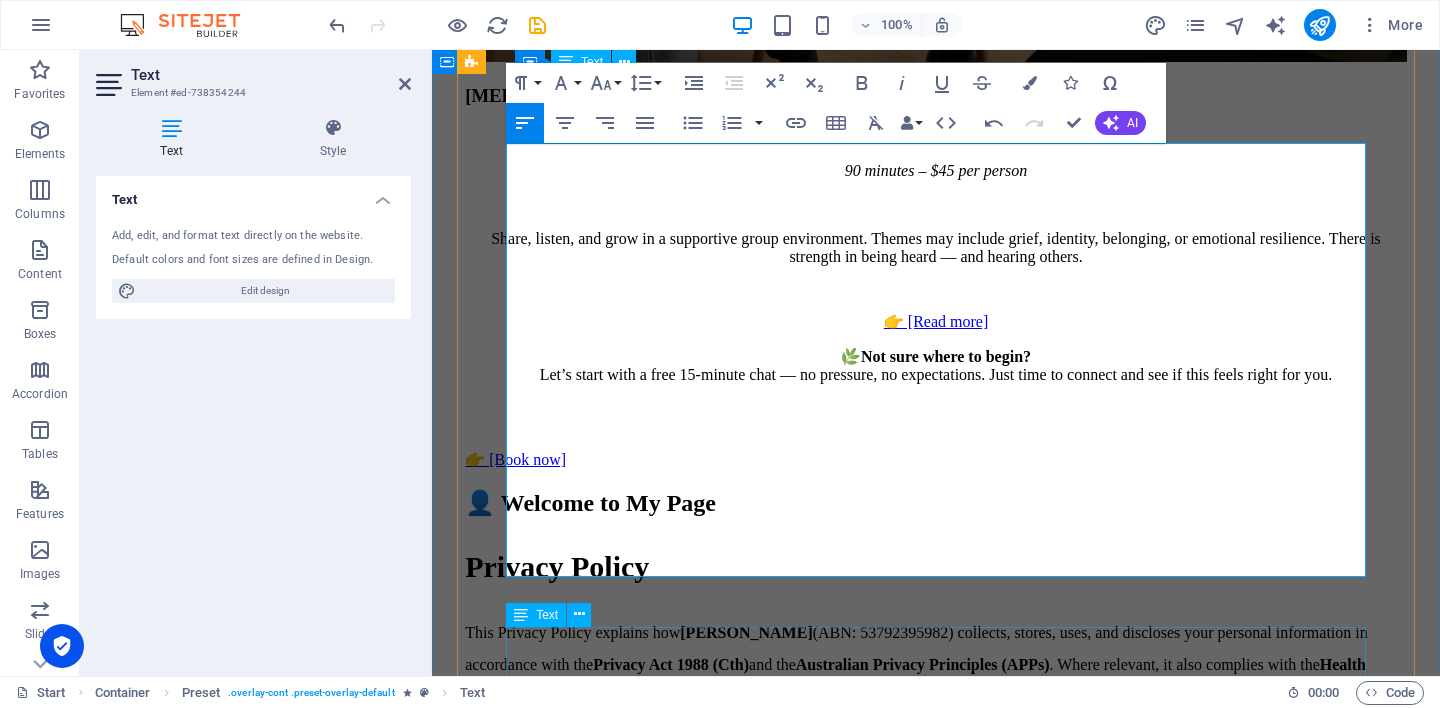 scroll, scrollTop: 7047, scrollLeft: 0, axis: vertical 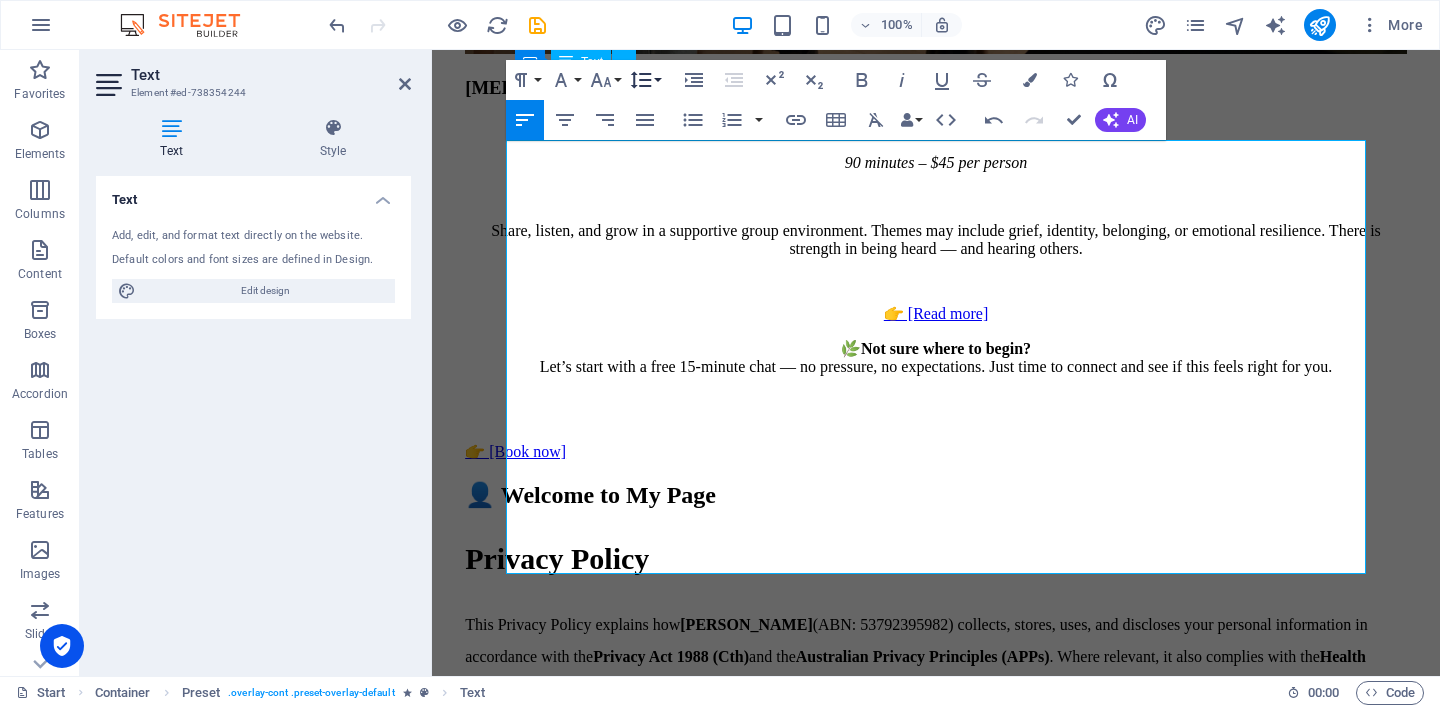 click 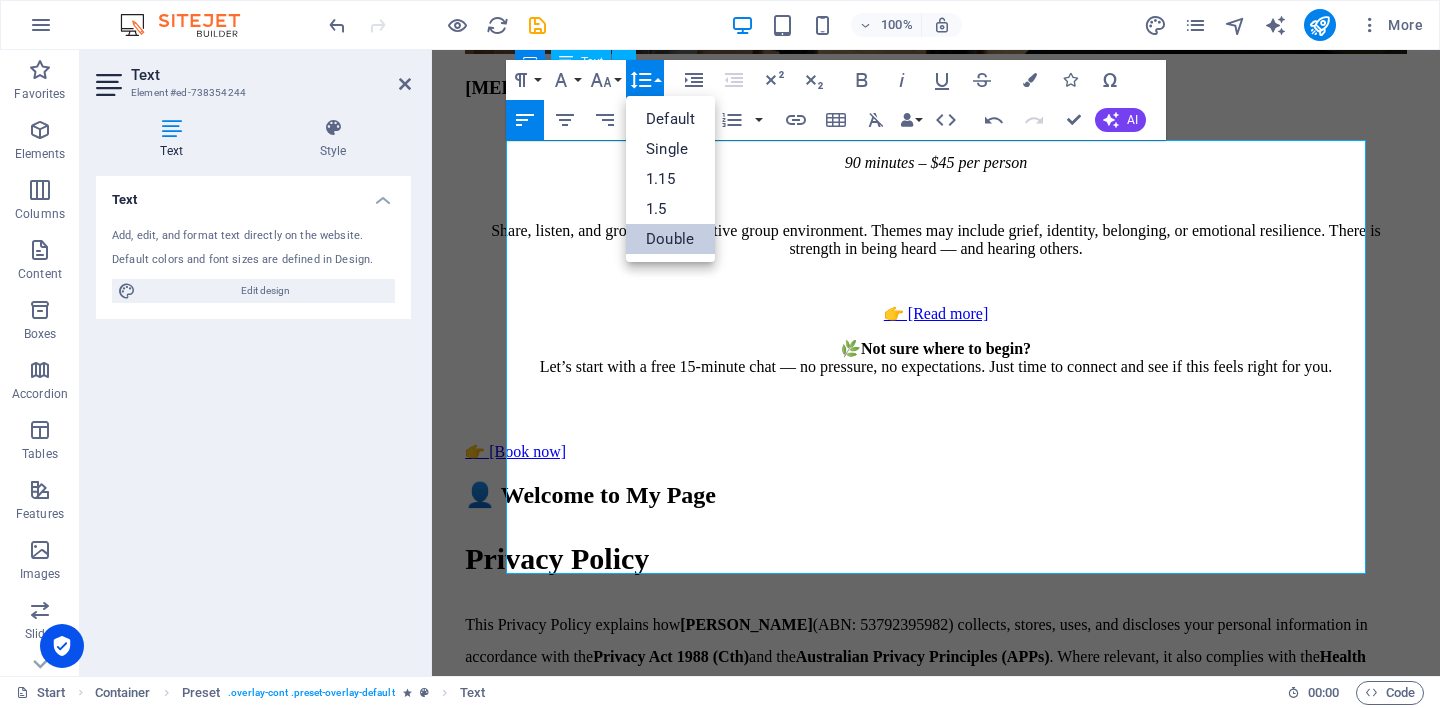 scroll, scrollTop: 0, scrollLeft: 0, axis: both 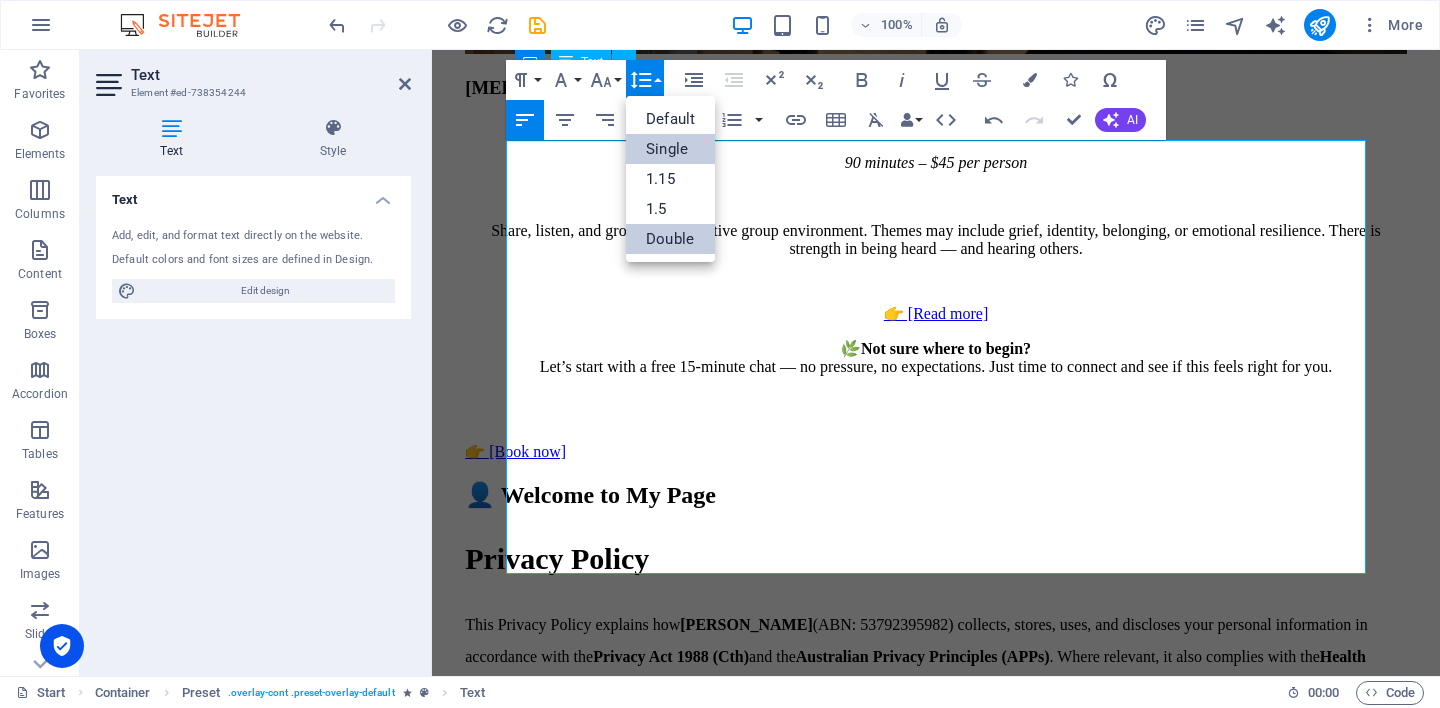 click on "Single" at bounding box center [670, 149] 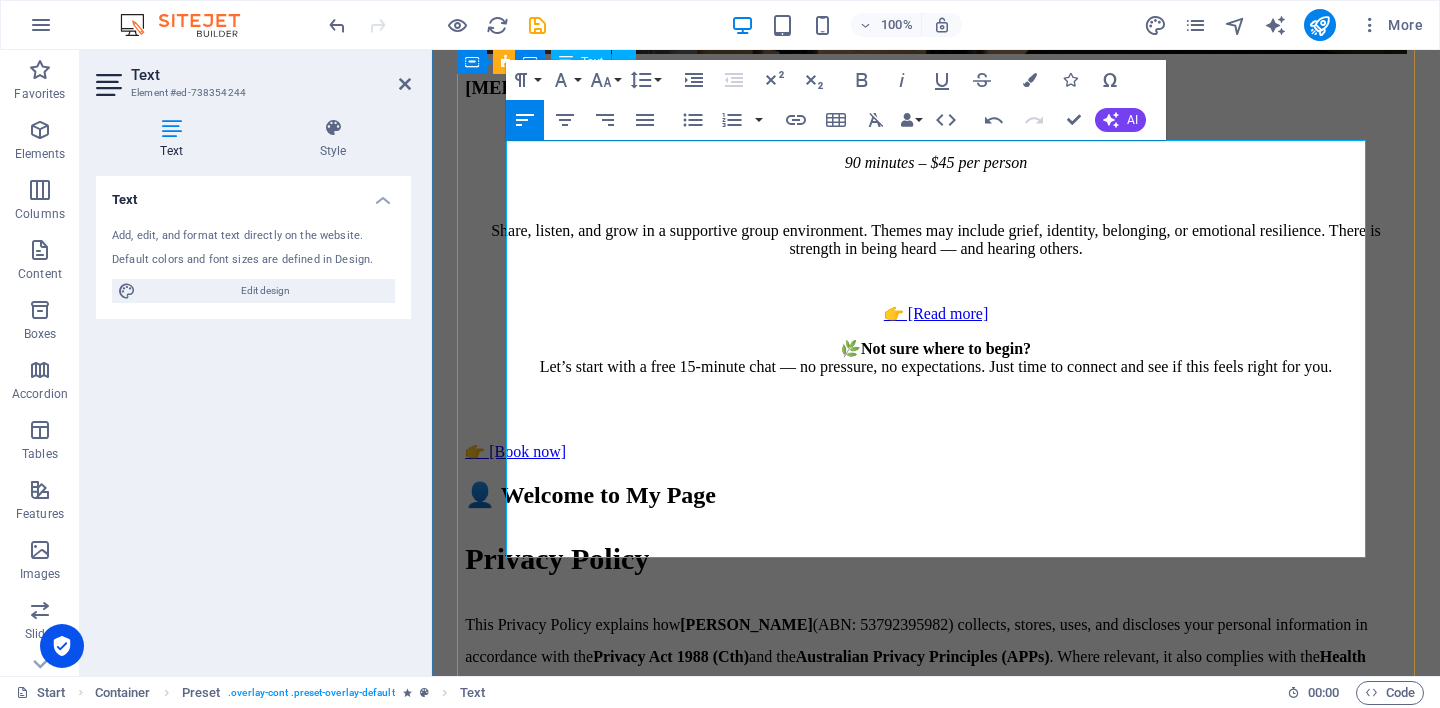 click on "🕒  Duration : 75 minutes 💰  Fee : $90 📍  Available : In-person only" at bounding box center (936, 8761) 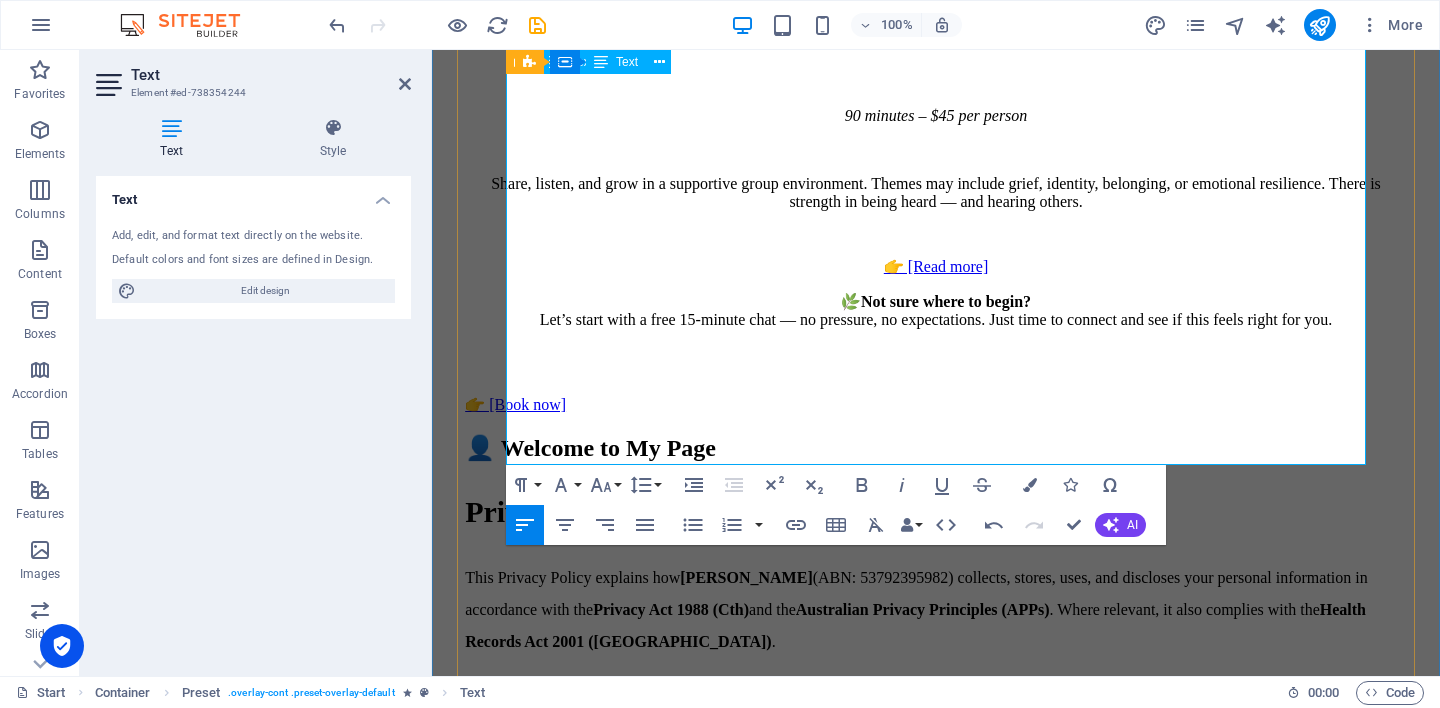 scroll, scrollTop: 7140, scrollLeft: 0, axis: vertical 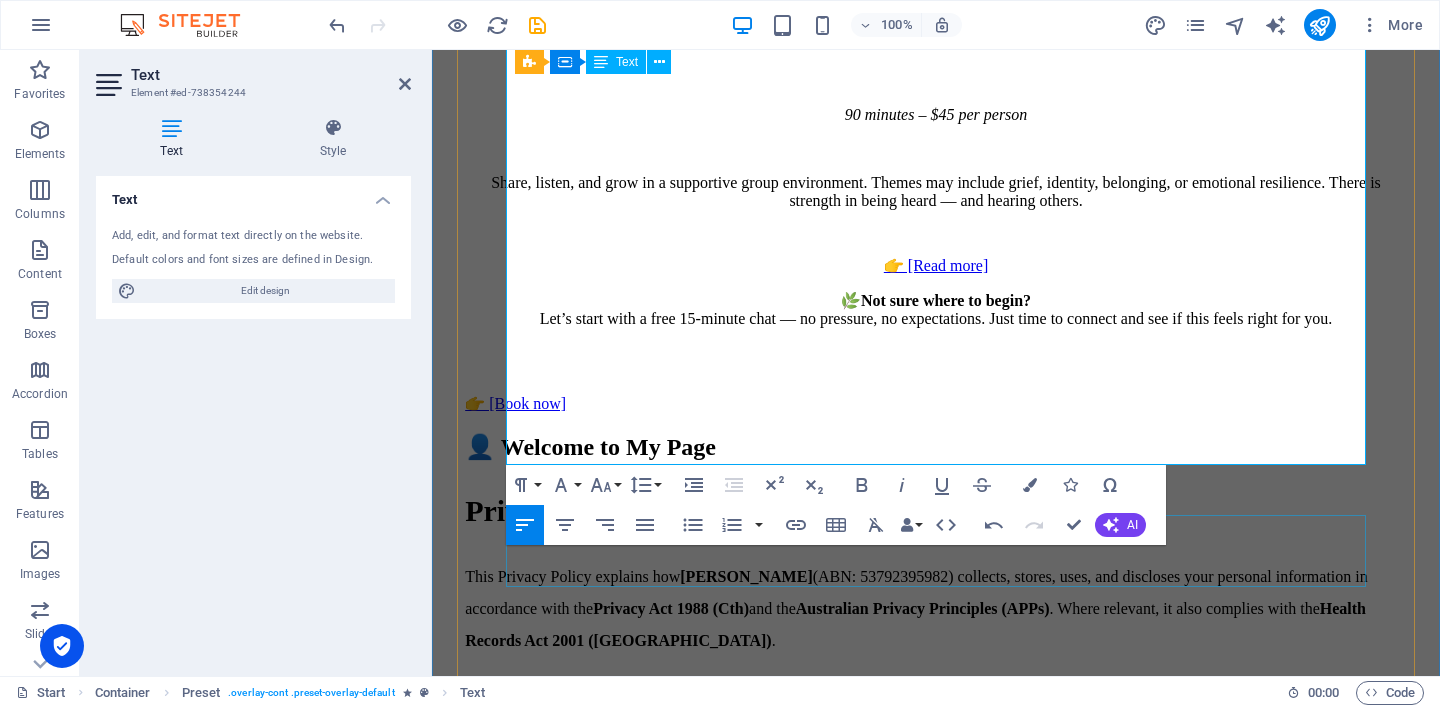 click on "New to counselling or not sure if this is right for you? I offer a free 15-minute no-obligation chat. This is simply a space to connect and see if it feels right to work together." at bounding box center (936, 8958) 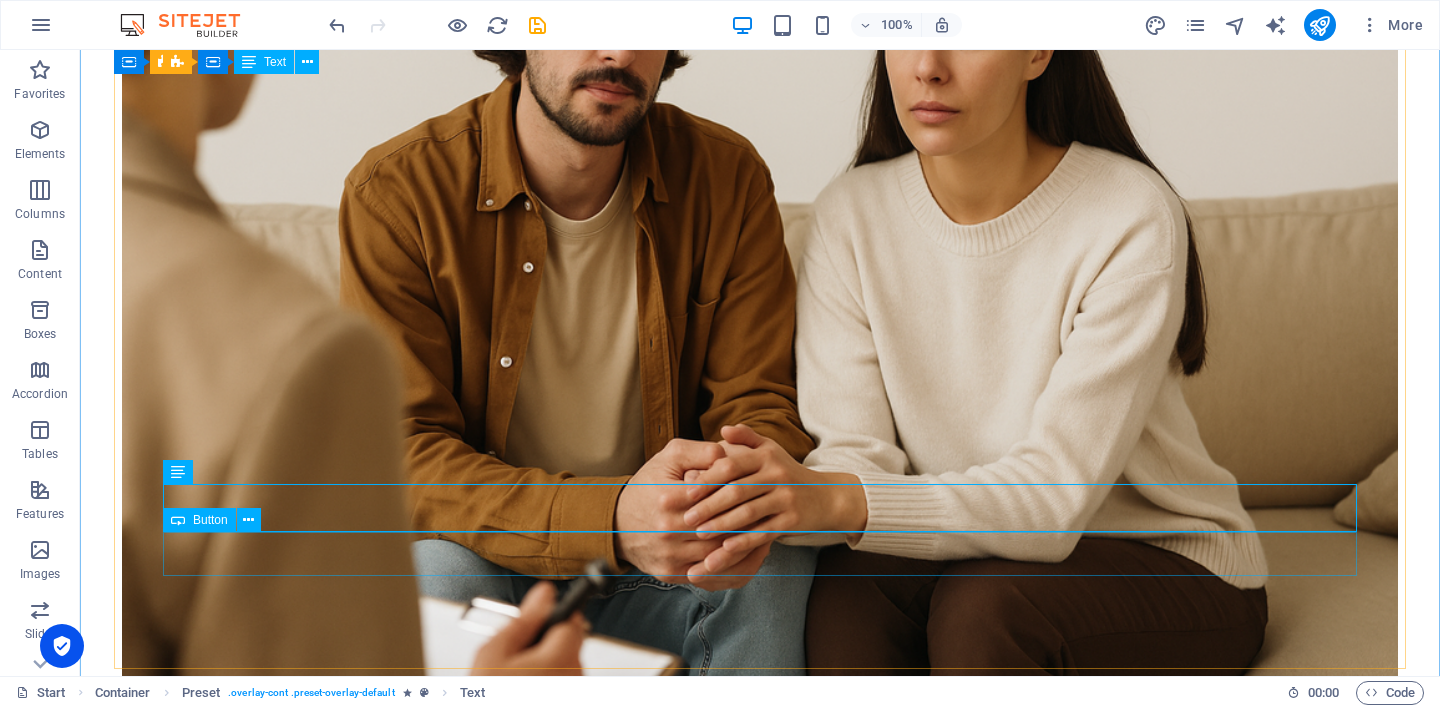 scroll, scrollTop: 6658, scrollLeft: 0, axis: vertical 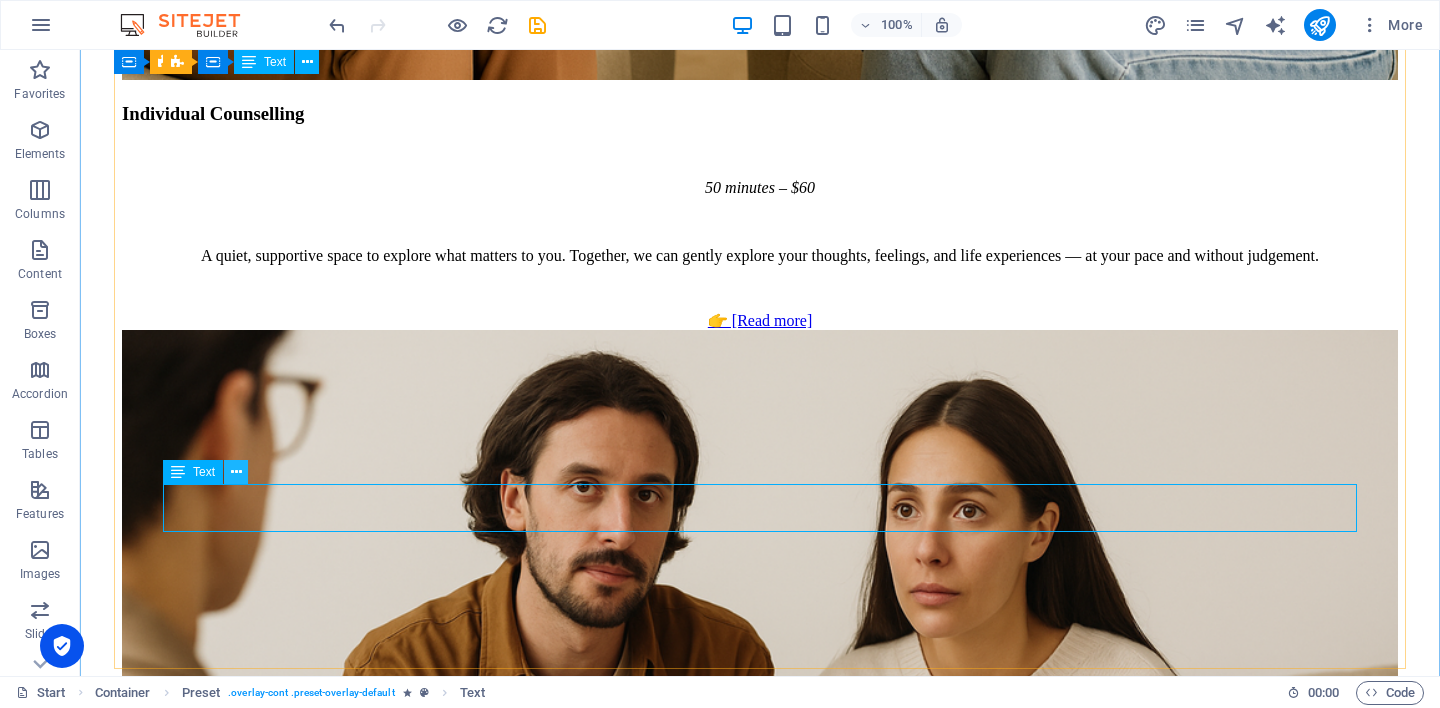 click at bounding box center (236, 472) 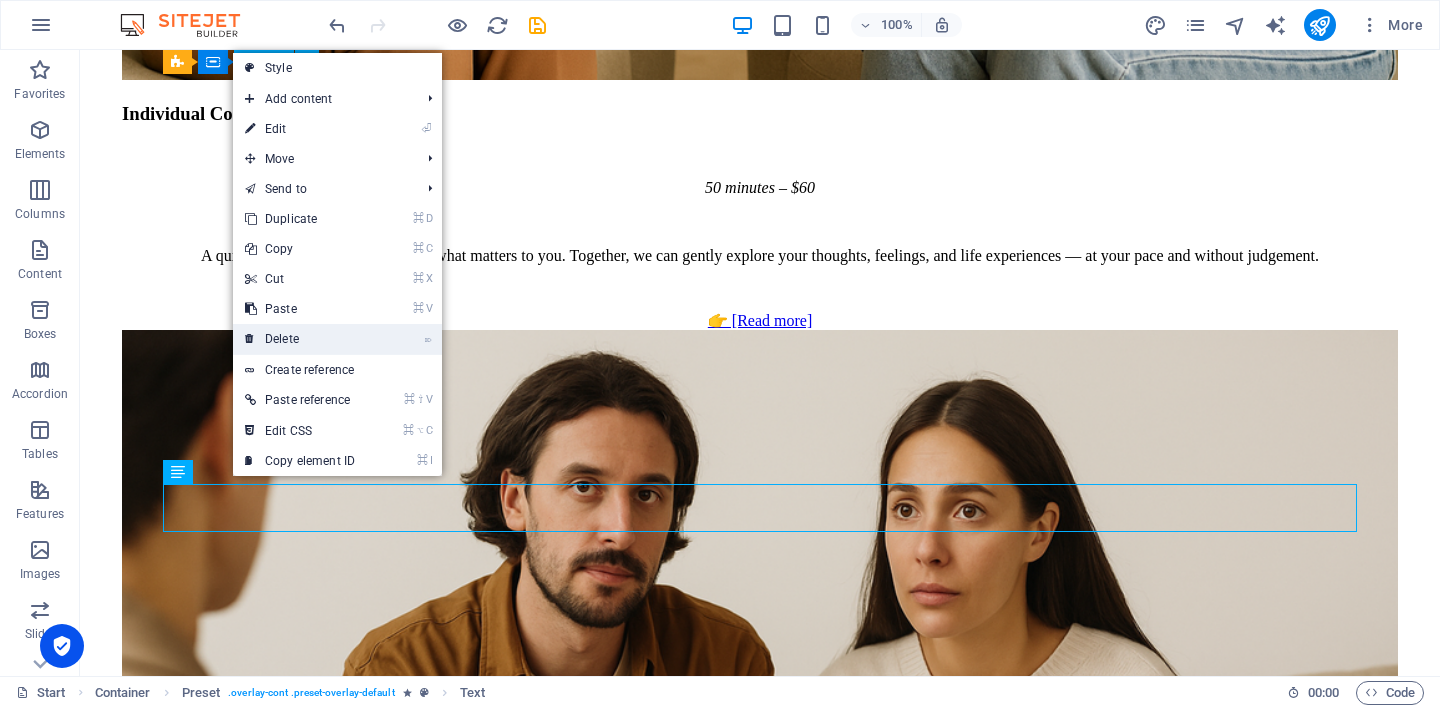 click on "⌦  Delete" at bounding box center [300, 339] 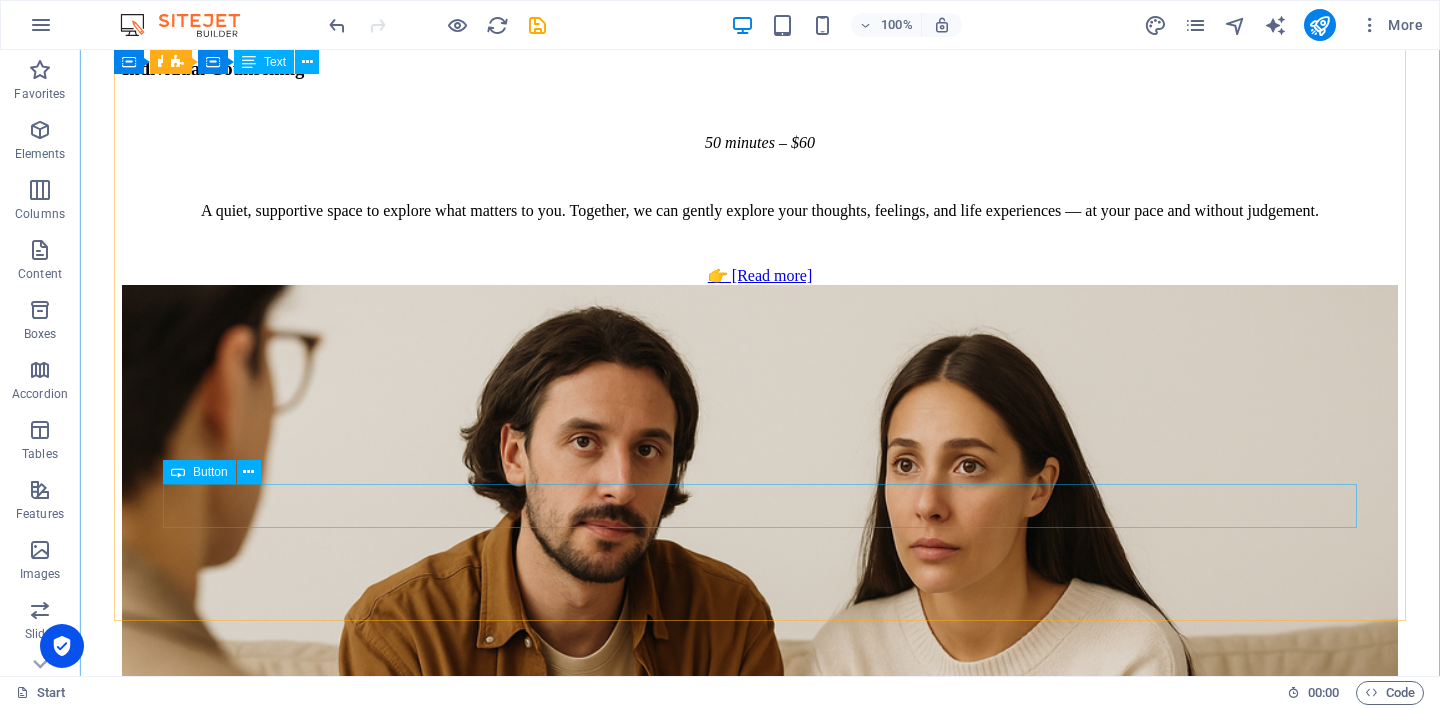 click on "👉 Book a free 15-minute chat" at bounding box center (760, 11902) 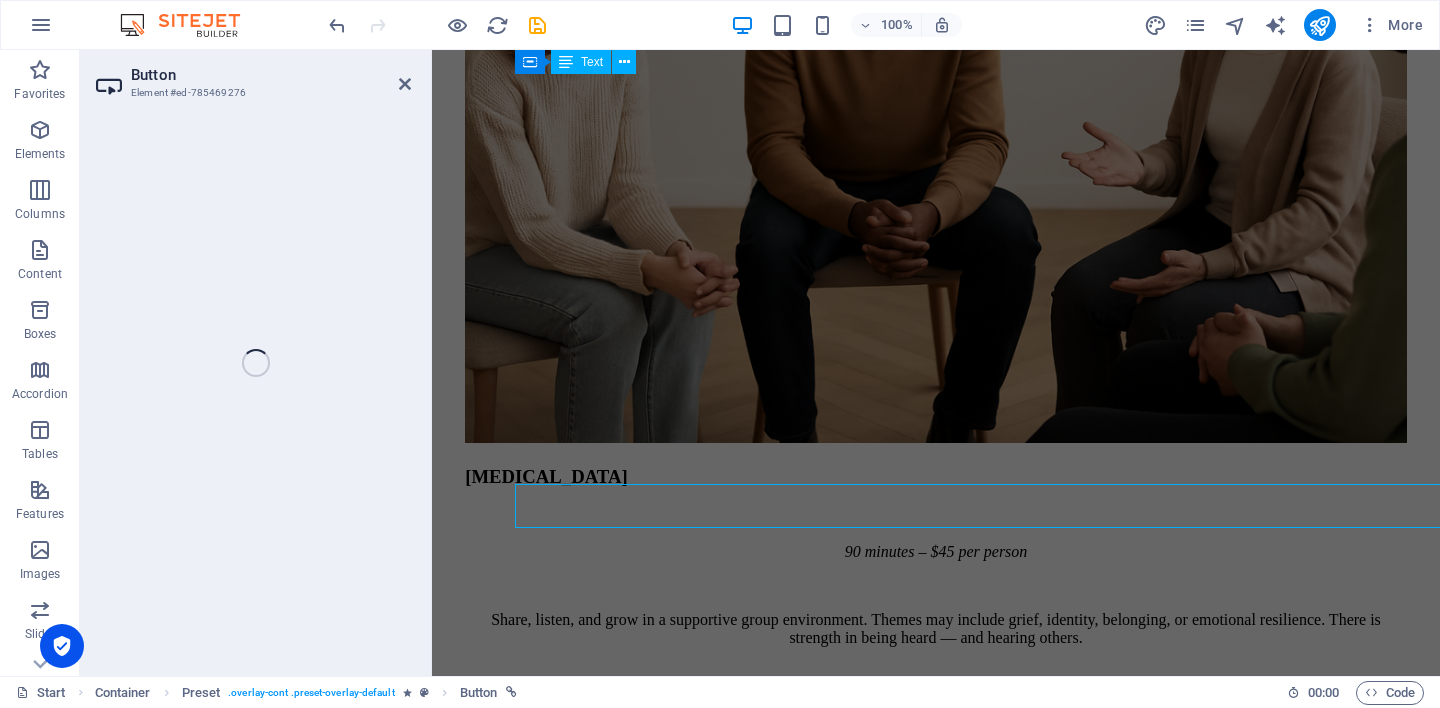 scroll, scrollTop: 7314, scrollLeft: 0, axis: vertical 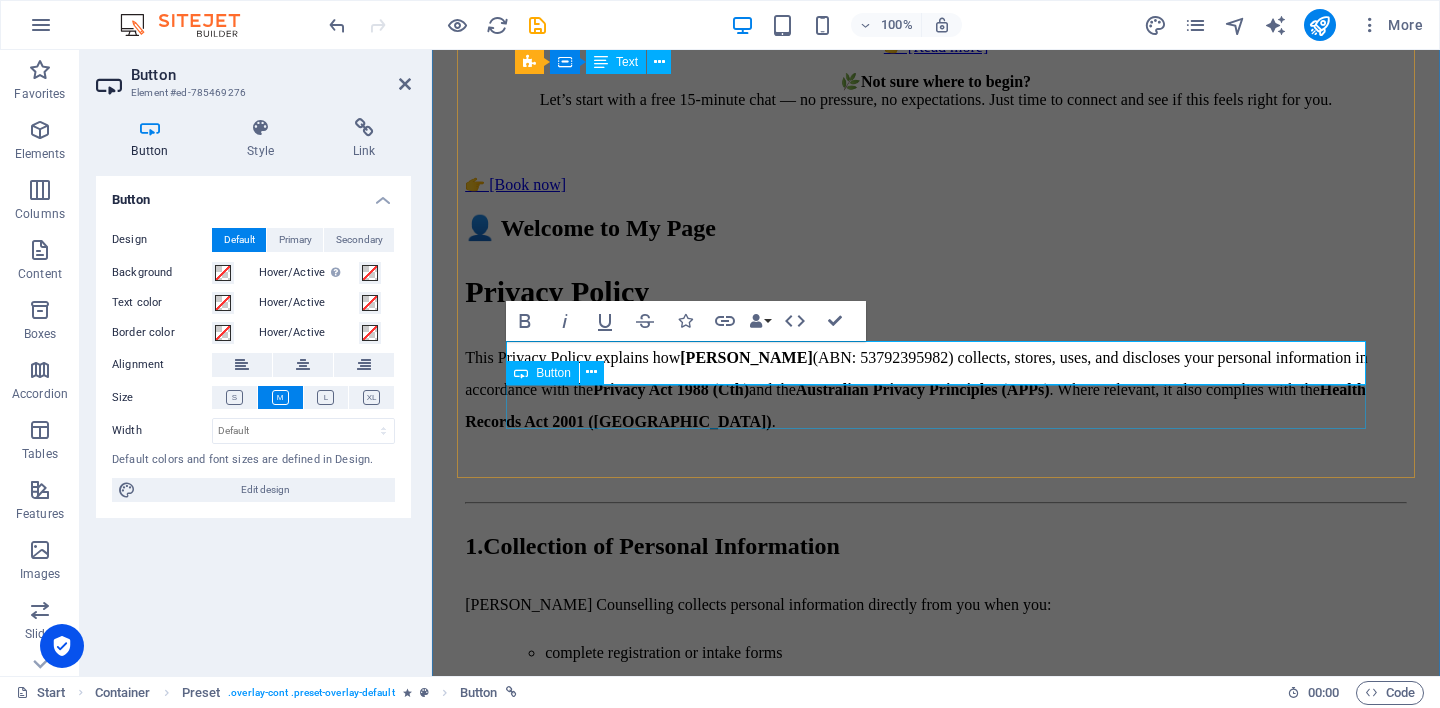 click on "👉 Book a couples session" at bounding box center [936, 8716] 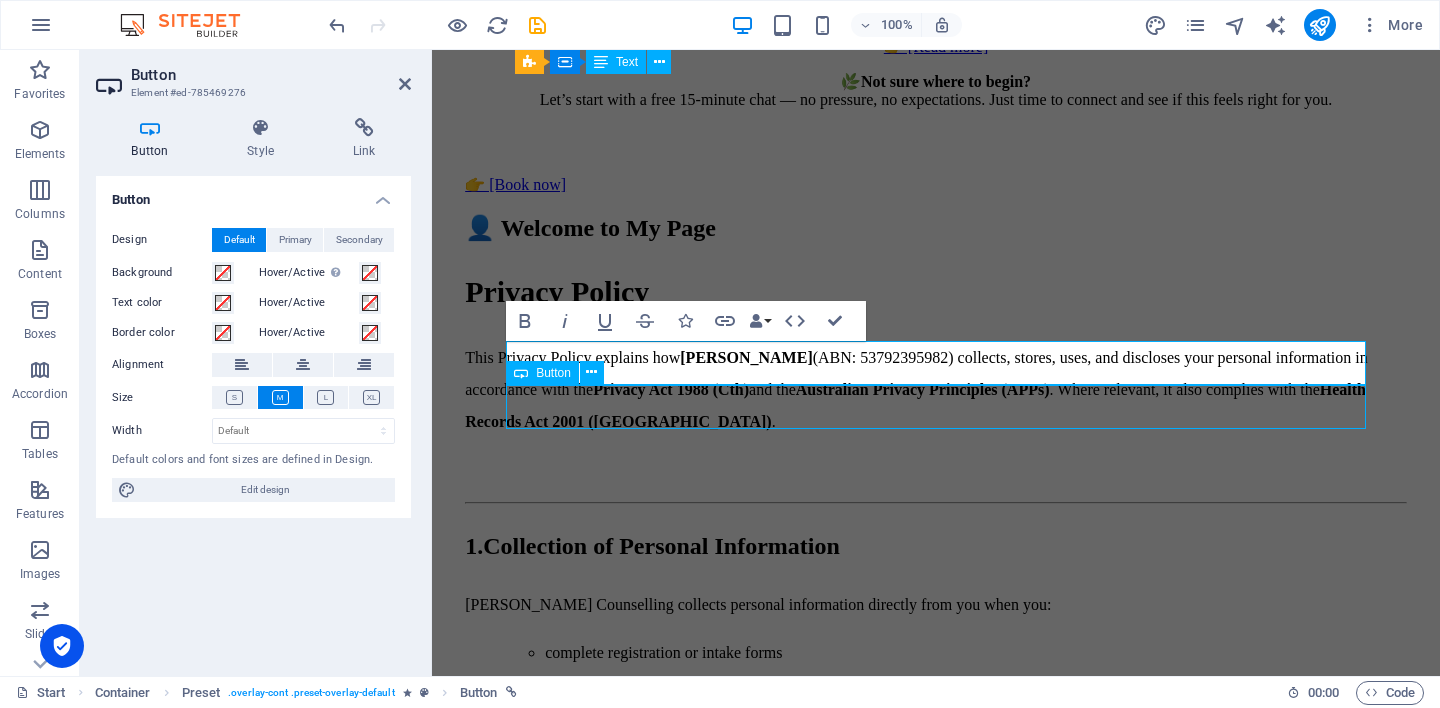 click on "👉 Book a couples session" at bounding box center (936, 8716) 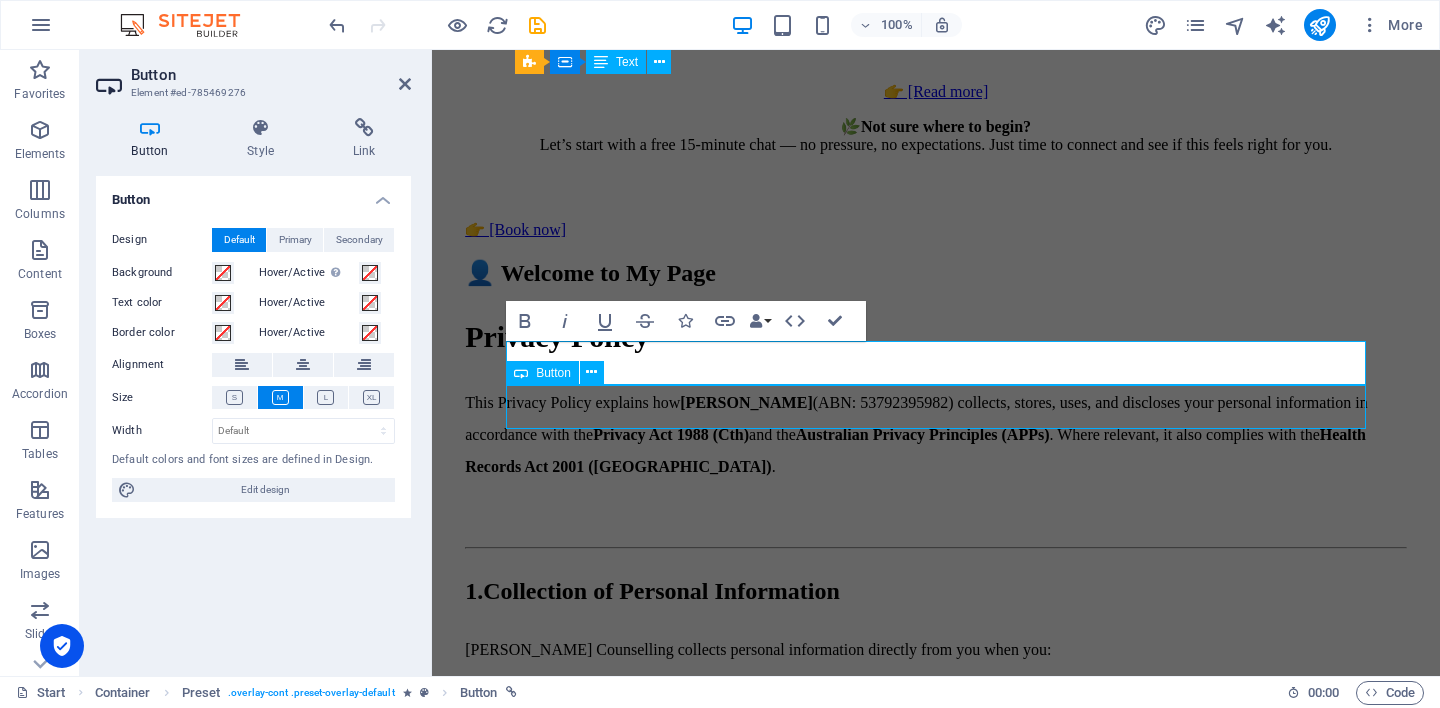 scroll, scrollTop: 7358, scrollLeft: 0, axis: vertical 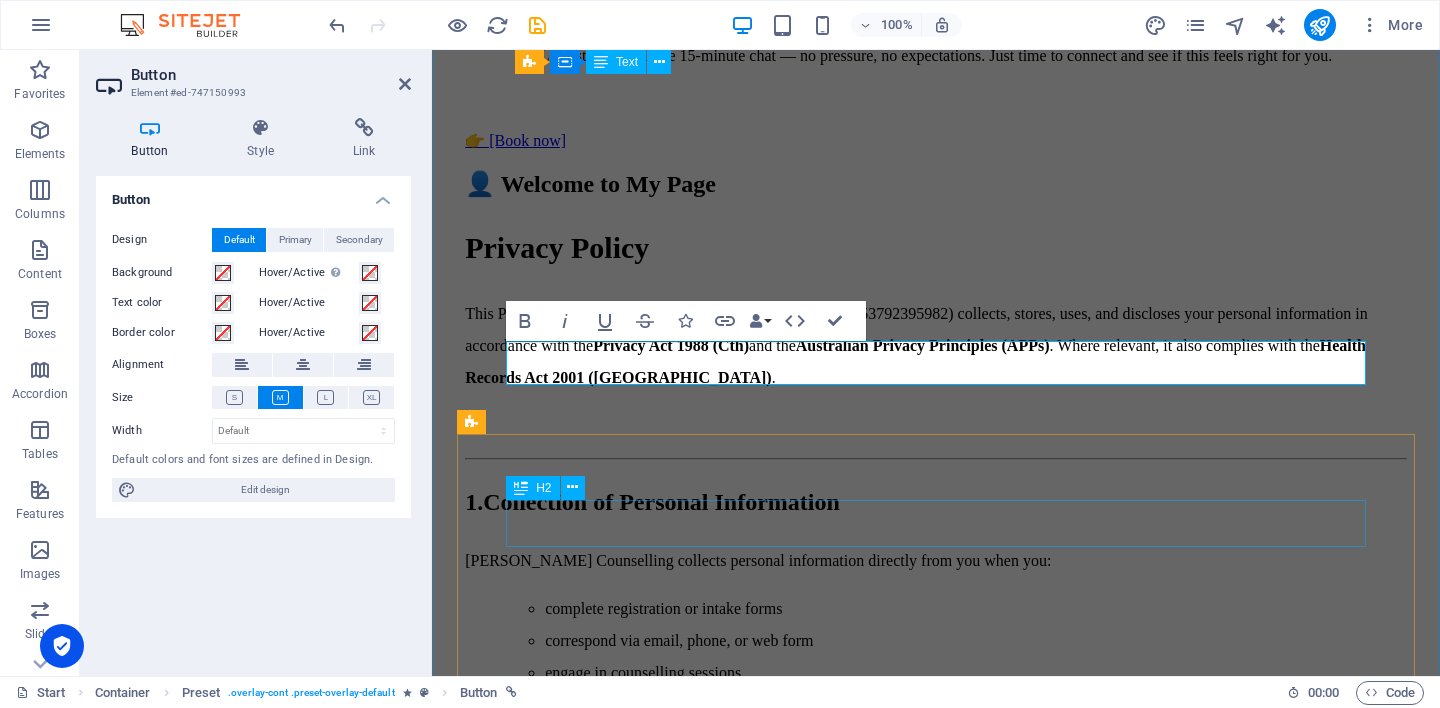 click on "[MEDICAL_DATA]" at bounding box center (936, 8726) 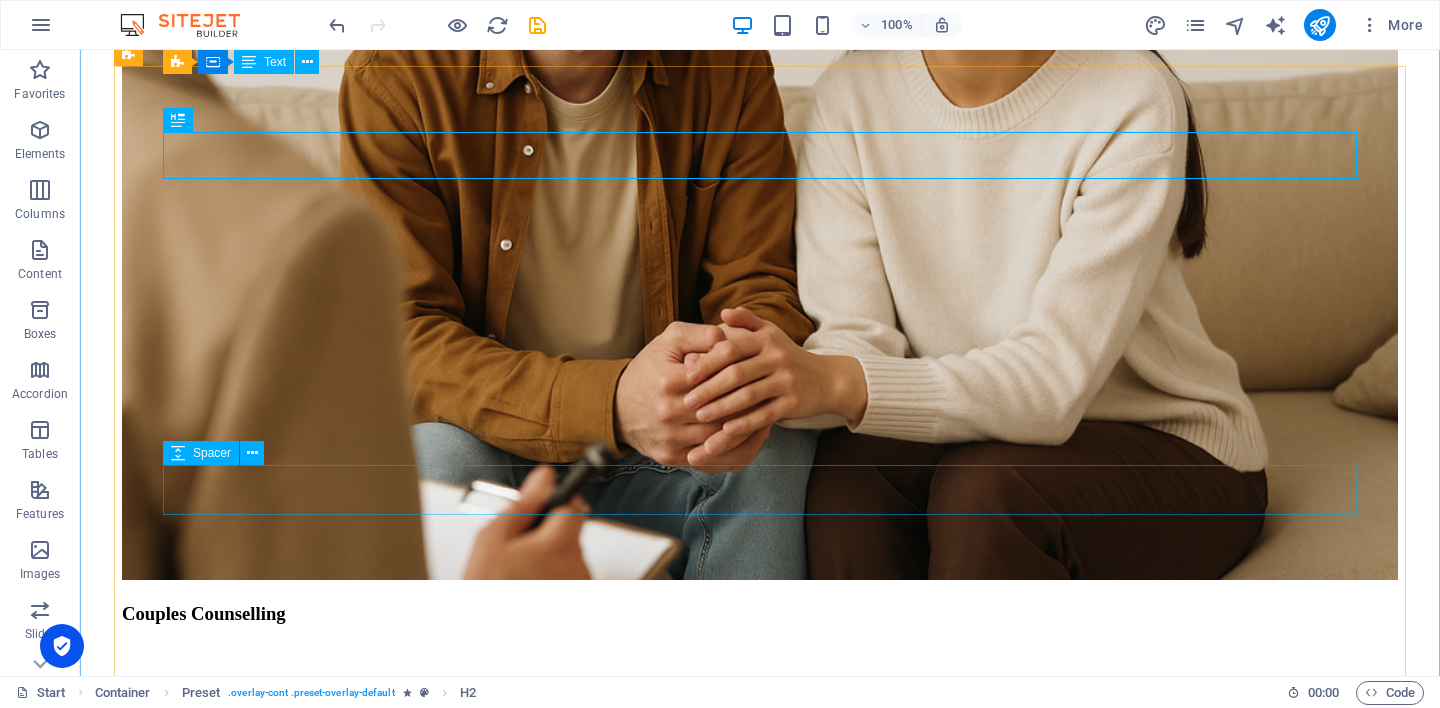 scroll, scrollTop: 7215, scrollLeft: 0, axis: vertical 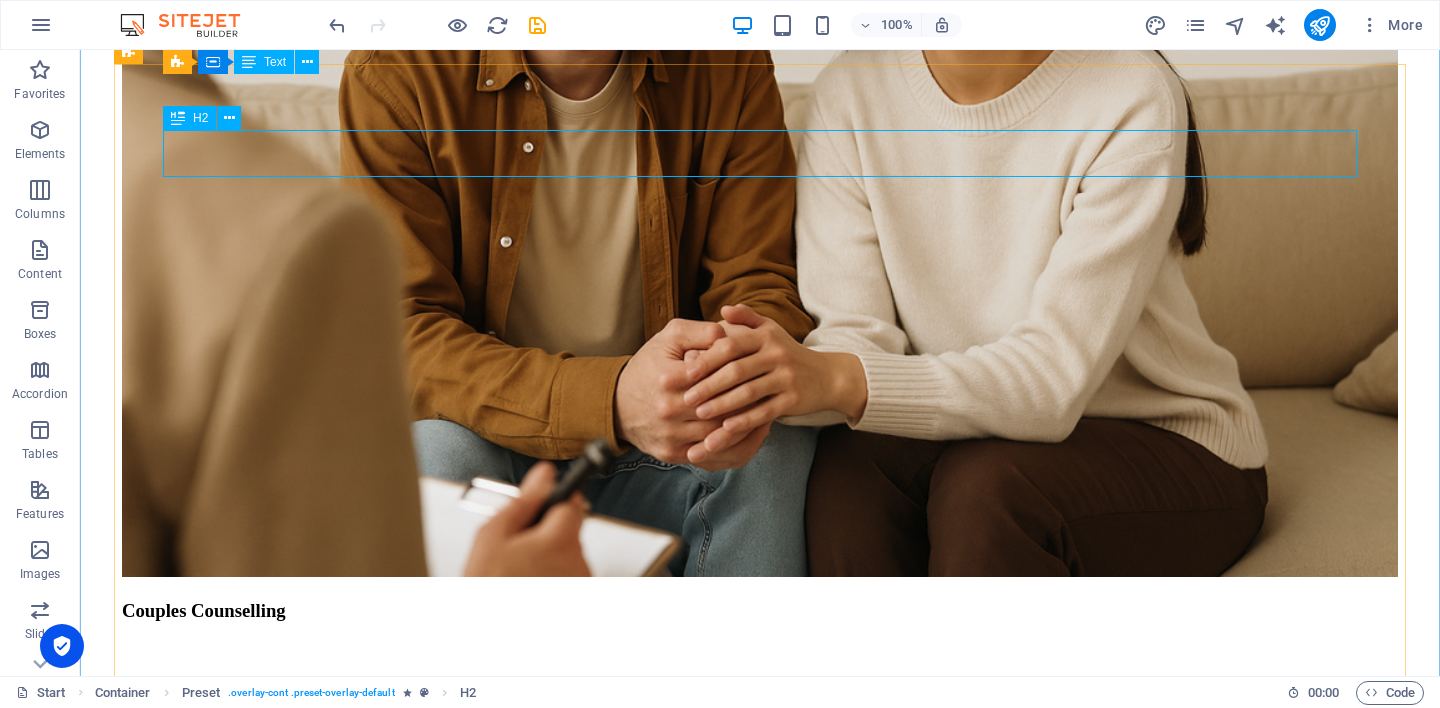 click on "[MEDICAL_DATA]" at bounding box center (760, 11418) 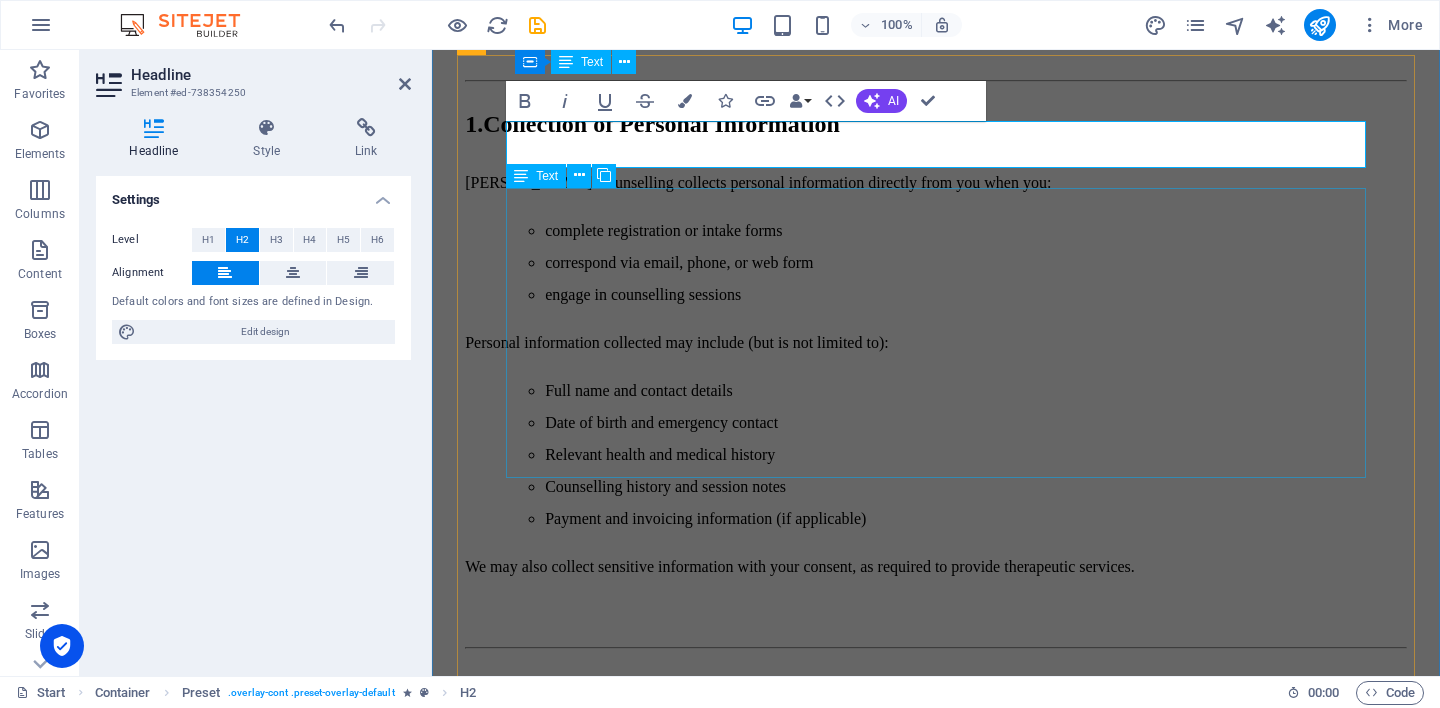 scroll, scrollTop: 7739, scrollLeft: 0, axis: vertical 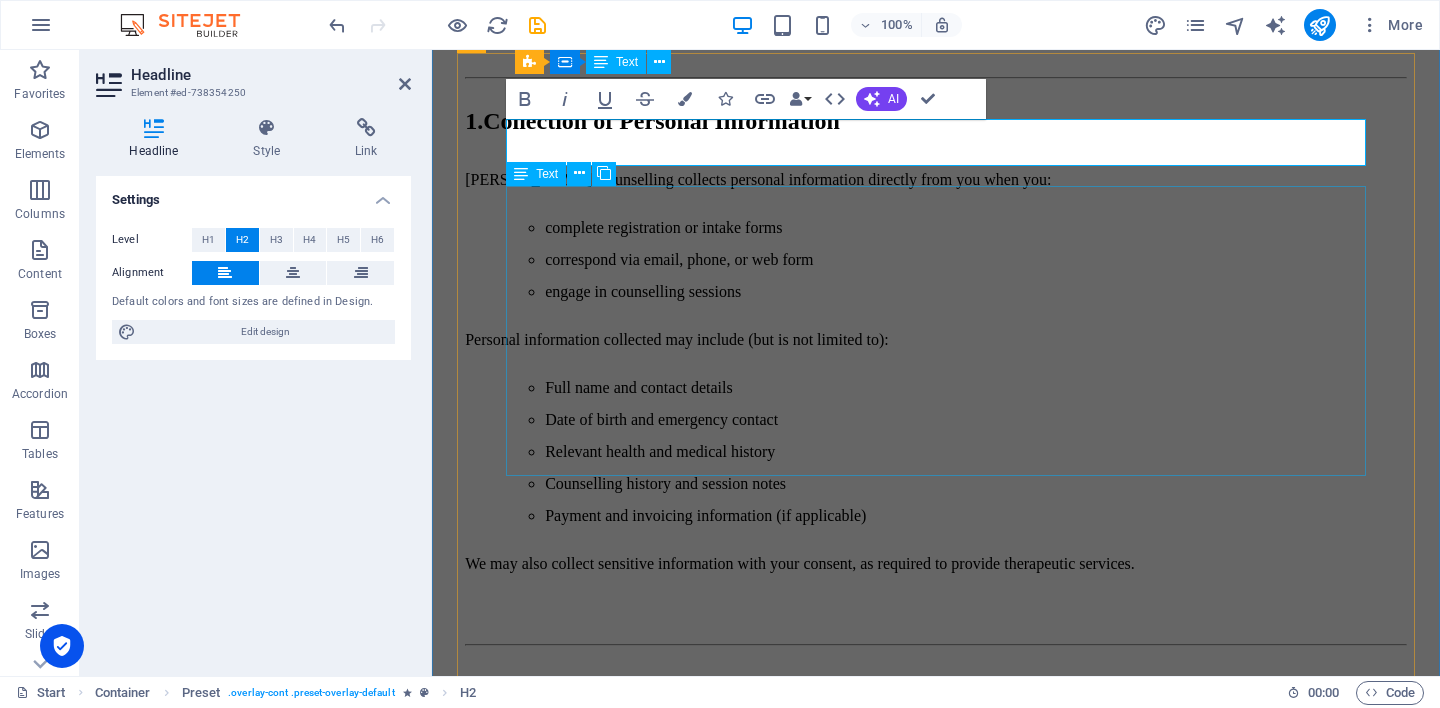 click on "Small, facilitated groups offering a respectful space to share, listen, and grow alongside others with similar experiences. Themes may include: Grief and healing Men’s or women’s mental wellbeing Identity, belonging, and connection Emotional resilience and self-expression Duration:  90 minutes Fee:  $45 per participant Availability:  Held periodically" at bounding box center (936, 8547) 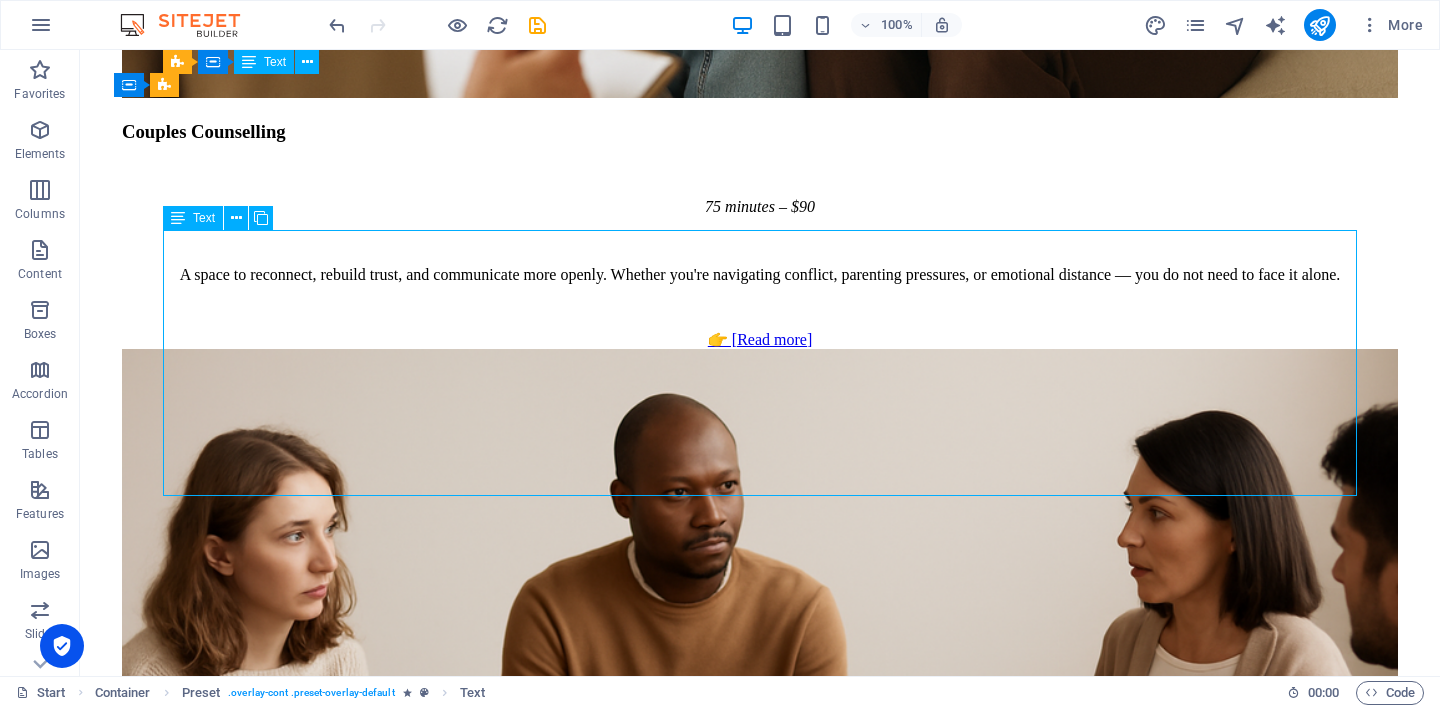 scroll, scrollTop: 7182, scrollLeft: 0, axis: vertical 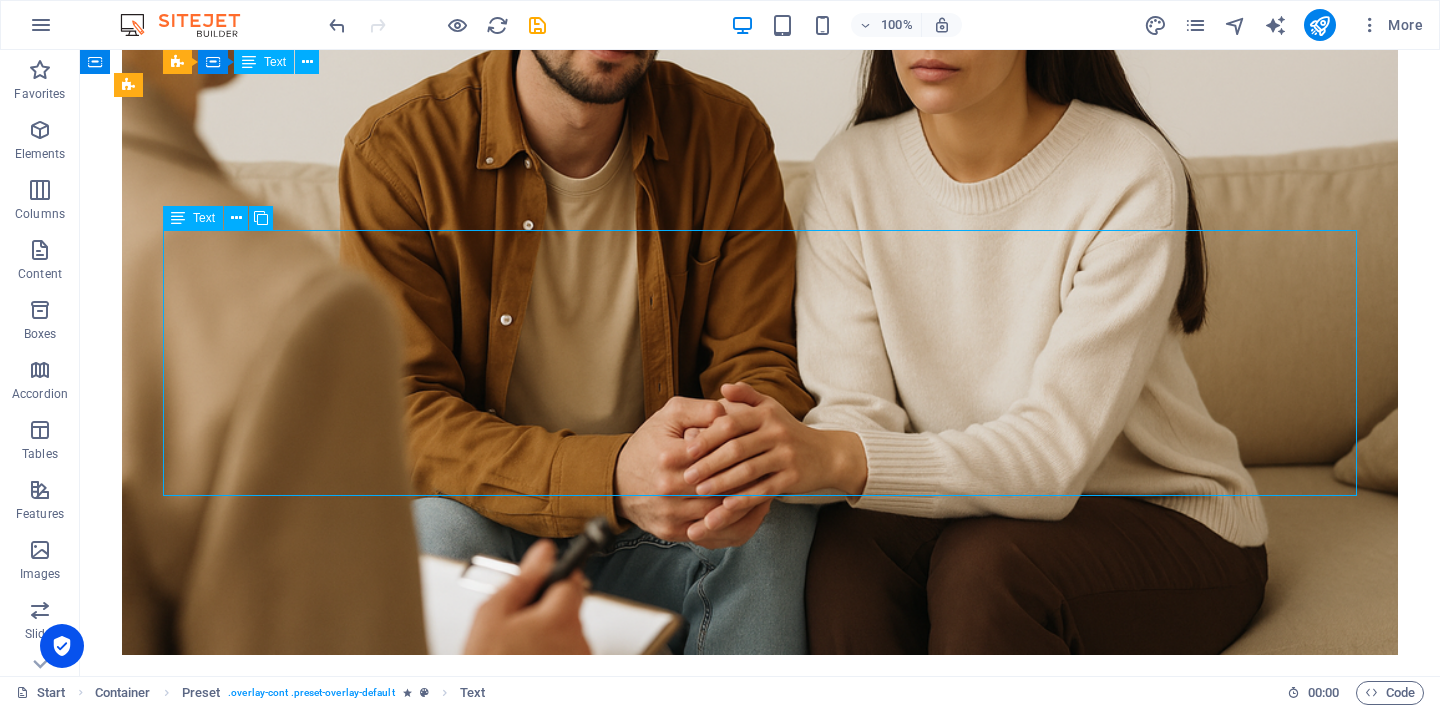 click on "Small, facilitated groups offering a respectful space to share, listen, and grow alongside others with similar experiences. Themes may include: Grief and healing Men’s or women’s mental wellbeing Identity, belonging, and connection Emotional resilience and self-expression Duration:  90 minutes Fee:  $45 per participant Availability:  Held periodically" at bounding box center [760, 11697] 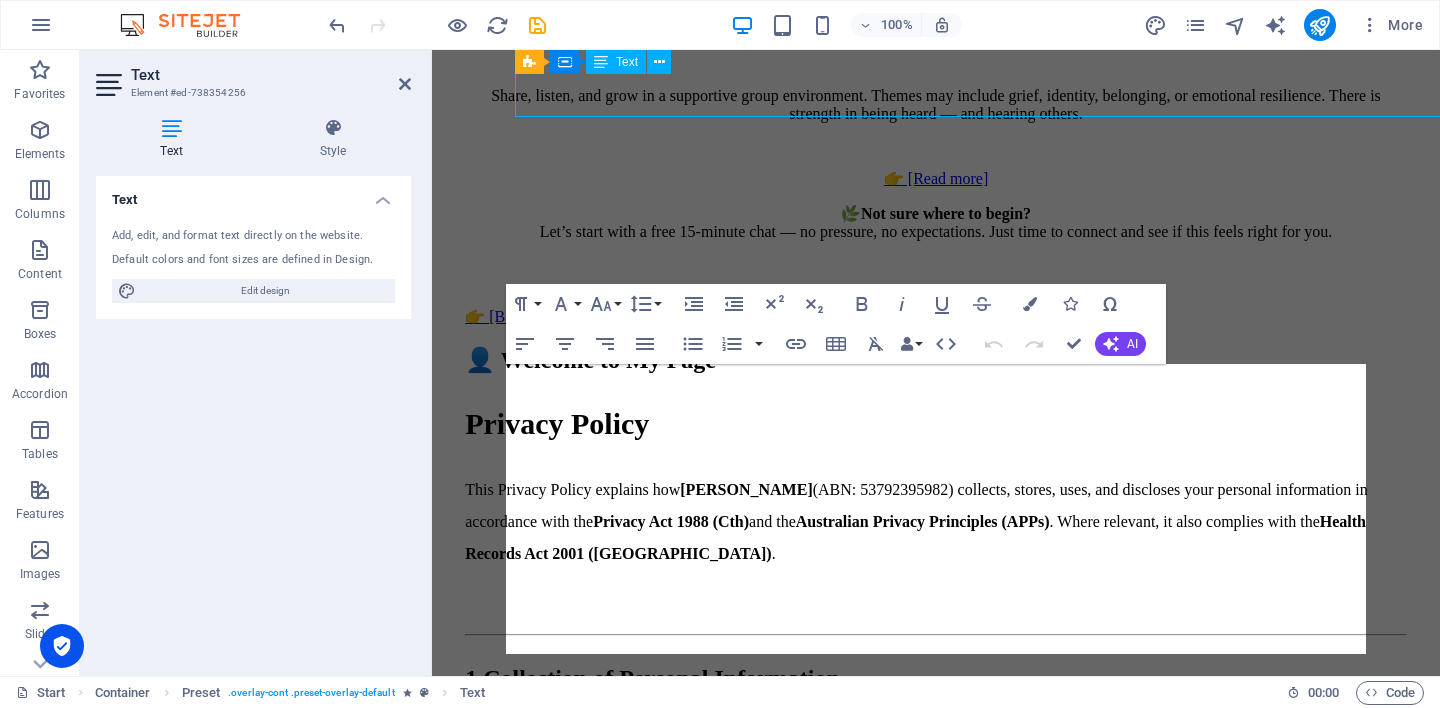 scroll, scrollTop: 7561, scrollLeft: 0, axis: vertical 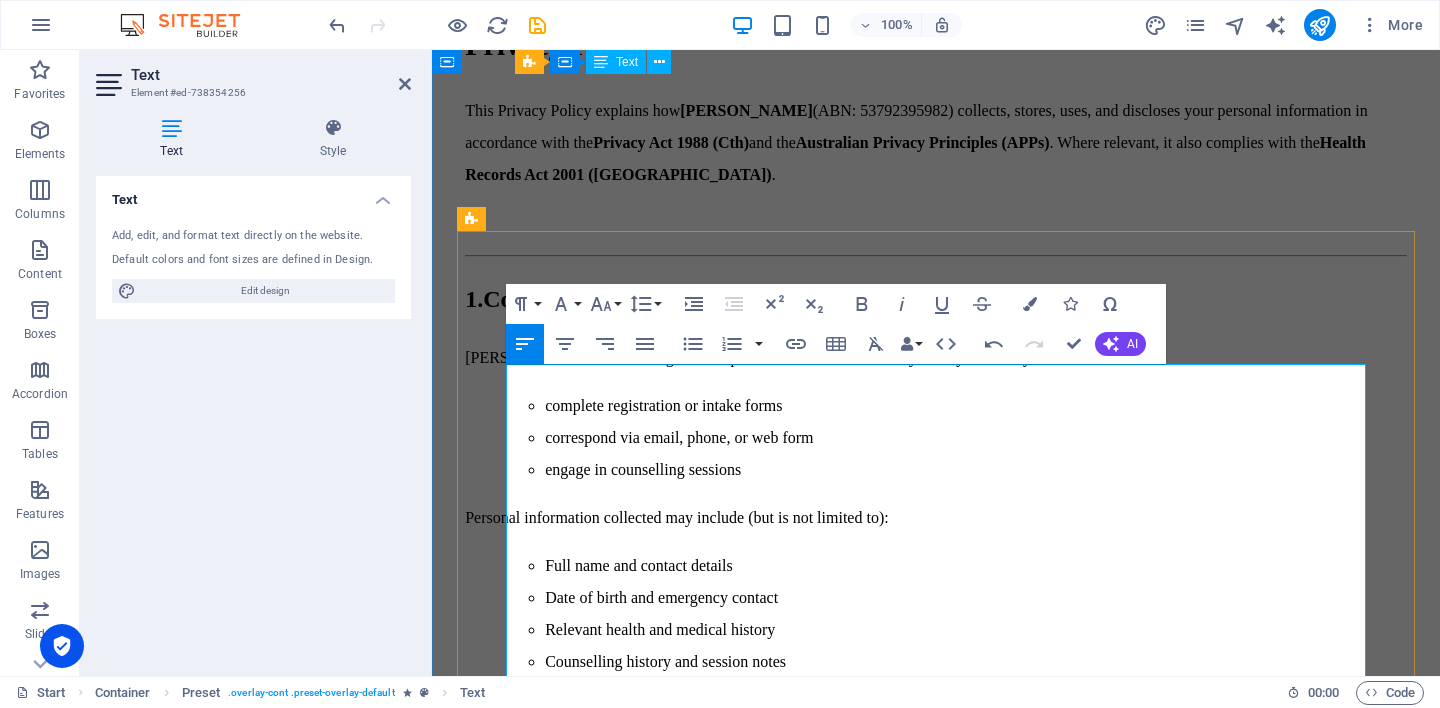 click on "Grief and healing" at bounding box center (956, 8707) 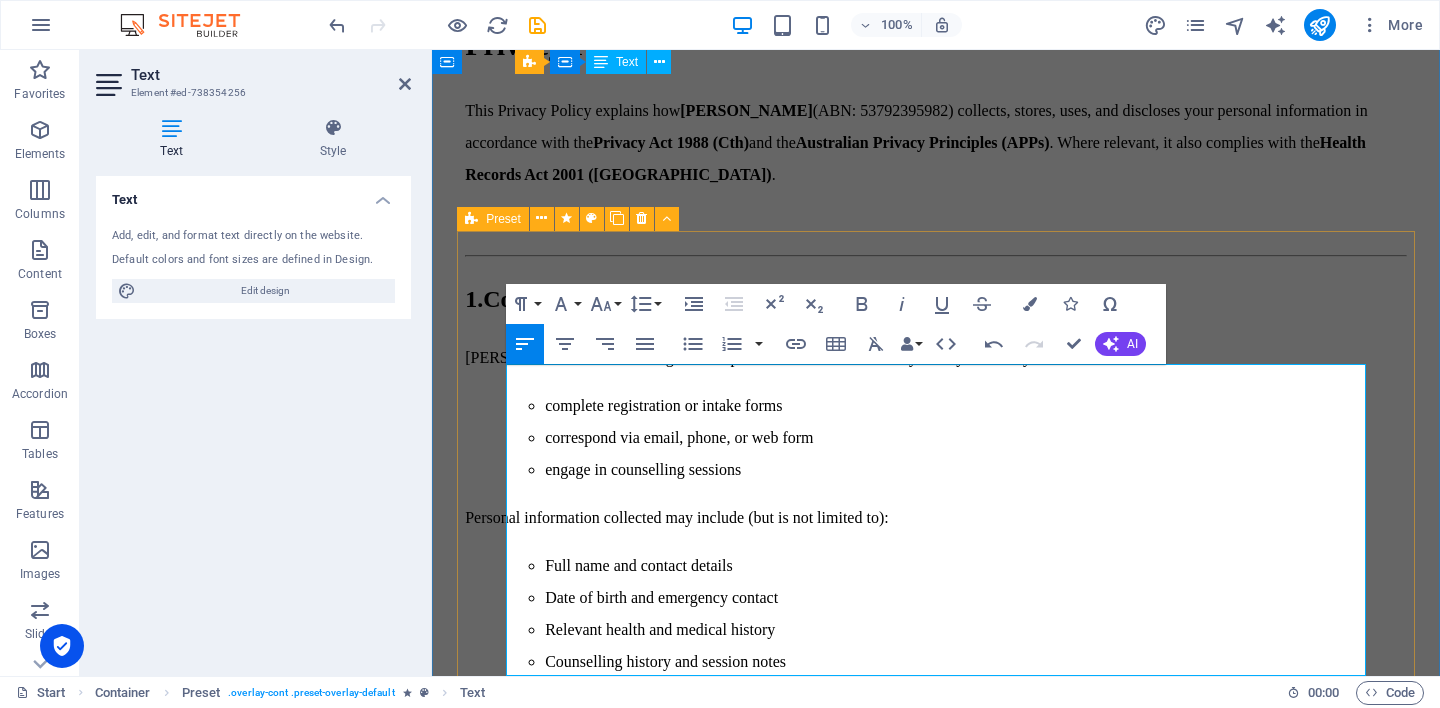 drag, startPoint x: 794, startPoint y: 548, endPoint x: 489, endPoint y: 476, distance: 313.38315 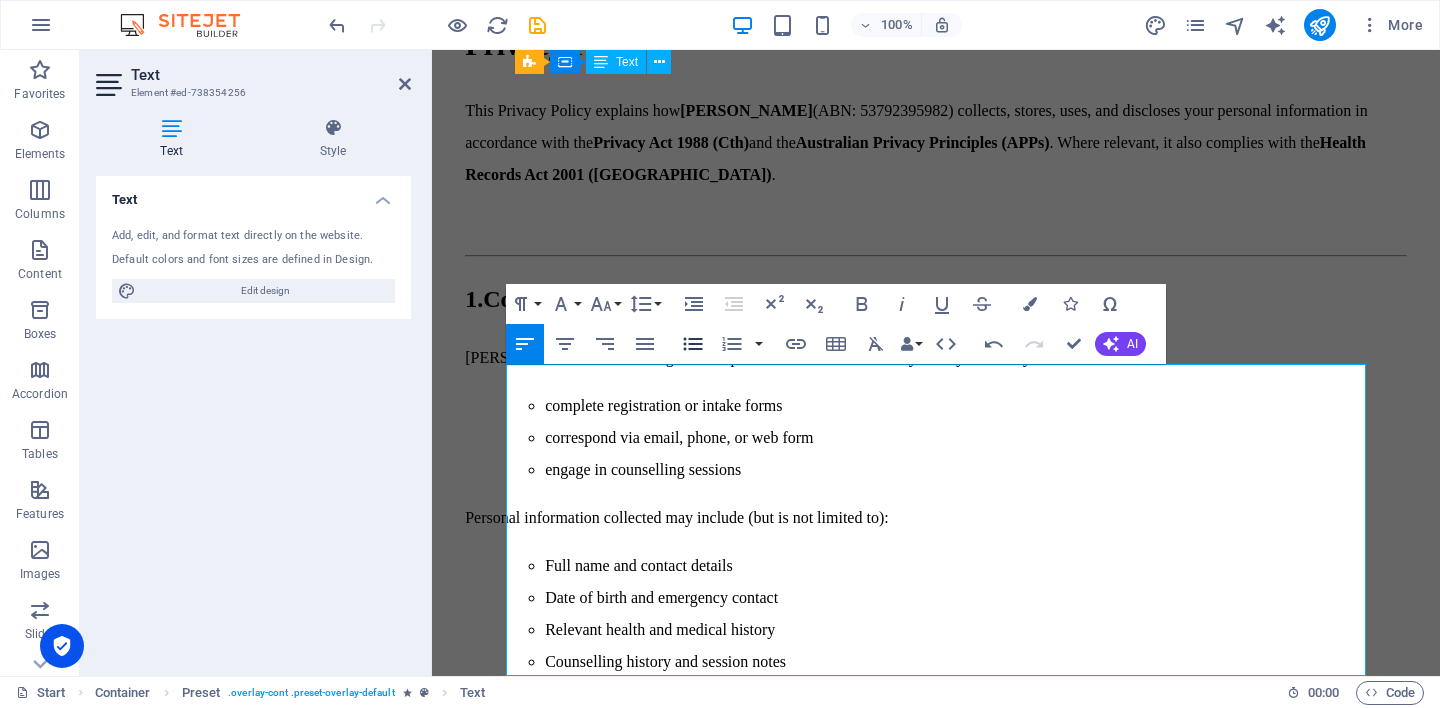 click 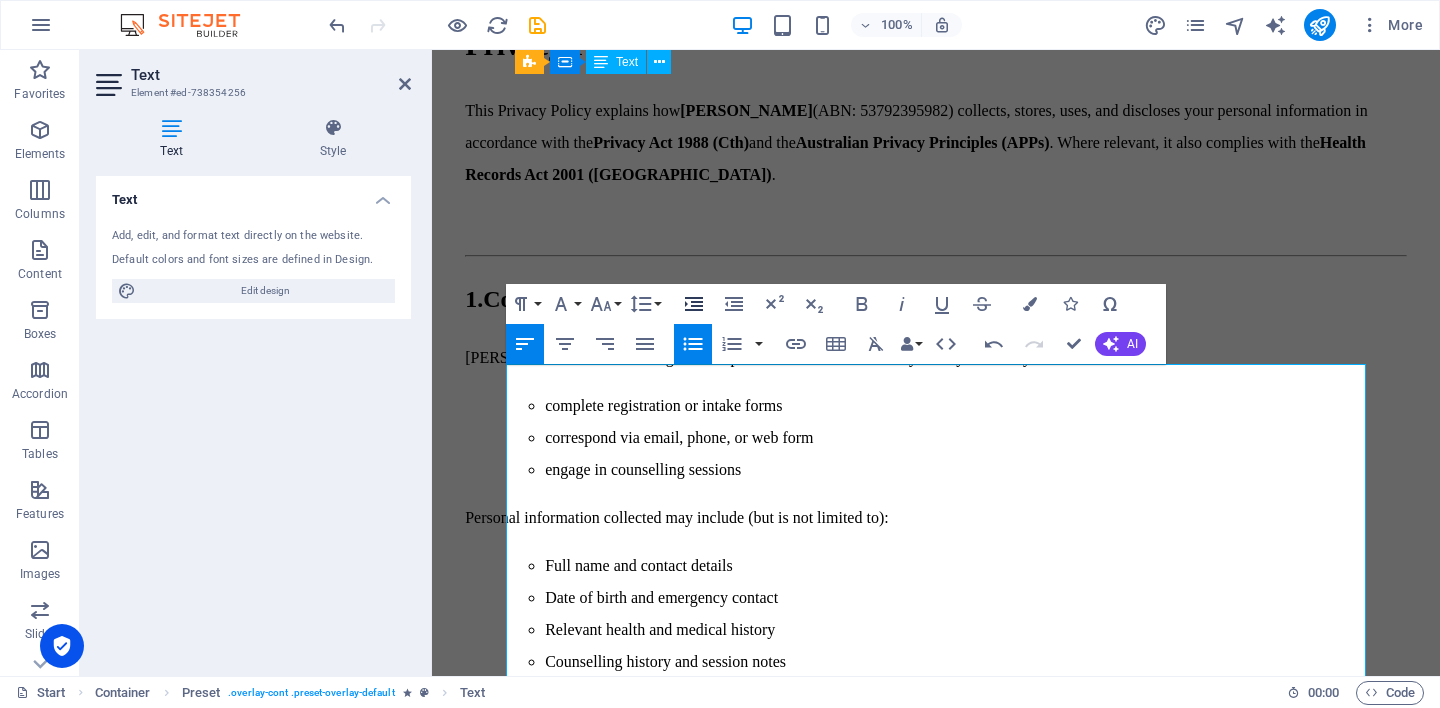 click 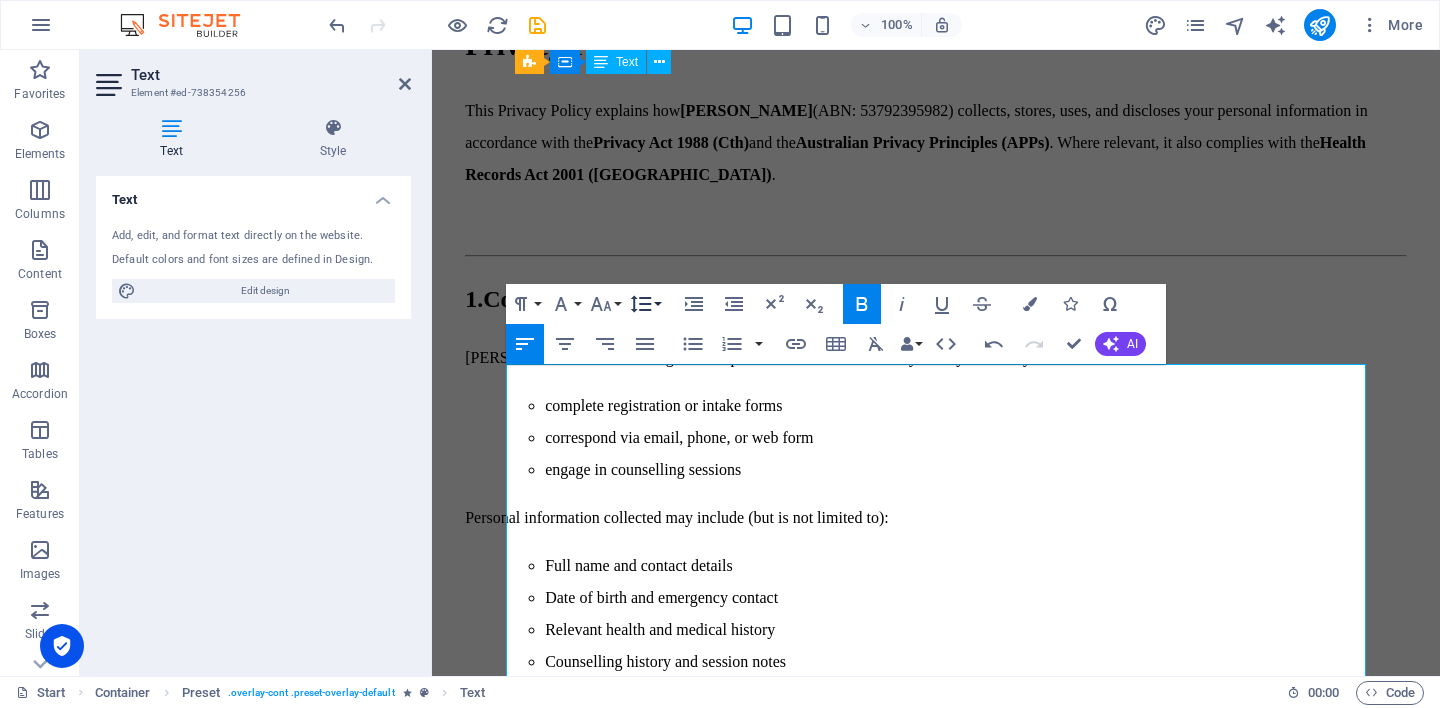 click on "Line Height" at bounding box center [645, 304] 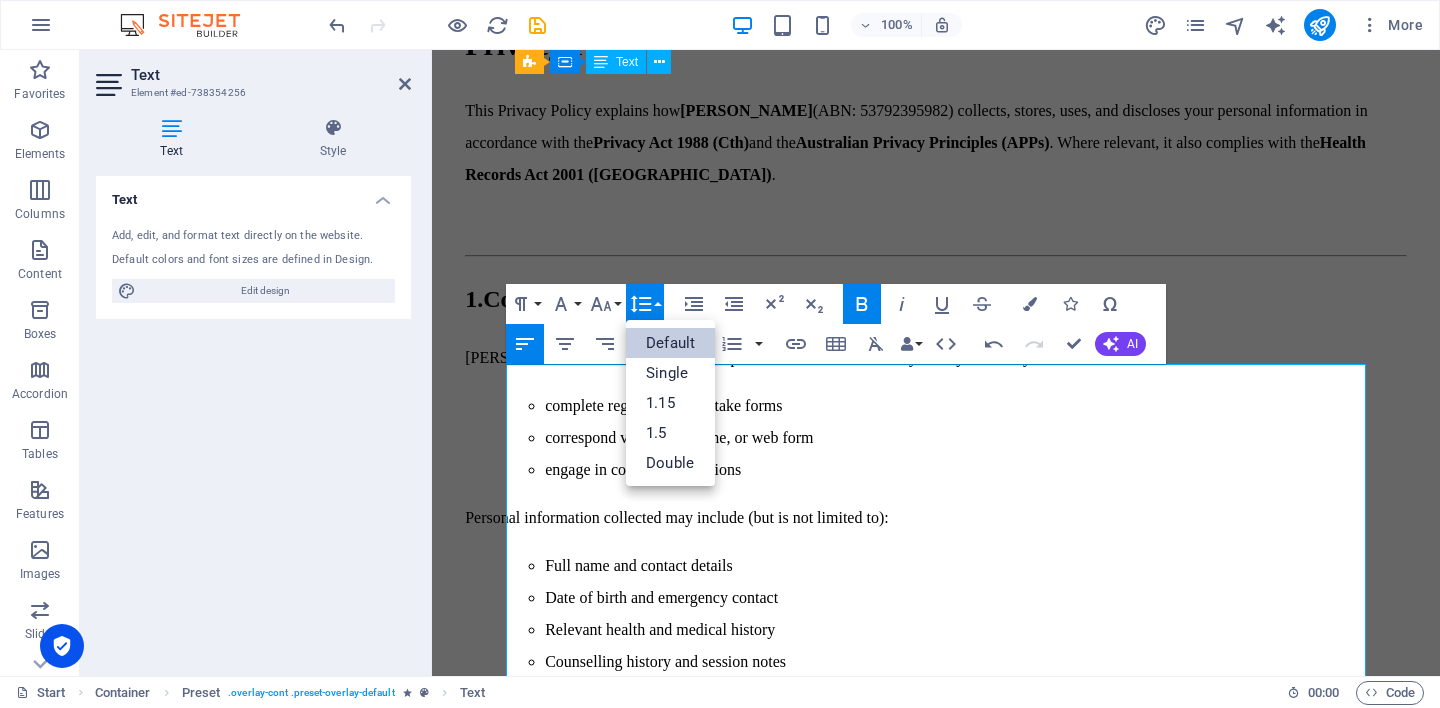 scroll, scrollTop: 0, scrollLeft: 0, axis: both 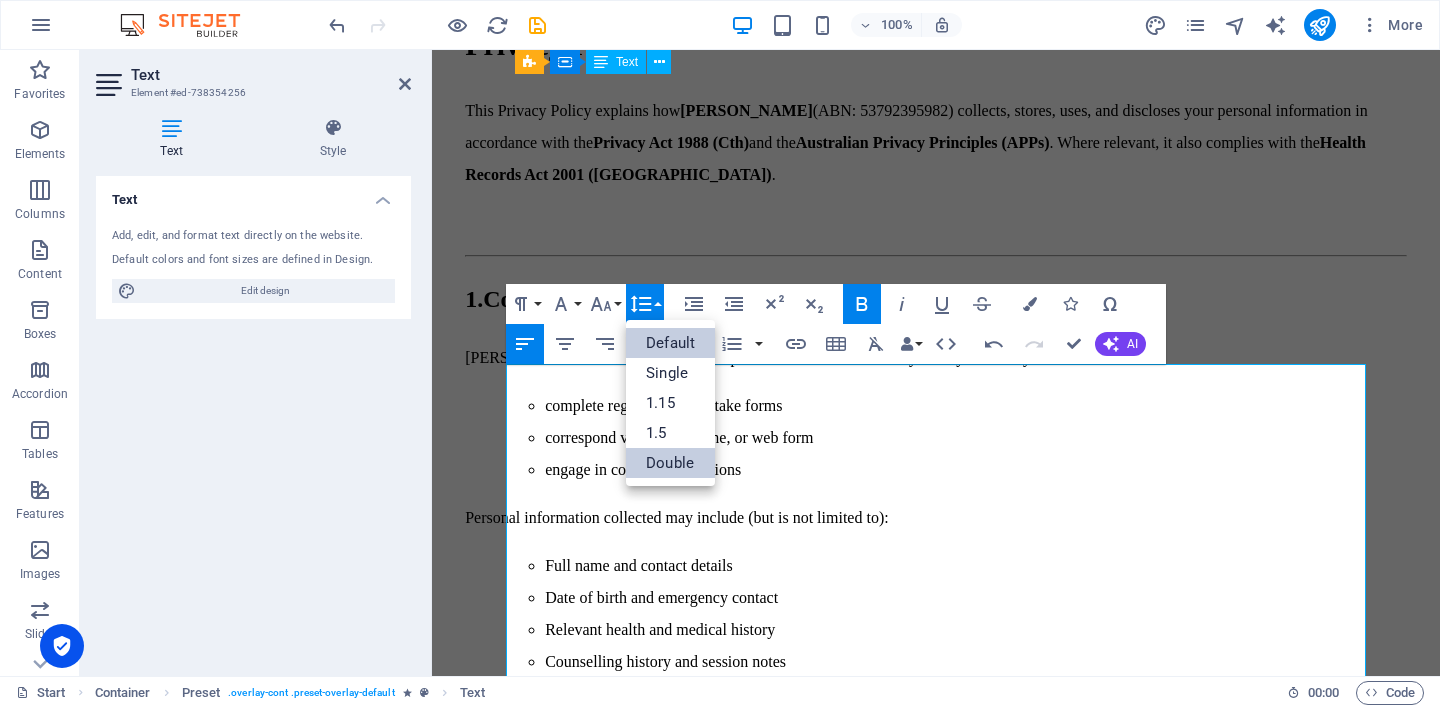 click on "Double" at bounding box center [670, 463] 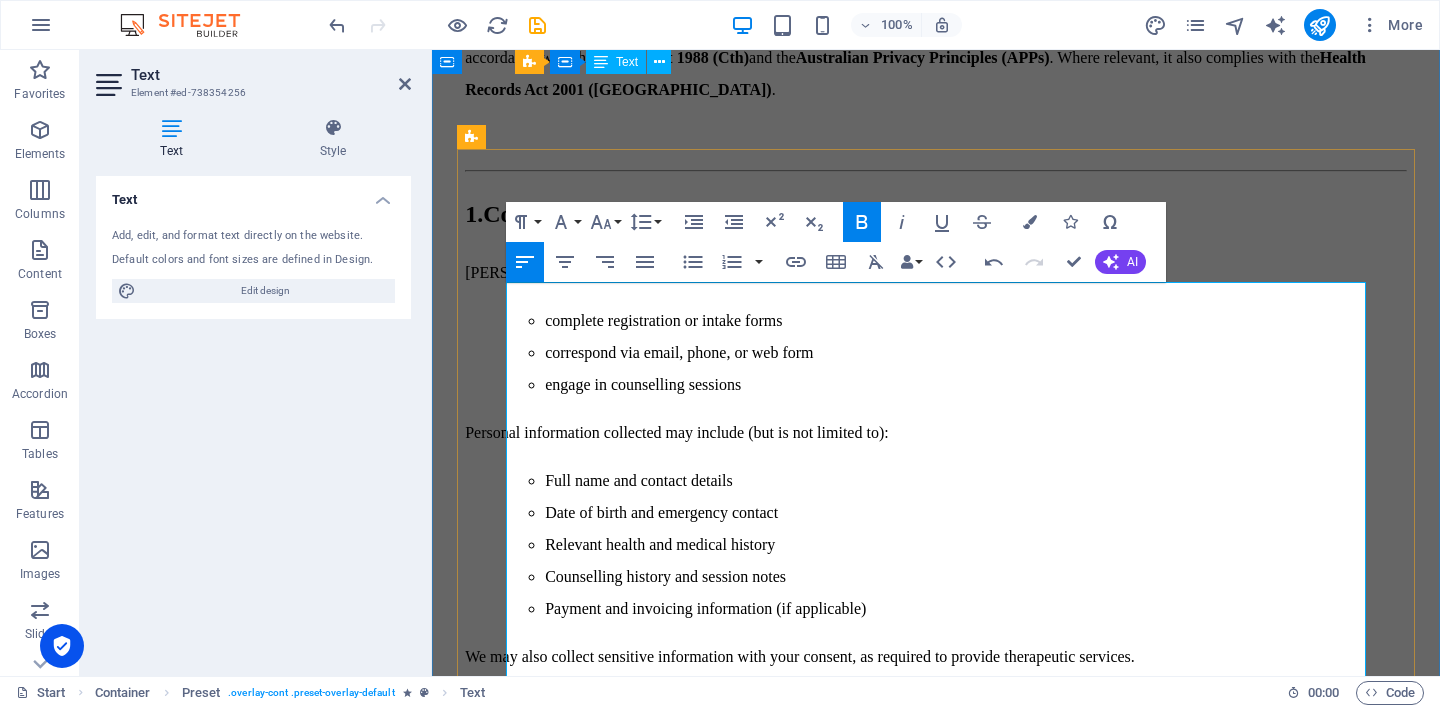 scroll, scrollTop: 7649, scrollLeft: 0, axis: vertical 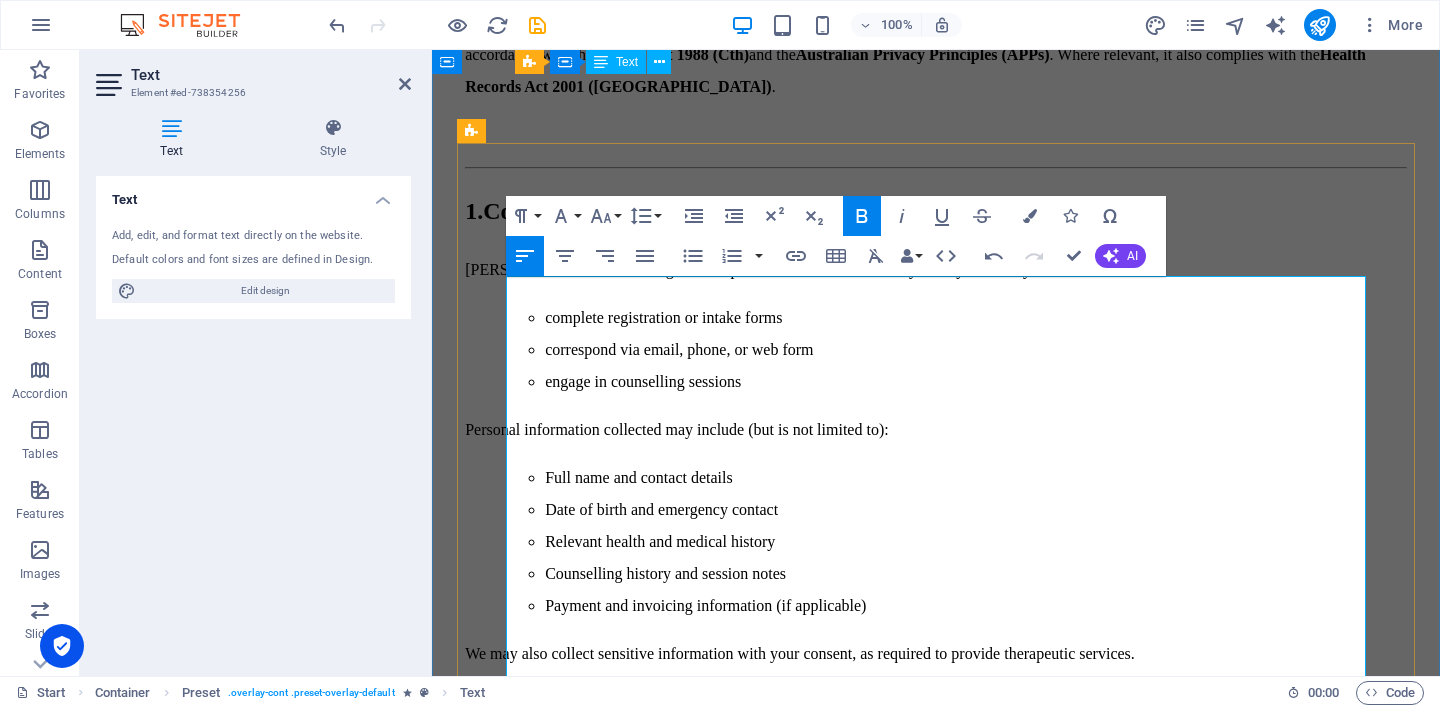 click on "Emotional awareness and expression" at bounding box center [976, 8778] 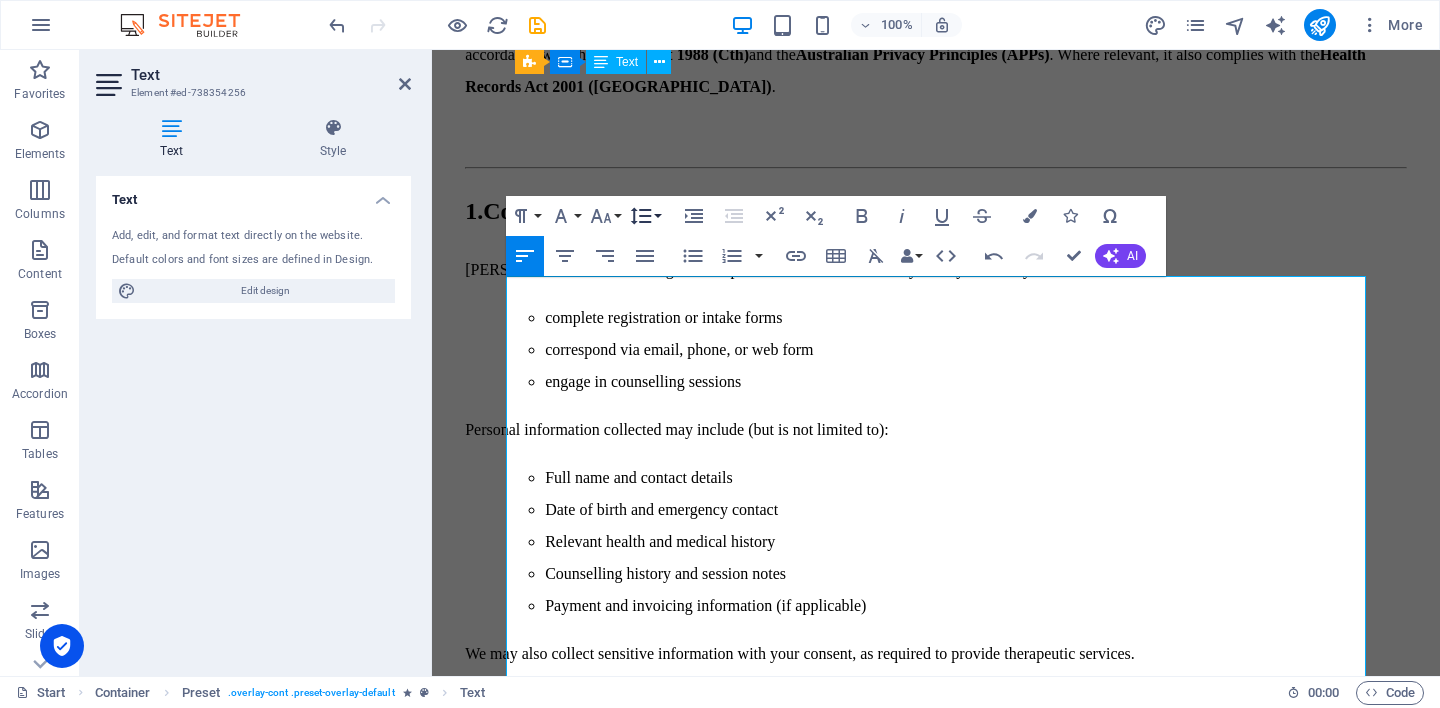 click on "Line Height" at bounding box center [645, 216] 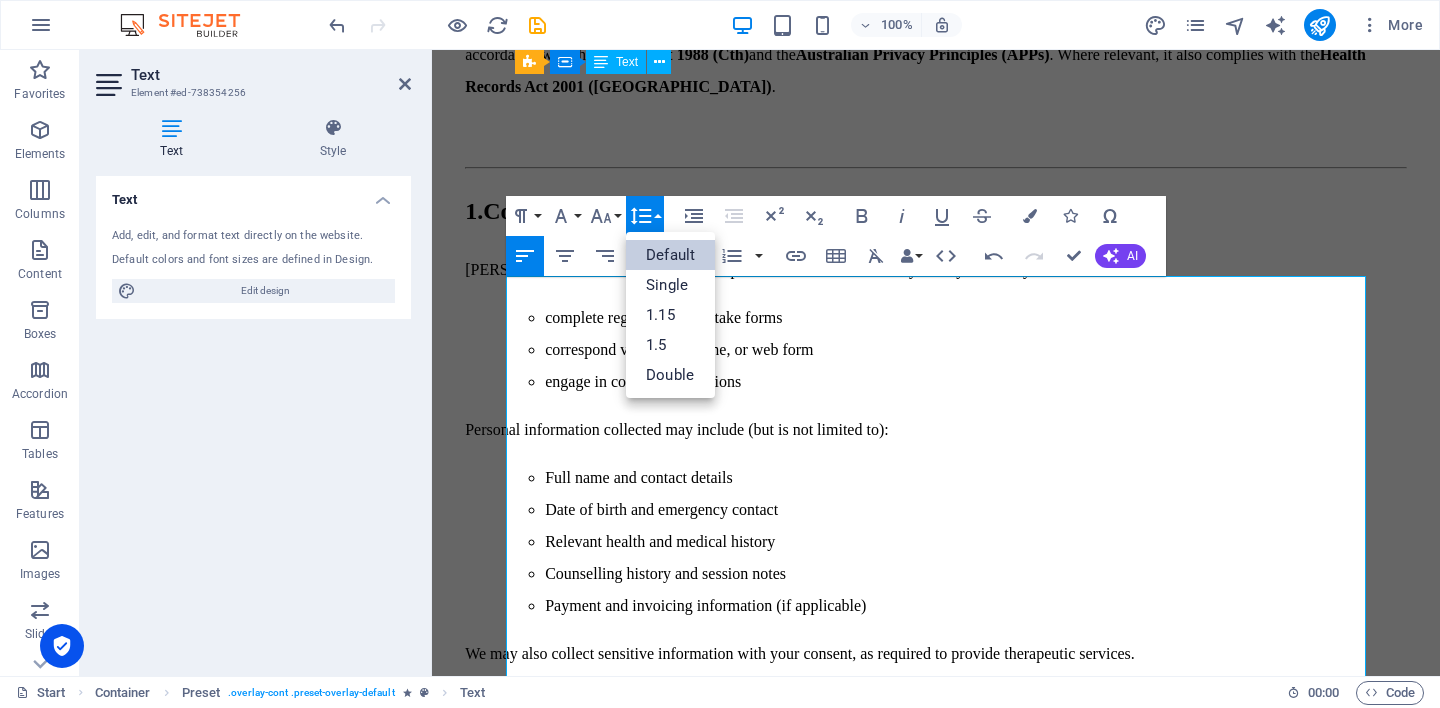 scroll, scrollTop: 0, scrollLeft: 0, axis: both 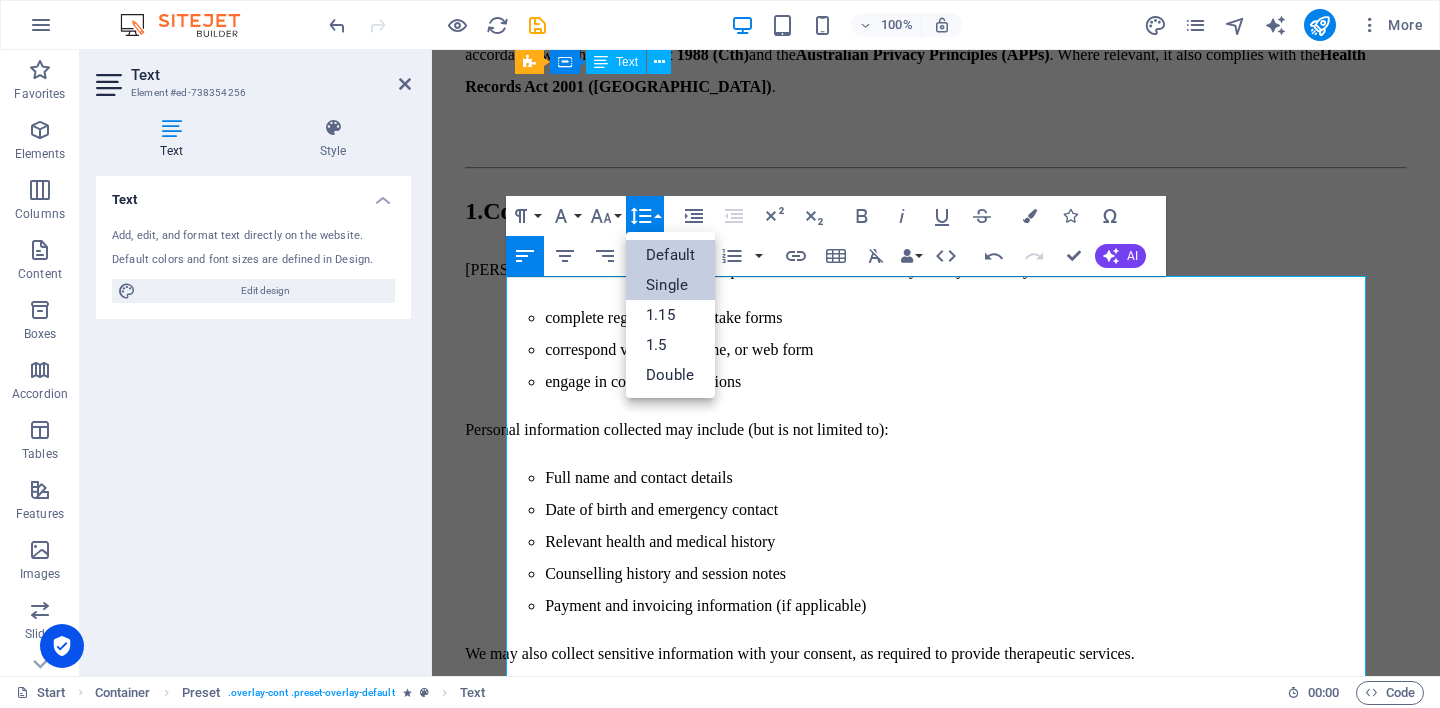 click on "Single" at bounding box center (670, 285) 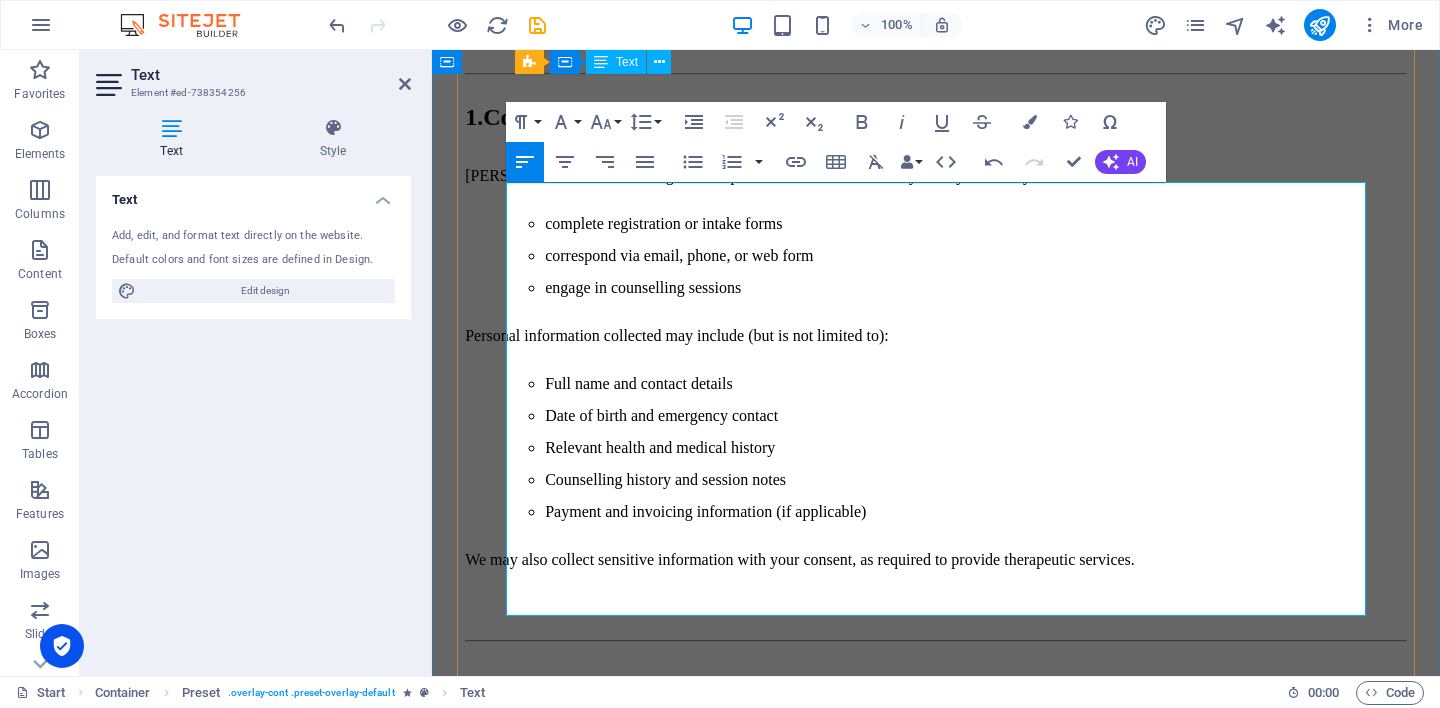 scroll, scrollTop: 7749, scrollLeft: 0, axis: vertical 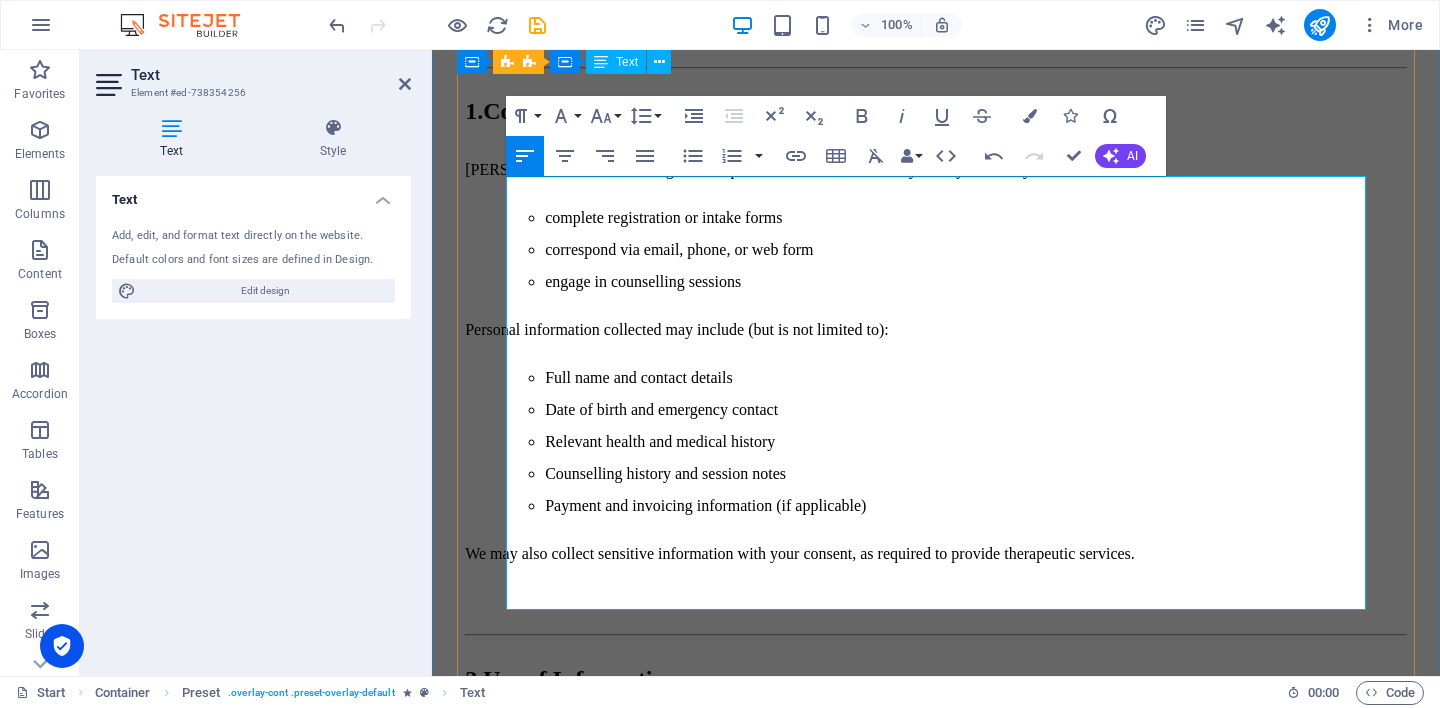 click on "🕒  Duration : 90 minutes 💰  Fee : $45 per person 📍  Available : In-person only, held periodically" at bounding box center [936, 8790] 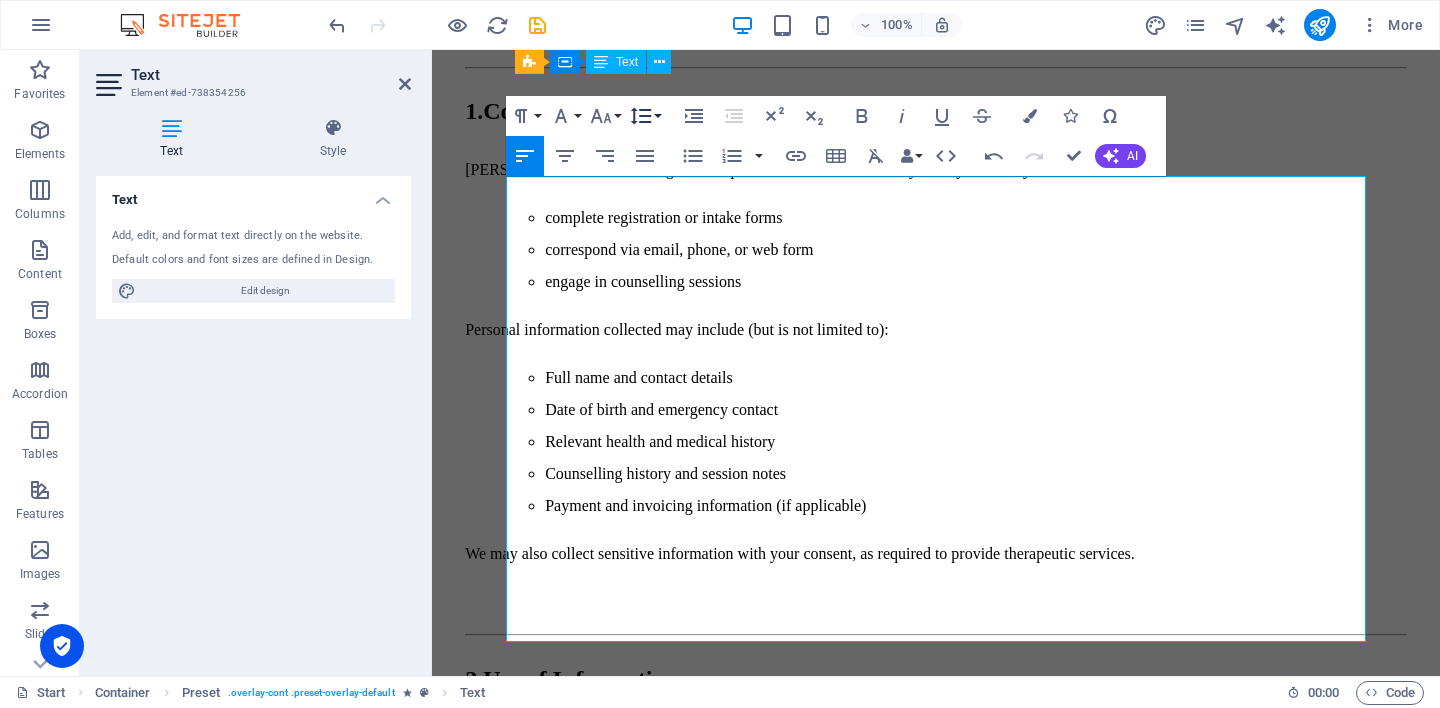 click 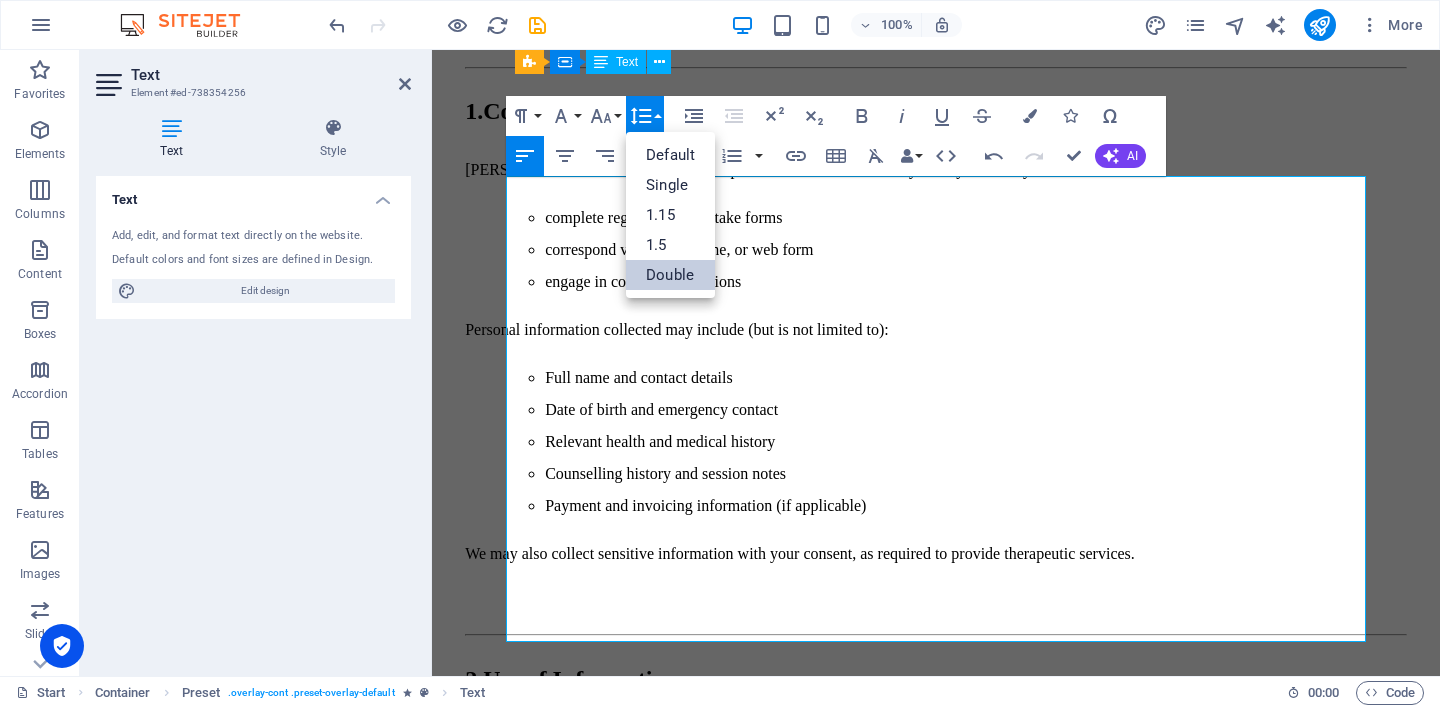scroll, scrollTop: 0, scrollLeft: 0, axis: both 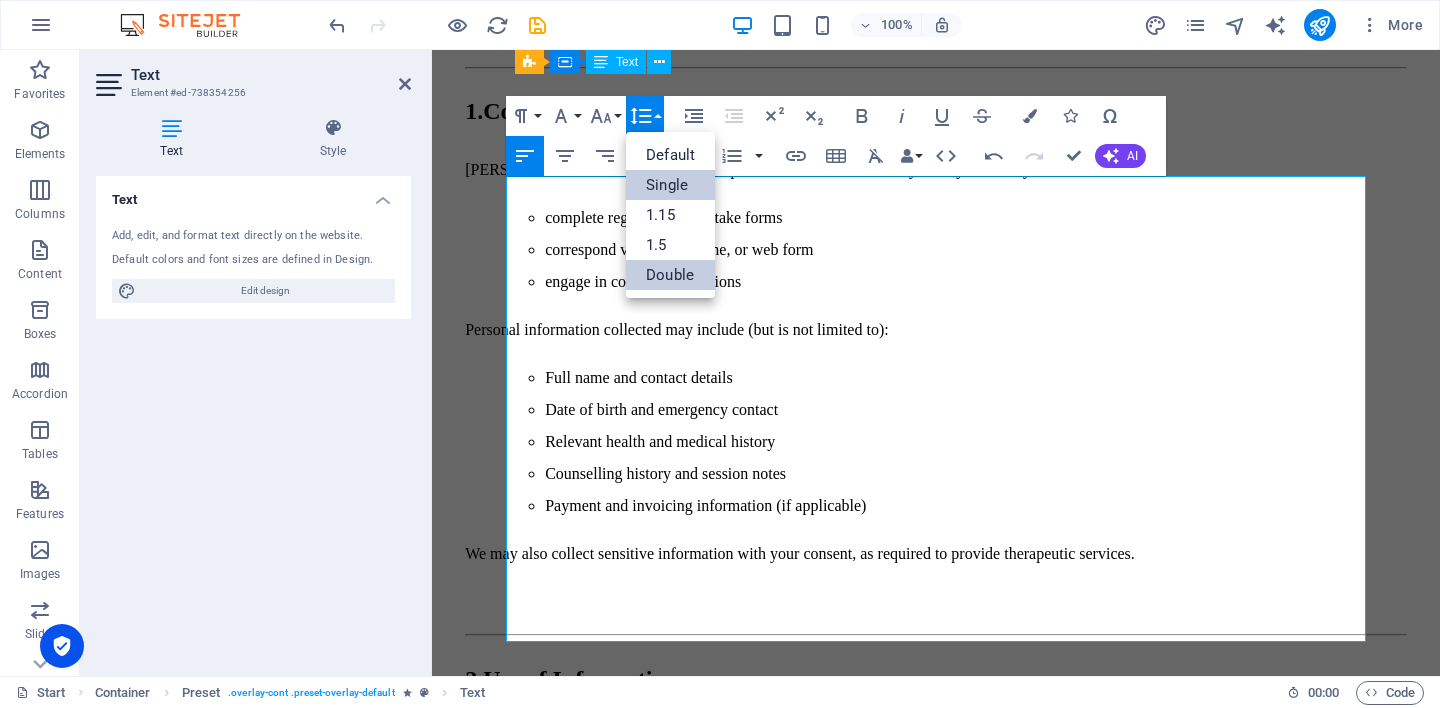 click on "Single" at bounding box center [670, 185] 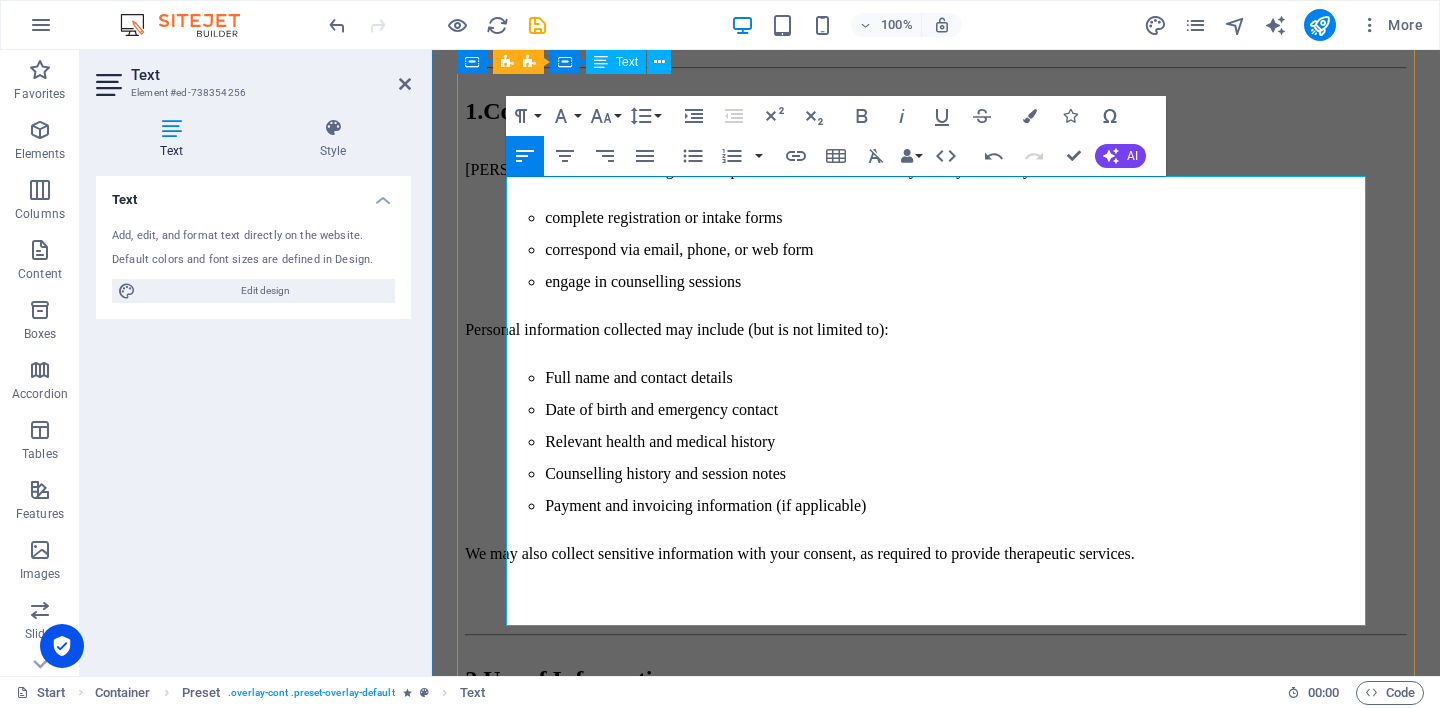click at bounding box center (936, 8950) 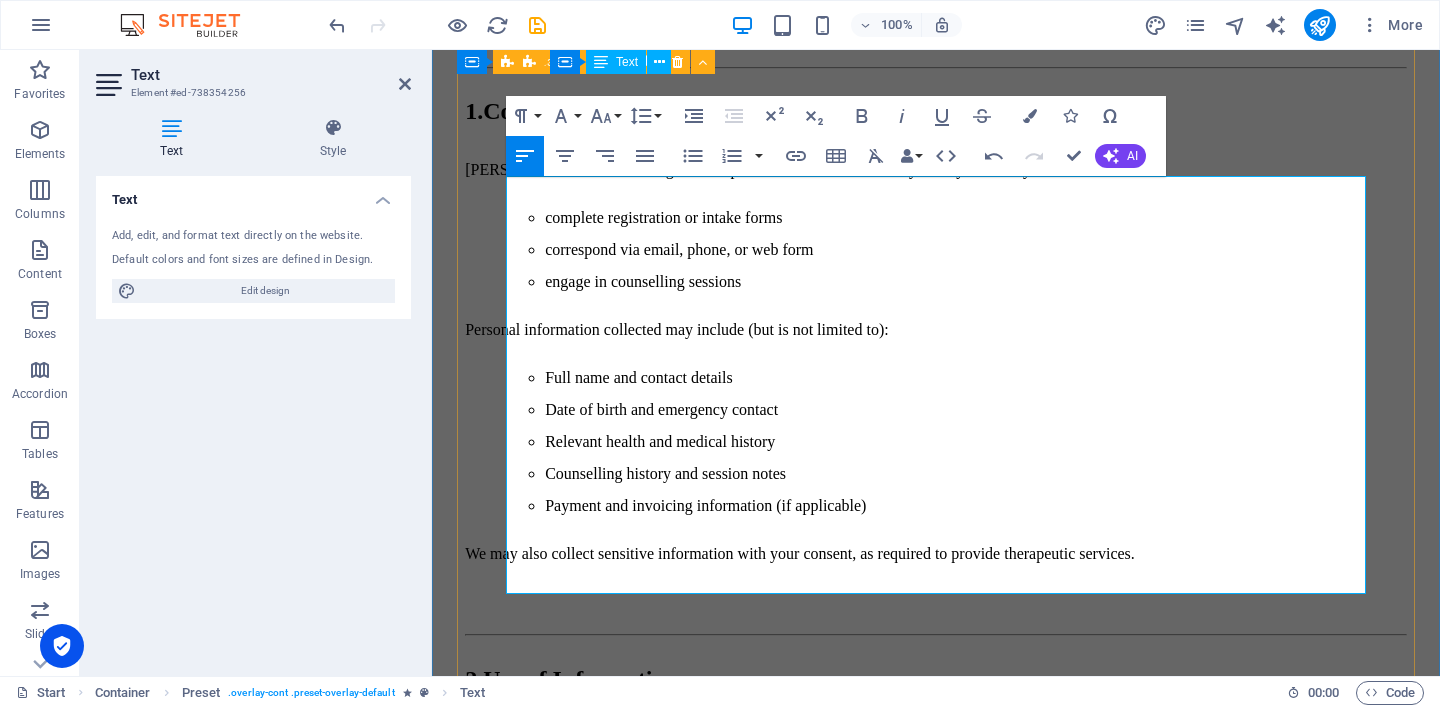 click on "🧭 [MEDICAL_DATA] Healing does not always happen alone. Group sessions offer a safe, respectful environment where people come together to share experiences, feel seen, and grow — supported by shared stories and guided conversation. Themes may include: Grief and healing Identity, belonging, and cultural connection Men's or women's wellbeing Emotional awareness and expression 🕒  Duration : 90 minutes 💰  Fee : $45 per person 📍  Available : In-person only, held periodically ✨ New to this kind of space? Let’s begin with a free 15-minute chat to see if this might feel right for you. New to counselling or not sure if this is right for you? I offer a free 15-minute no-obligation chat. This is simply a space to connect and see if it feels right to work together. 👉 Book a free 15-minute chat 👉 contact for a group session" at bounding box center (936, 8711) 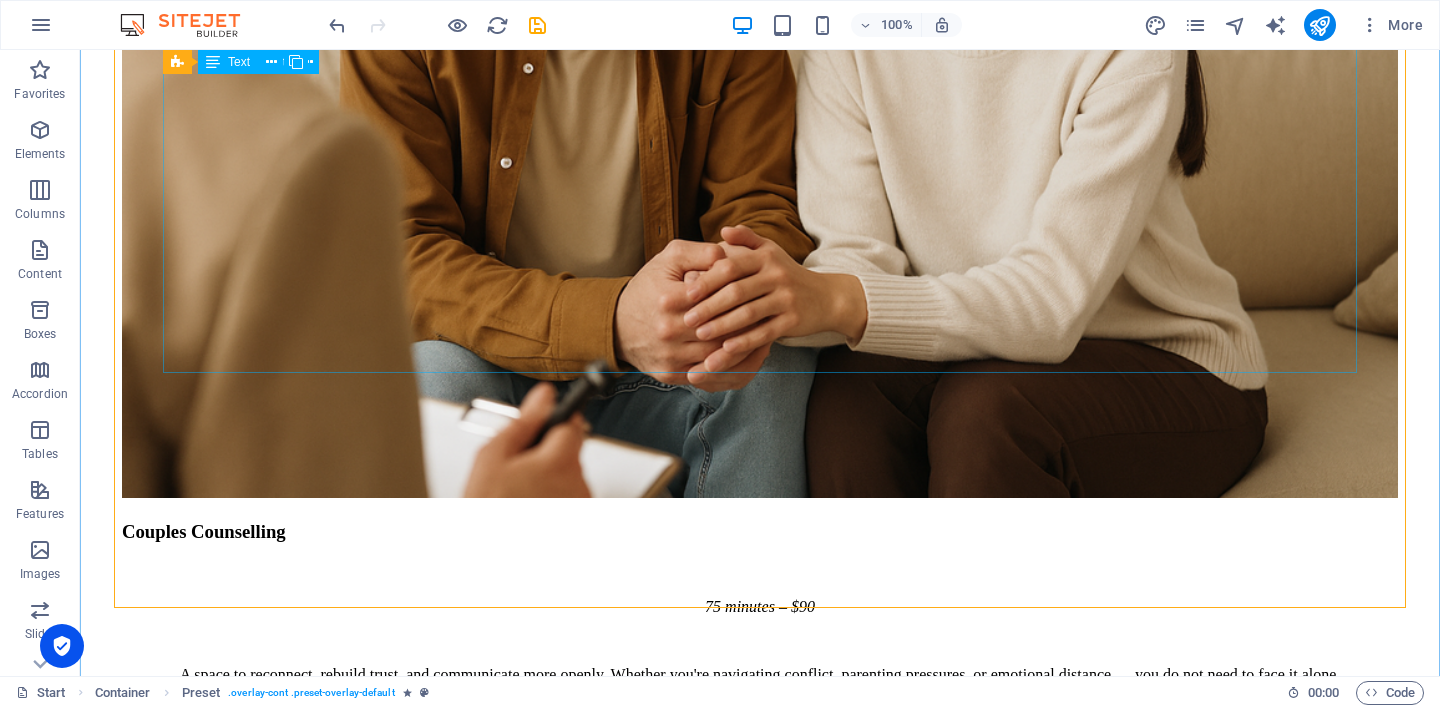 scroll, scrollTop: 7291, scrollLeft: 0, axis: vertical 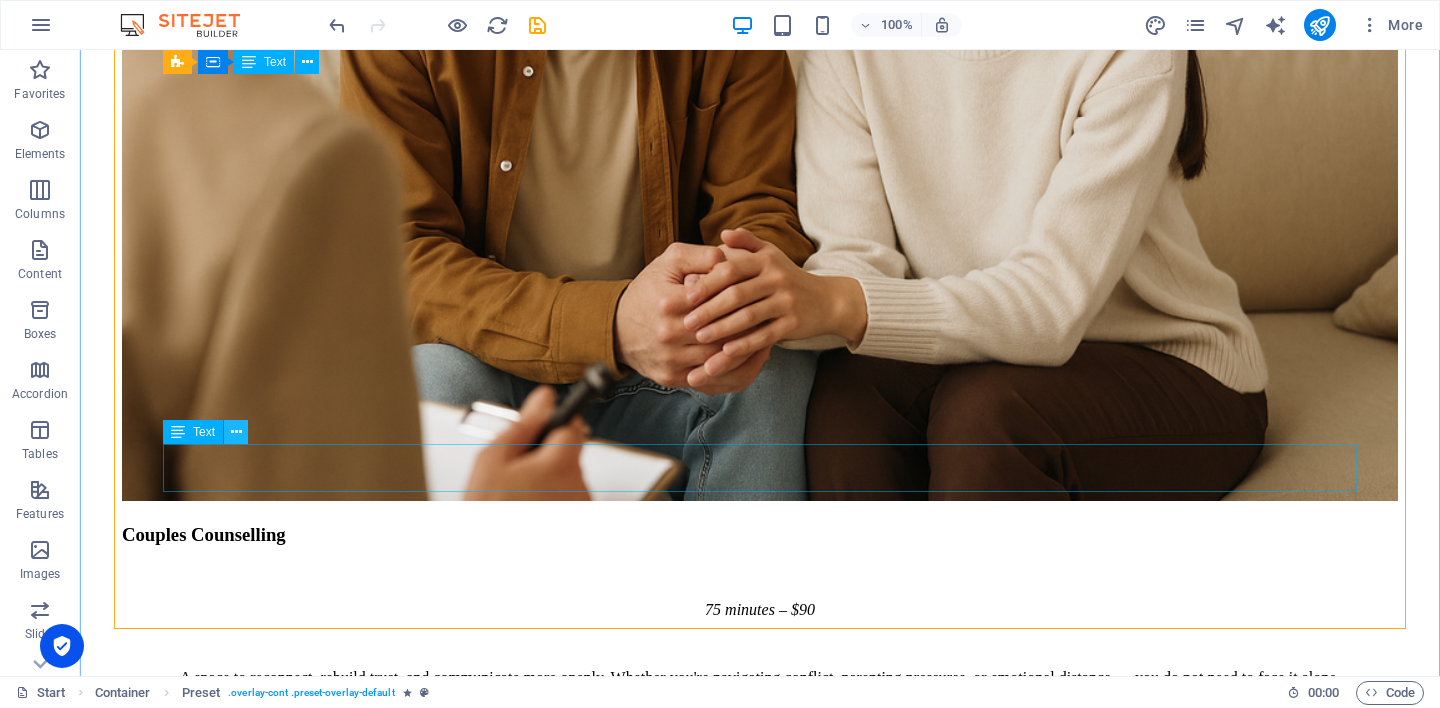 click at bounding box center (236, 432) 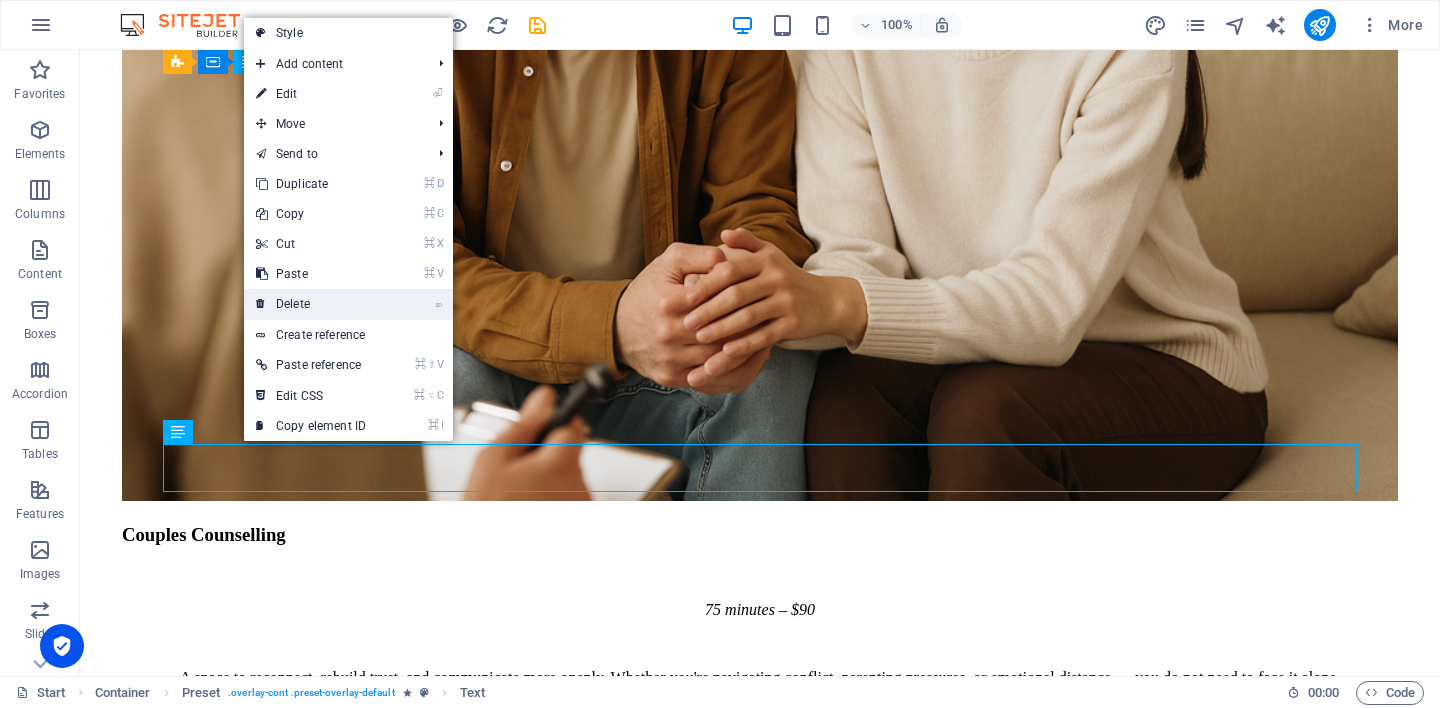 click on "⌦  Delete" at bounding box center (311, 304) 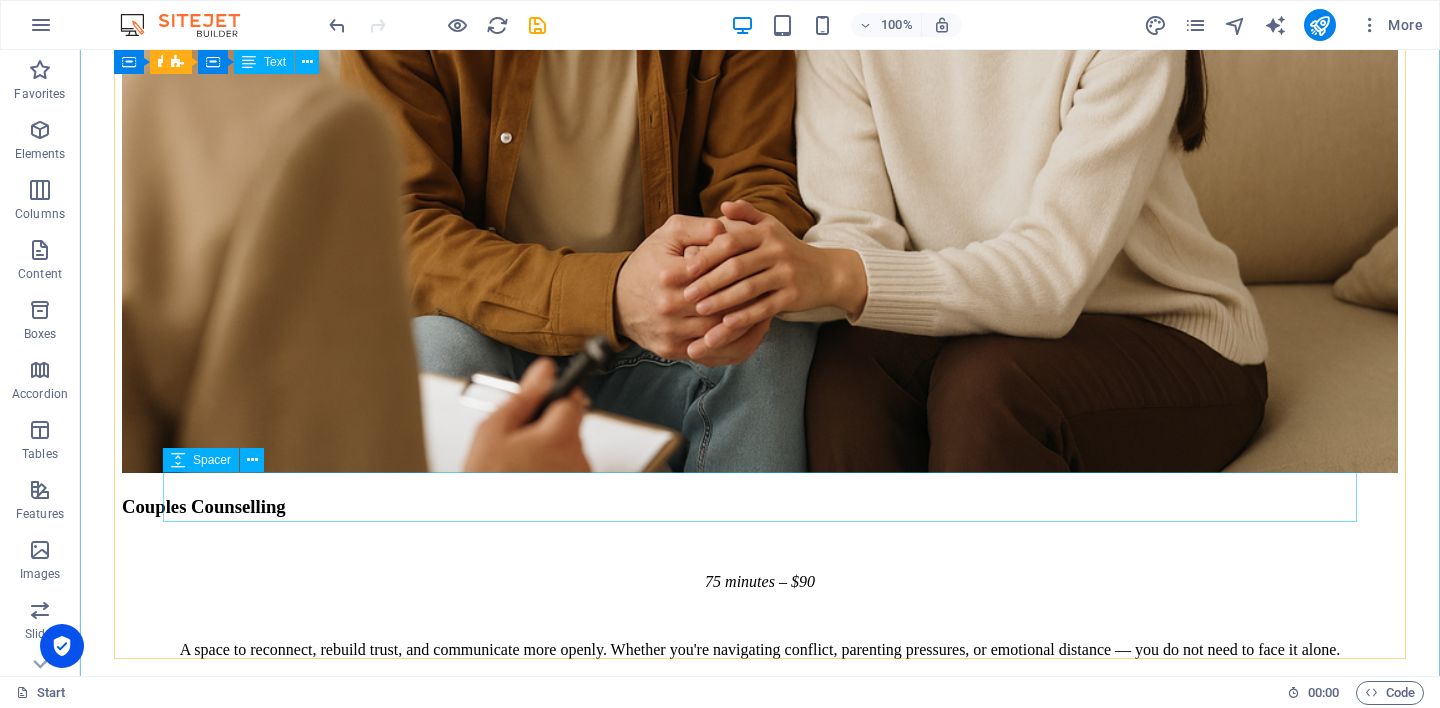 scroll, scrollTop: 7374, scrollLeft: 0, axis: vertical 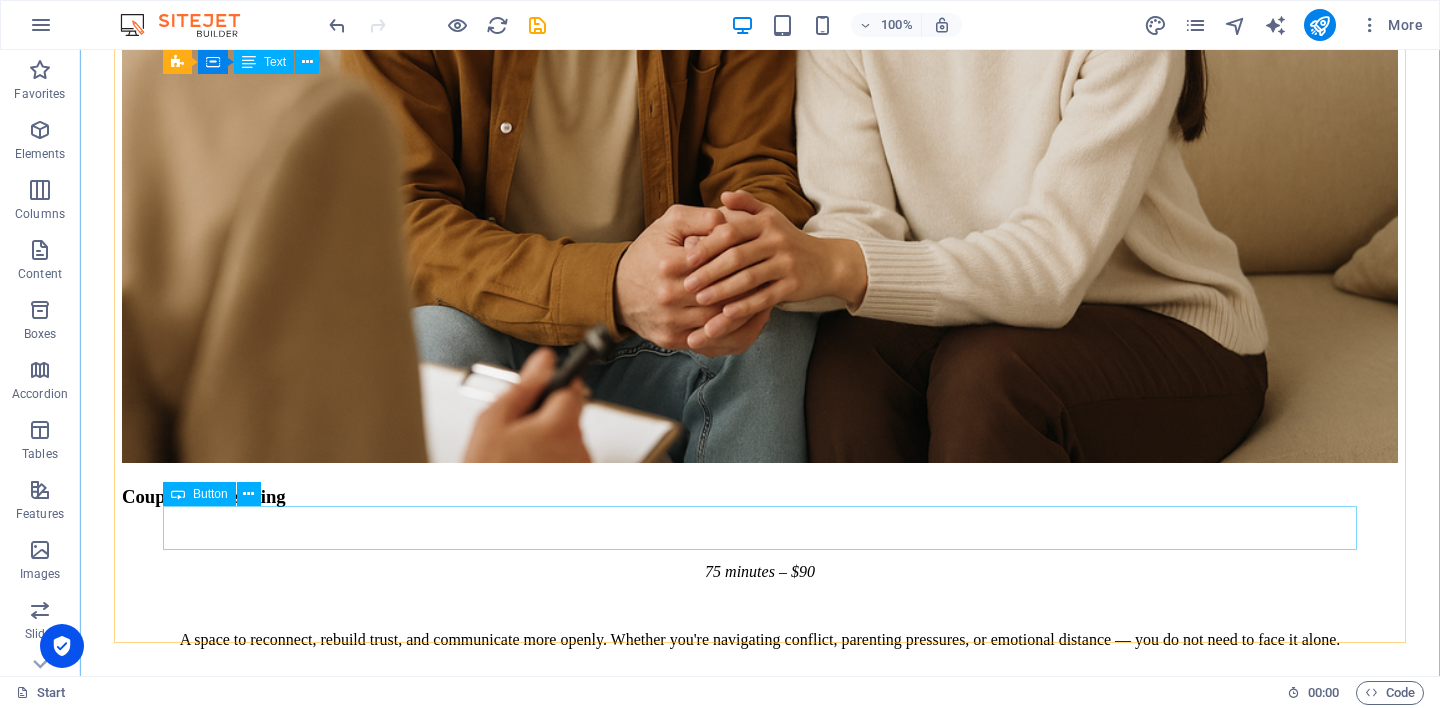 click on "👉 Book a free 15-minute chat" at bounding box center [760, 11929] 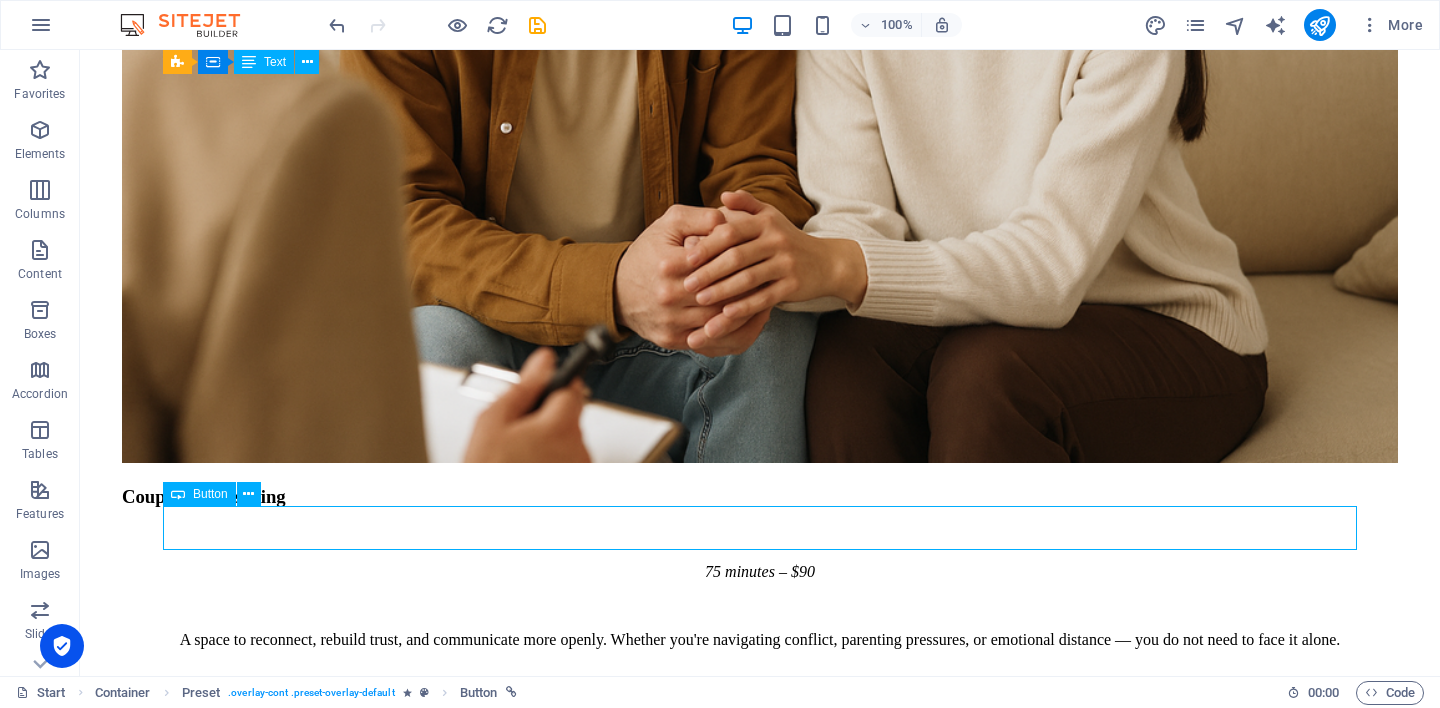 click on "👉 Book a free 15-minute chat" at bounding box center [760, 11929] 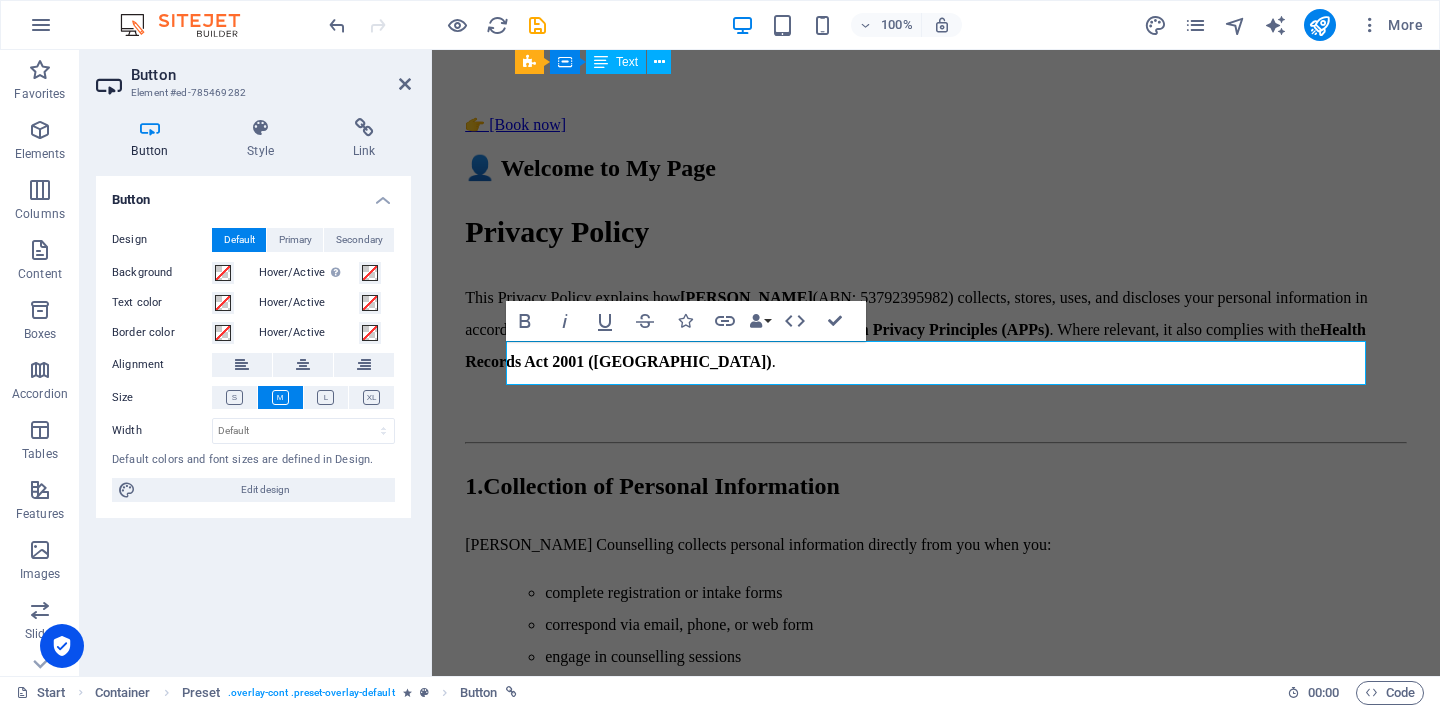 scroll, scrollTop: 8052, scrollLeft: 0, axis: vertical 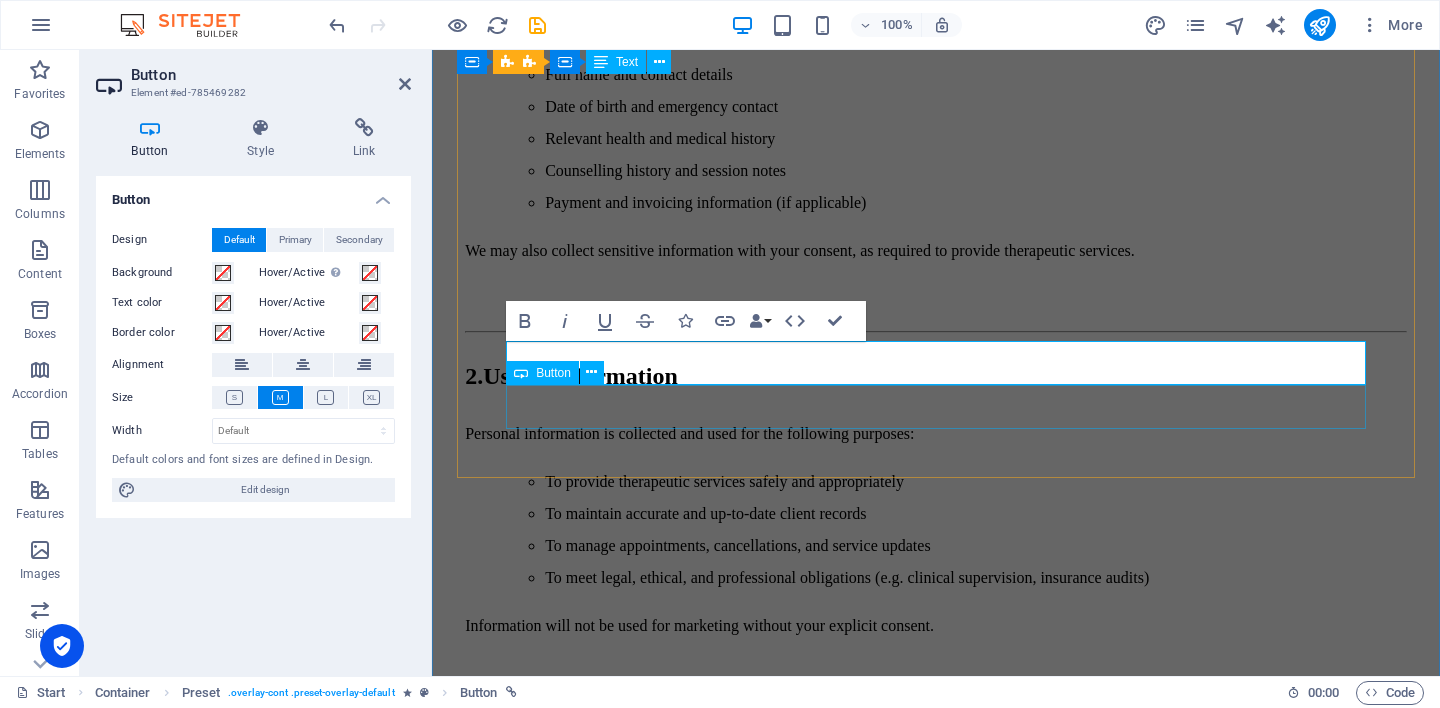 click on "👉 contact for a group session" at bounding box center (936, 8709) 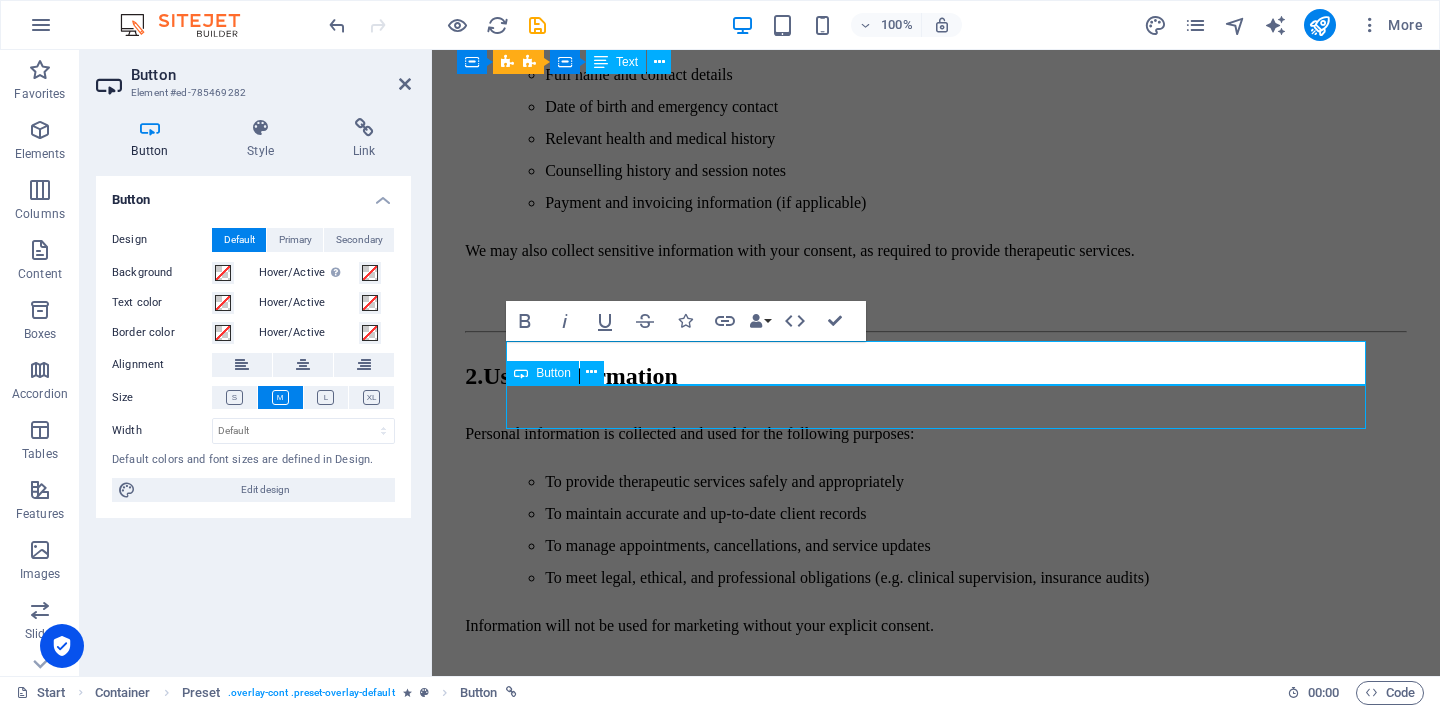 click on "👉 contact for a group session" at bounding box center (936, 8709) 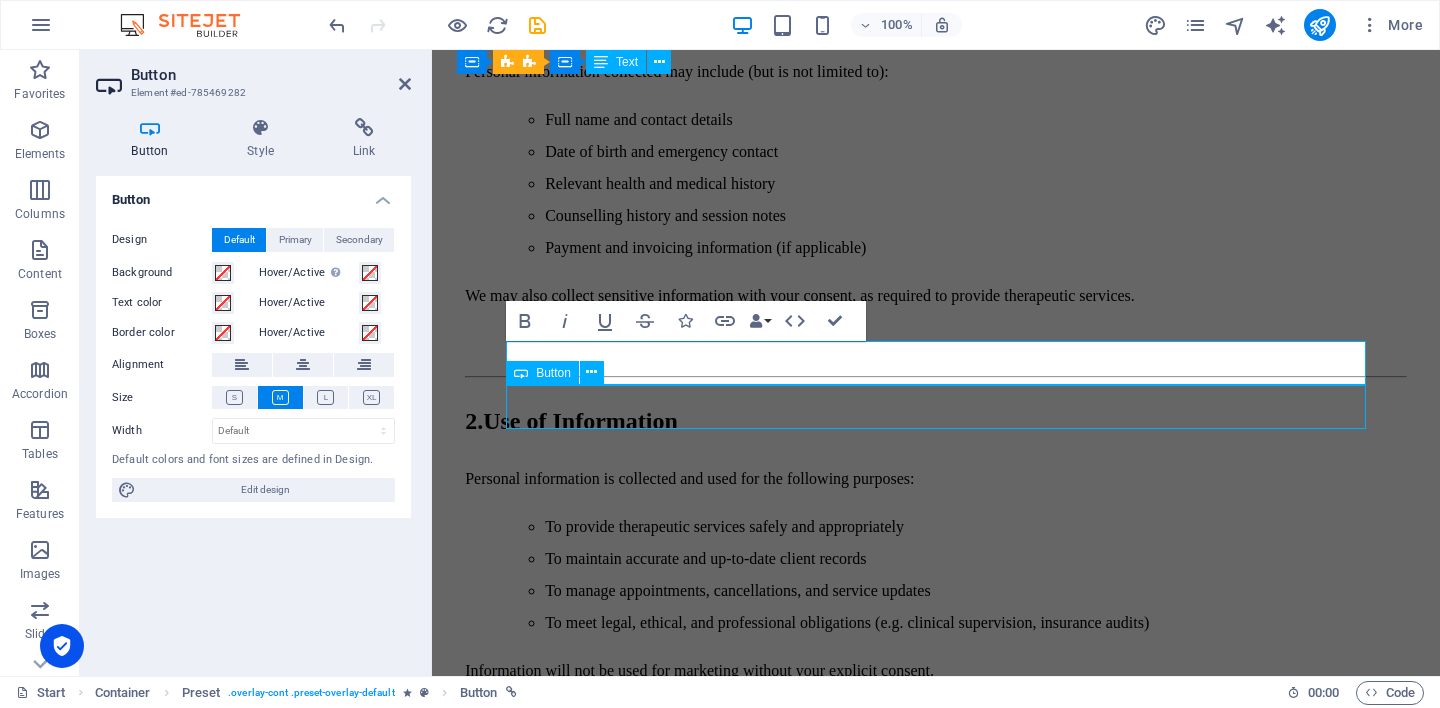 scroll, scrollTop: 8096, scrollLeft: 0, axis: vertical 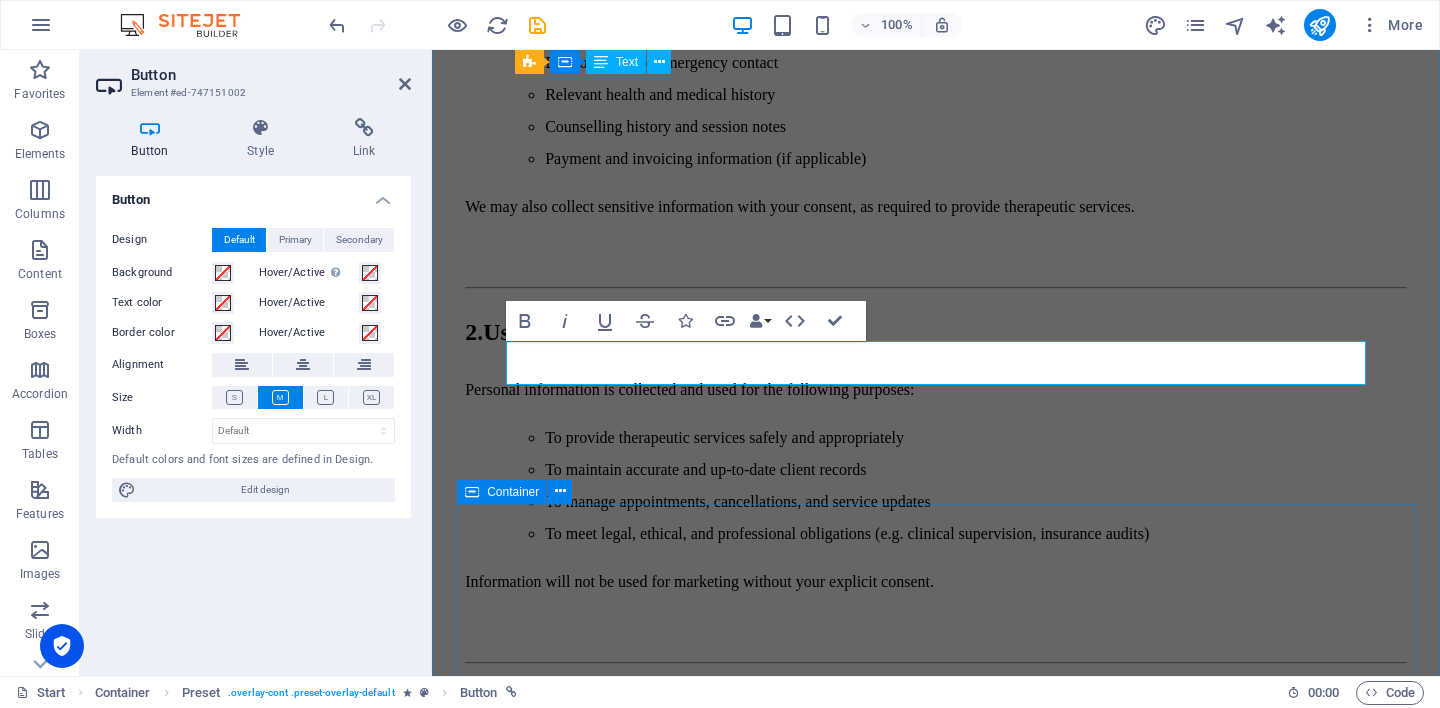 click on "Contact us   I have read and understand the privacy policy. Nicht lesbar? Neu generieren Submit" at bounding box center [936, 9001] 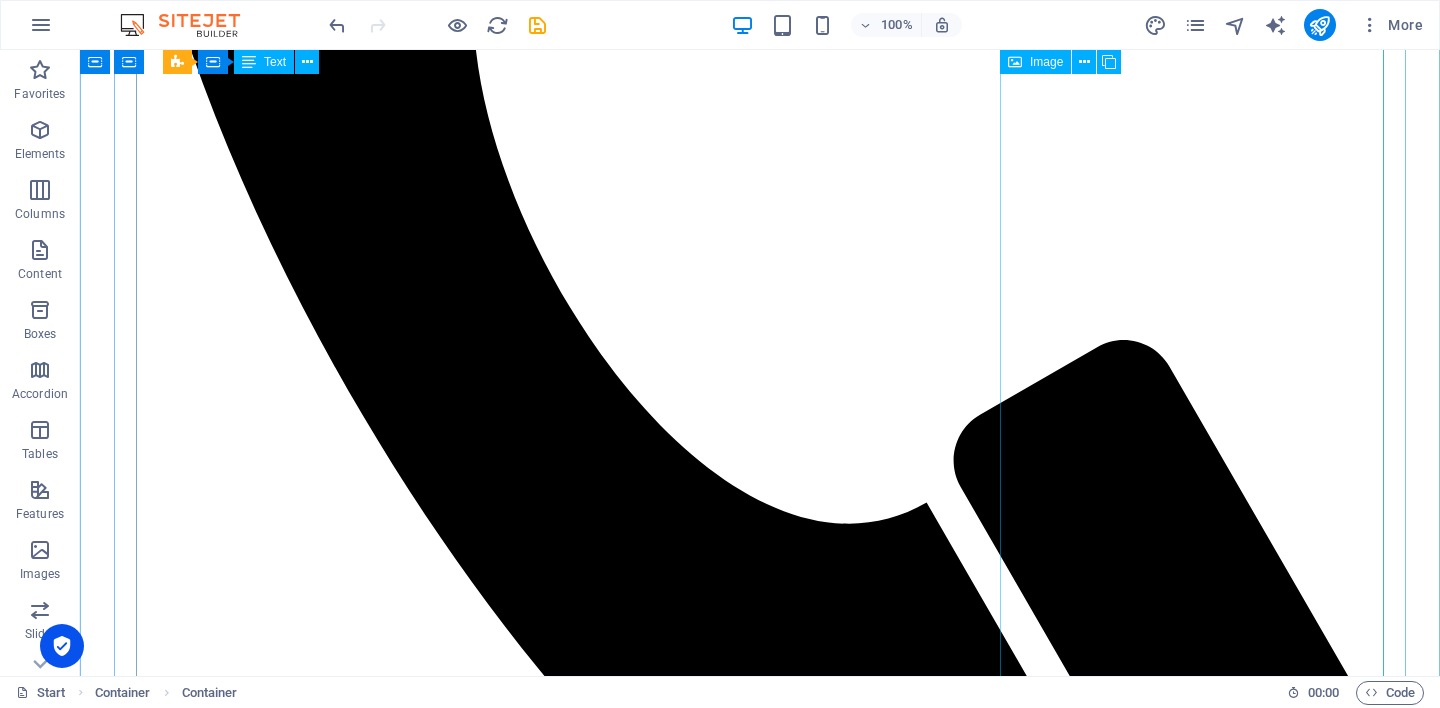 scroll, scrollTop: 3769, scrollLeft: 0, axis: vertical 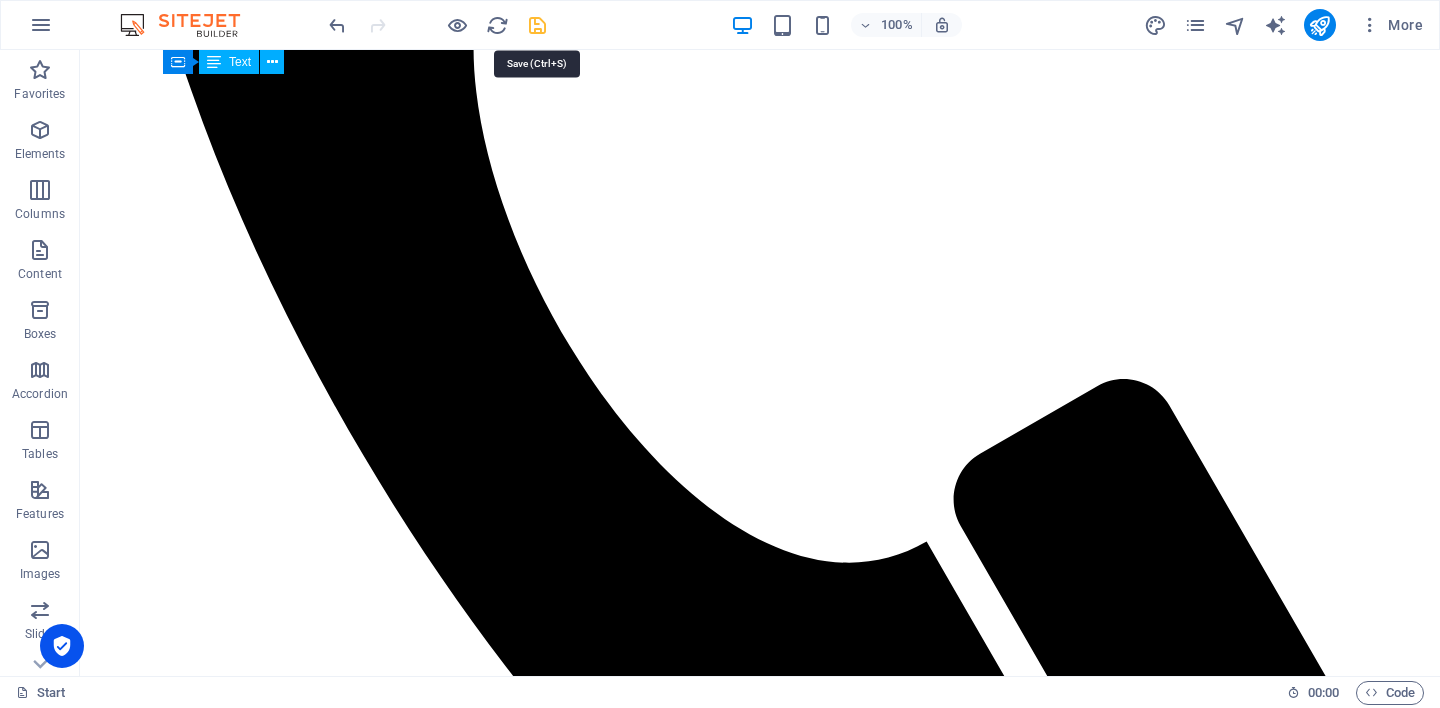 click at bounding box center [537, 25] 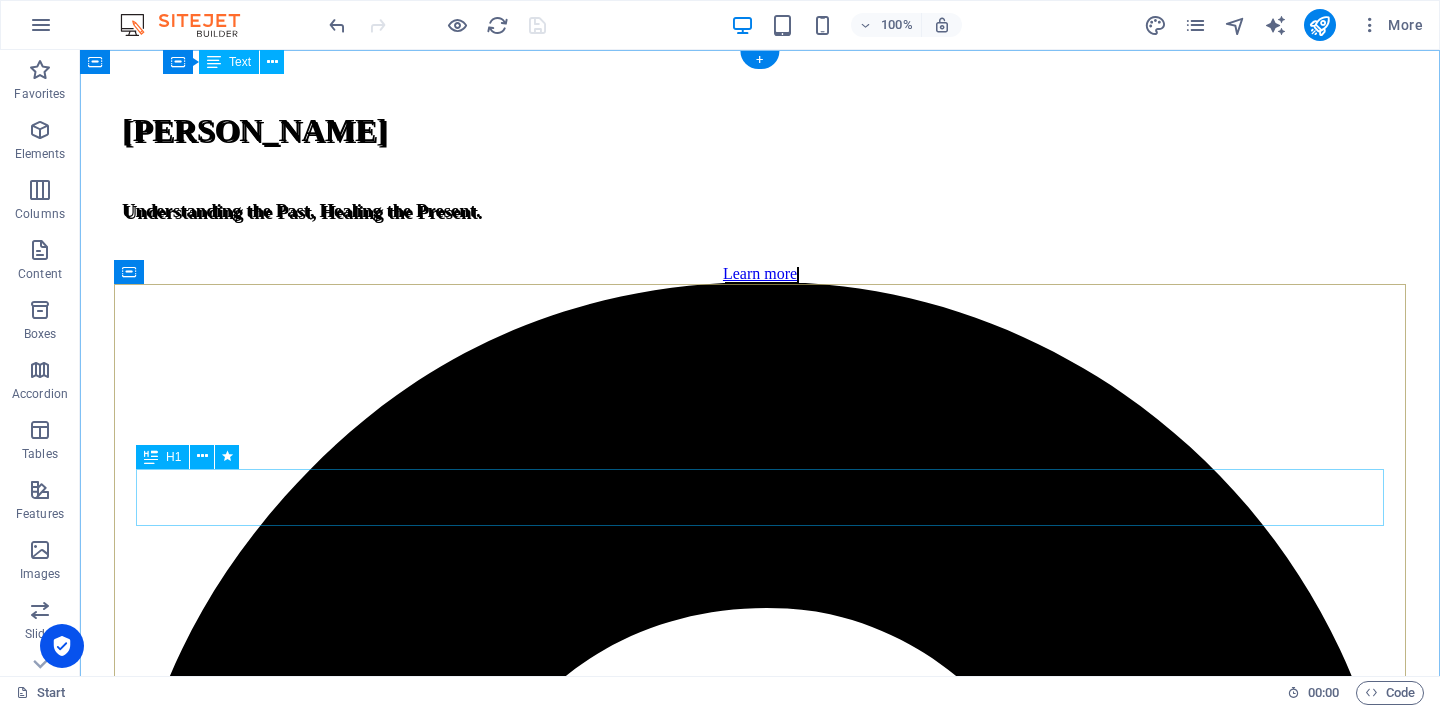 scroll, scrollTop: 0, scrollLeft: 0, axis: both 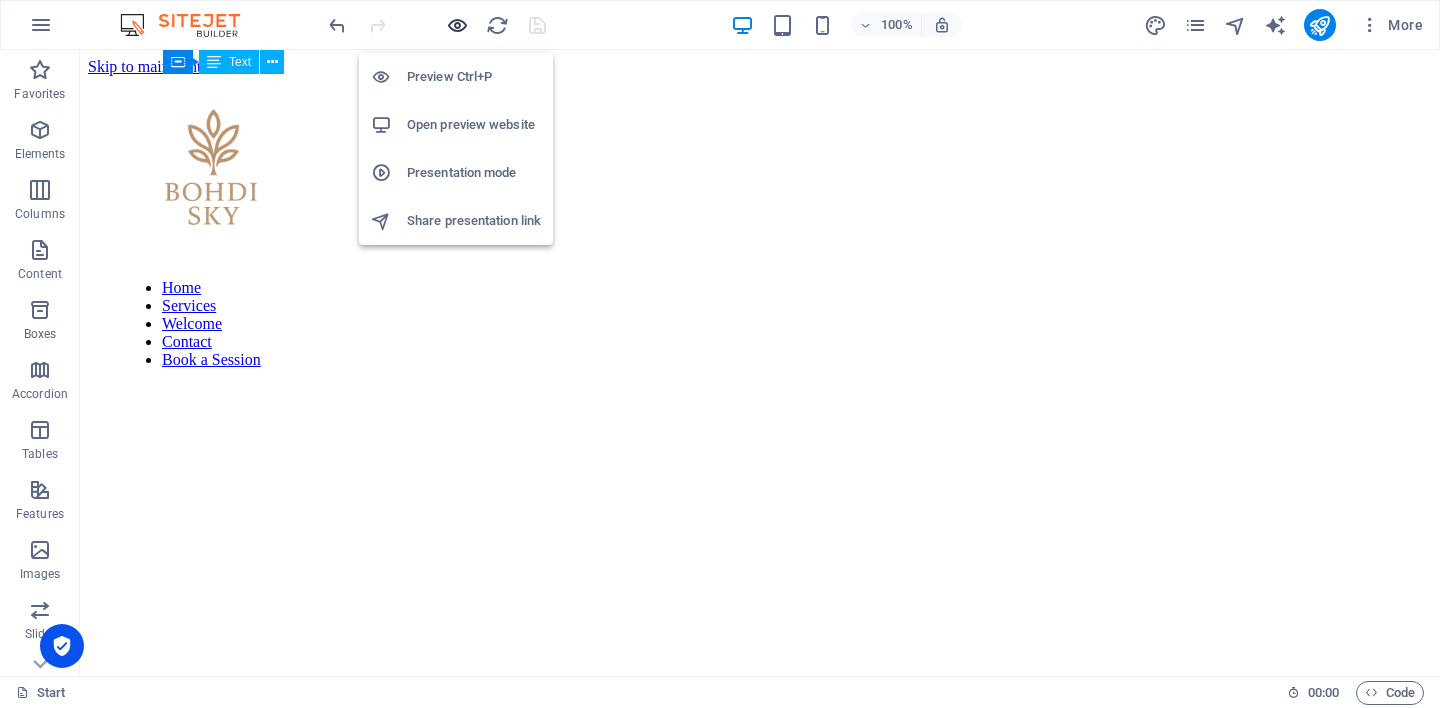 click at bounding box center (457, 25) 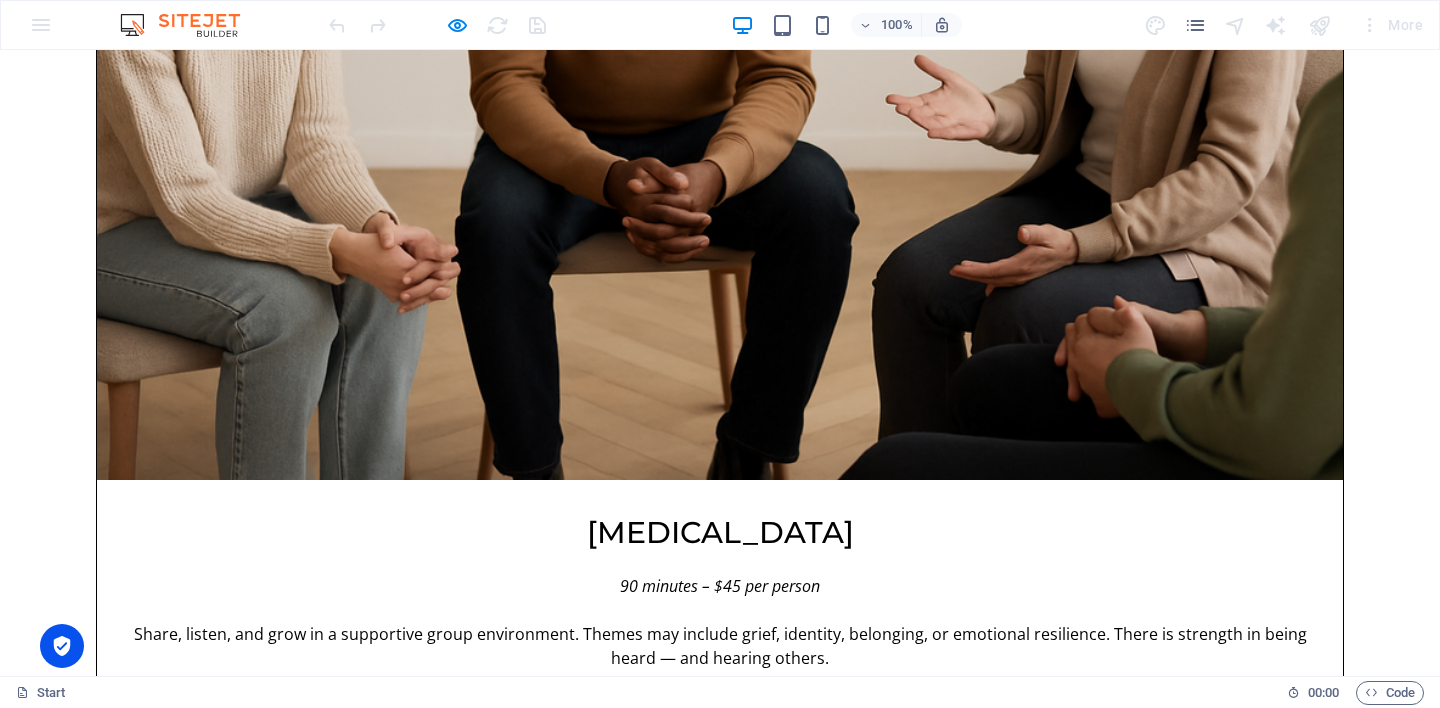 scroll, scrollTop: 4649, scrollLeft: 0, axis: vertical 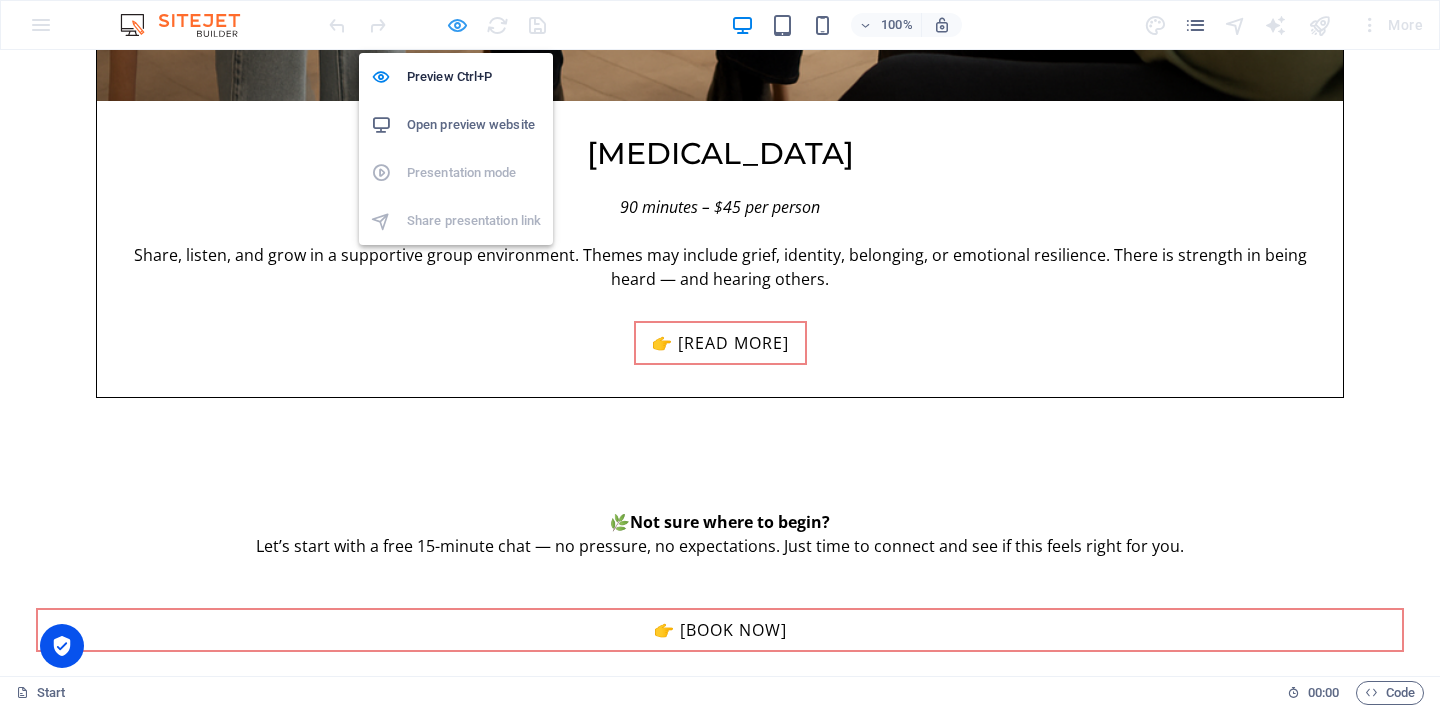 click at bounding box center [457, 25] 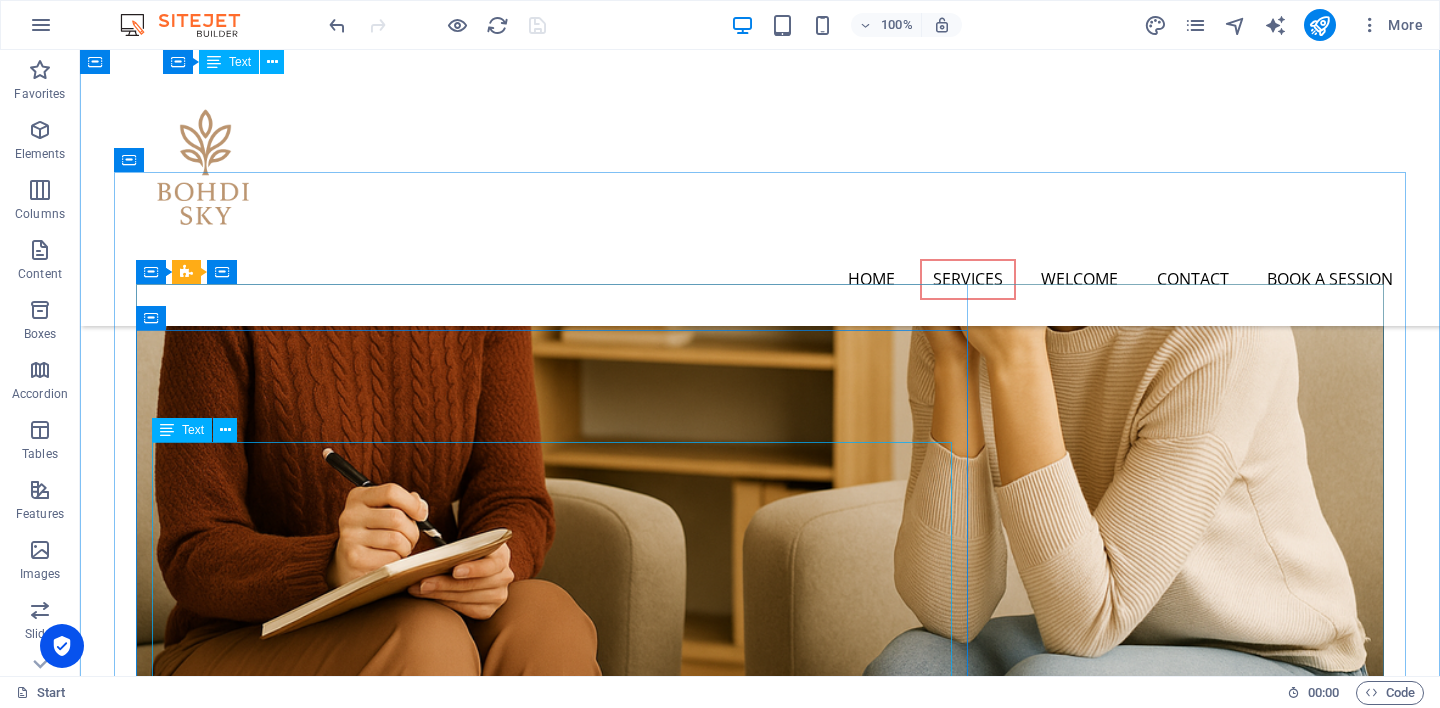 scroll, scrollTop: 1671, scrollLeft: 0, axis: vertical 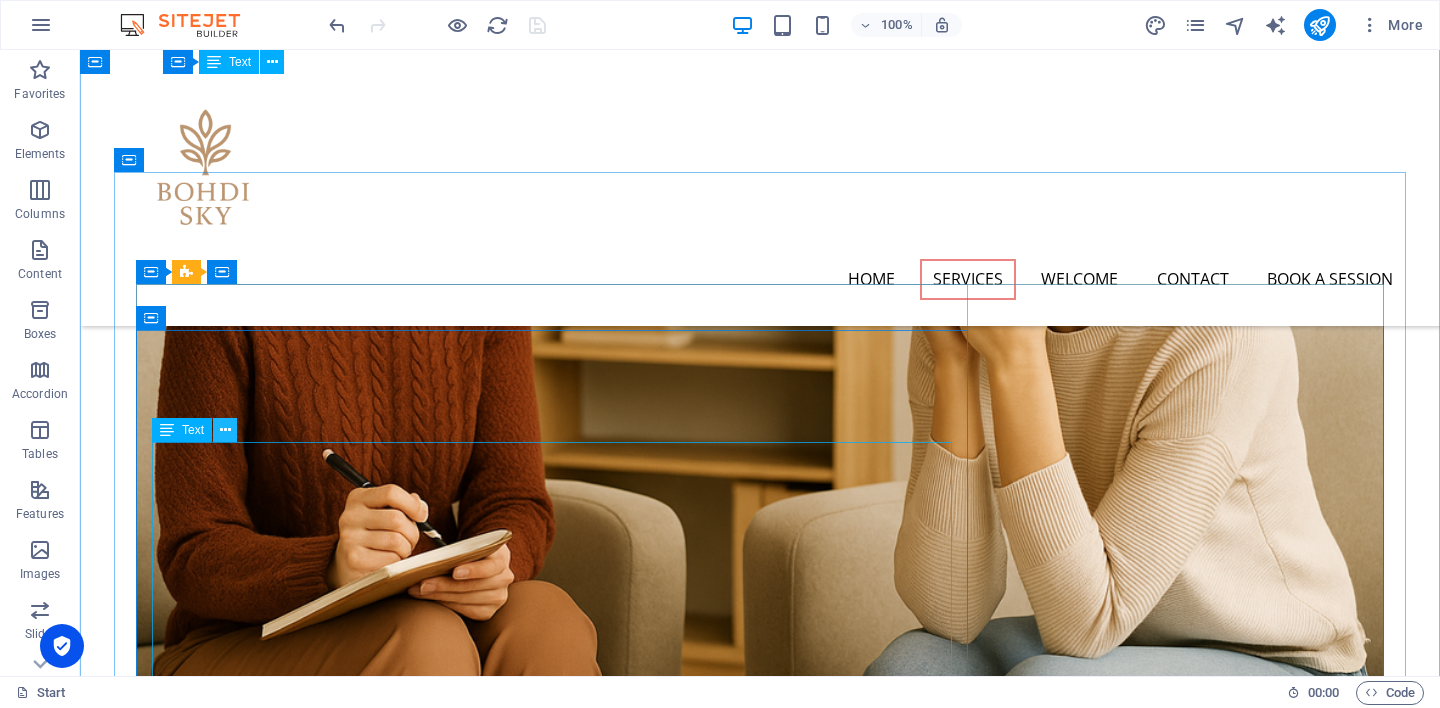 click at bounding box center (225, 430) 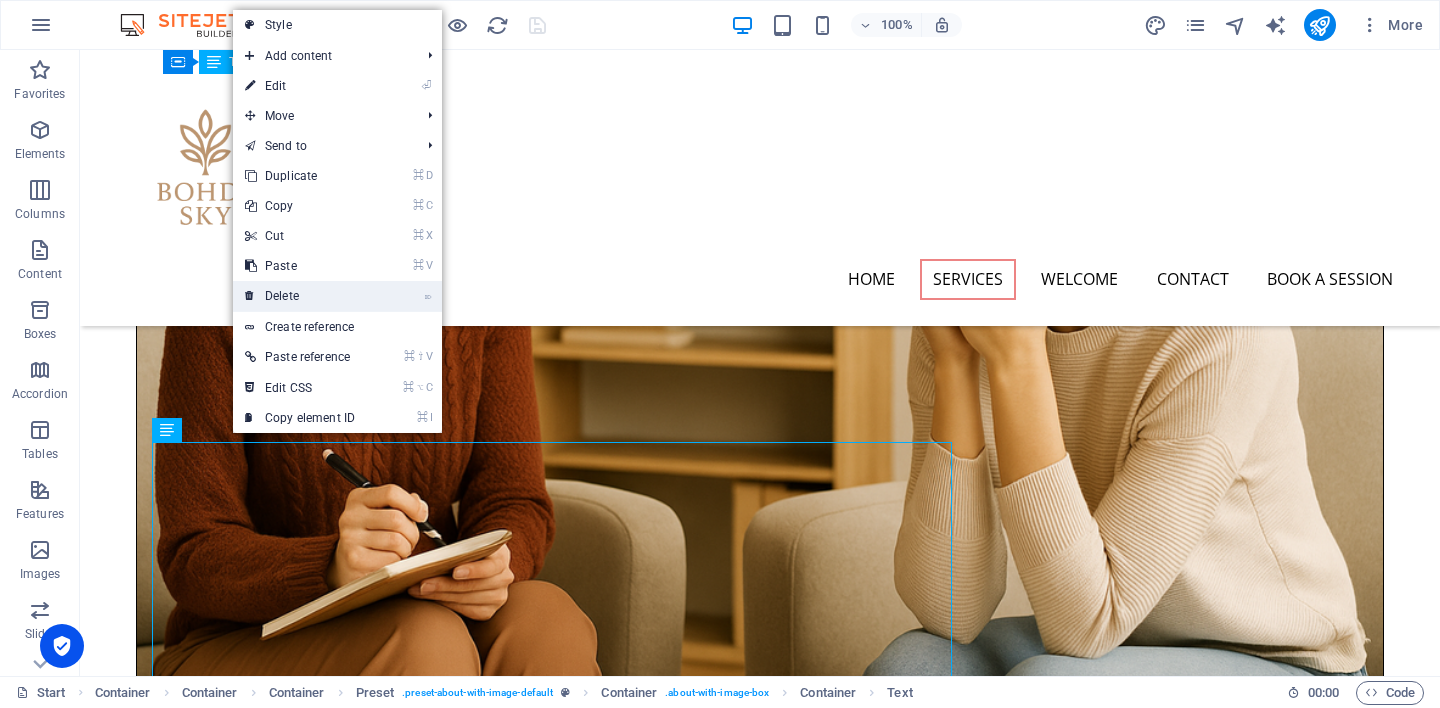 click on "⌦  Delete" at bounding box center [300, 296] 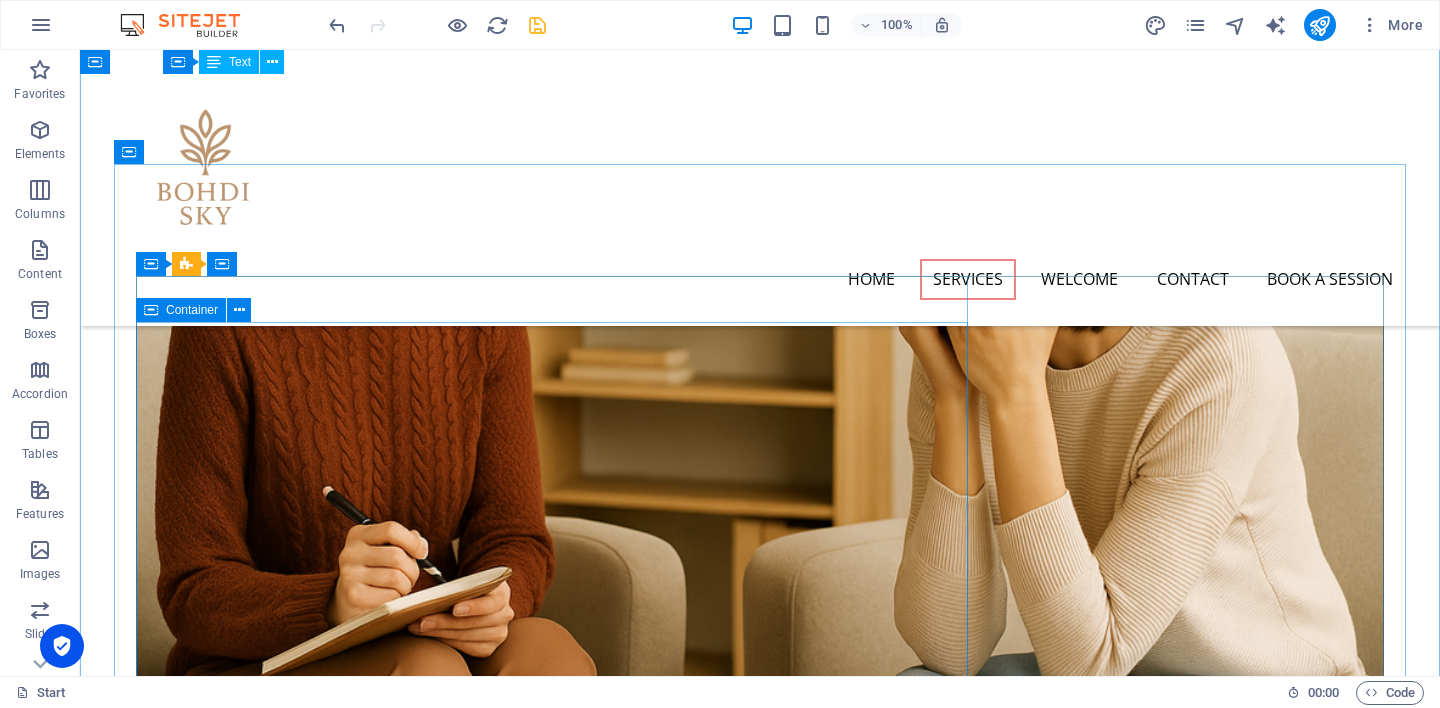 scroll, scrollTop: 1677, scrollLeft: 0, axis: vertical 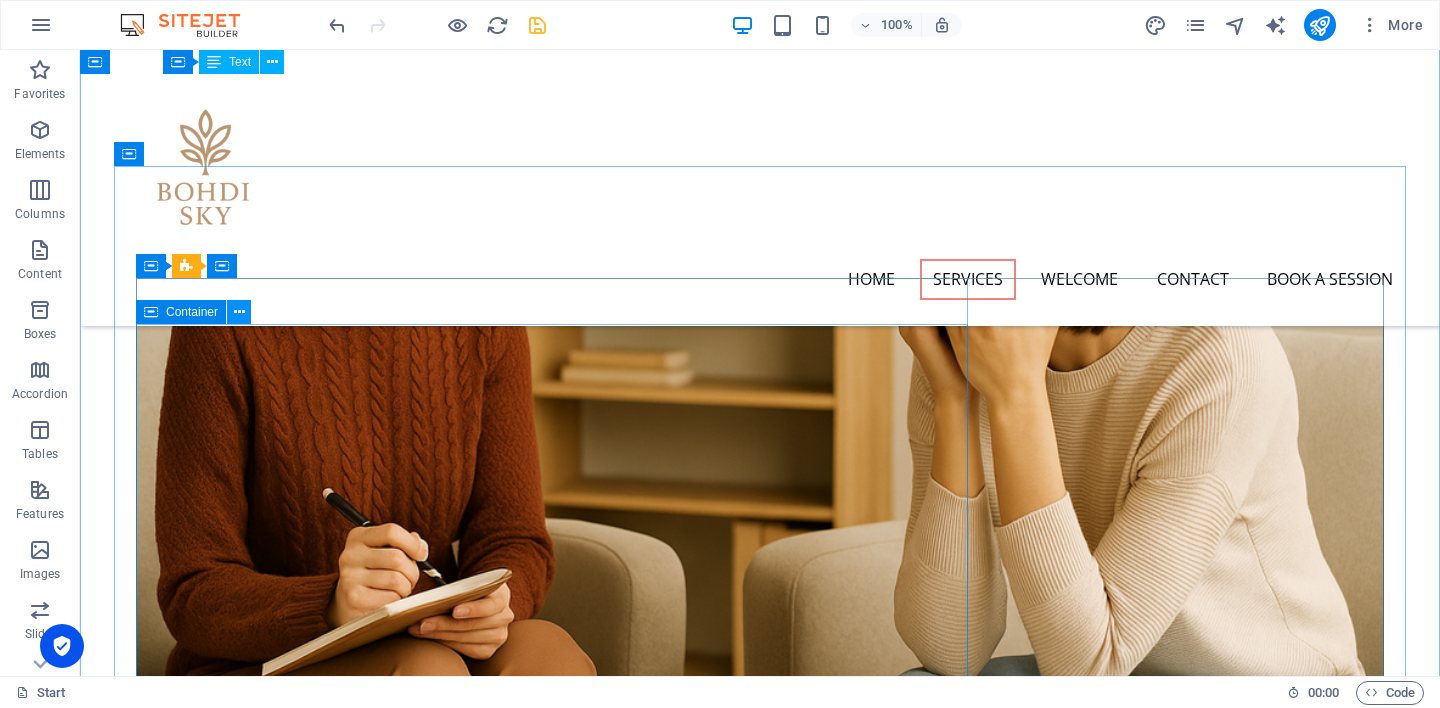 click at bounding box center [239, 312] 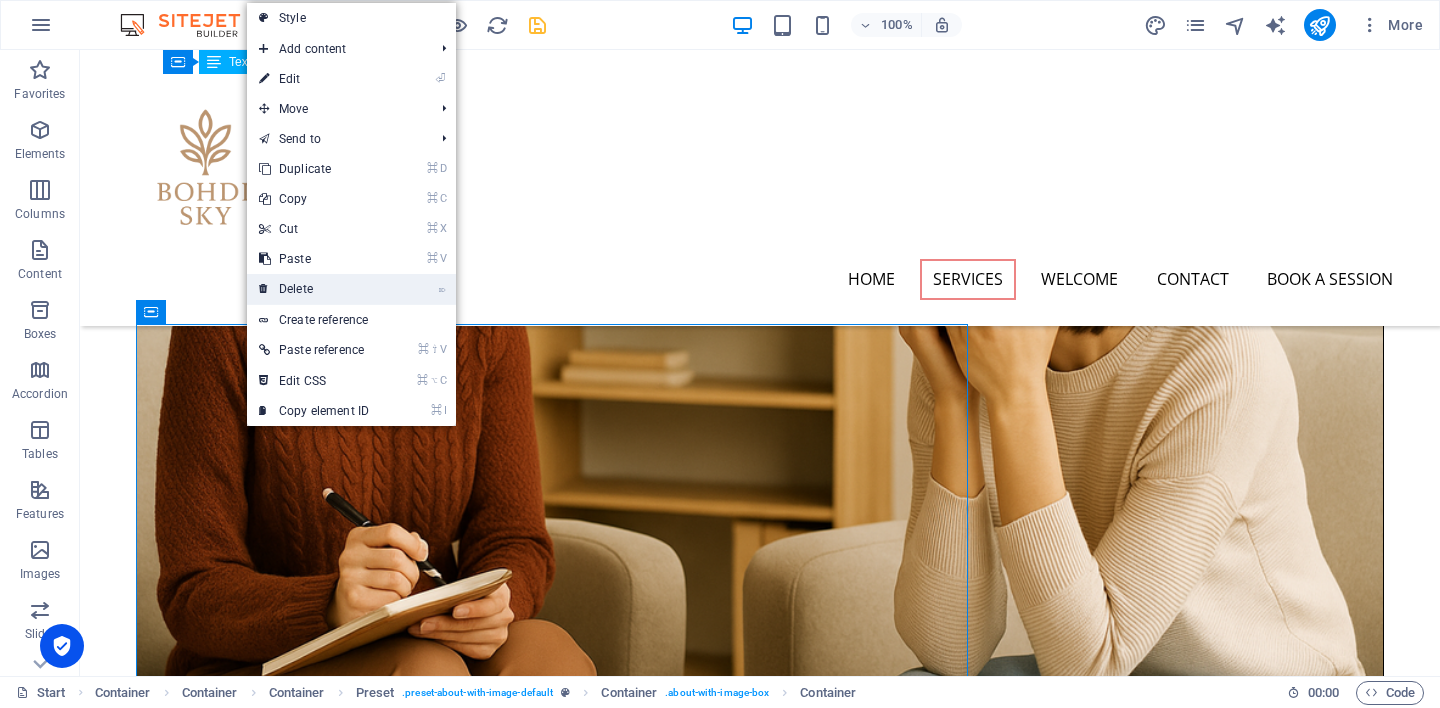 click on "⌦  Delete" at bounding box center [314, 289] 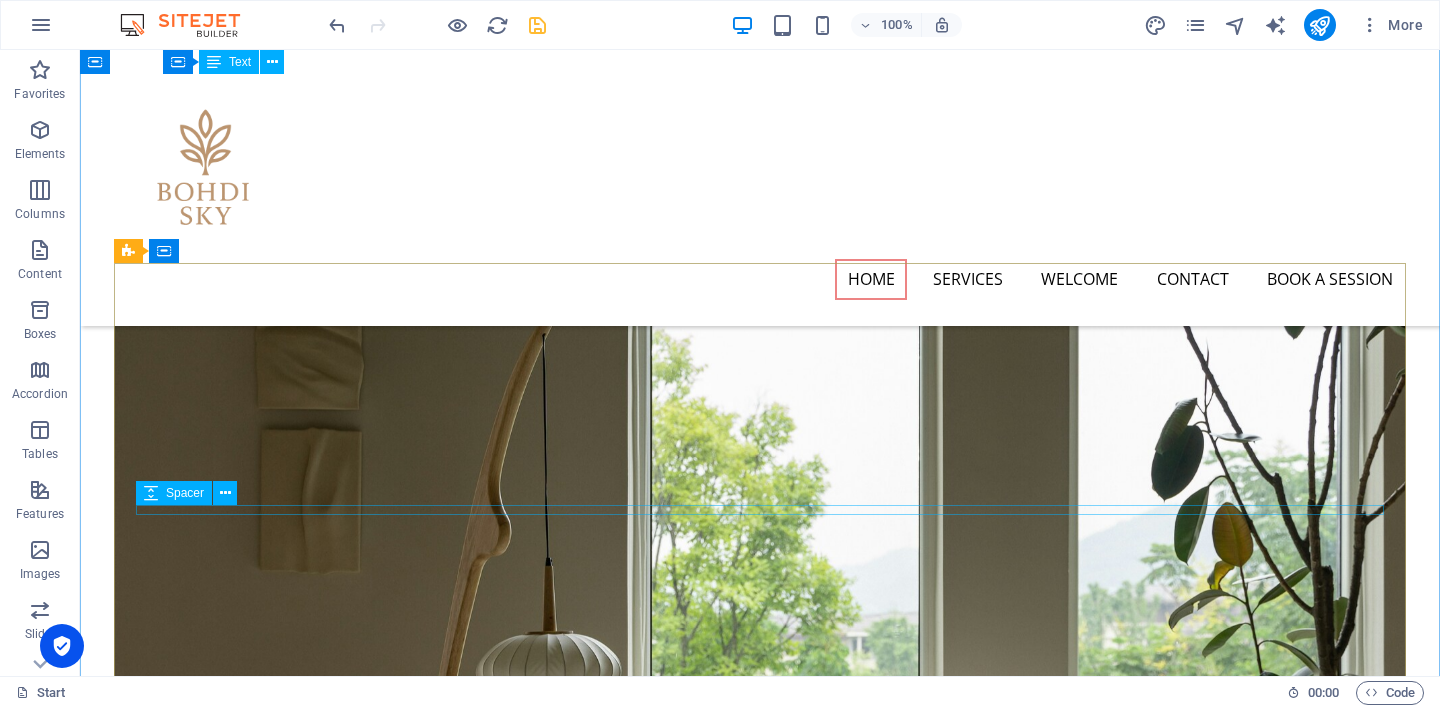 scroll, scrollTop: 0, scrollLeft: 0, axis: both 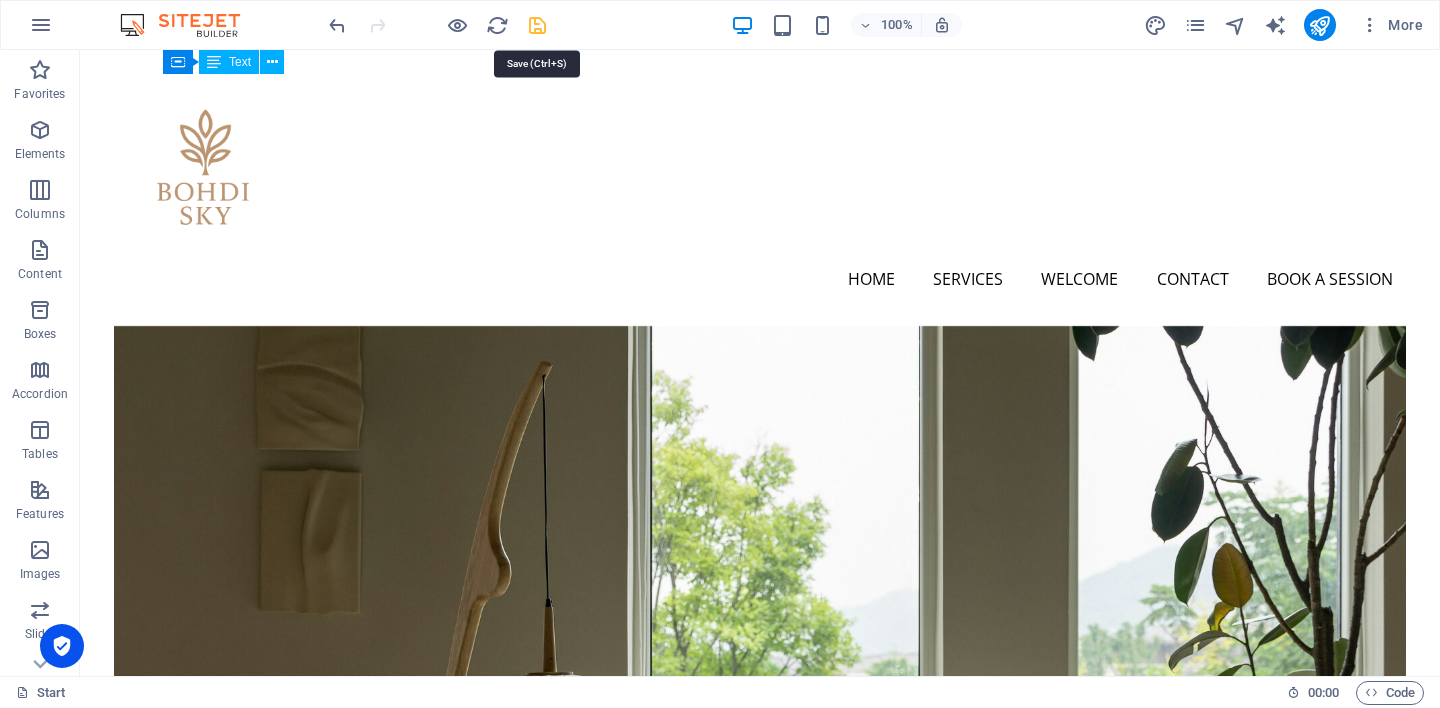 click at bounding box center [537, 25] 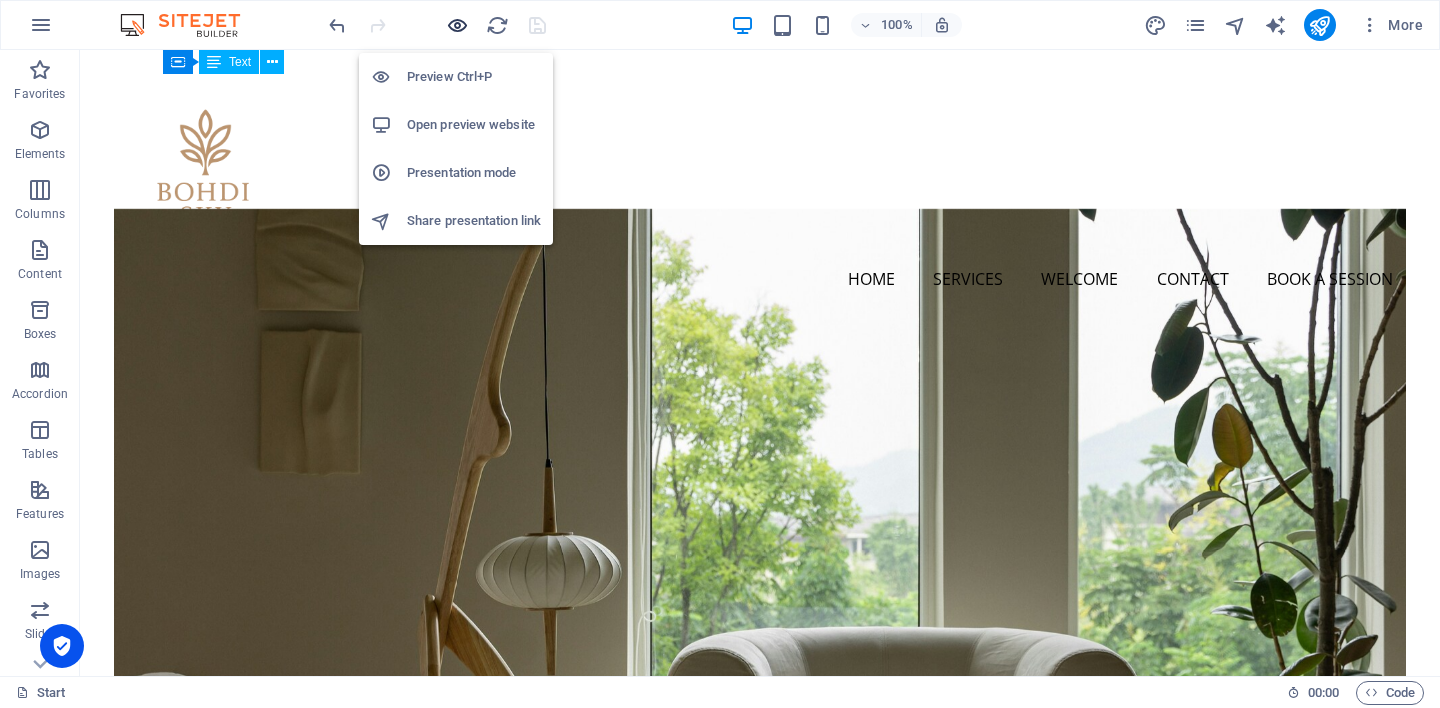 click at bounding box center (457, 25) 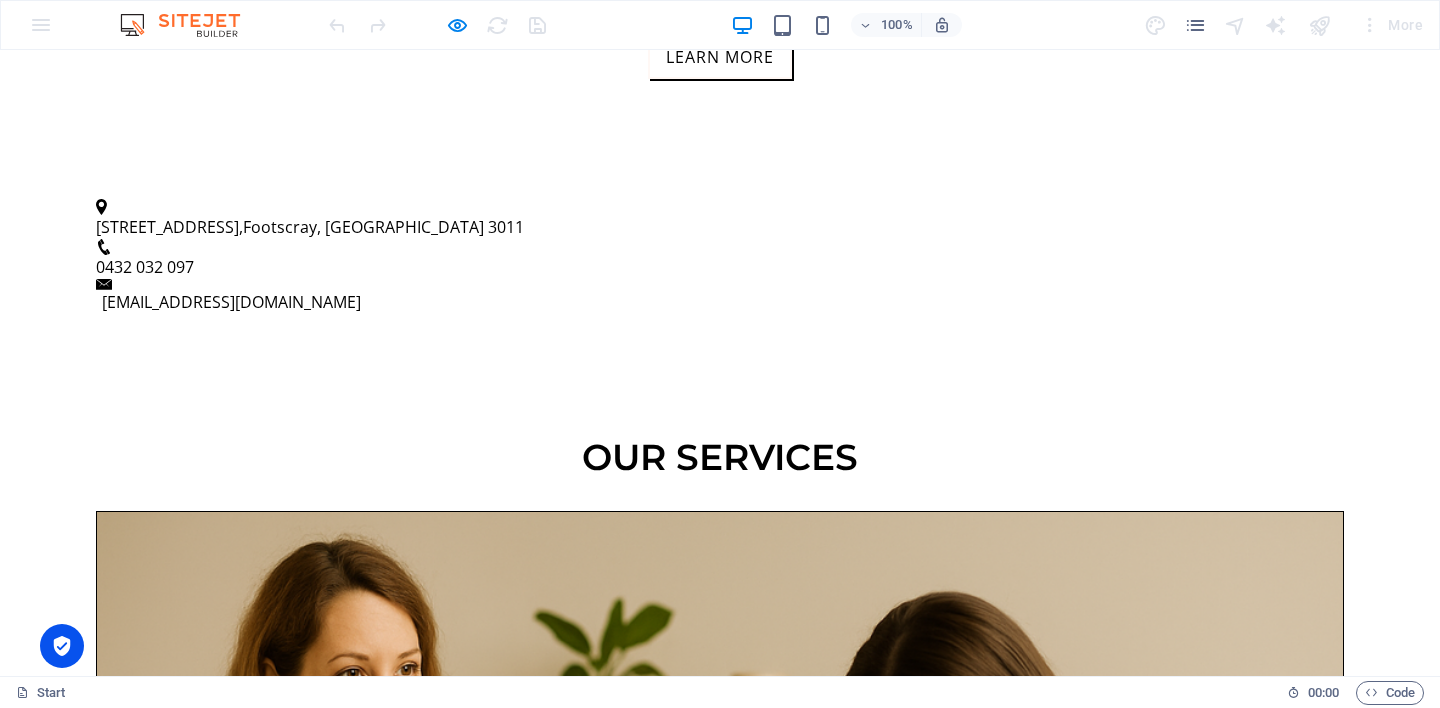 scroll, scrollTop: 1130, scrollLeft: 0, axis: vertical 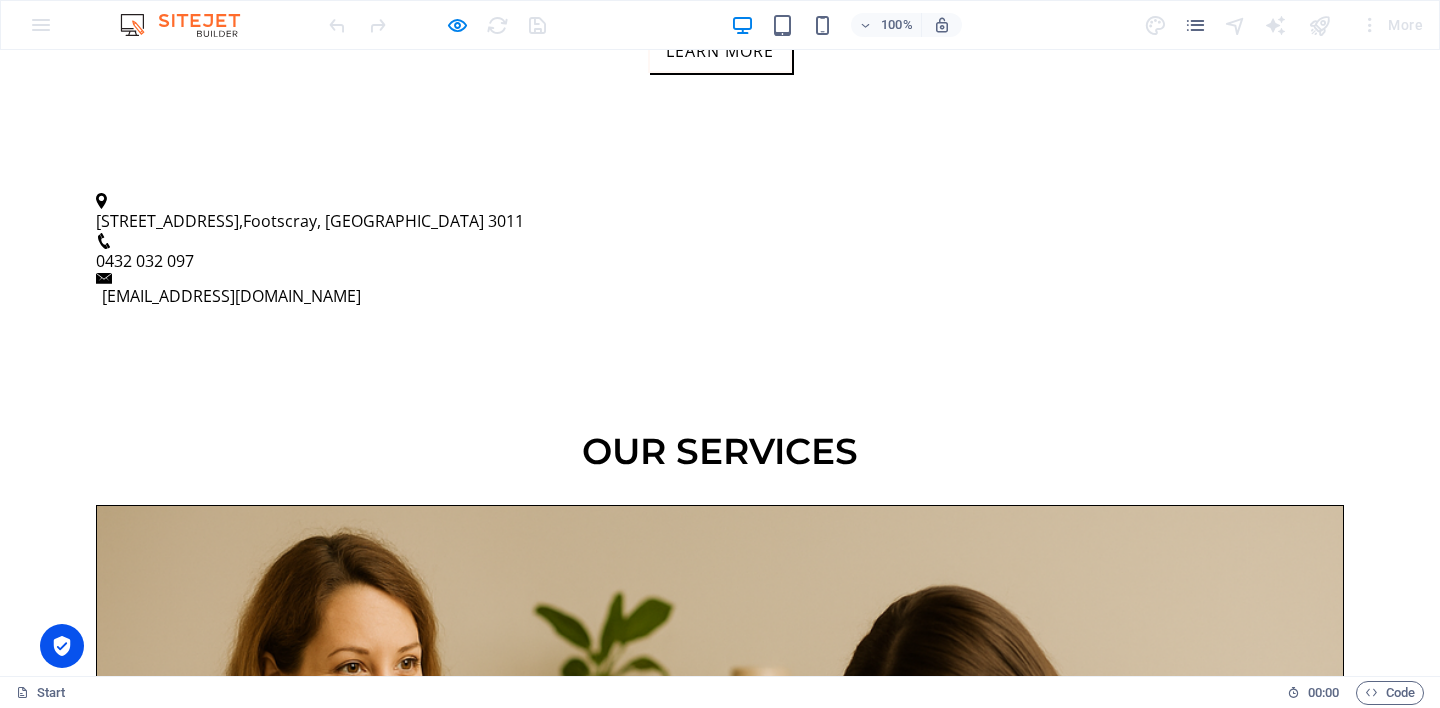 click on "👉 [Read more]" at bounding box center (720, 1576) 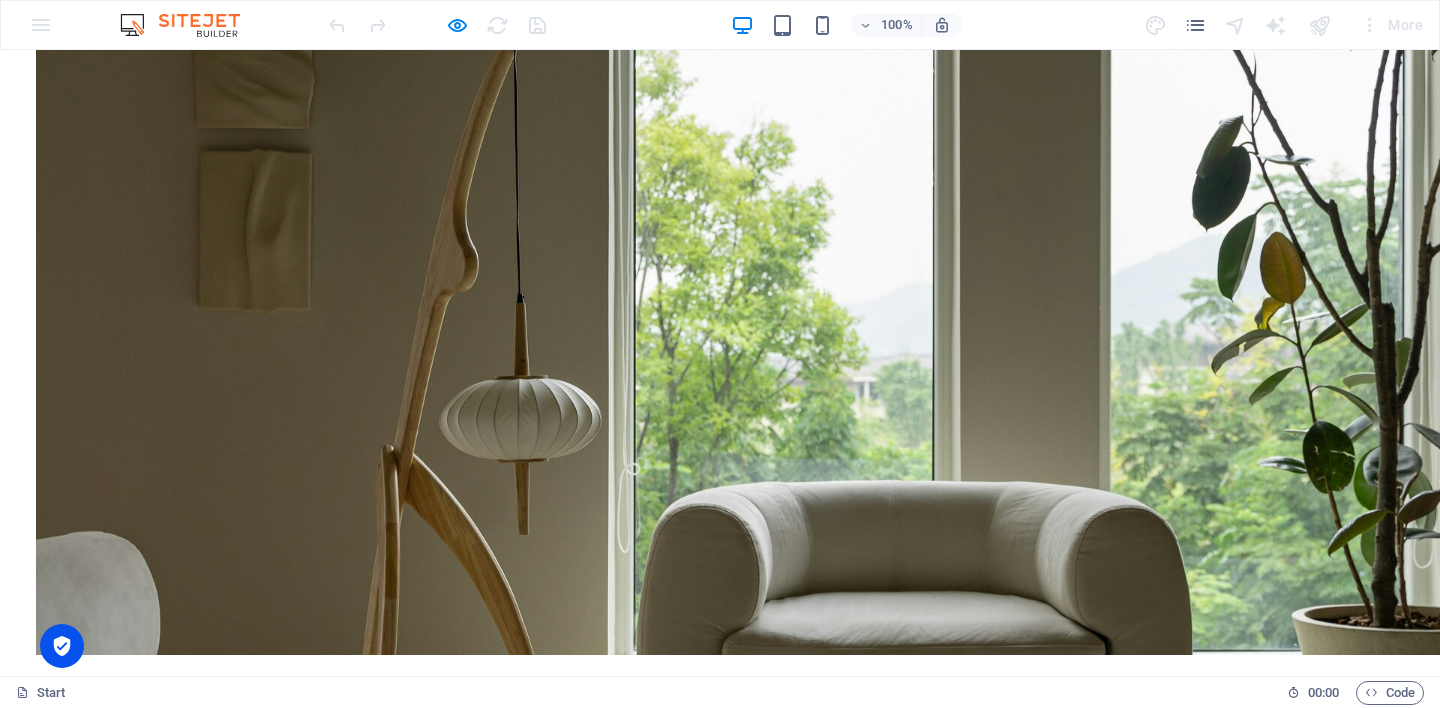 scroll, scrollTop: 0, scrollLeft: 0, axis: both 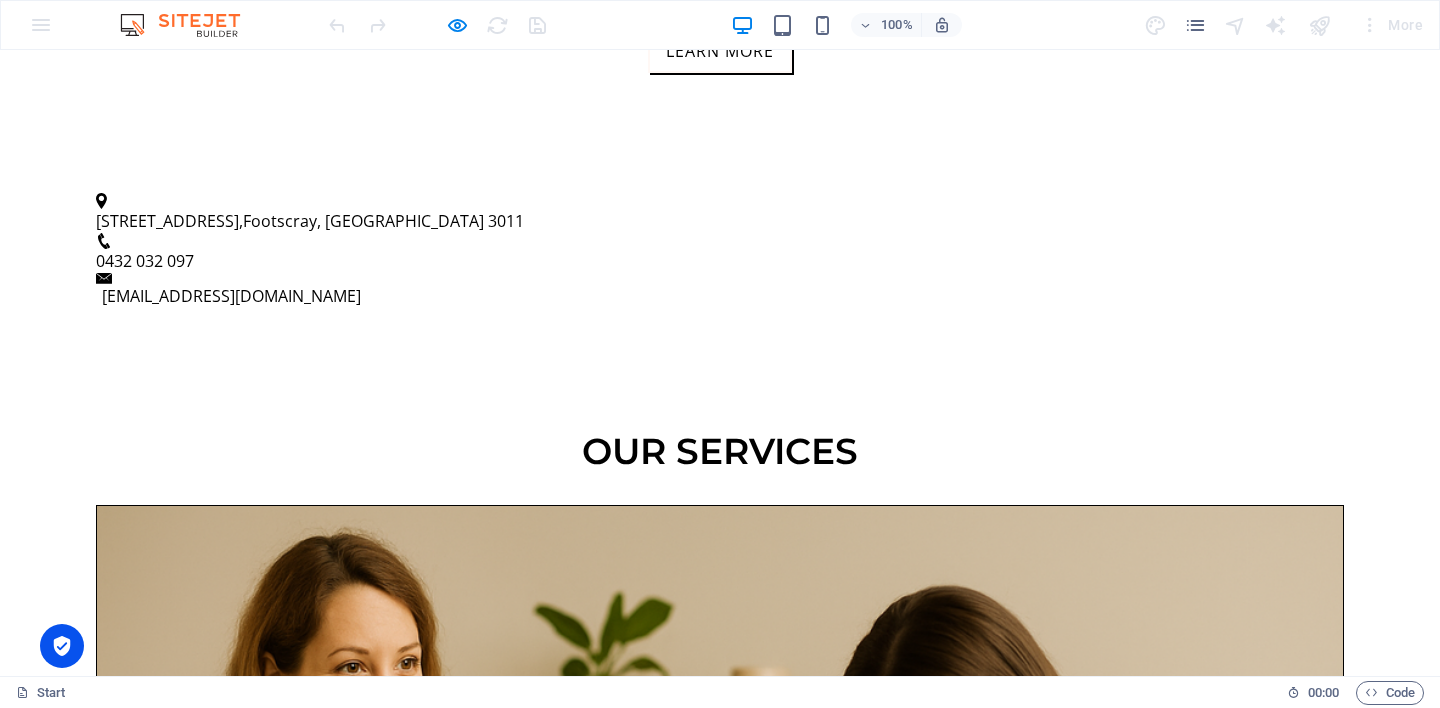 click on "👉 [Read more]" at bounding box center (720, 2719) 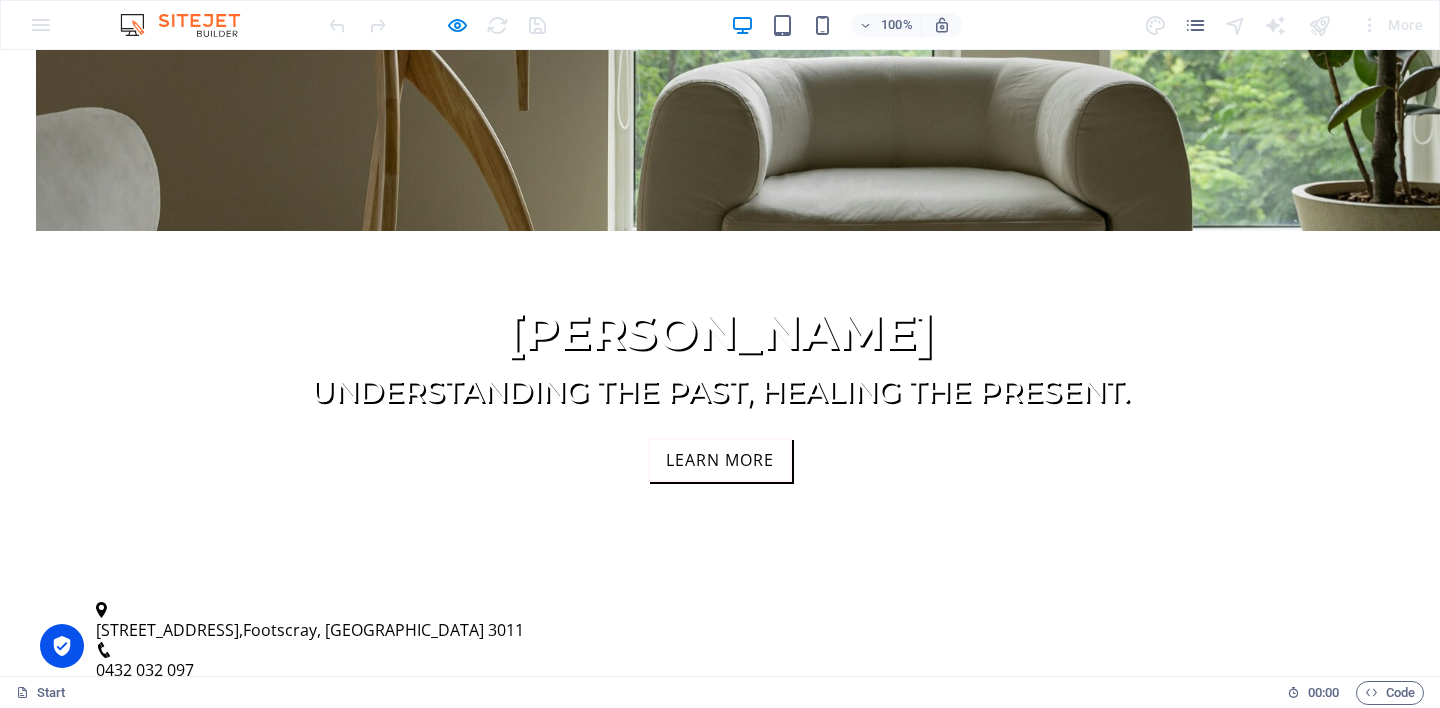 scroll, scrollTop: 0, scrollLeft: 0, axis: both 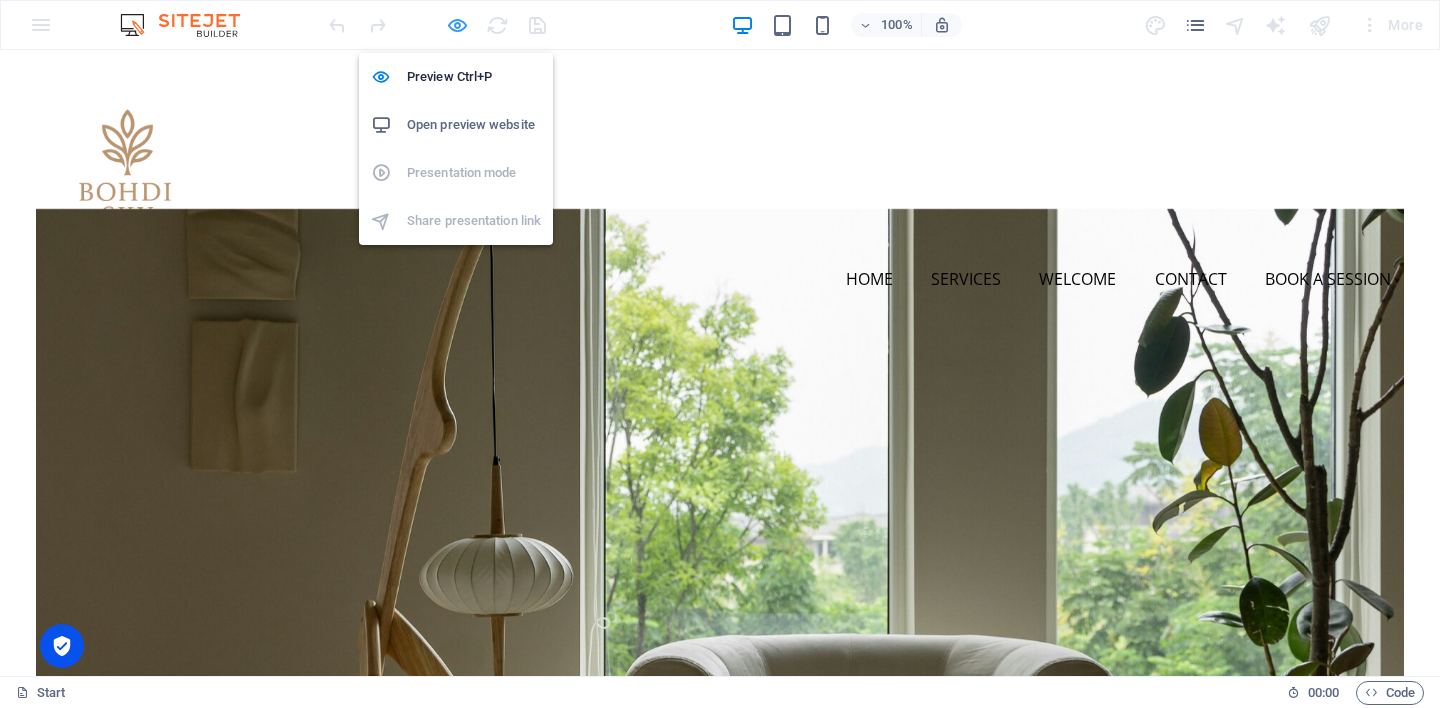 click at bounding box center [457, 25] 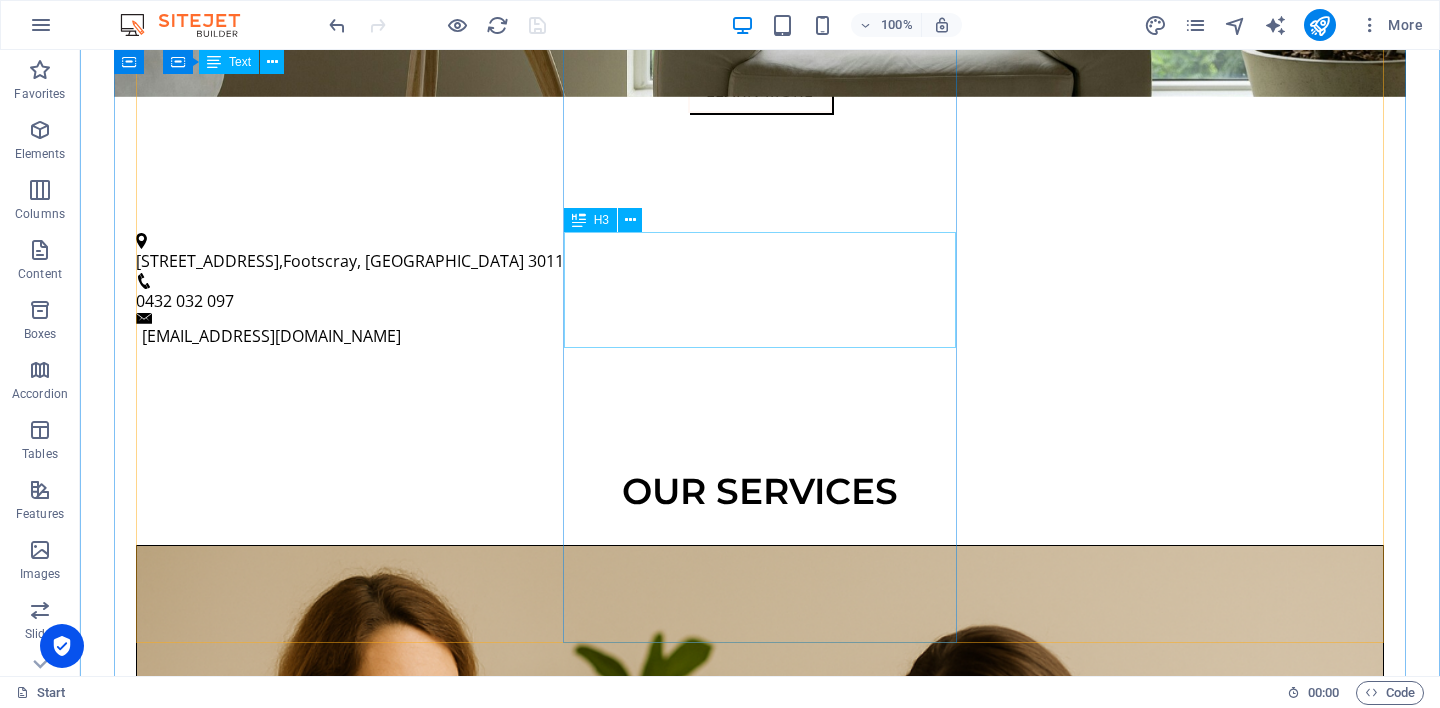 scroll, scrollTop: 1091, scrollLeft: 0, axis: vertical 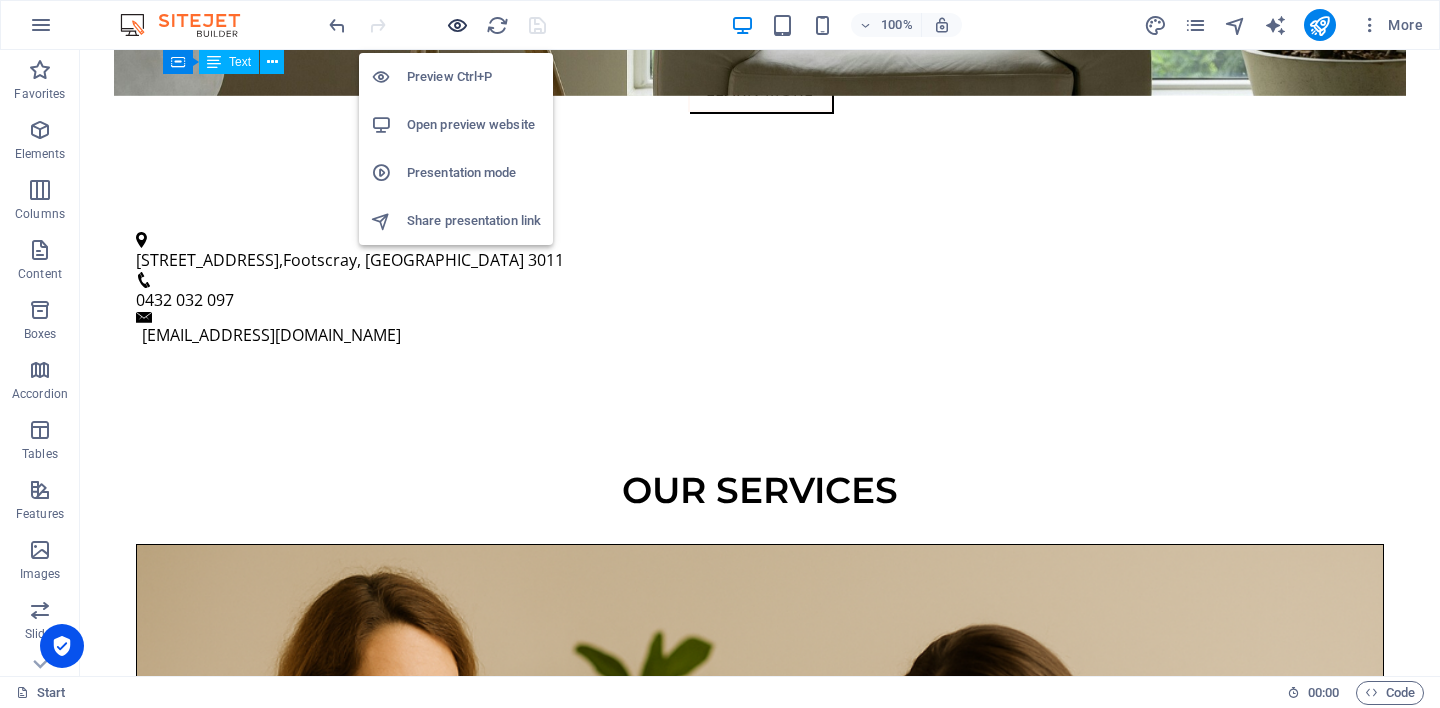 click at bounding box center [457, 25] 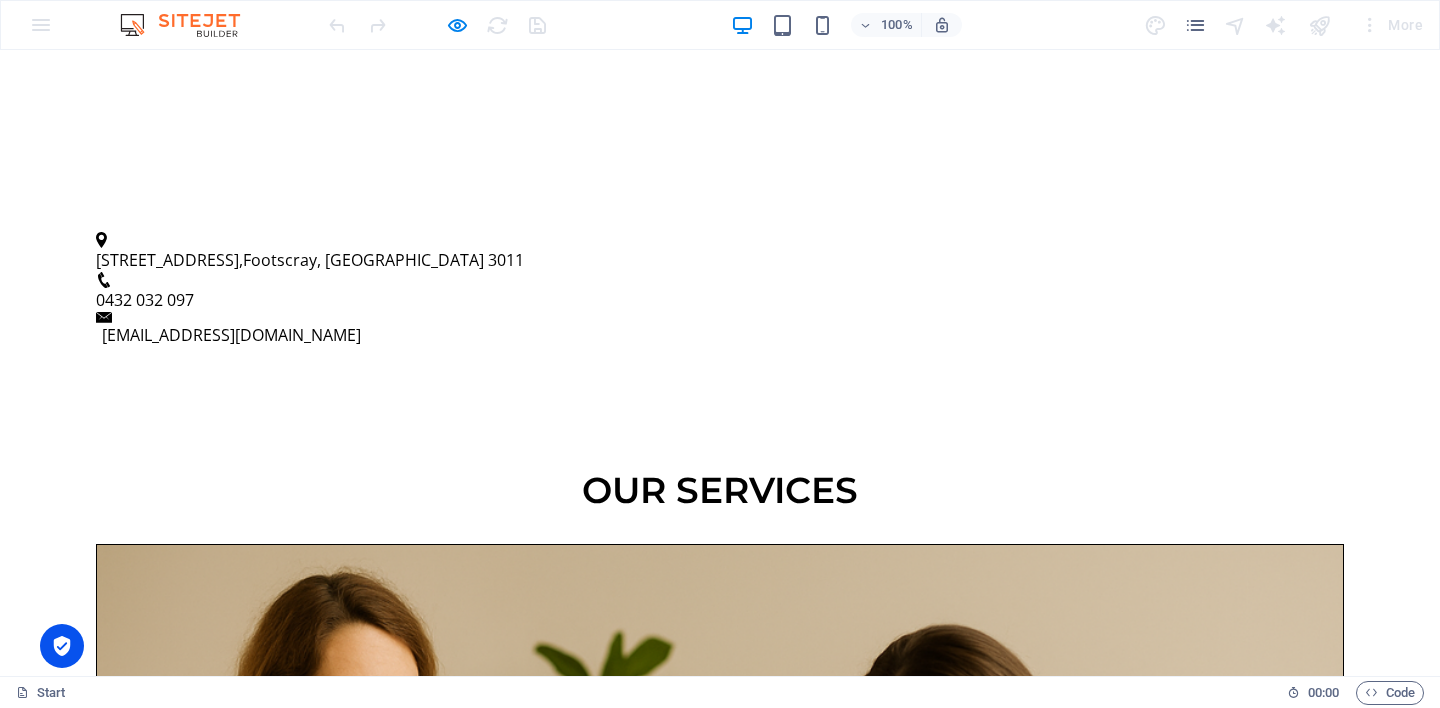 click on "👉 [Read more]" at bounding box center [720, 2758] 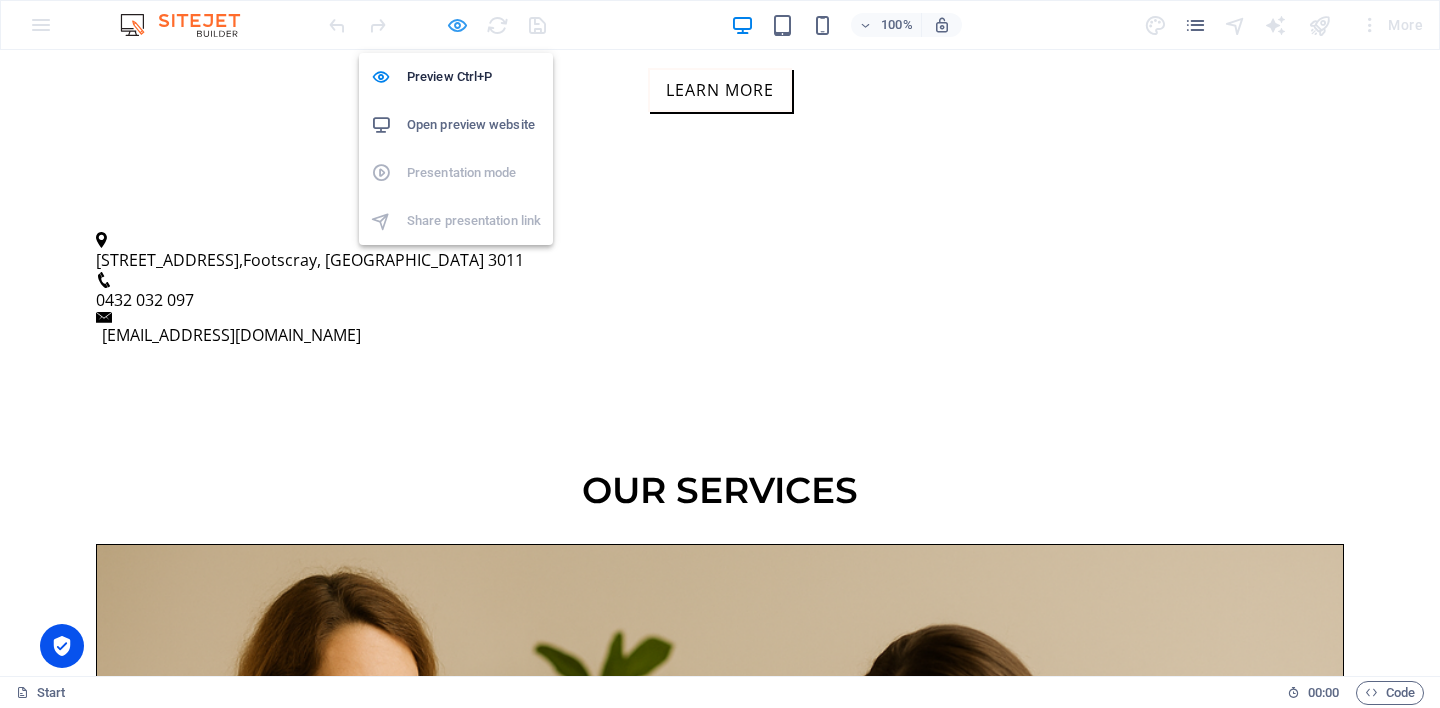 click at bounding box center (457, 25) 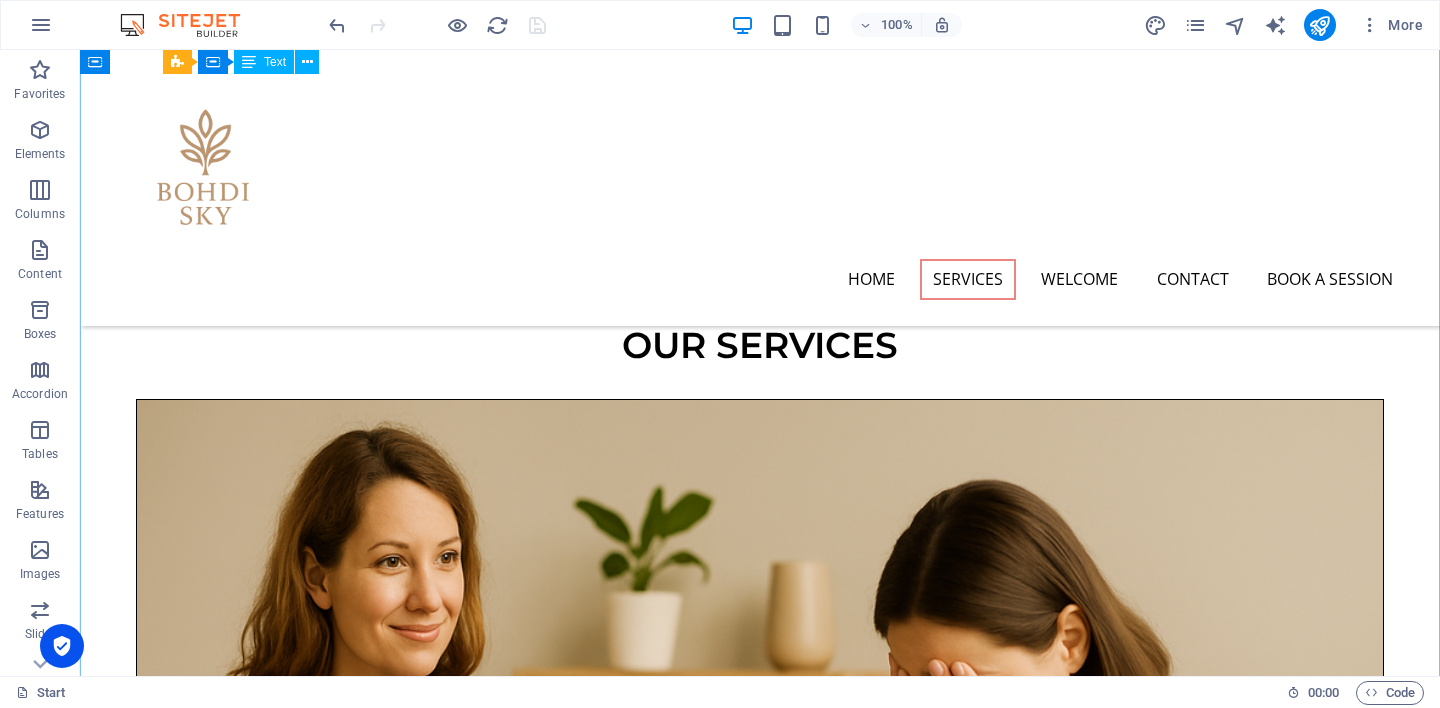 scroll, scrollTop: 1188, scrollLeft: 0, axis: vertical 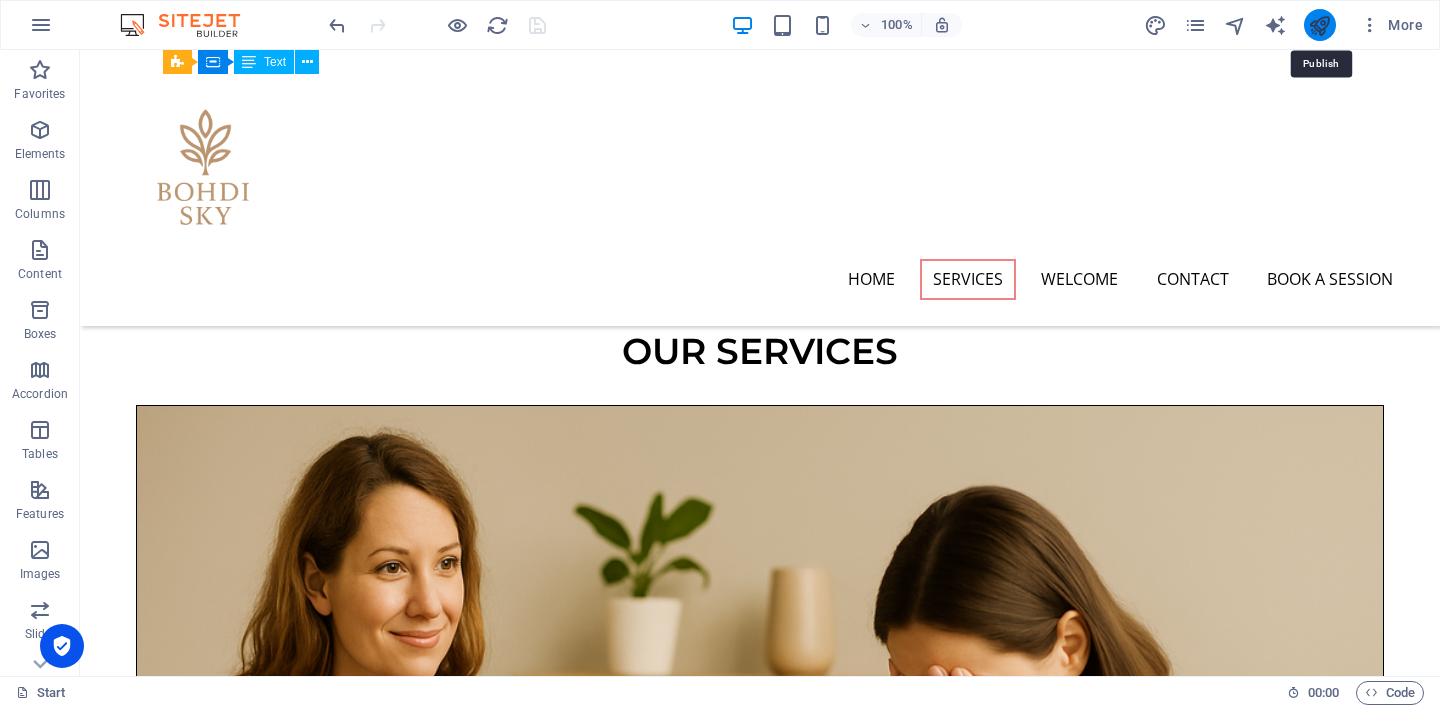 click at bounding box center (1319, 25) 